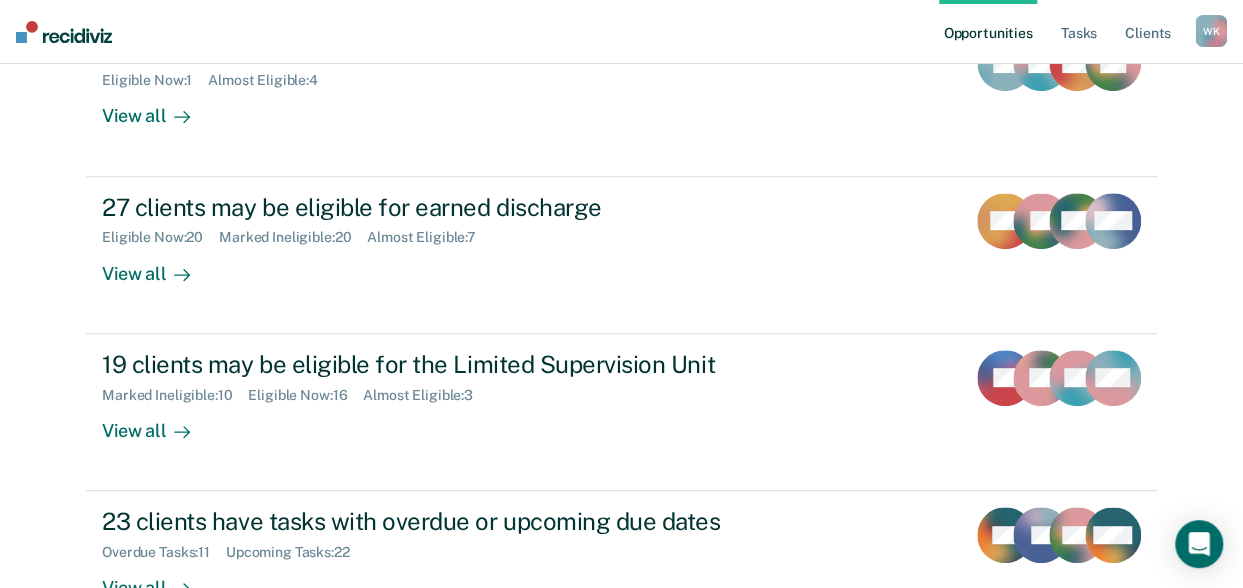 scroll, scrollTop: 308, scrollLeft: 0, axis: vertical 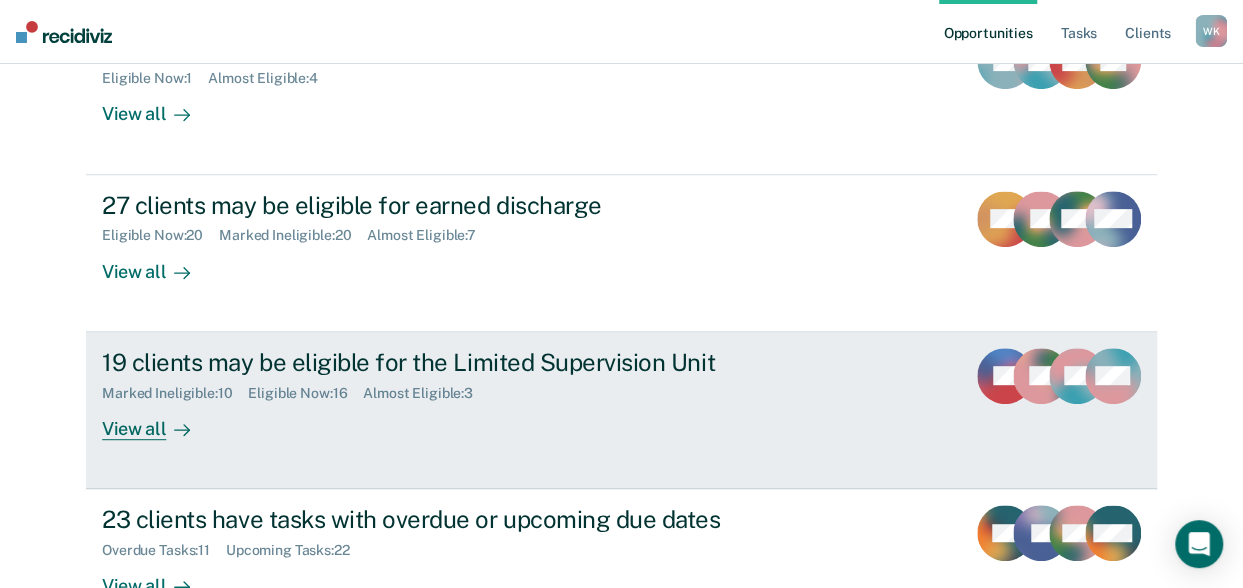 click on "View all" at bounding box center [158, 420] 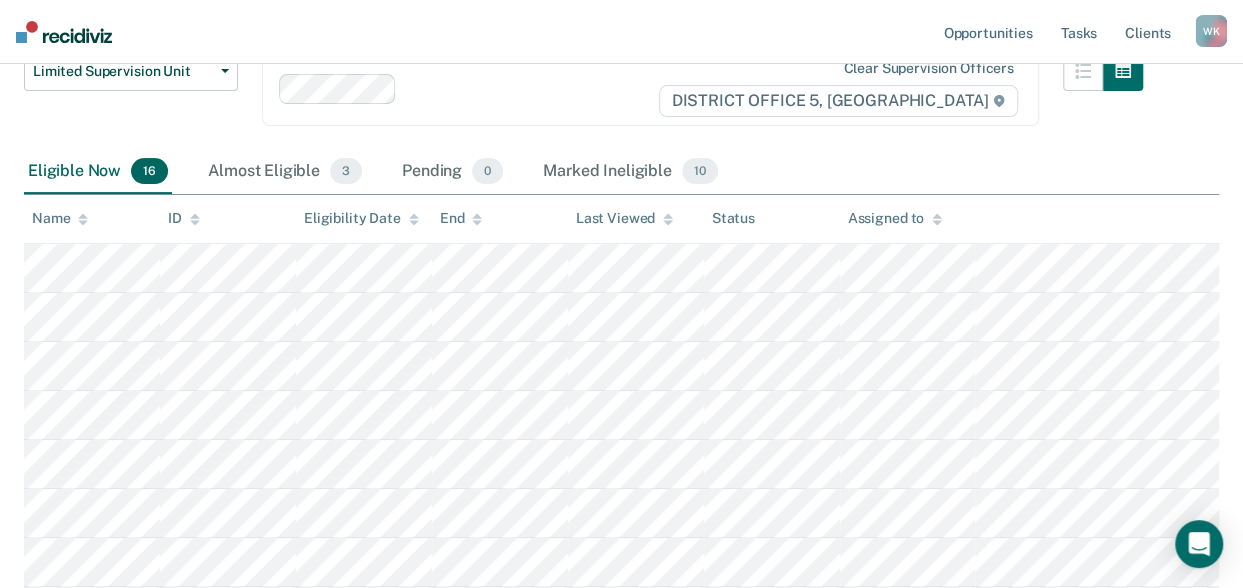 scroll, scrollTop: 220, scrollLeft: 0, axis: vertical 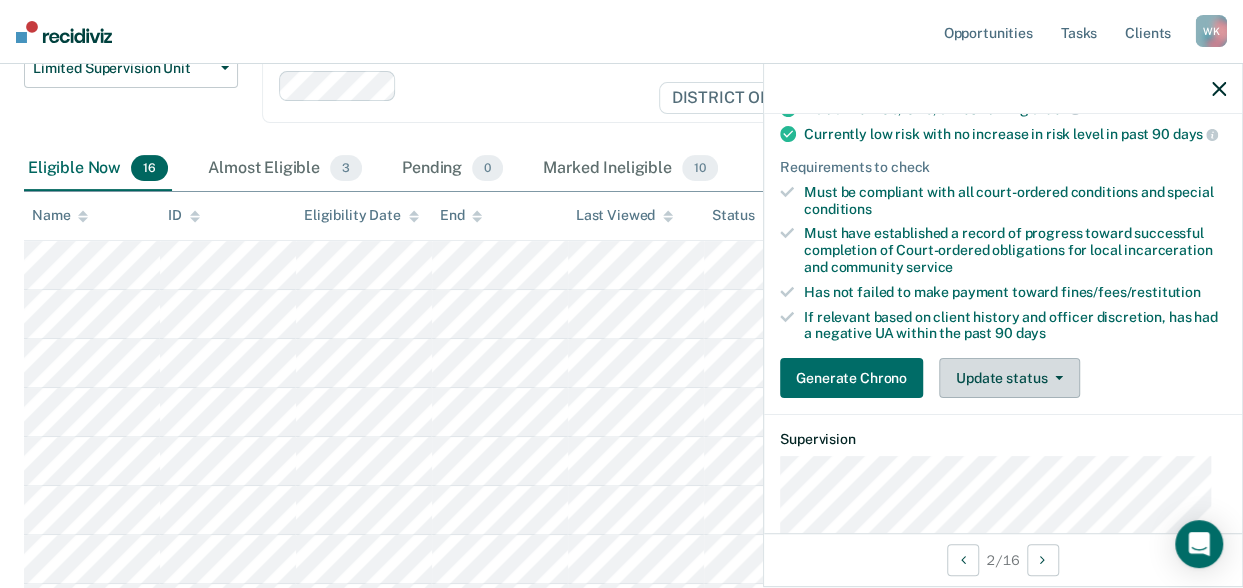 click on "Update status" at bounding box center [1009, 378] 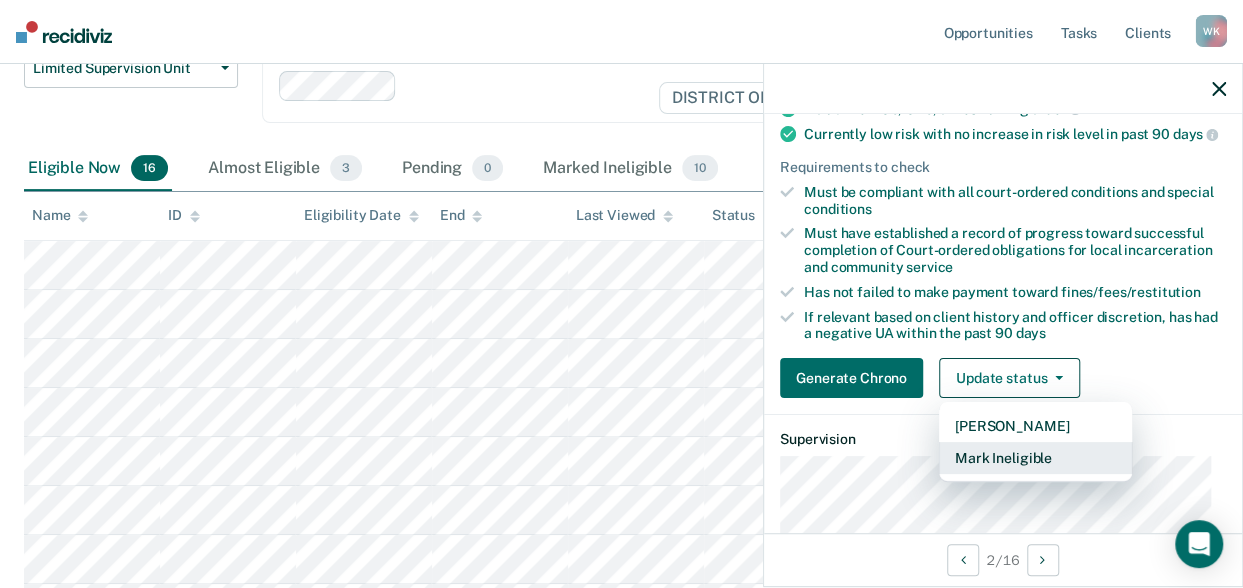 click on "Mark Ineligible" at bounding box center [1035, 458] 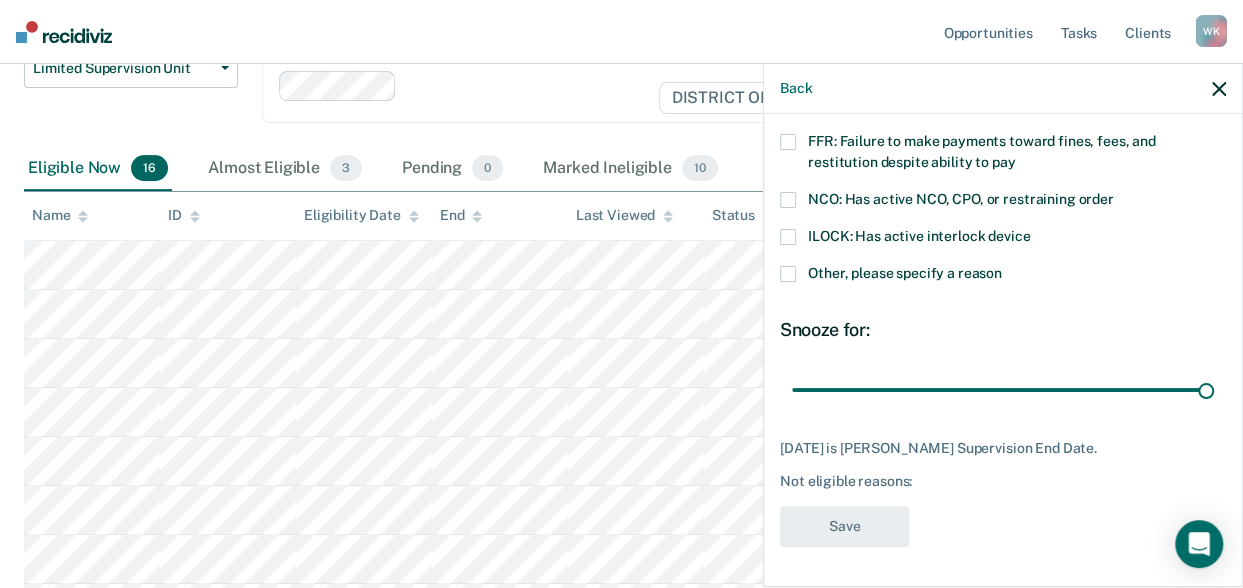 scroll, scrollTop: 187, scrollLeft: 0, axis: vertical 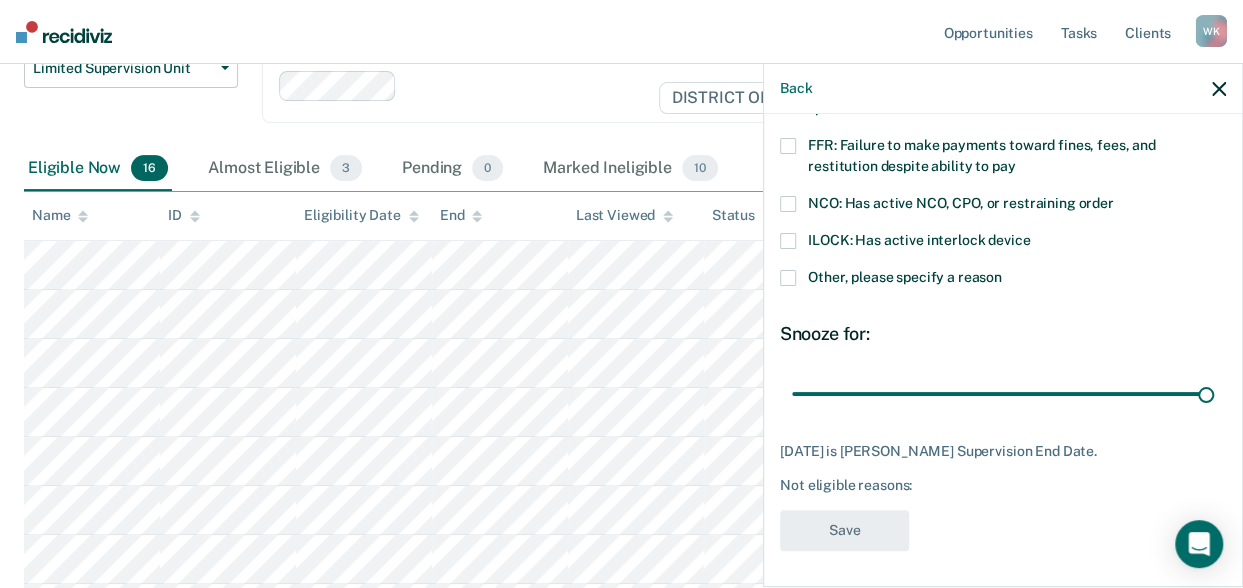 click at bounding box center [788, 278] 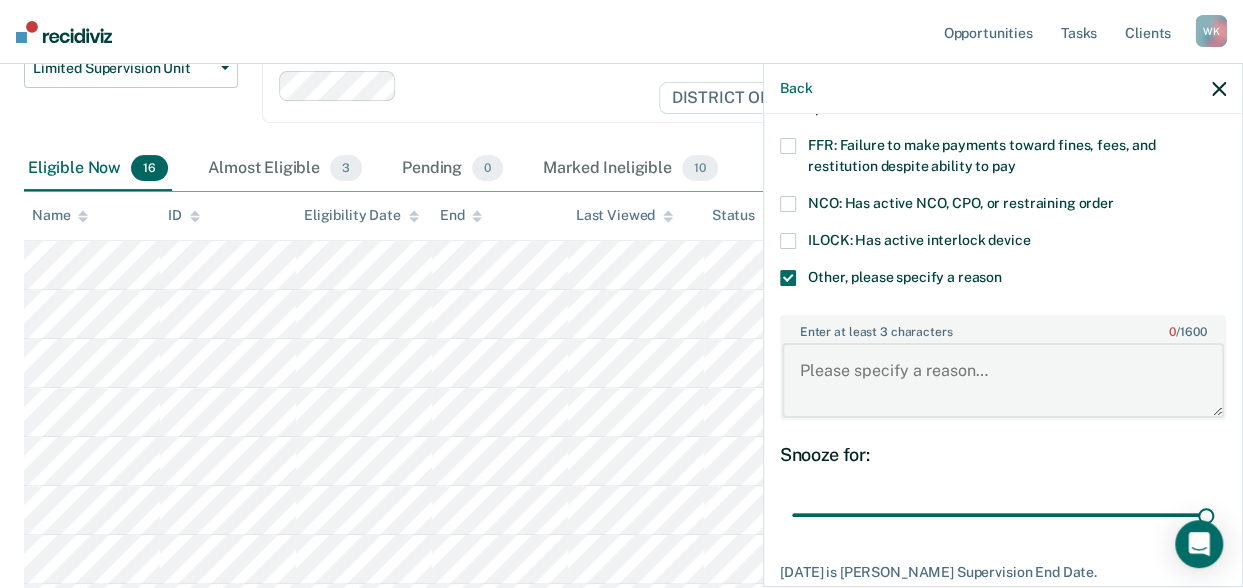 click on "Enter at least 3 characters 0  /  1600" at bounding box center (1003, 380) 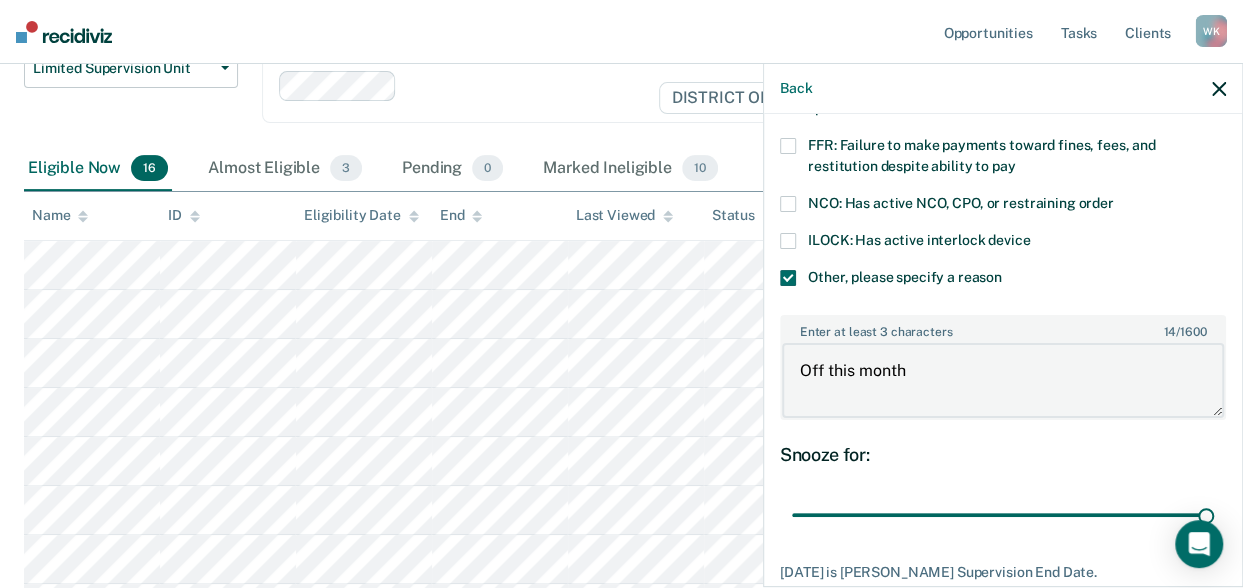 scroll, scrollTop: 308, scrollLeft: 0, axis: vertical 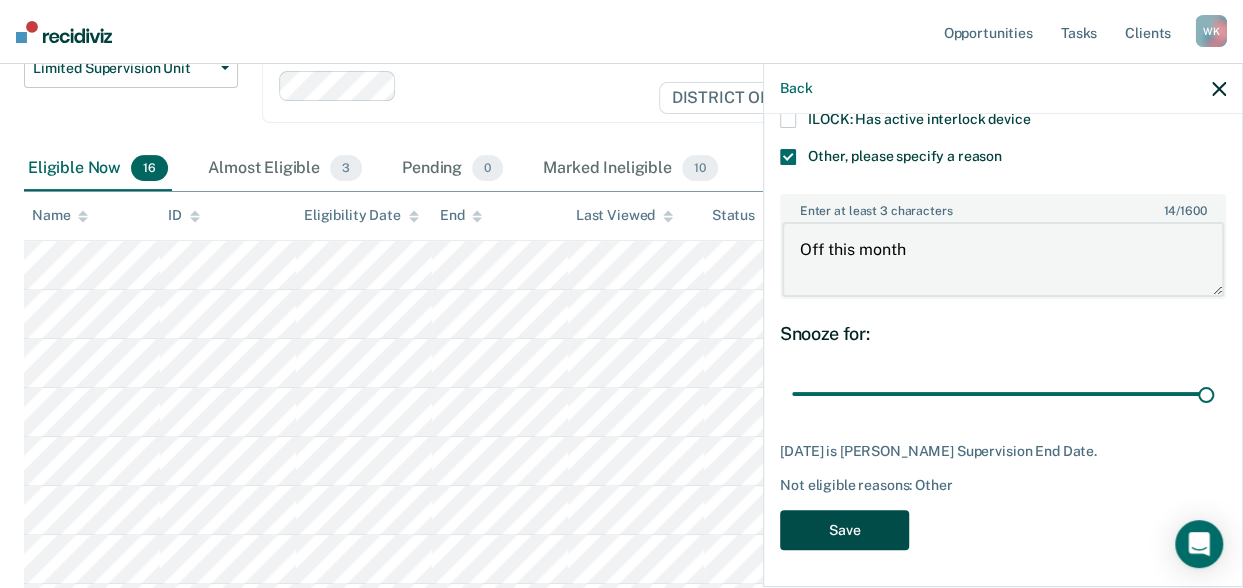 type on "Off this month" 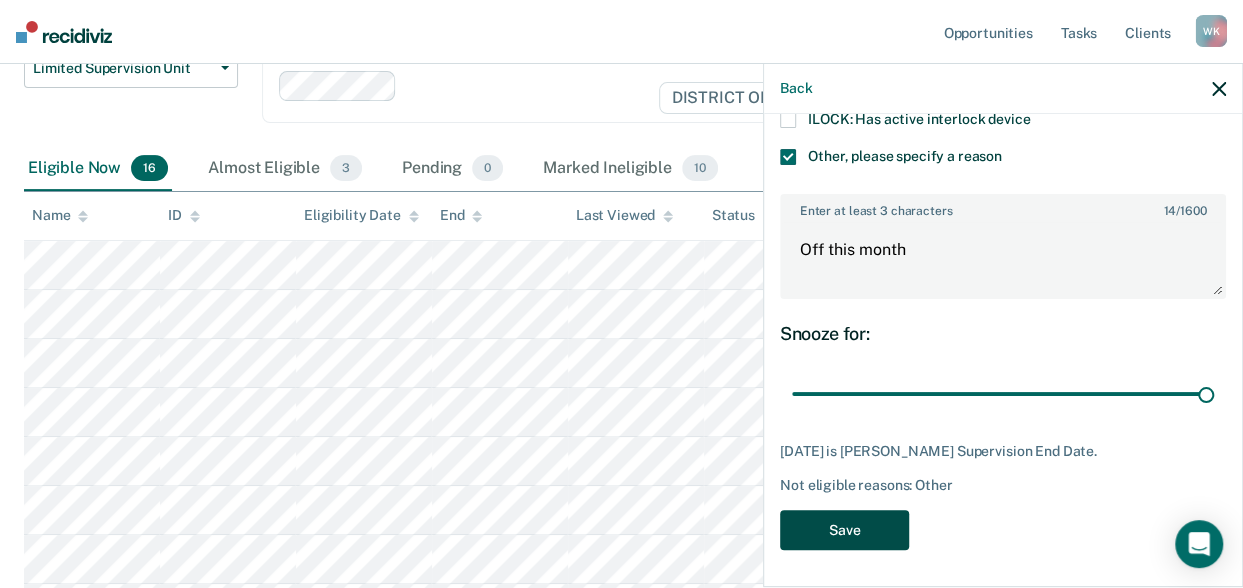 click on "Save" at bounding box center (844, 530) 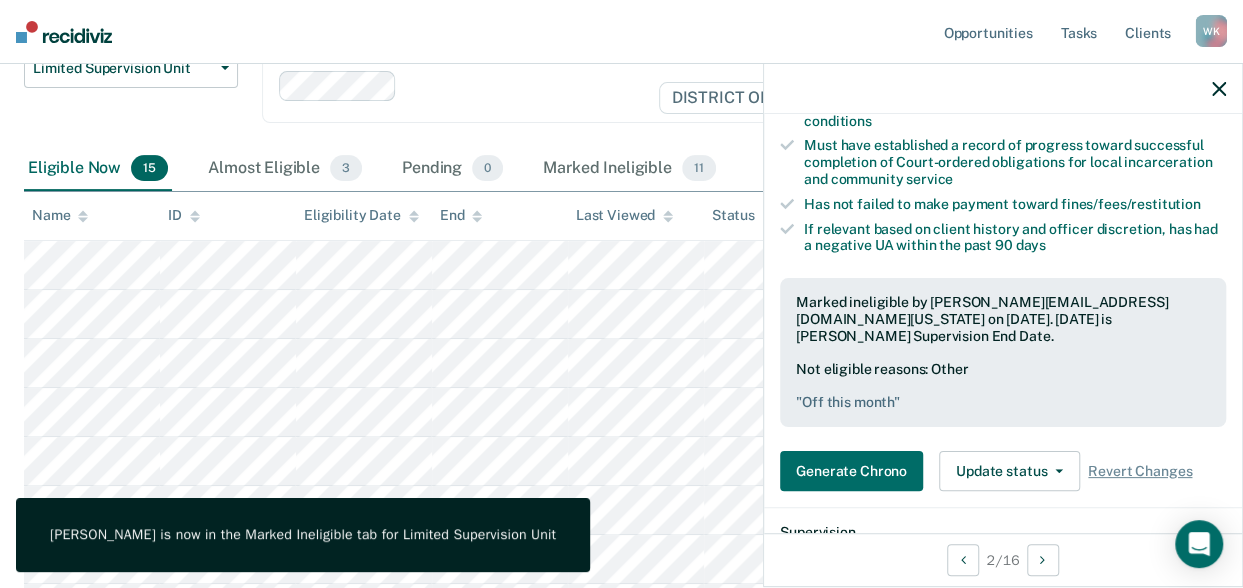 click at bounding box center [1003, 89] 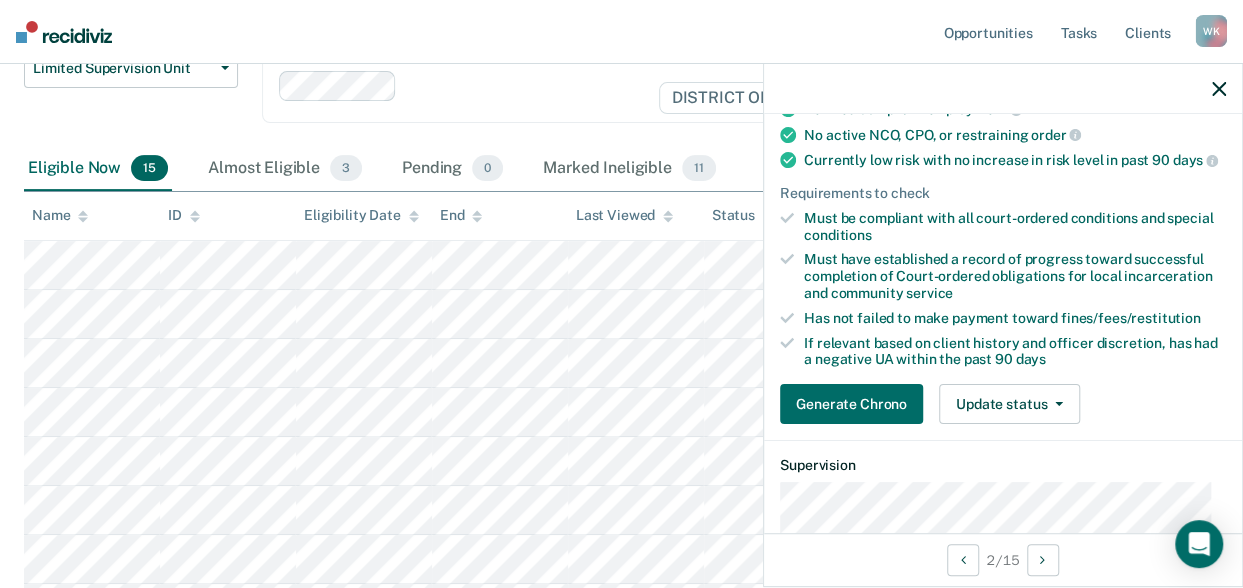scroll, scrollTop: 195, scrollLeft: 0, axis: vertical 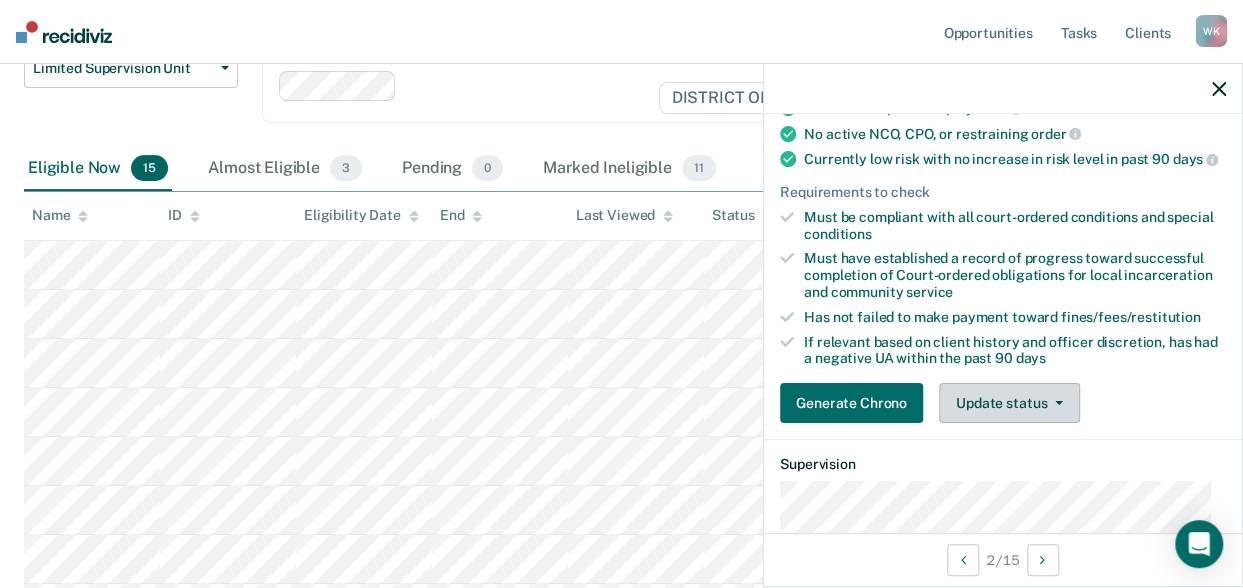 click on "Update status" at bounding box center [1009, 403] 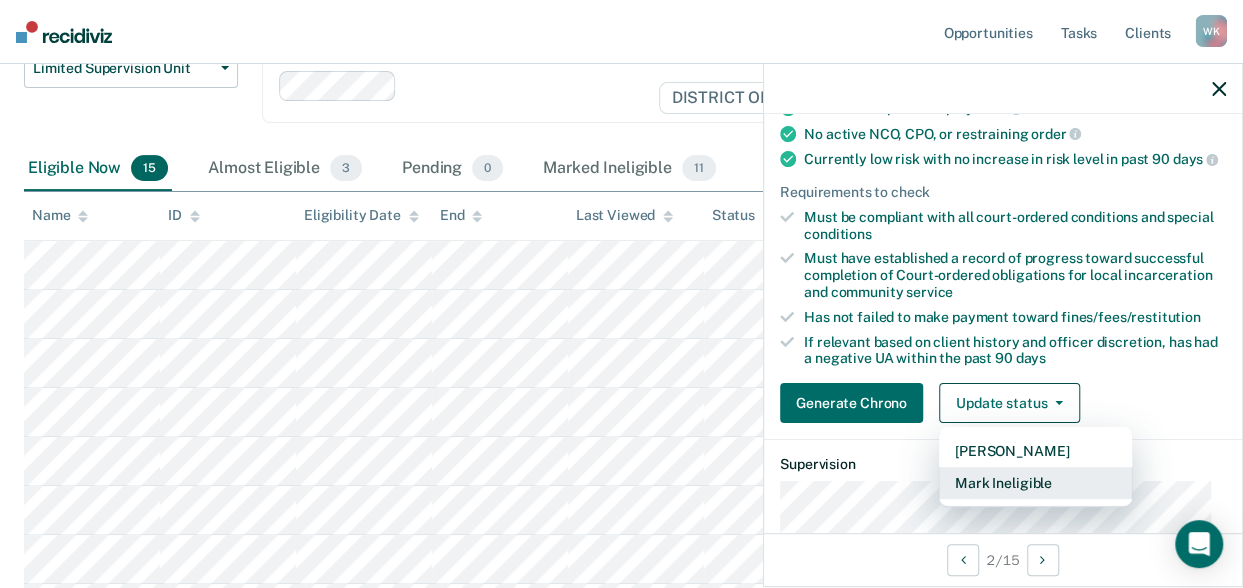 click on "Mark Ineligible" at bounding box center (1035, 483) 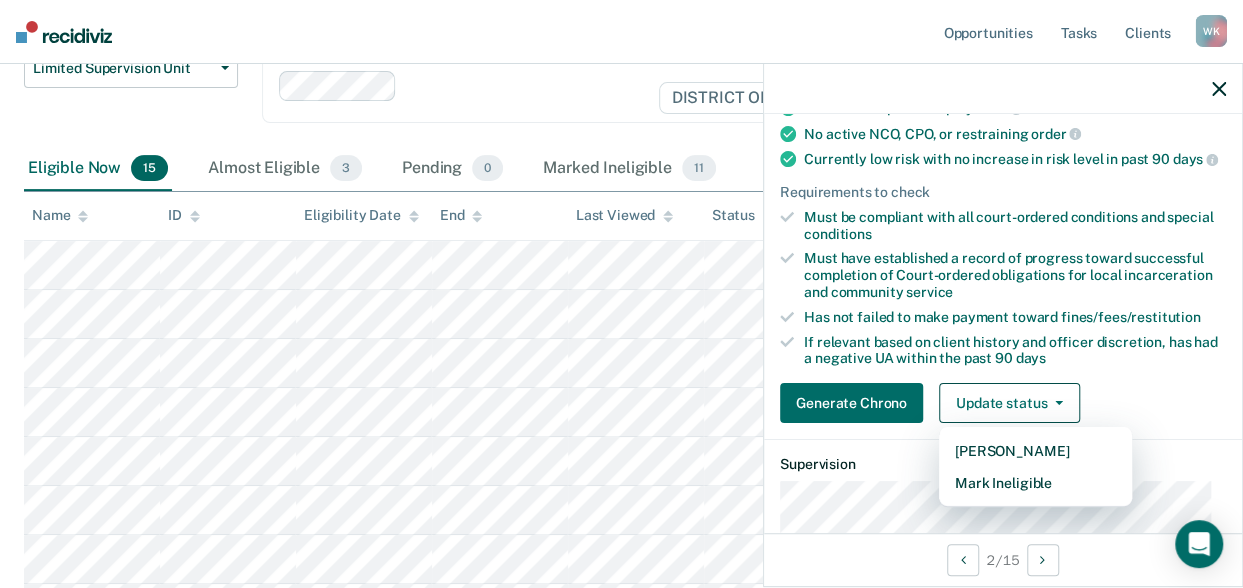 scroll, scrollTop: 187, scrollLeft: 0, axis: vertical 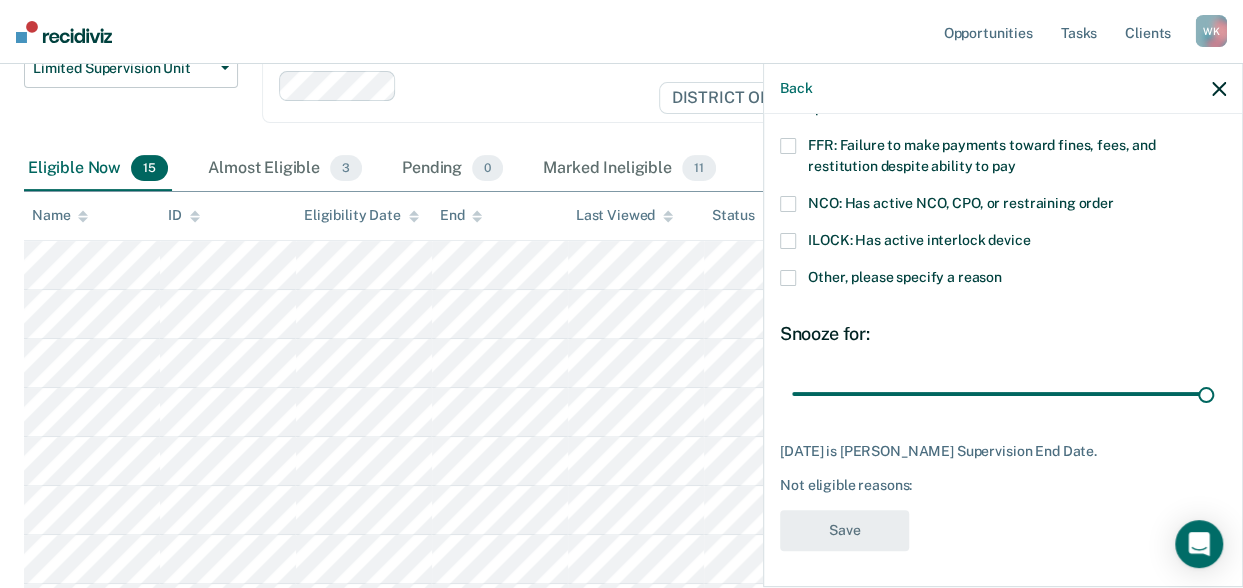 click at bounding box center [788, 278] 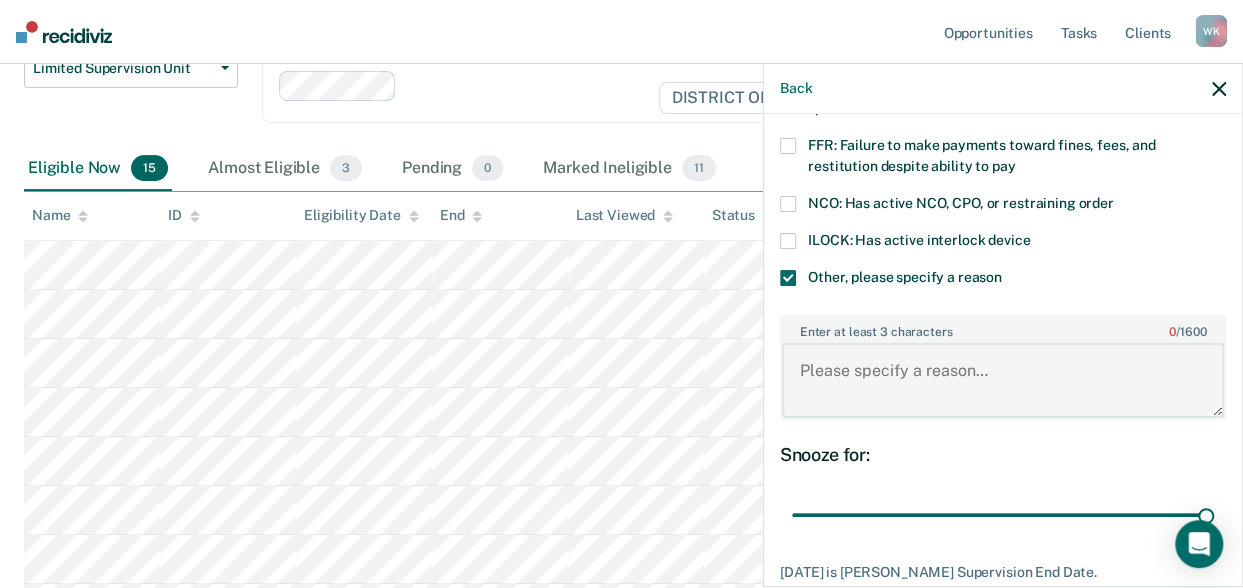 click on "Enter at least 3 characters 0  /  1600" at bounding box center (1003, 380) 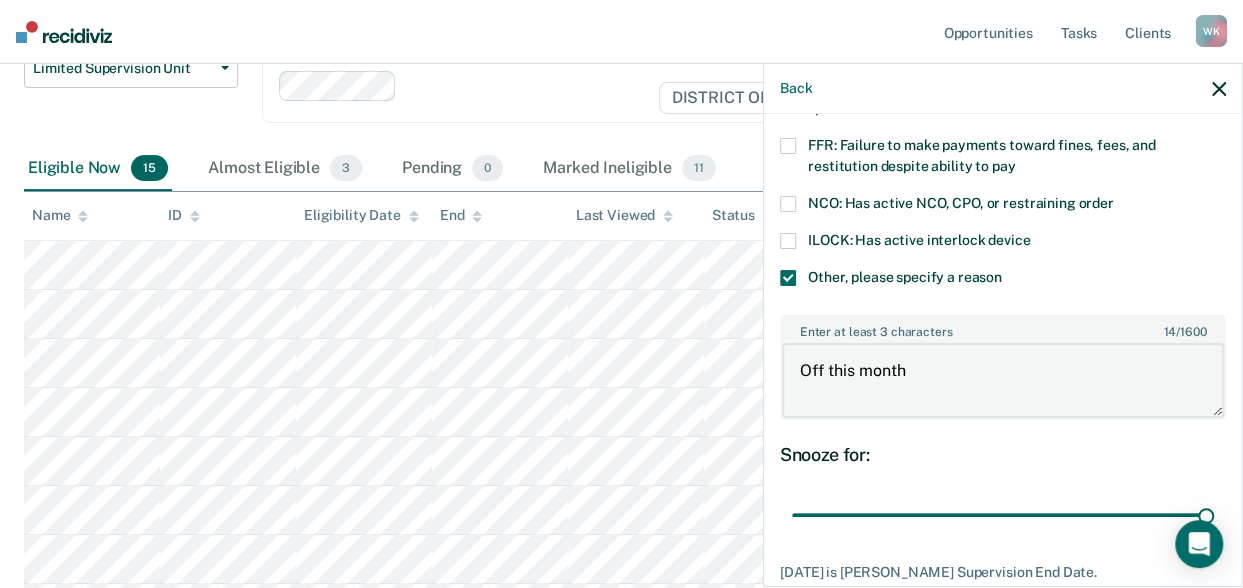 scroll, scrollTop: 308, scrollLeft: 0, axis: vertical 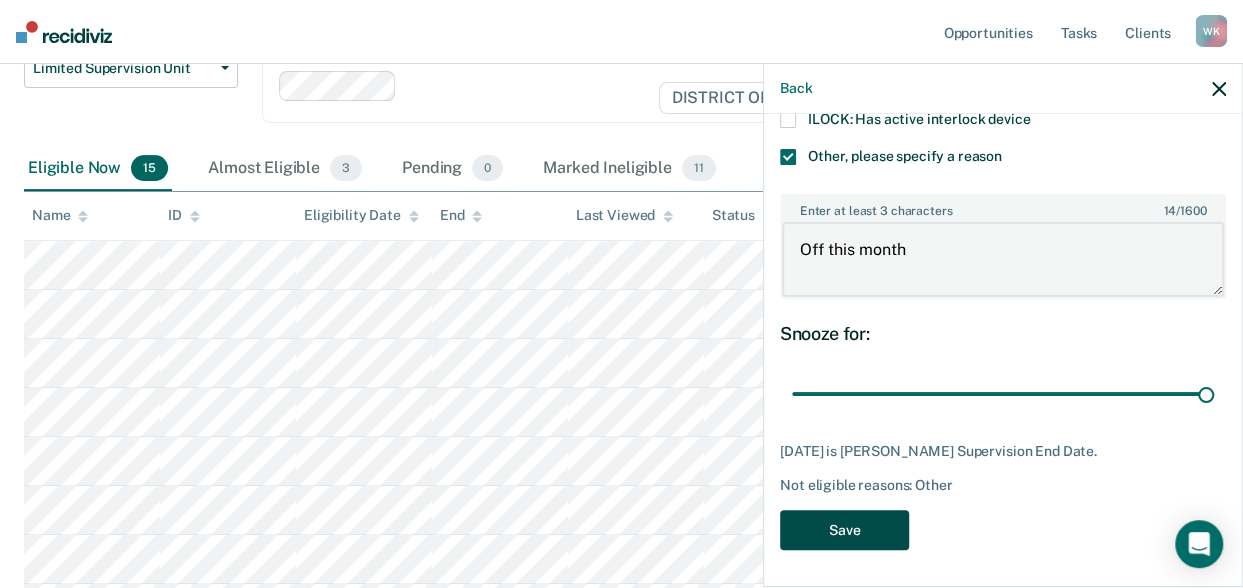 type on "Off this month" 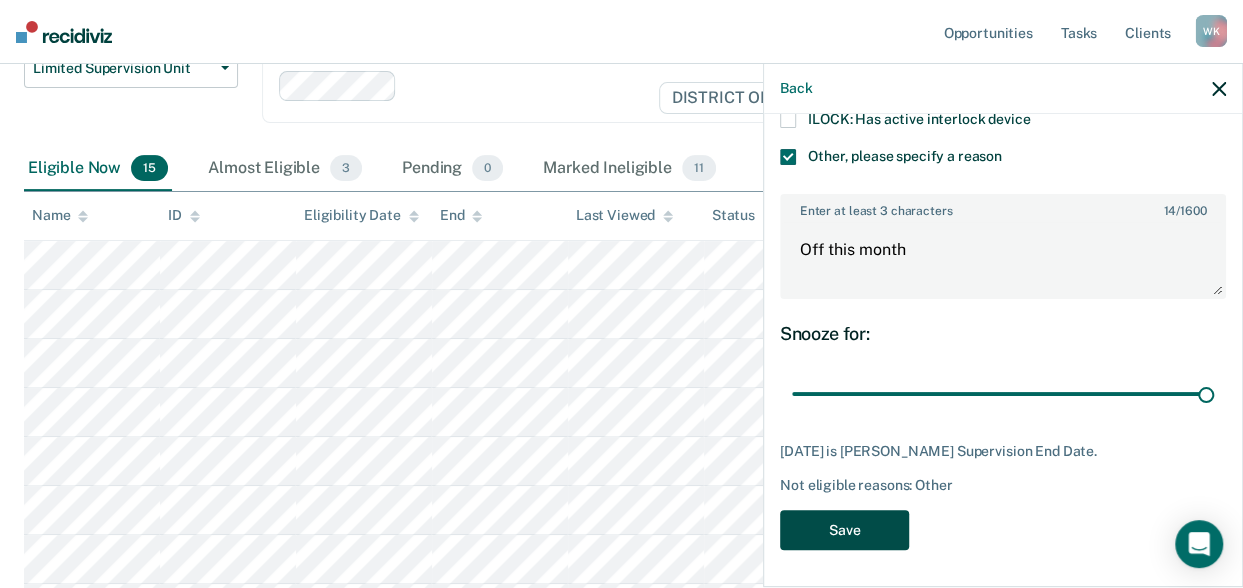 click on "Save" at bounding box center (844, 530) 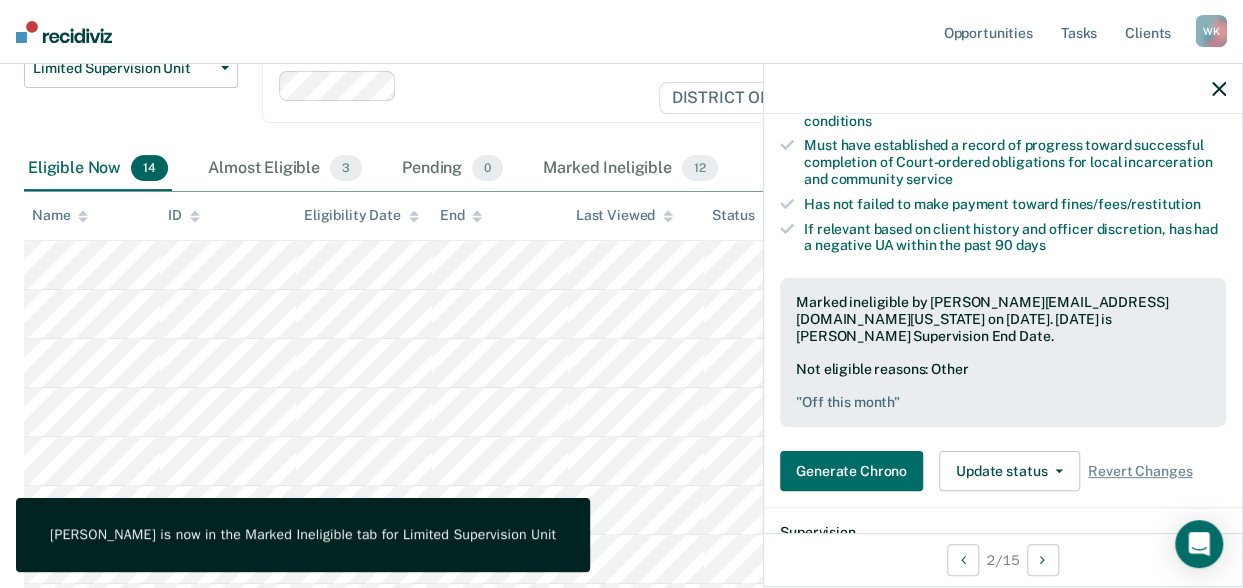 click 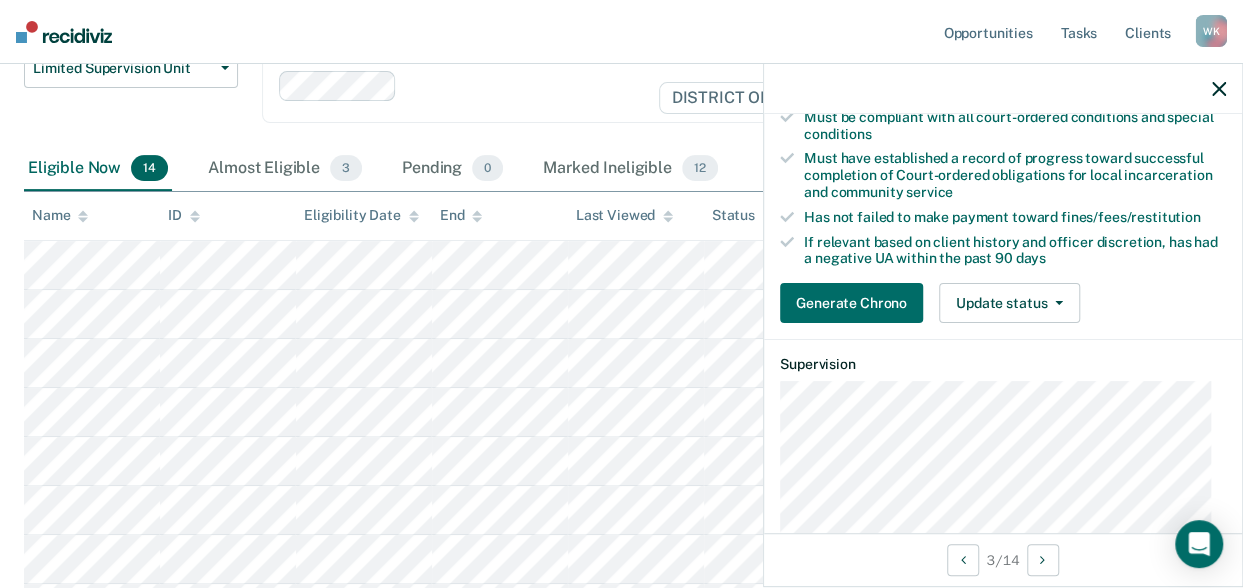 scroll, scrollTop: 296, scrollLeft: 0, axis: vertical 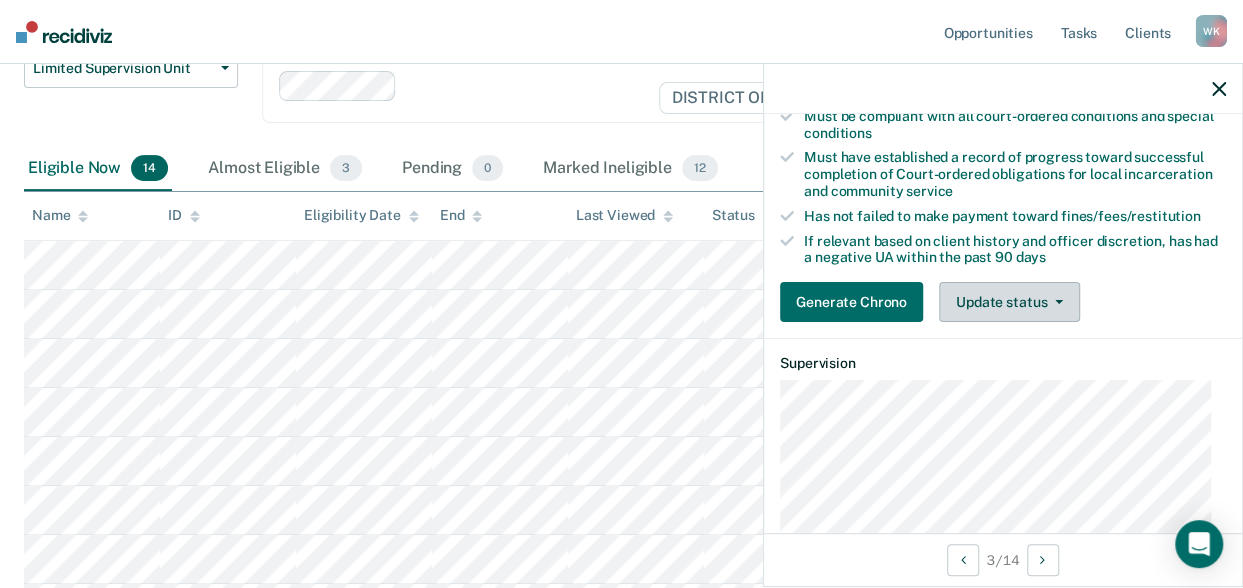 click on "Update status" at bounding box center (1009, 302) 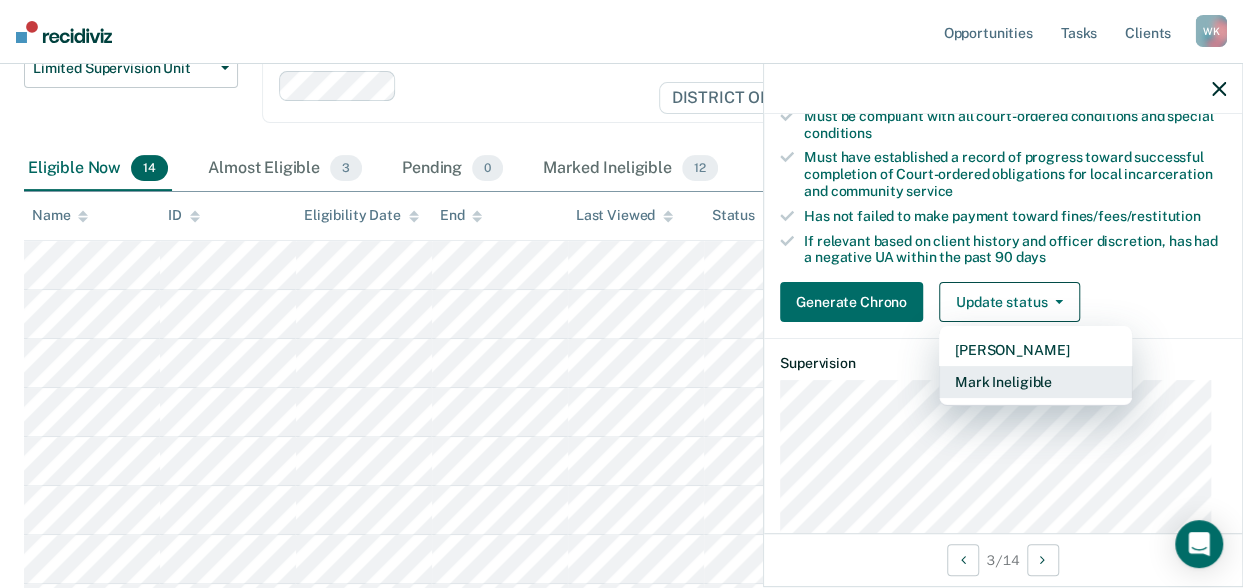 click on "Mark Ineligible" at bounding box center (1035, 382) 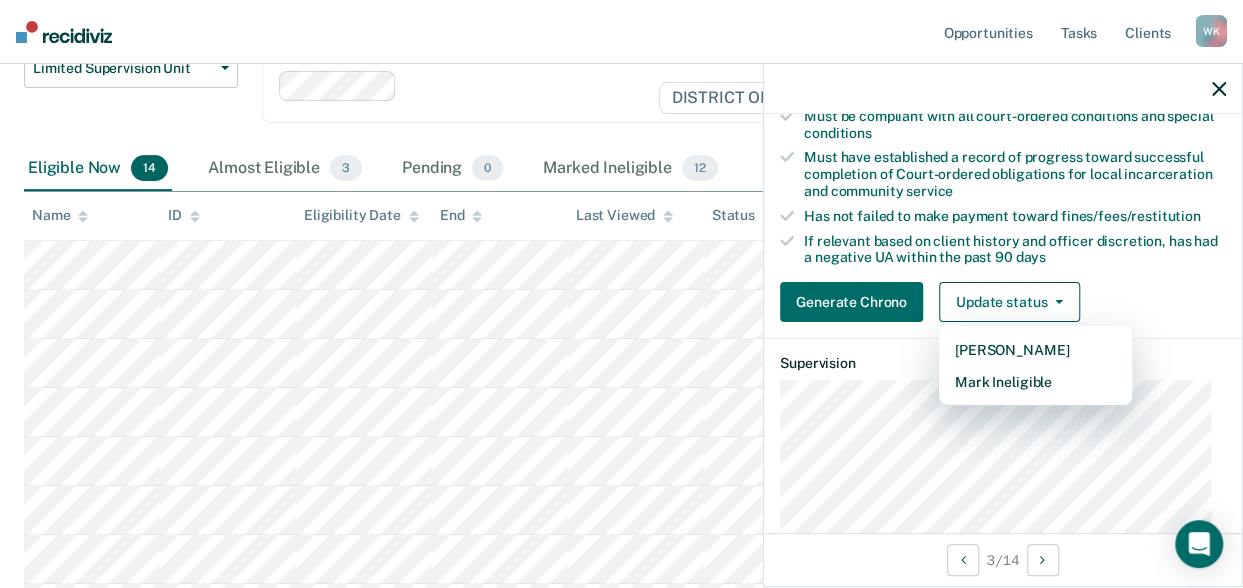 scroll, scrollTop: 187, scrollLeft: 0, axis: vertical 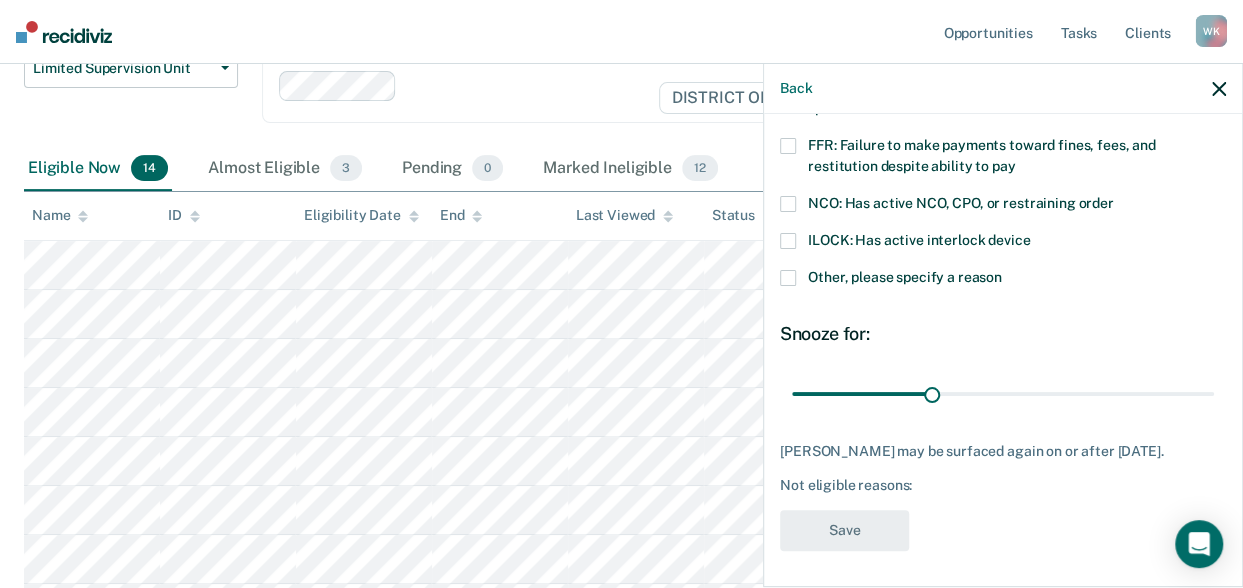 click at bounding box center (788, 278) 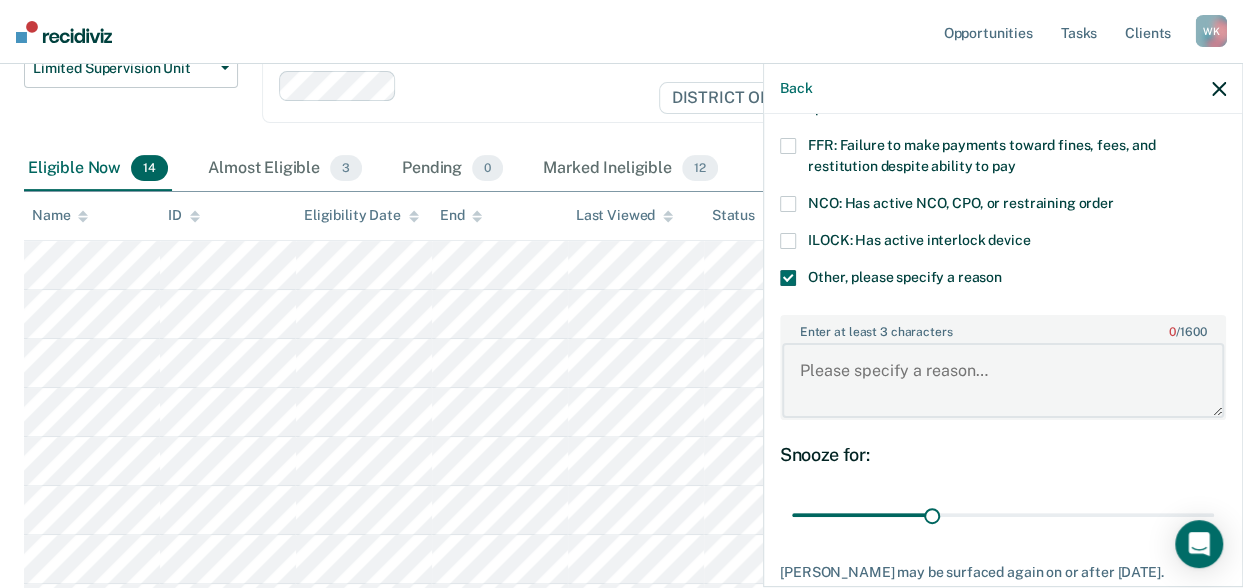 click on "Enter at least 3 characters 0  /  1600" at bounding box center [1003, 380] 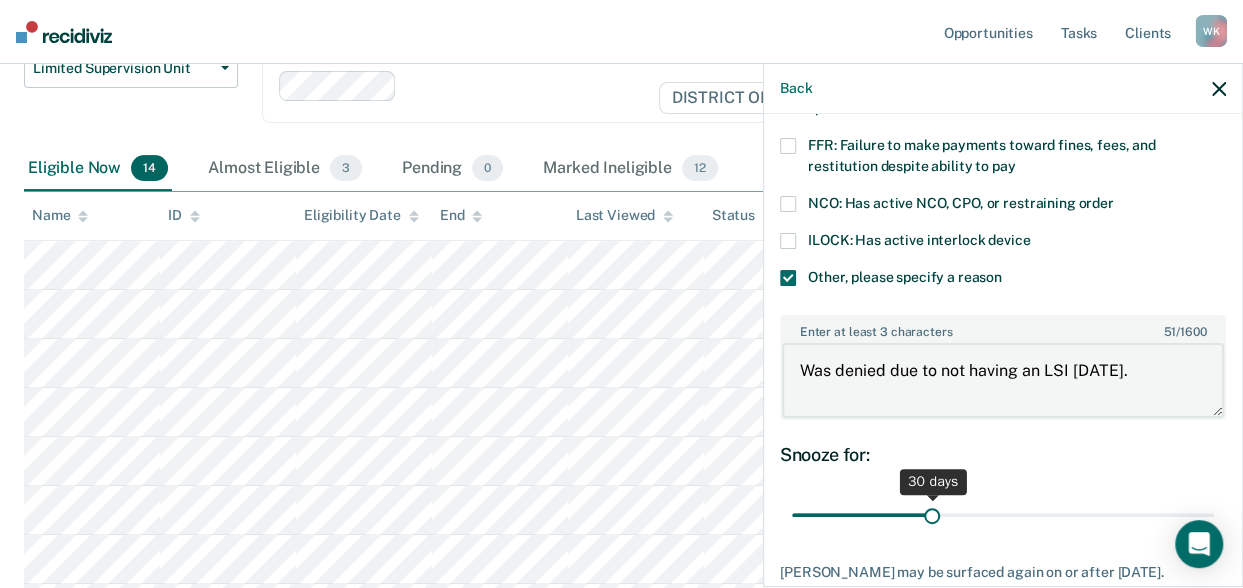 type on "Was denied due to not having an LSI [DATE]." 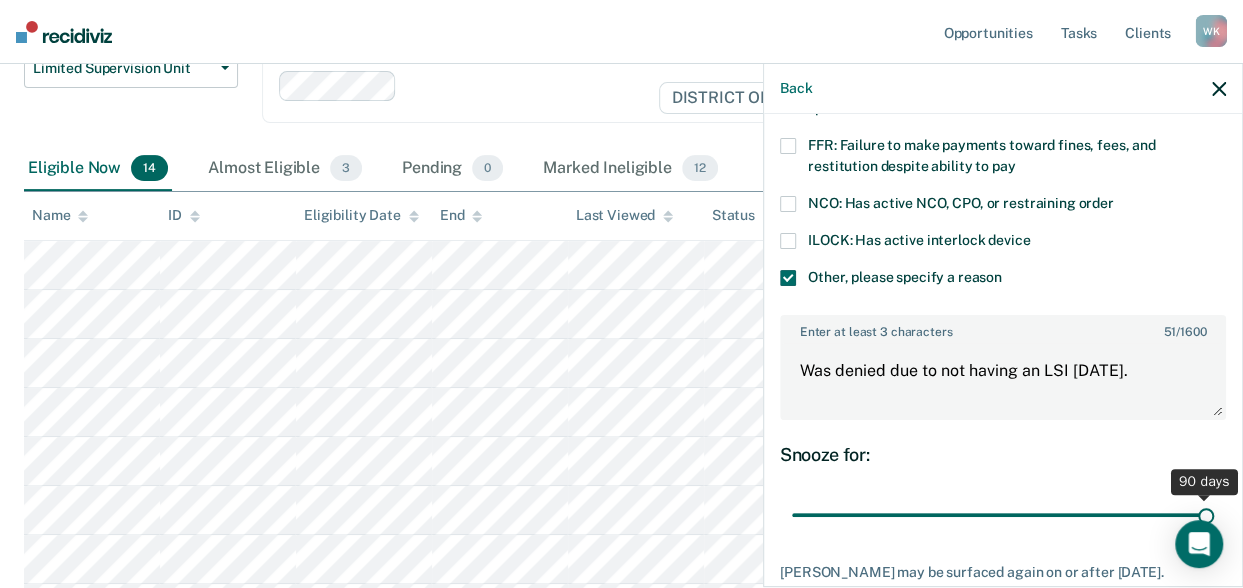 drag, startPoint x: 923, startPoint y: 511, endPoint x: 1255, endPoint y: 481, distance: 333.35266 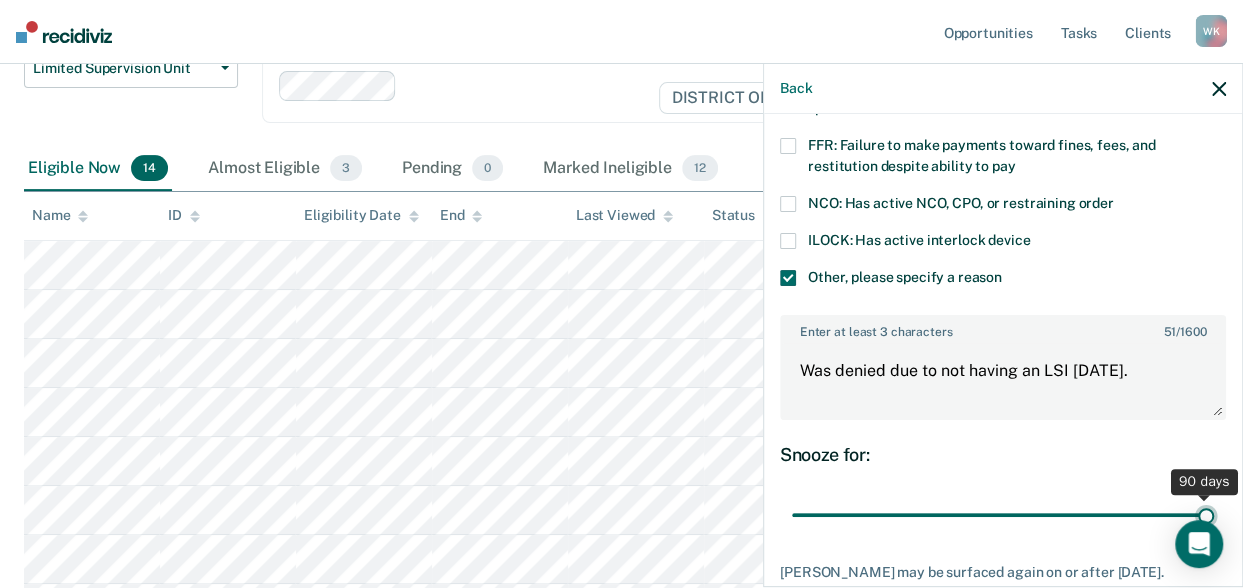 type on "90" 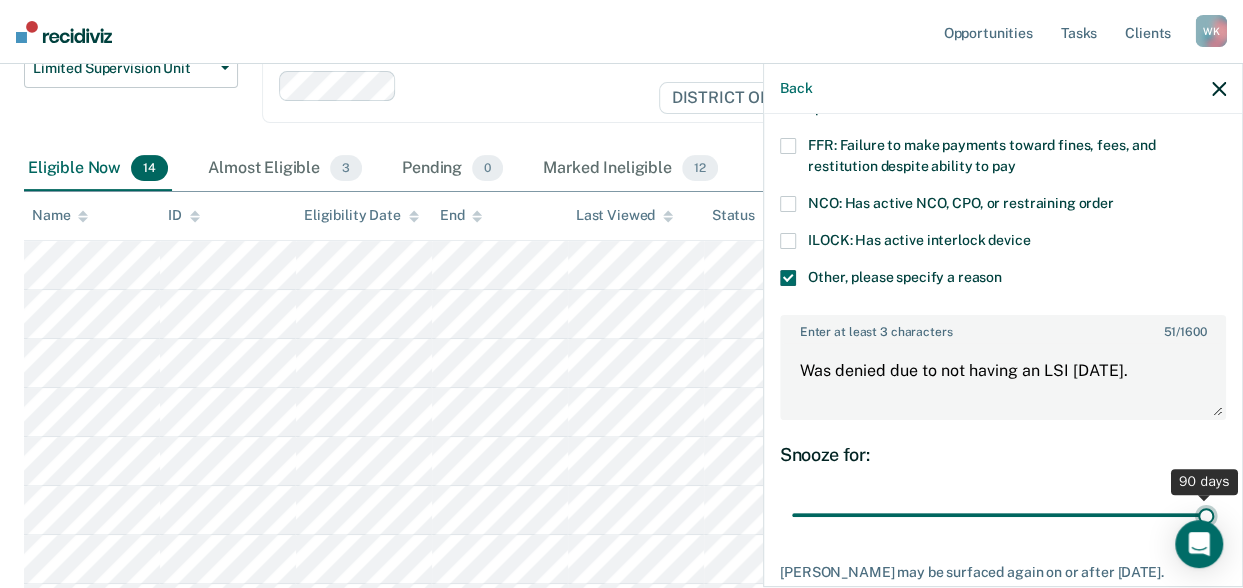 click at bounding box center [1003, 514] 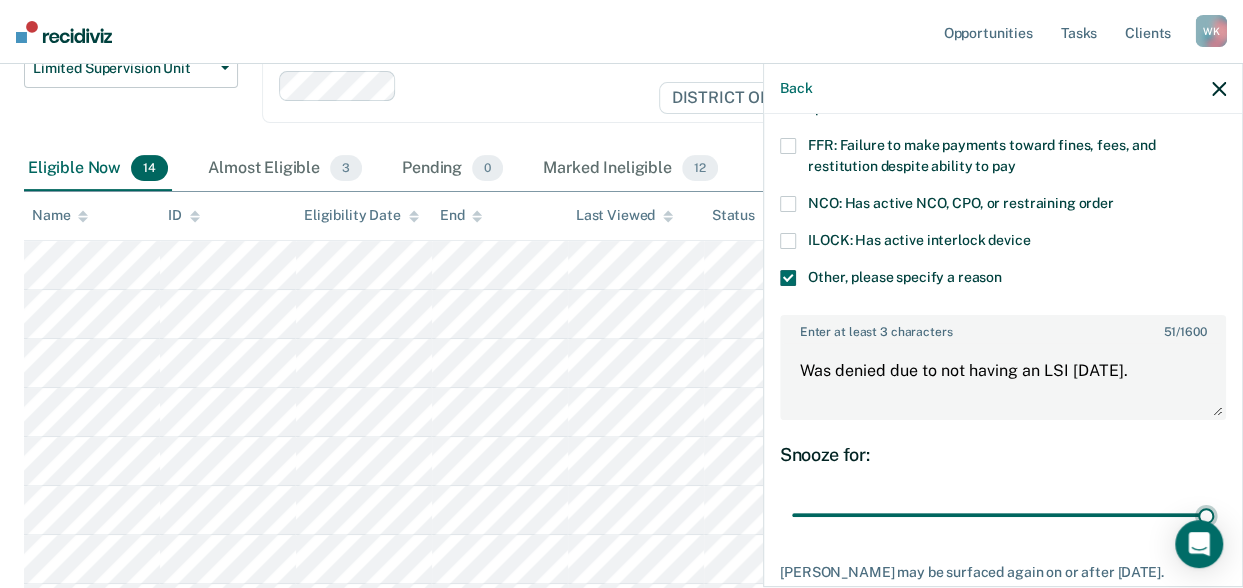 scroll, scrollTop: 308, scrollLeft: 0, axis: vertical 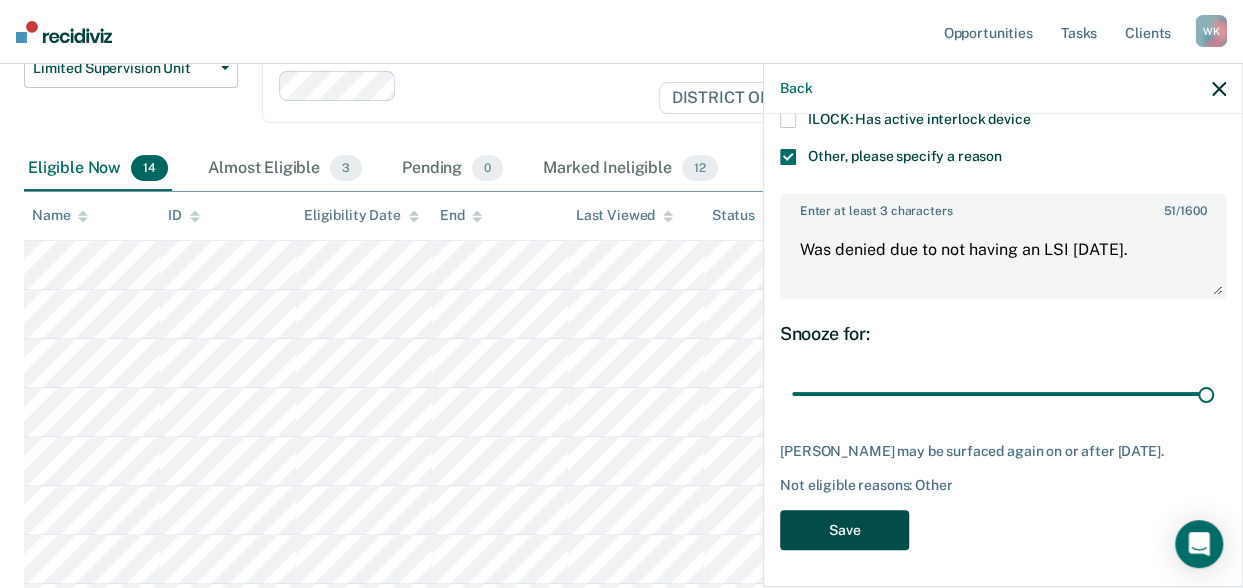 click on "Save" at bounding box center (844, 530) 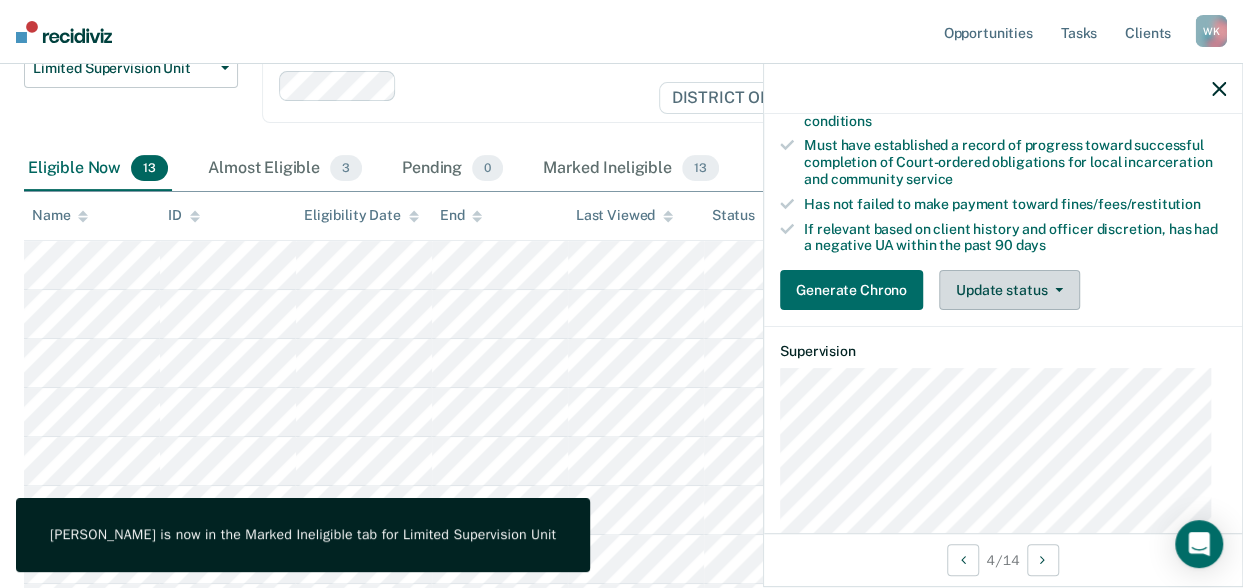 click on "Update status" at bounding box center [1009, 290] 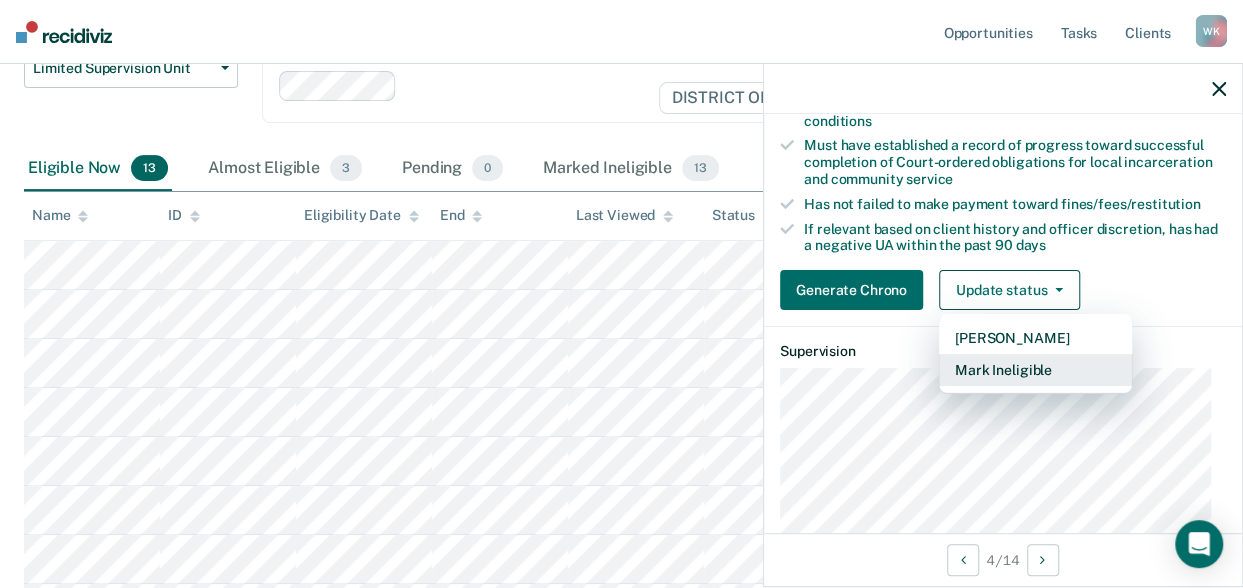 click on "Mark Ineligible" at bounding box center (1035, 370) 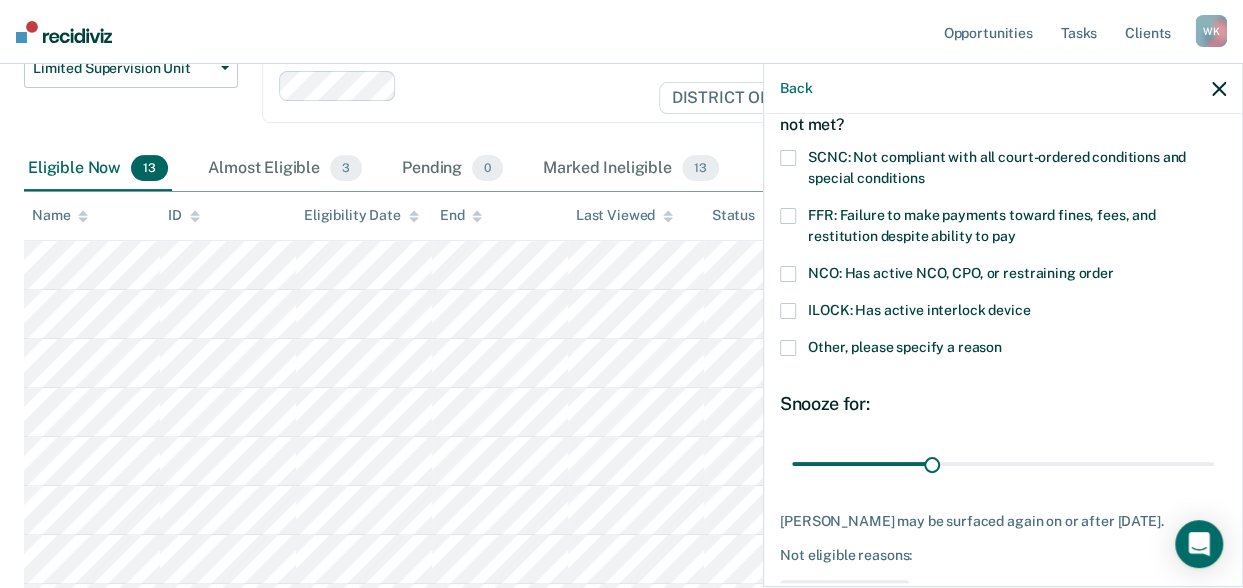 scroll, scrollTop: 110, scrollLeft: 0, axis: vertical 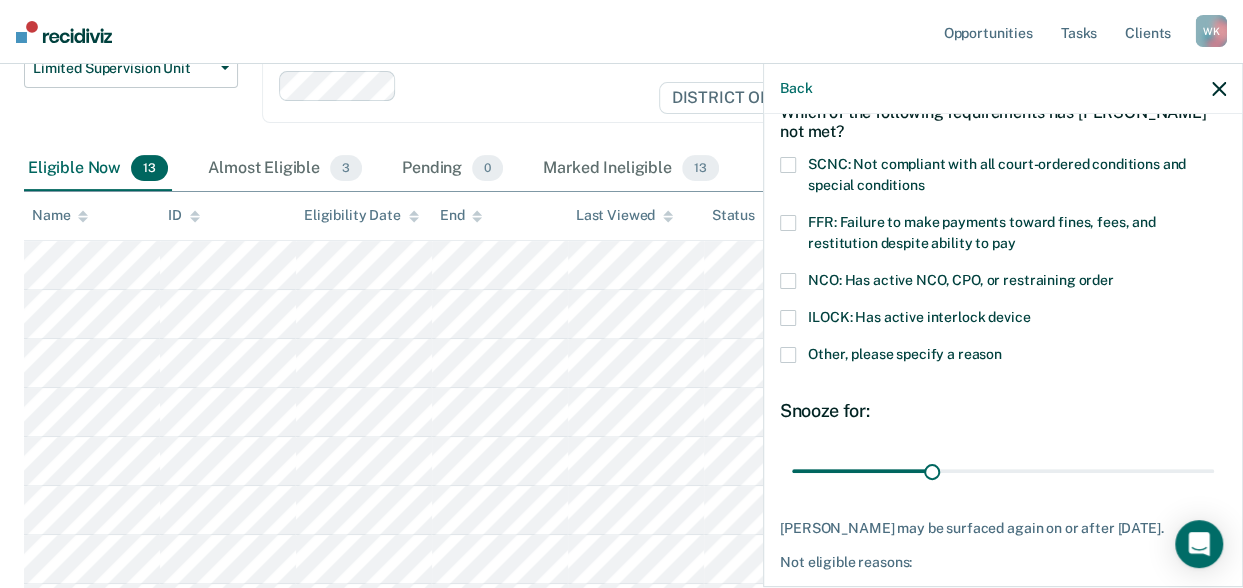 click at bounding box center [788, 223] 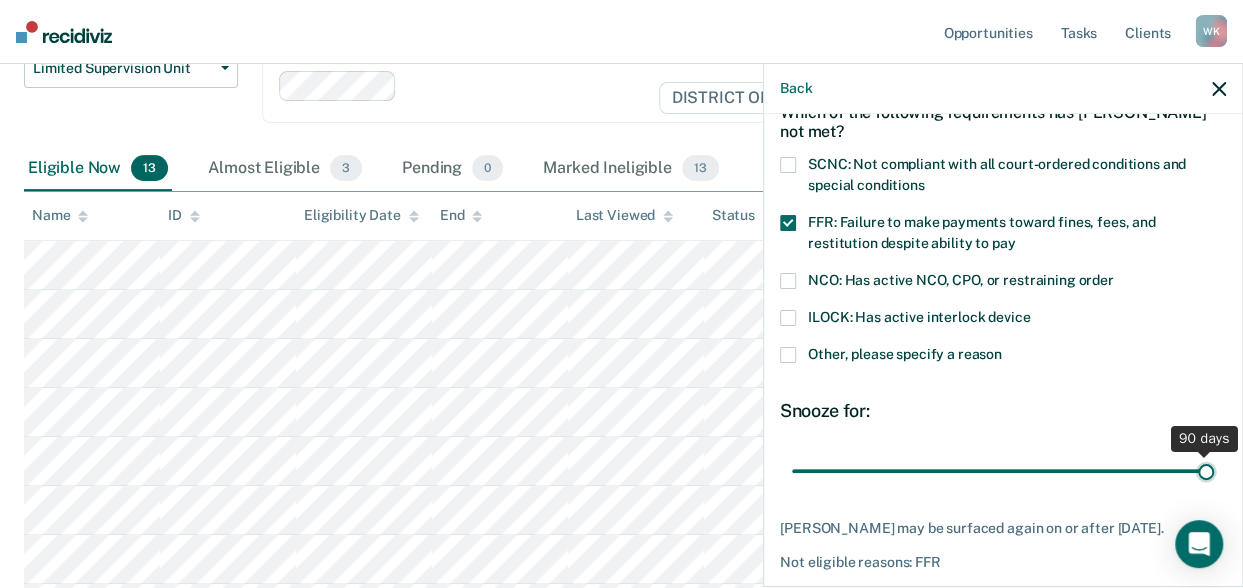 drag, startPoint x: 930, startPoint y: 471, endPoint x: 1268, endPoint y: 460, distance: 338.17896 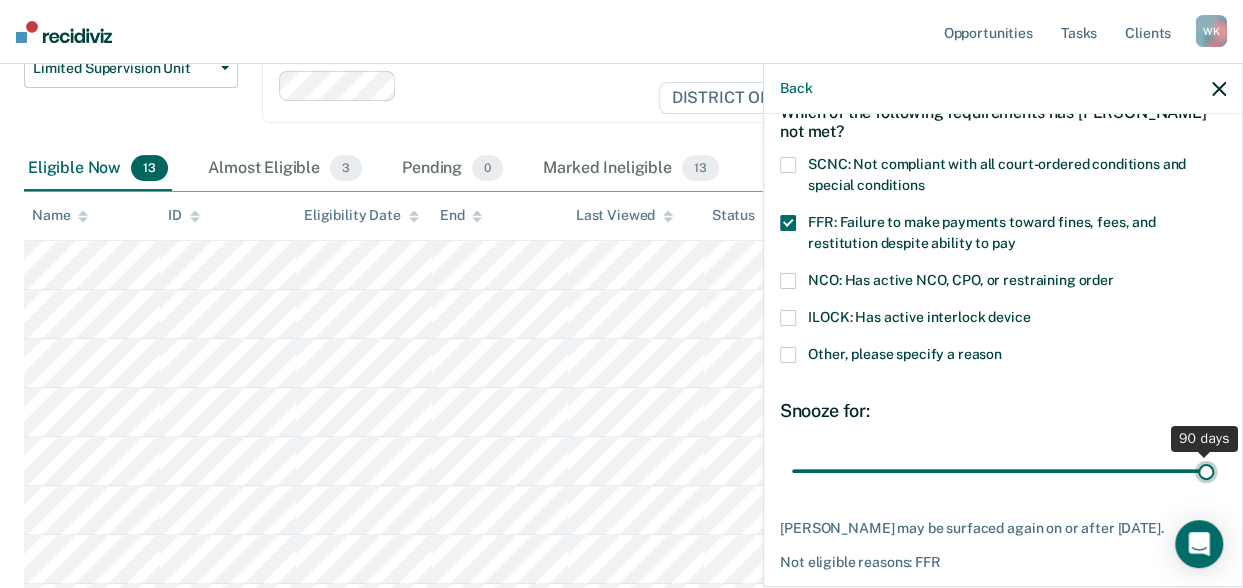 type on "90" 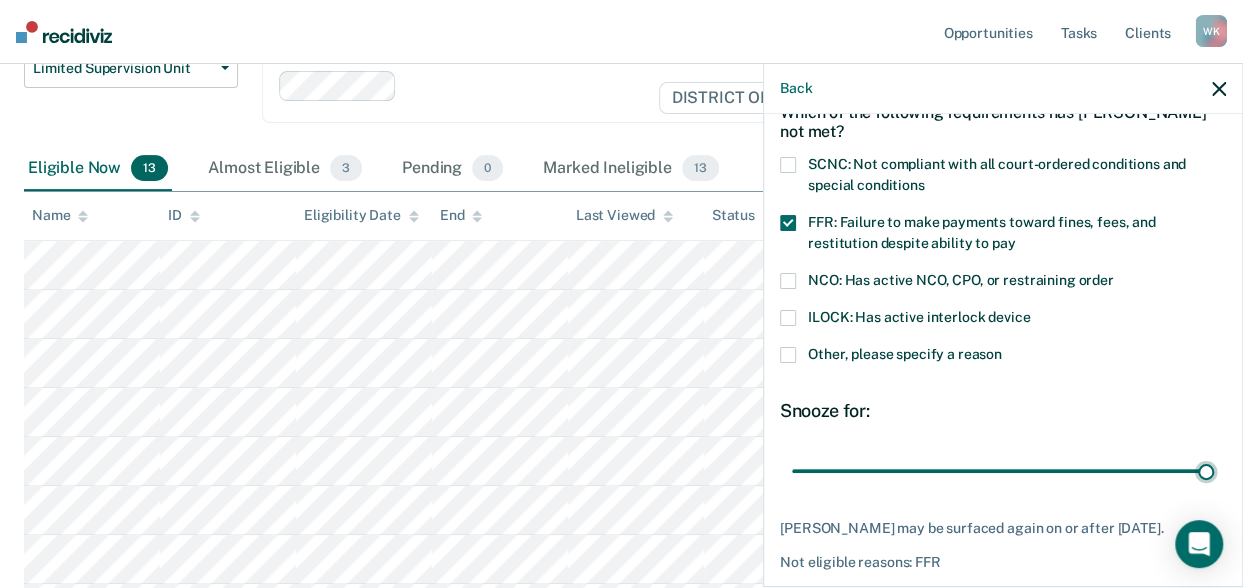 scroll, scrollTop: 187, scrollLeft: 0, axis: vertical 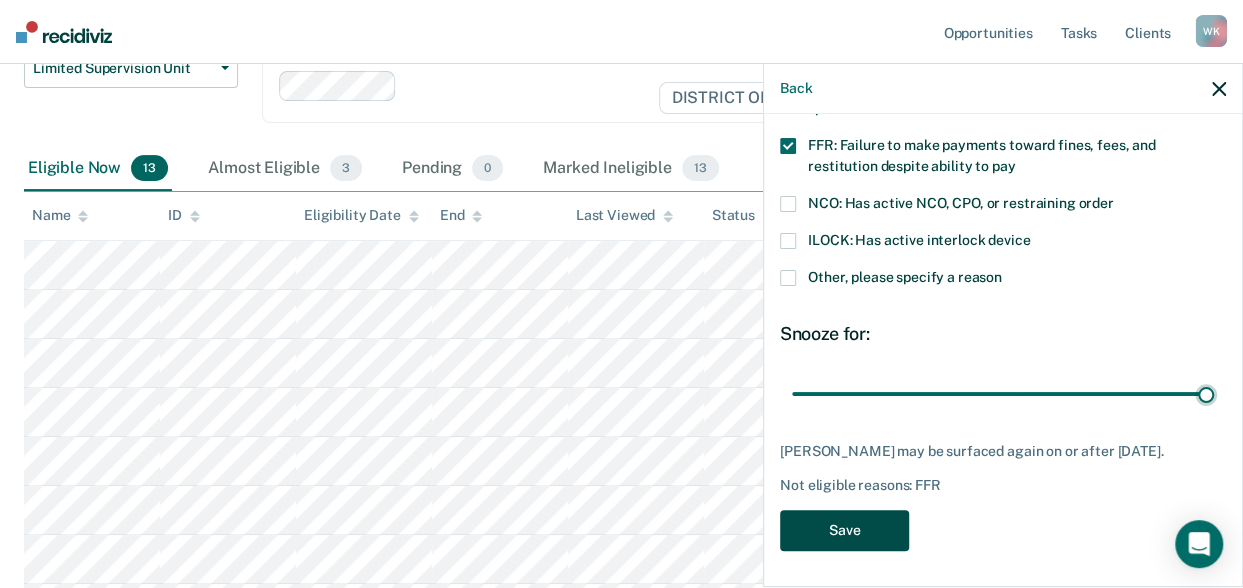 click on "Save" at bounding box center (844, 530) 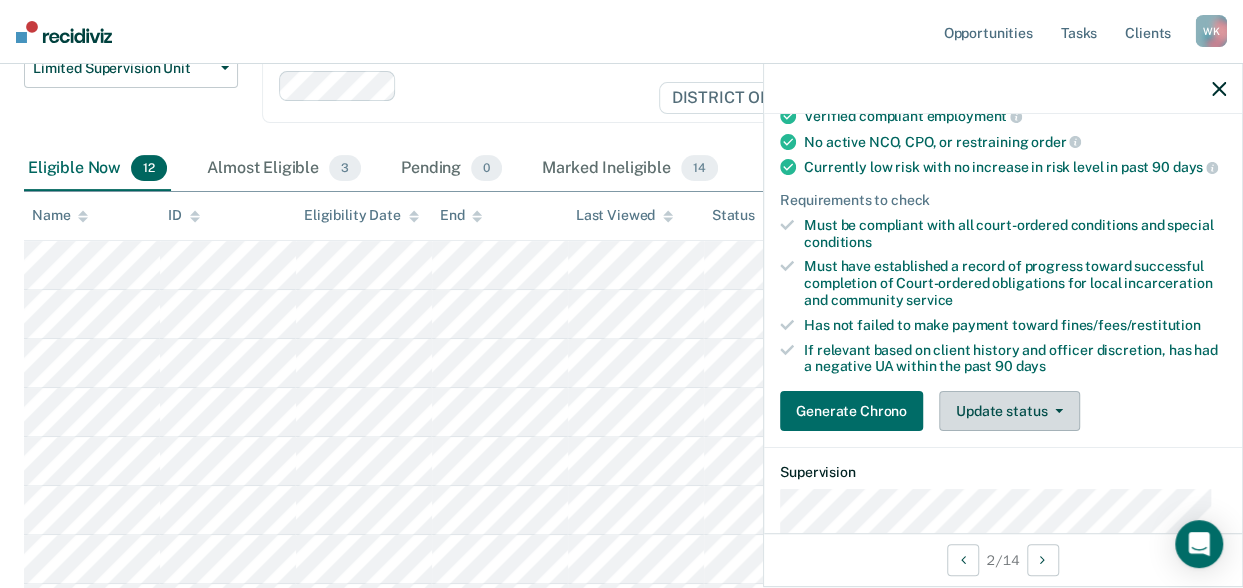 click on "Update status" at bounding box center [1009, 411] 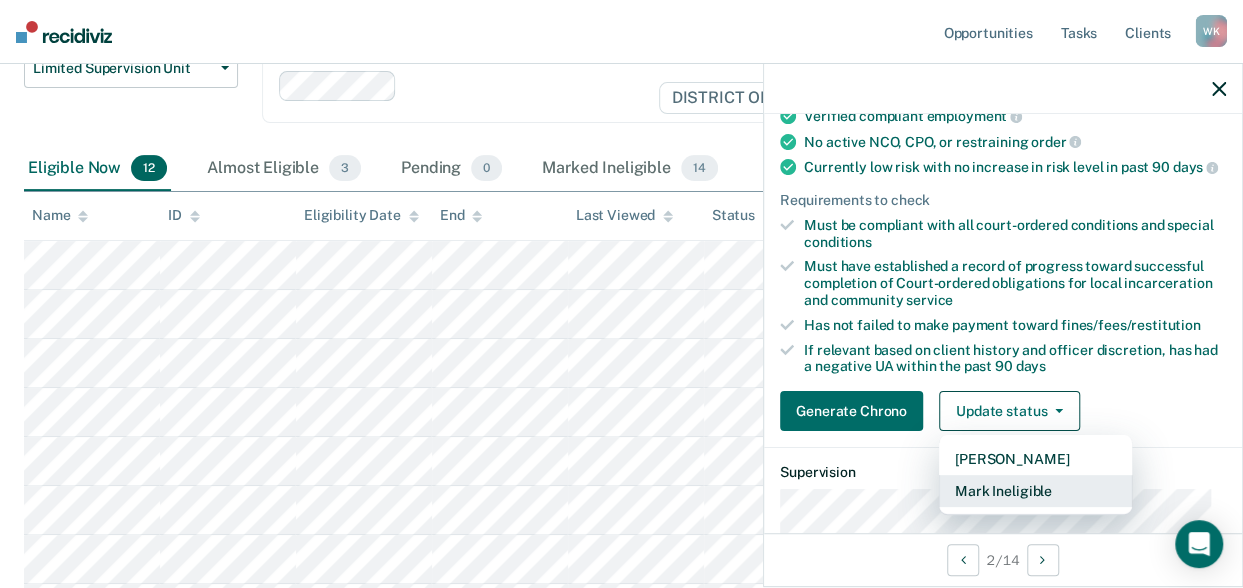 click on "Mark Ineligible" at bounding box center [1035, 491] 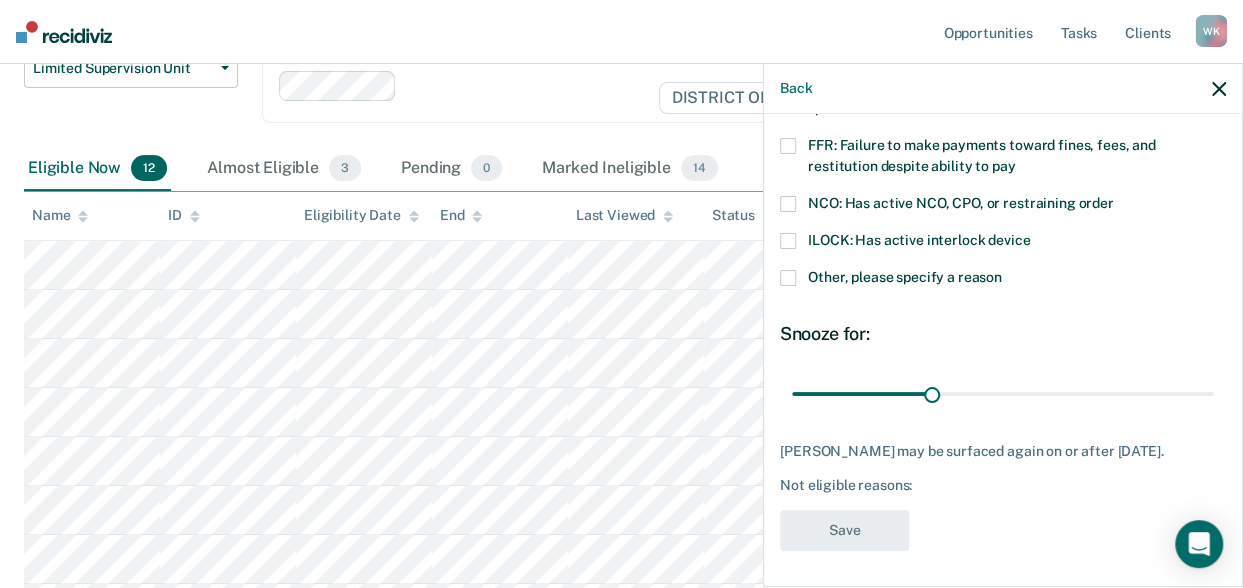 click at bounding box center (788, 278) 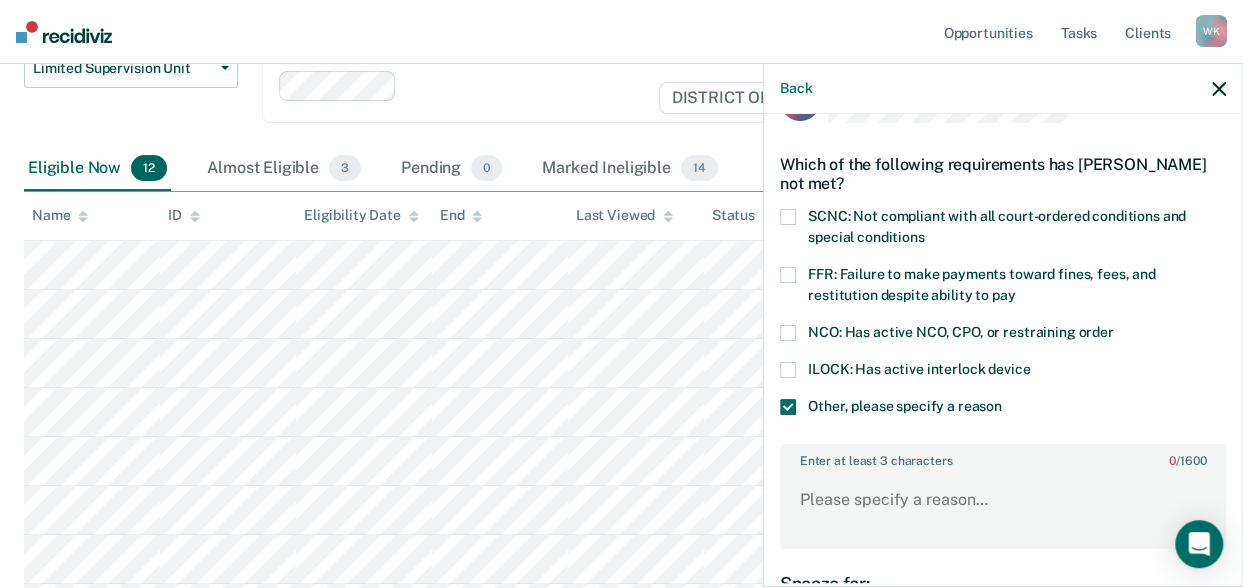scroll, scrollTop: 200, scrollLeft: 0, axis: vertical 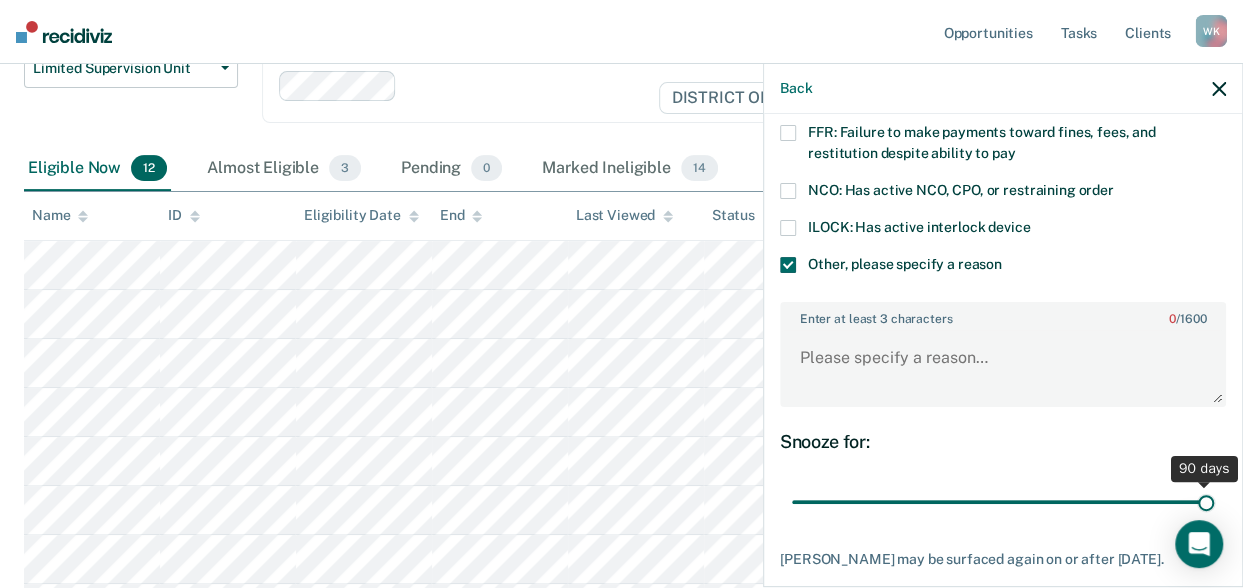 drag, startPoint x: 932, startPoint y: 503, endPoint x: 1222, endPoint y: 531, distance: 291.3486 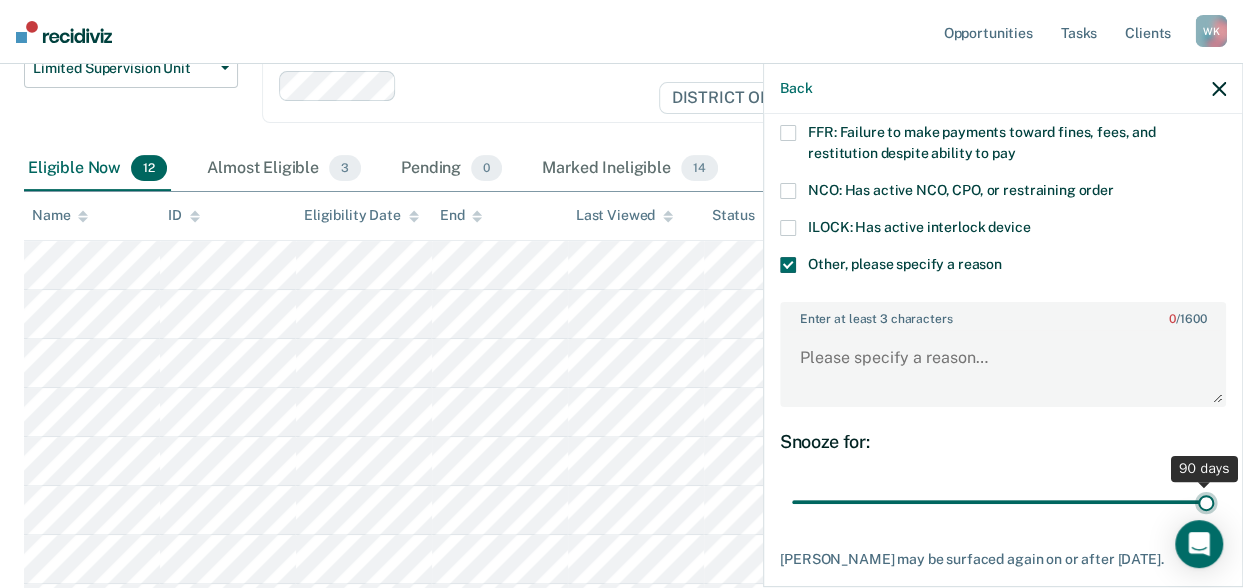 type on "90" 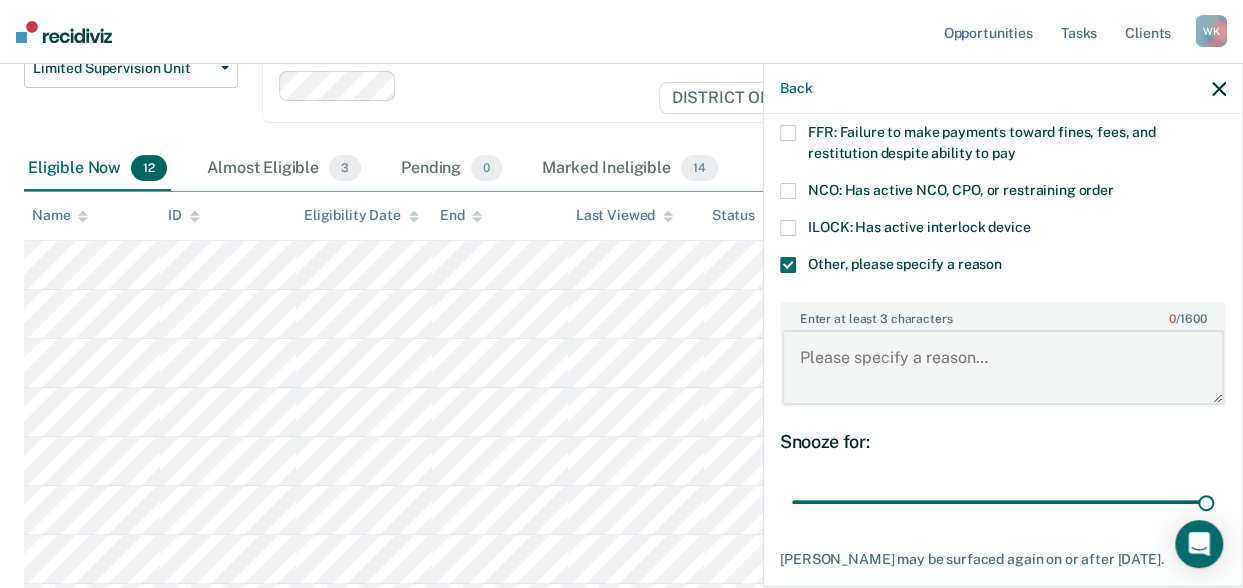 click on "Enter at least 3 characters 0  /  1600" at bounding box center [1003, 367] 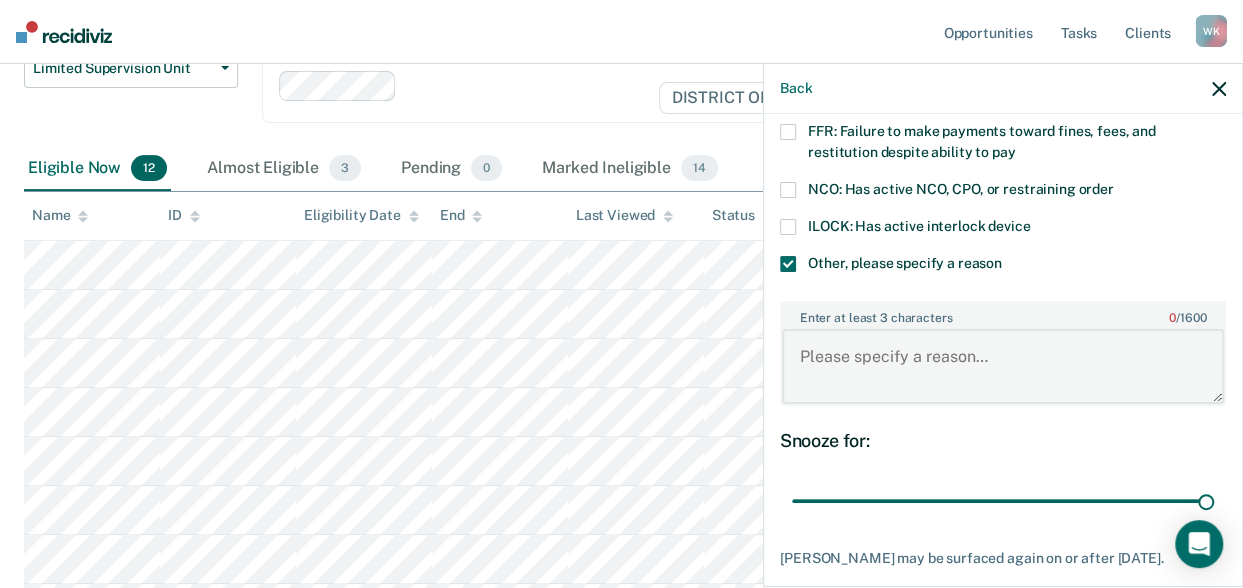 scroll, scrollTop: 200, scrollLeft: 0, axis: vertical 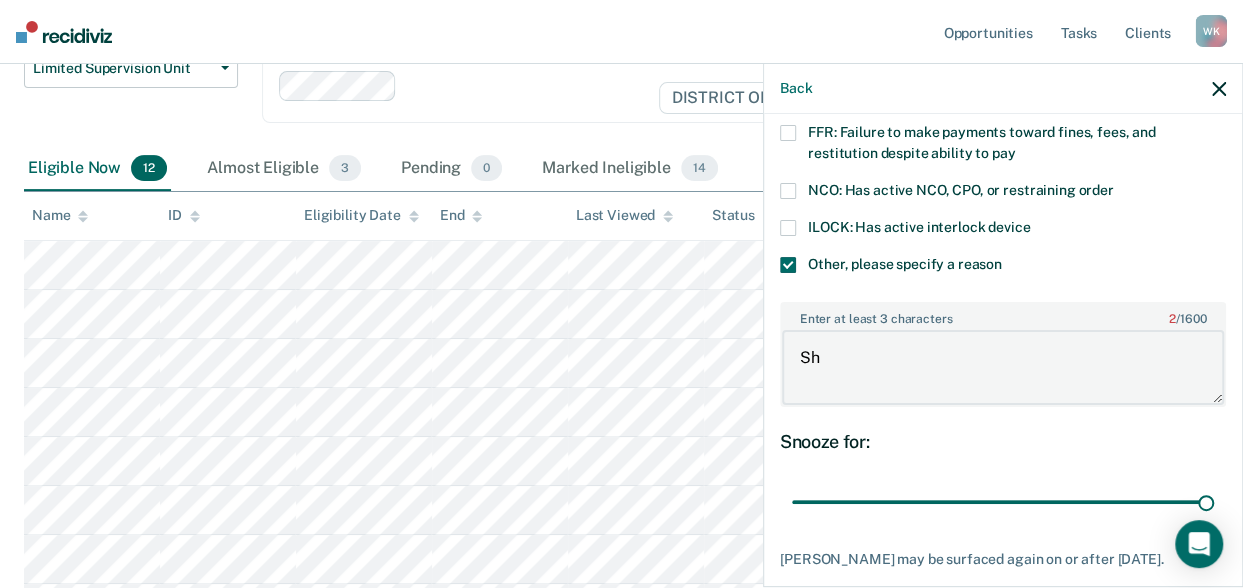 type on "S" 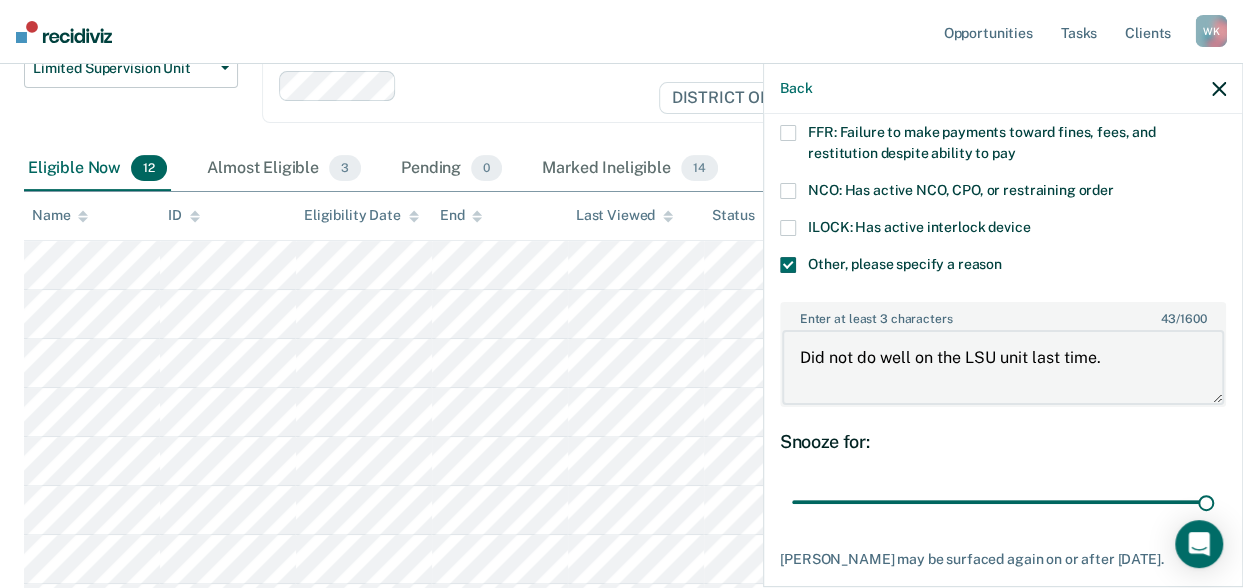 scroll, scrollTop: 324, scrollLeft: 0, axis: vertical 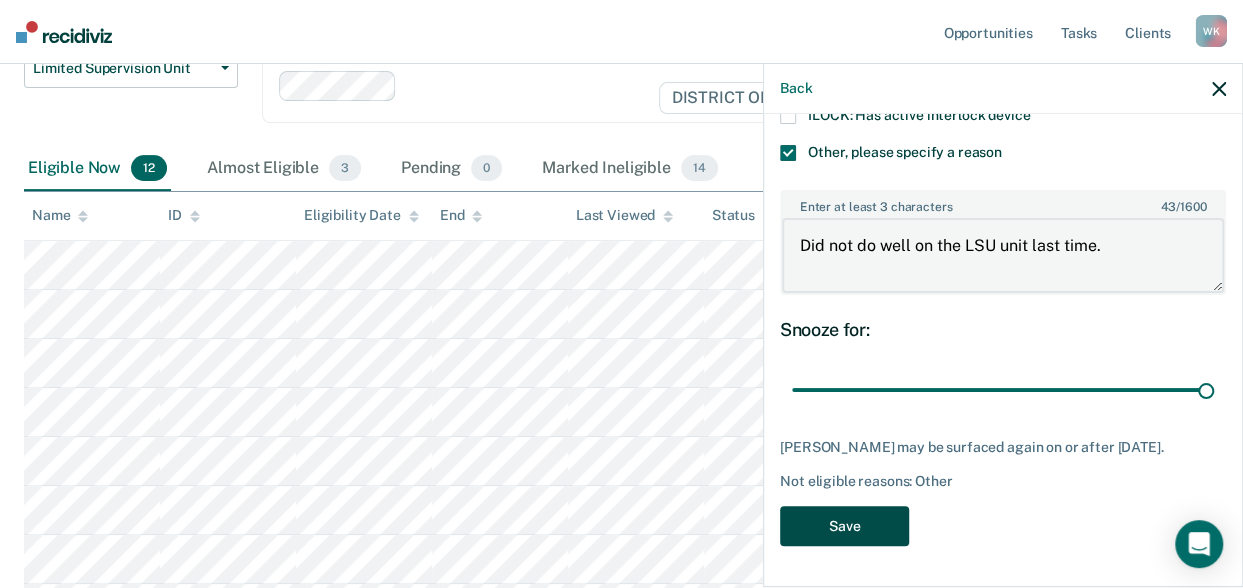 type on "Did not do well on the LSU unit last time." 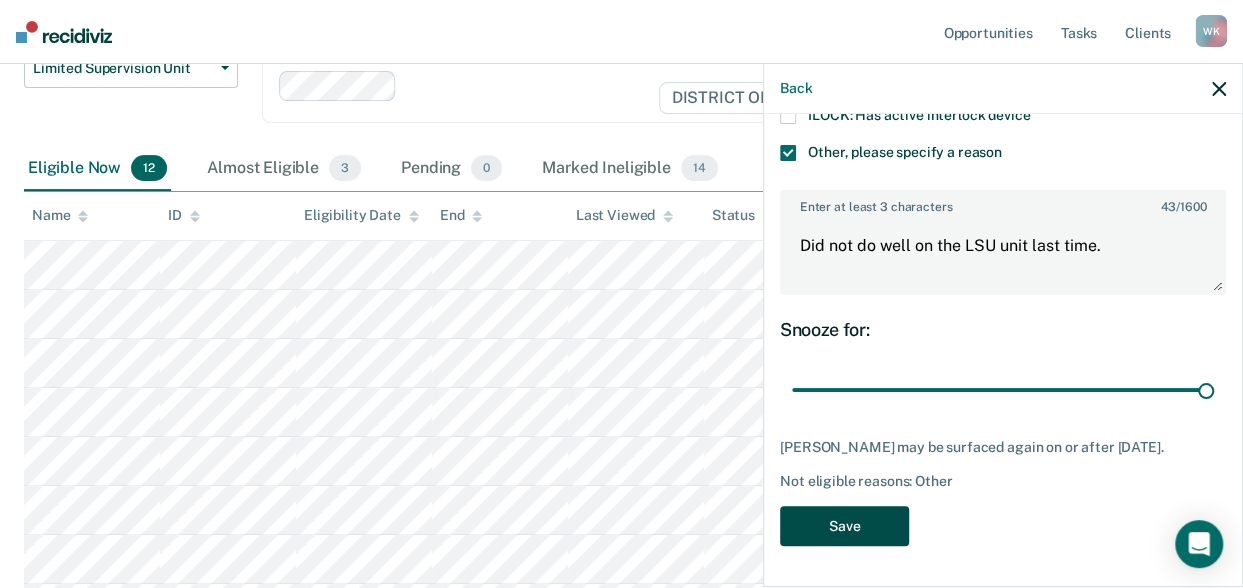 click on "Save" at bounding box center (844, 526) 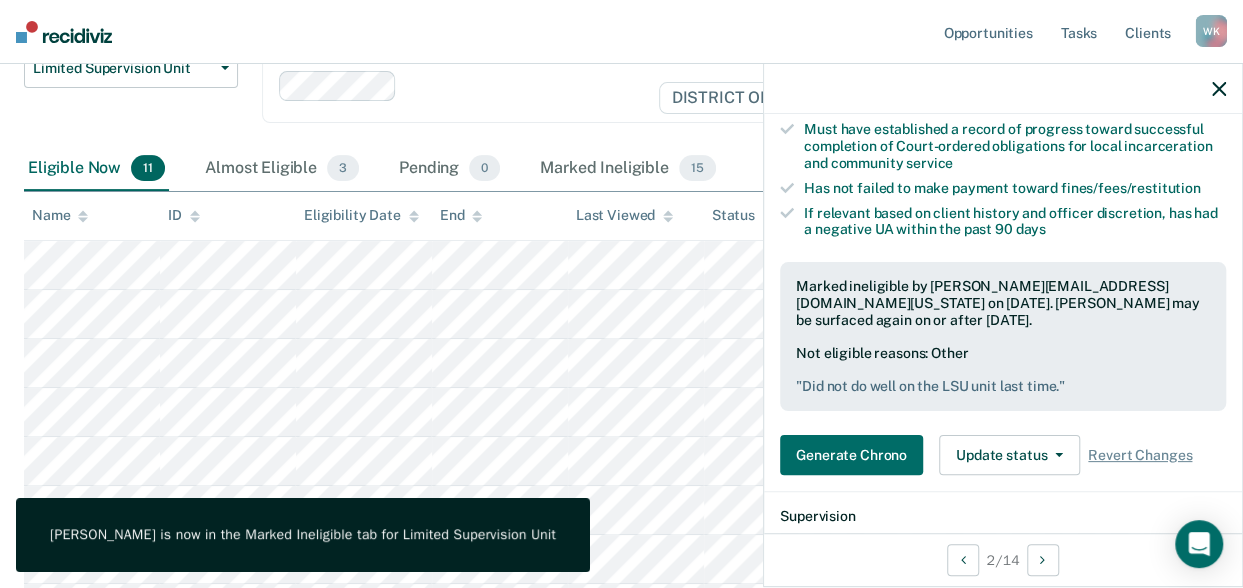 click 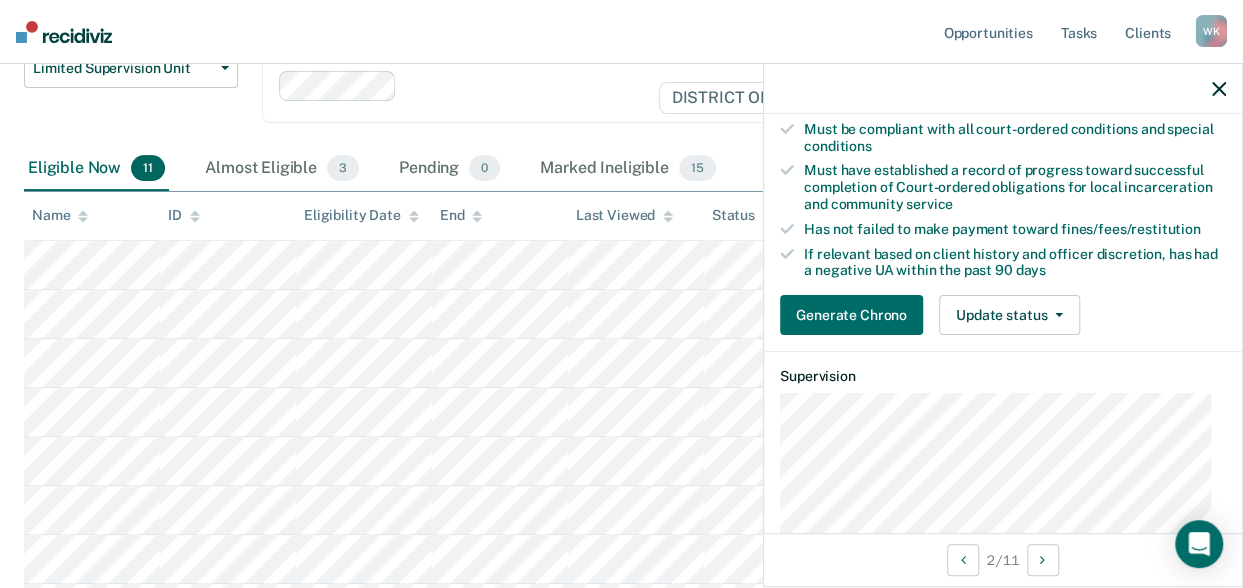 scroll, scrollTop: 284, scrollLeft: 0, axis: vertical 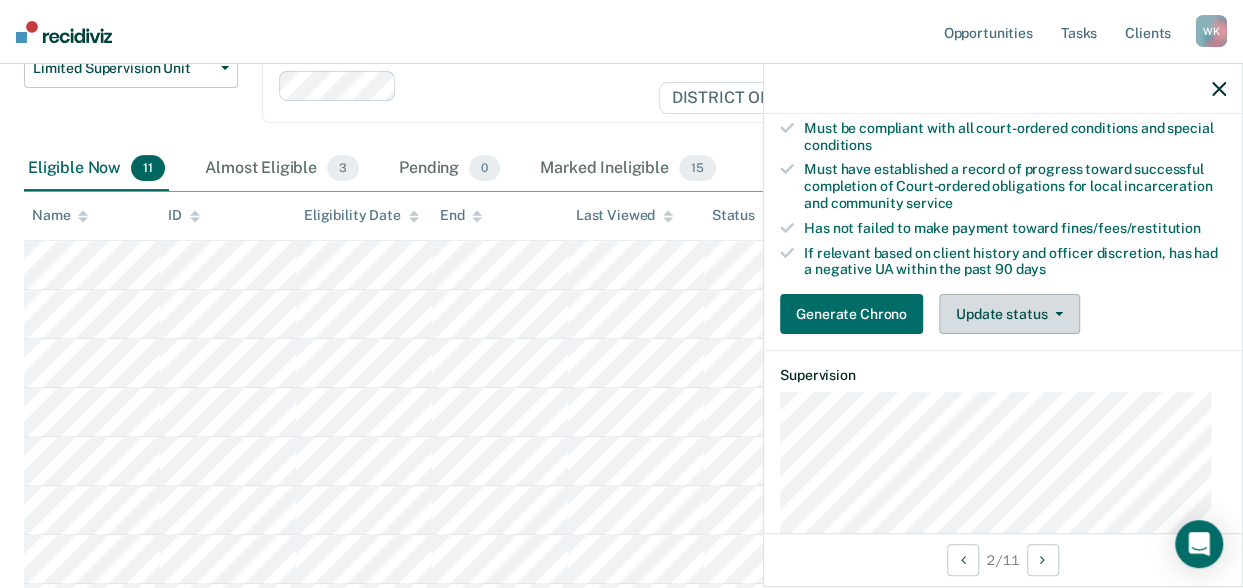 click on "Update status" at bounding box center (1009, 314) 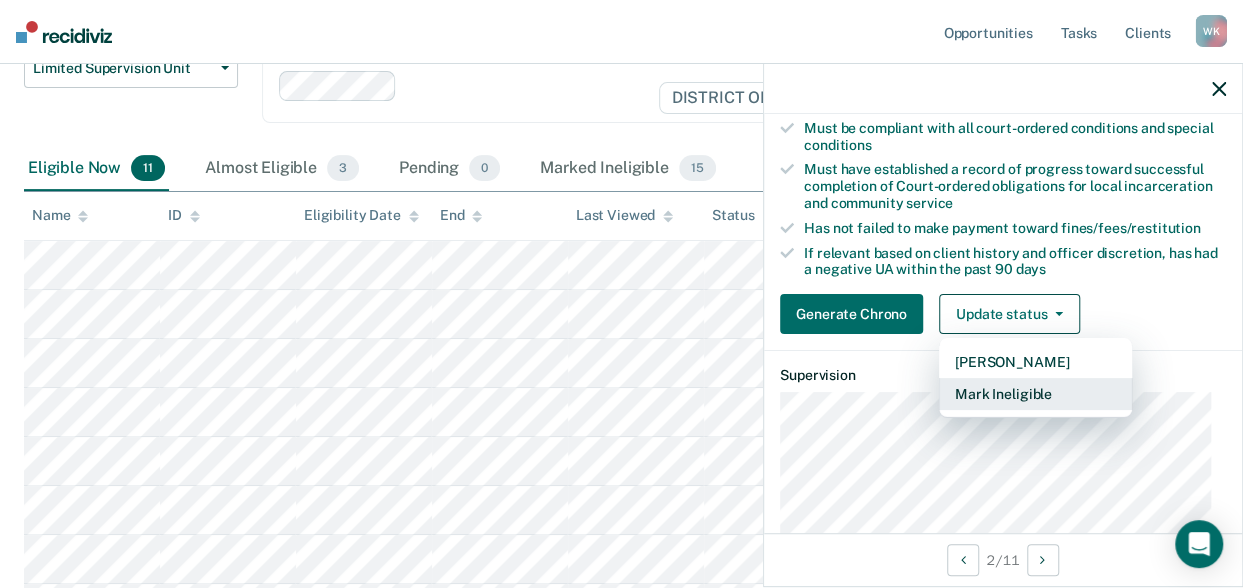 click on "Mark Ineligible" at bounding box center [1035, 394] 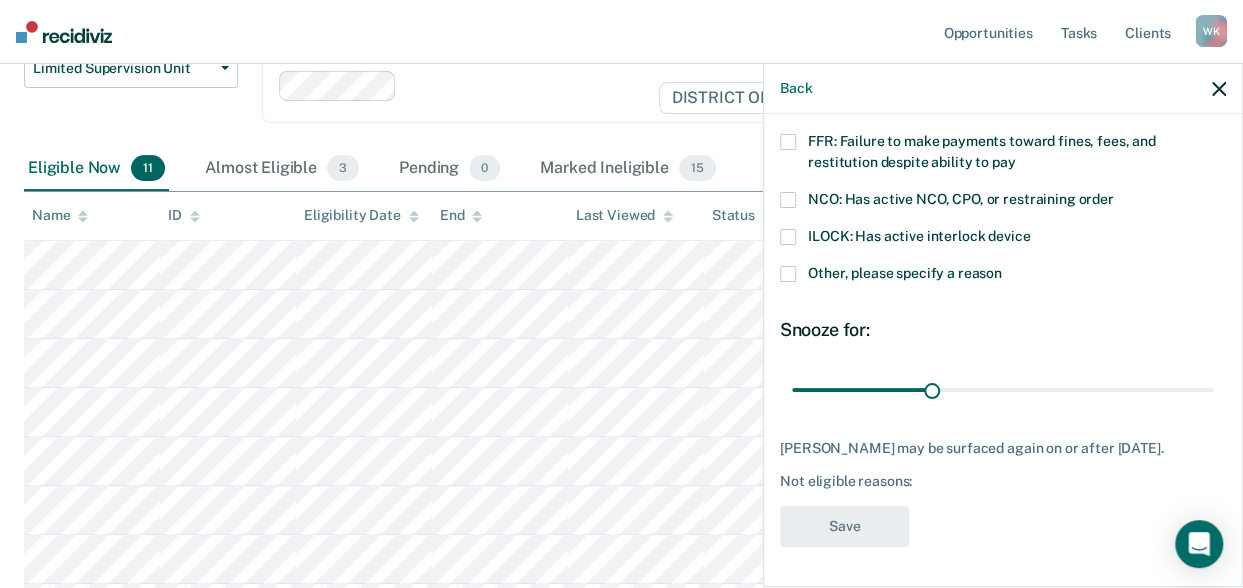 scroll, scrollTop: 204, scrollLeft: 0, axis: vertical 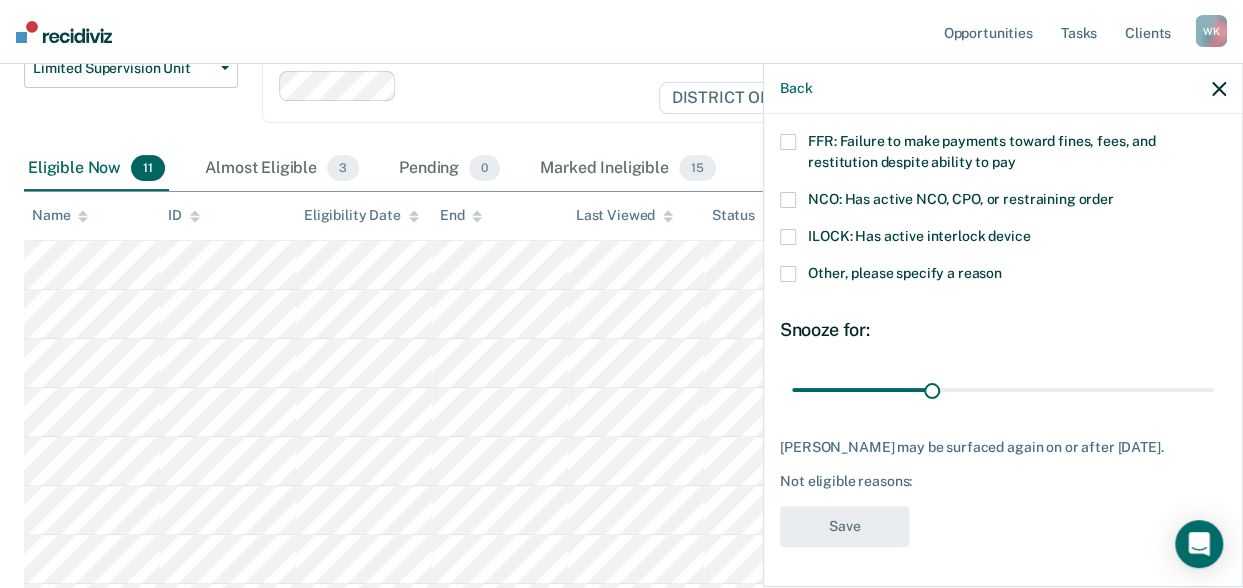 click at bounding box center [788, 274] 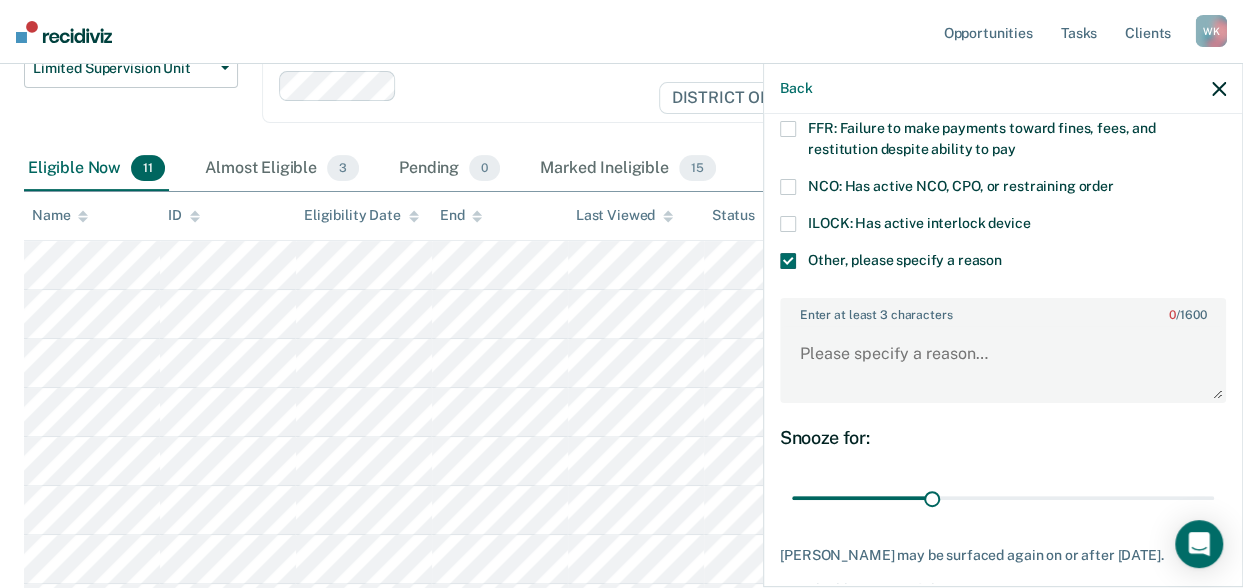 click at bounding box center [788, 224] 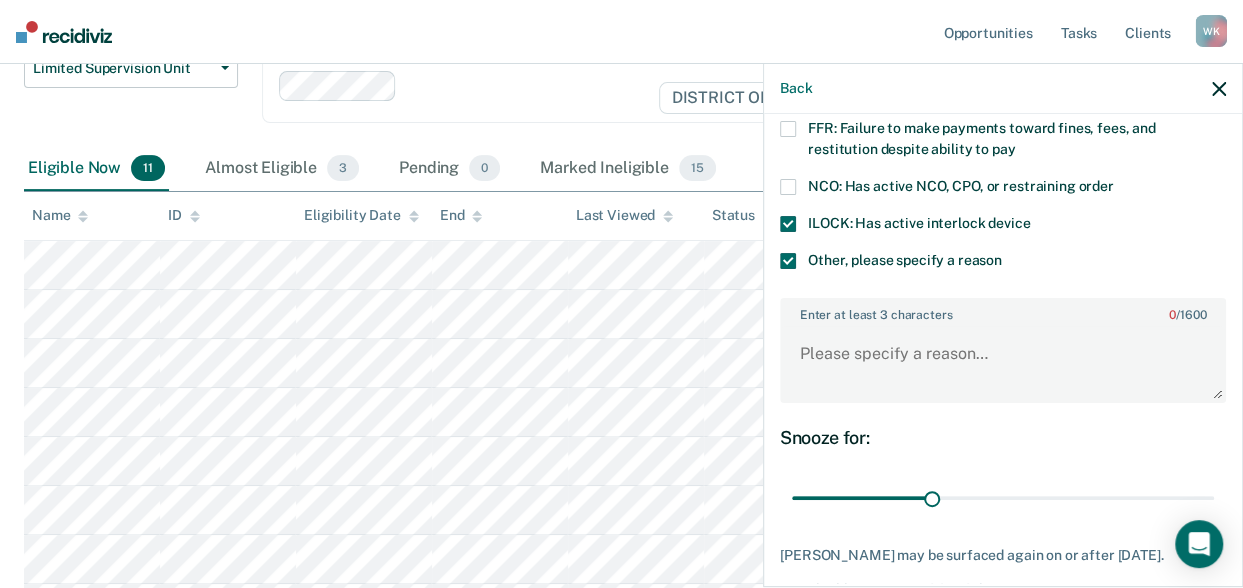 click at bounding box center [788, 261] 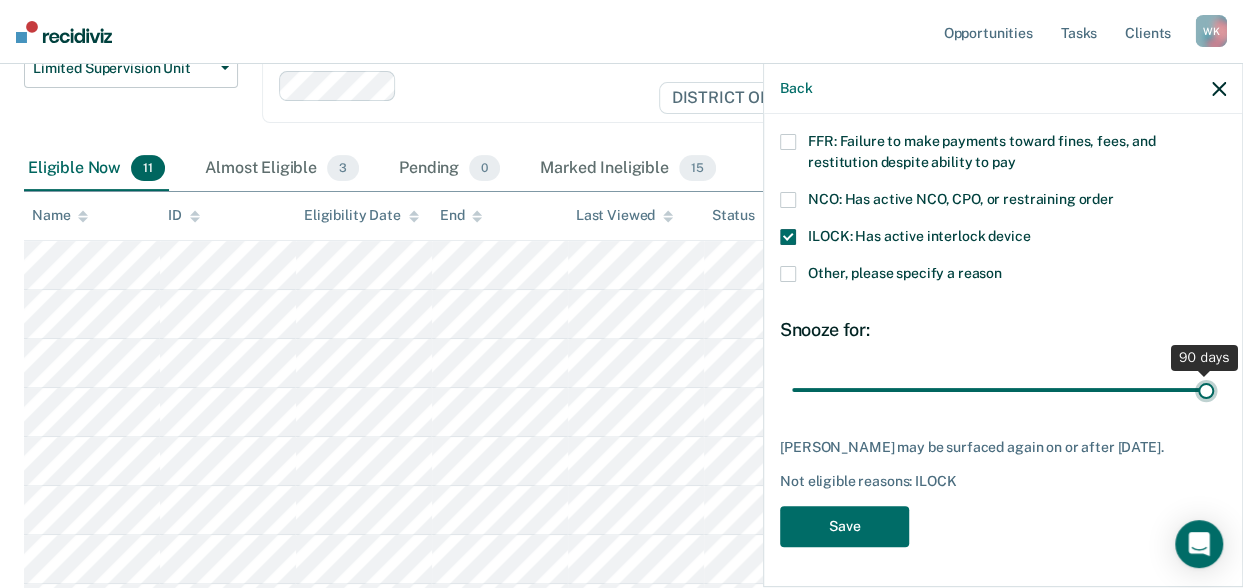 drag, startPoint x: 926, startPoint y: 376, endPoint x: 1268, endPoint y: 359, distance: 342.42224 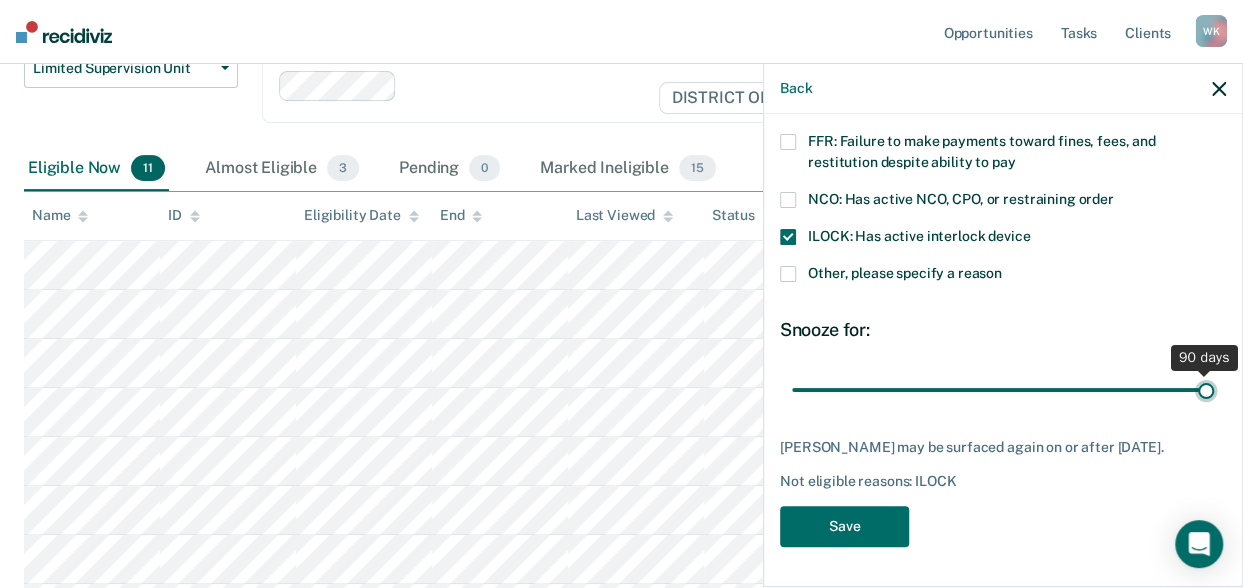 type on "90" 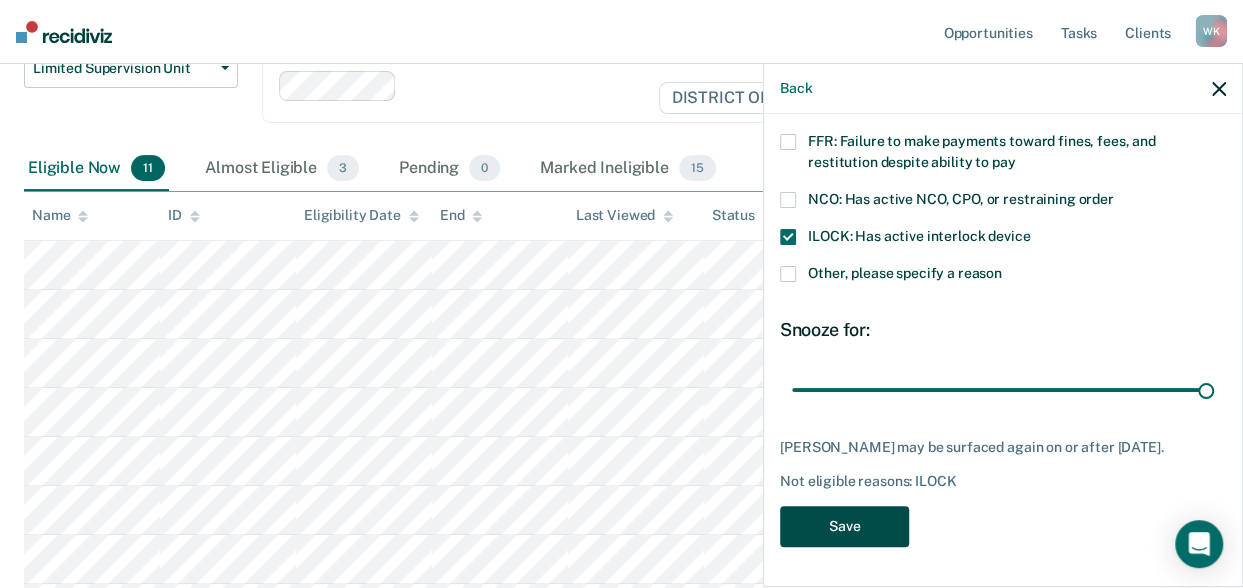 click on "Save" at bounding box center [844, 526] 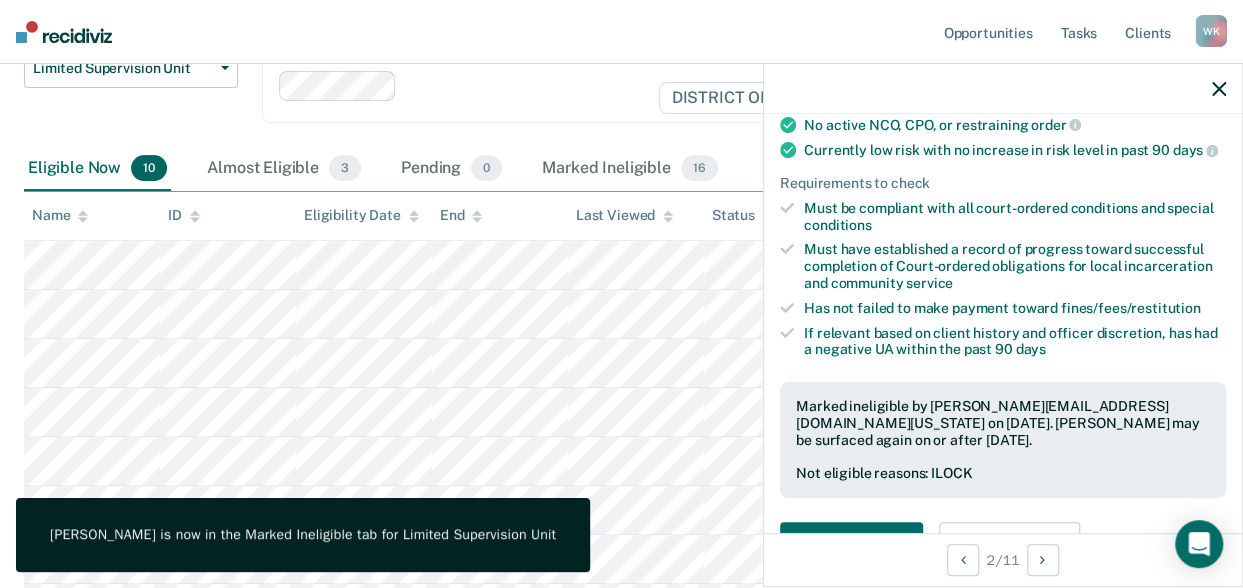 click at bounding box center [1003, 89] 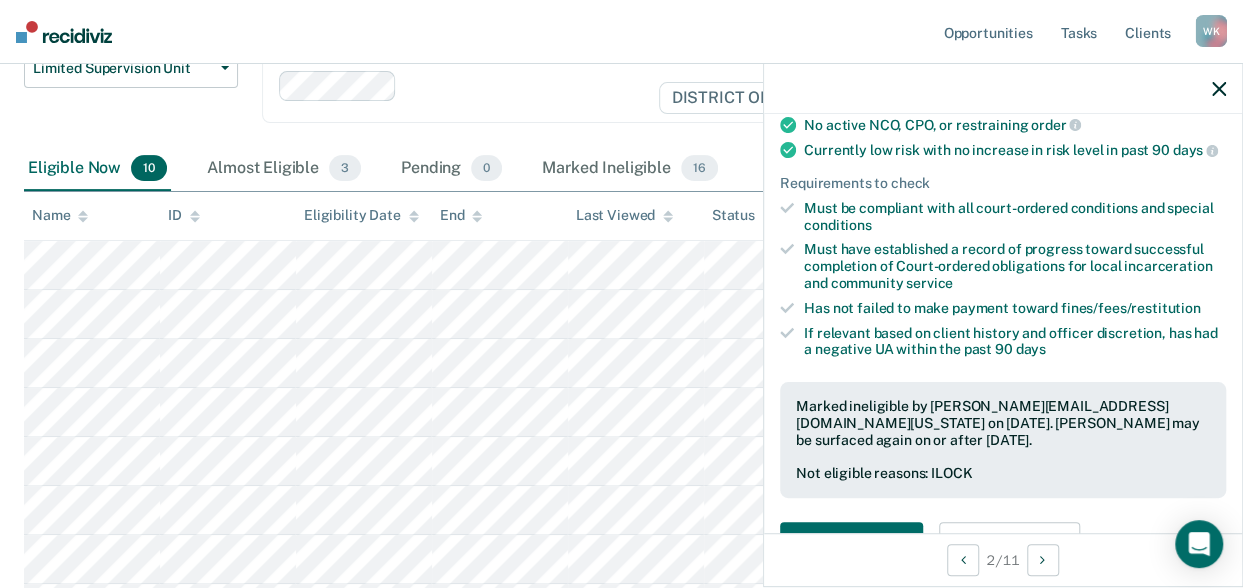 click 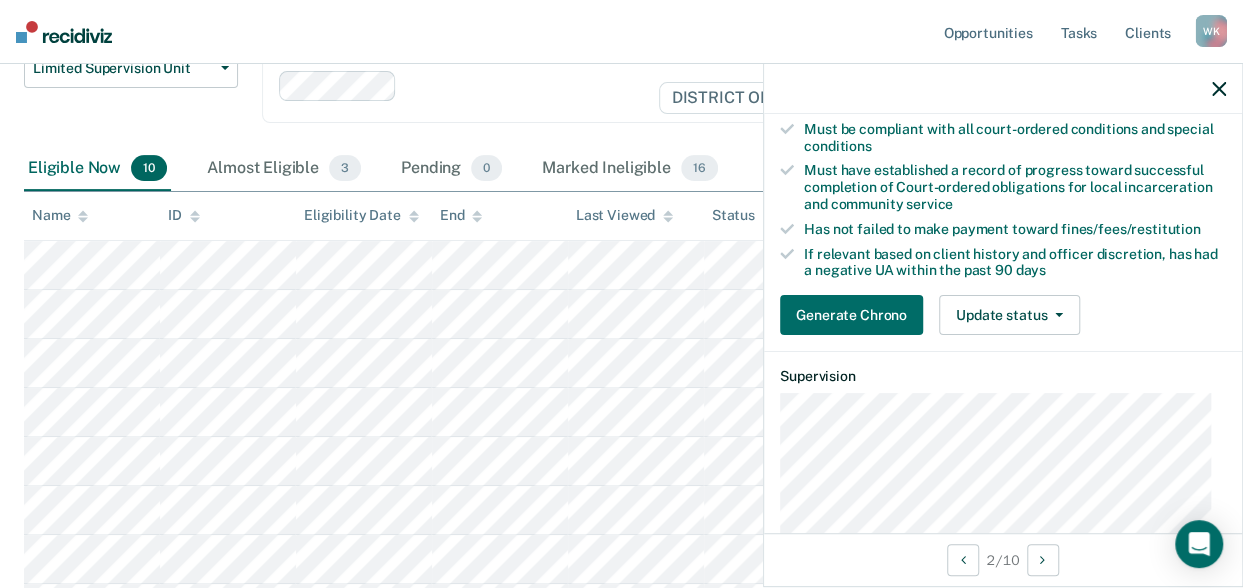 scroll, scrollTop: 286, scrollLeft: 0, axis: vertical 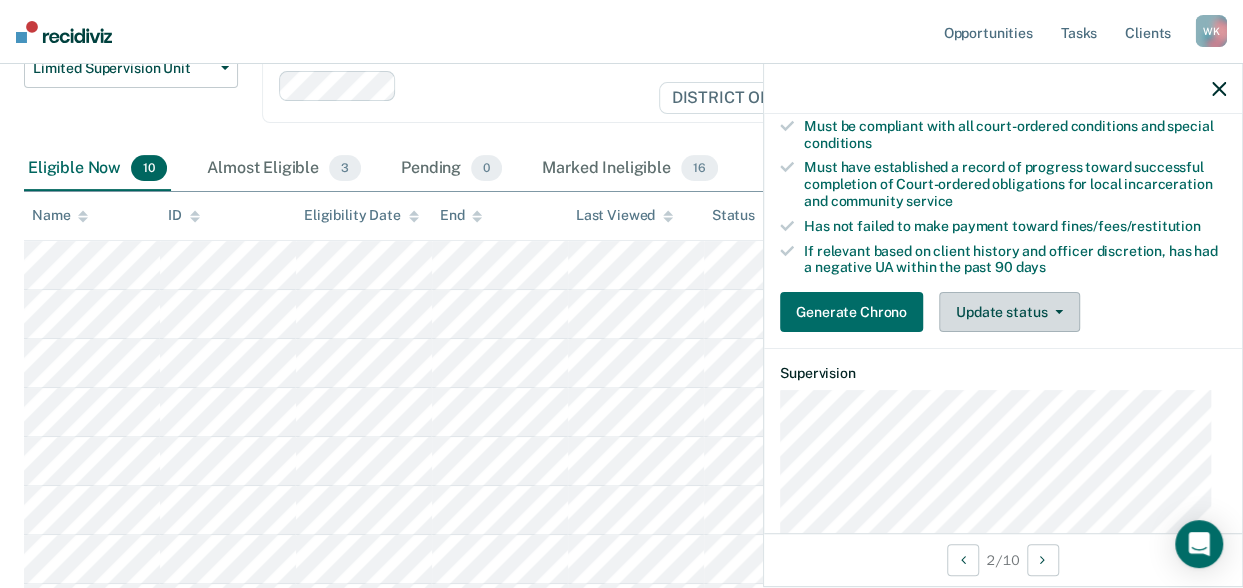 click on "Update status" at bounding box center (1009, 312) 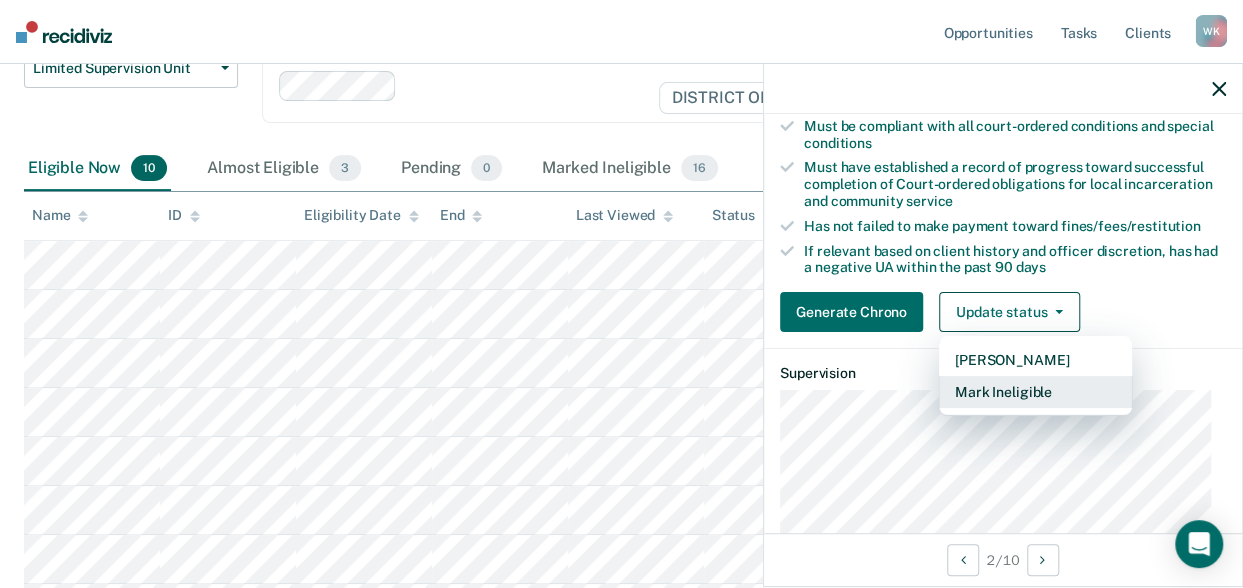 click on "Mark Ineligible" at bounding box center (1035, 392) 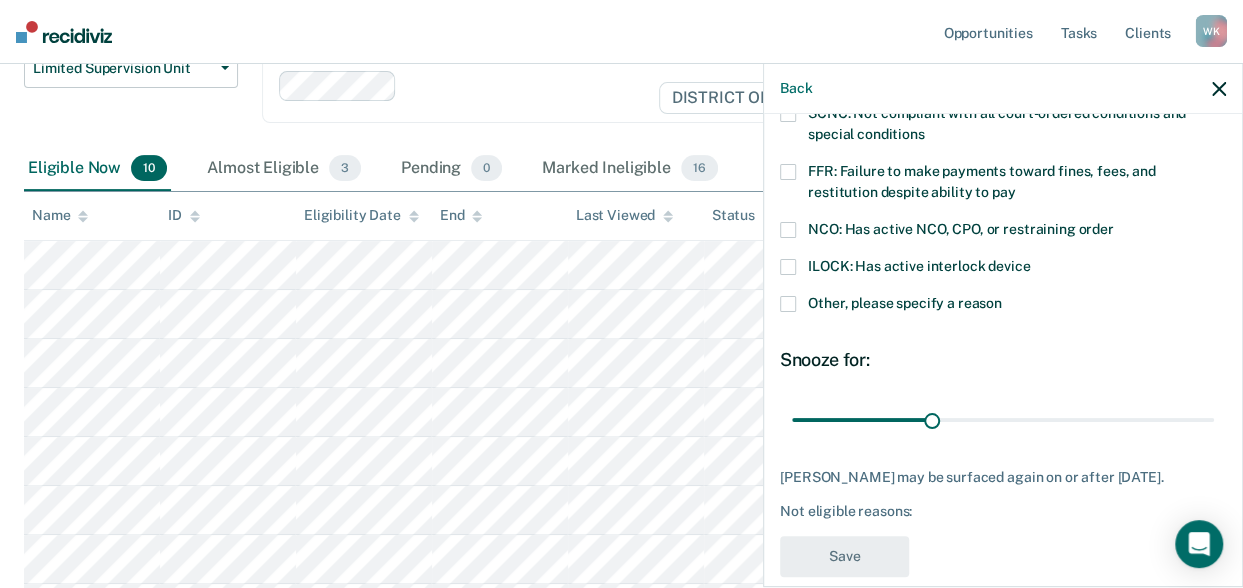 scroll, scrollTop: 160, scrollLeft: 0, axis: vertical 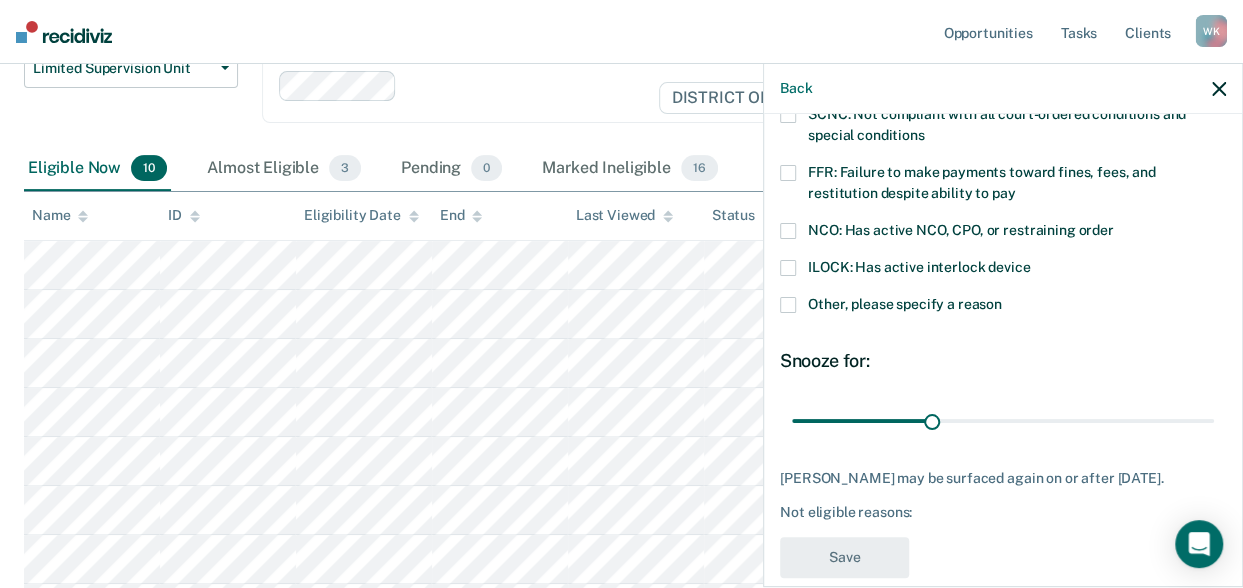 click at bounding box center (788, 268) 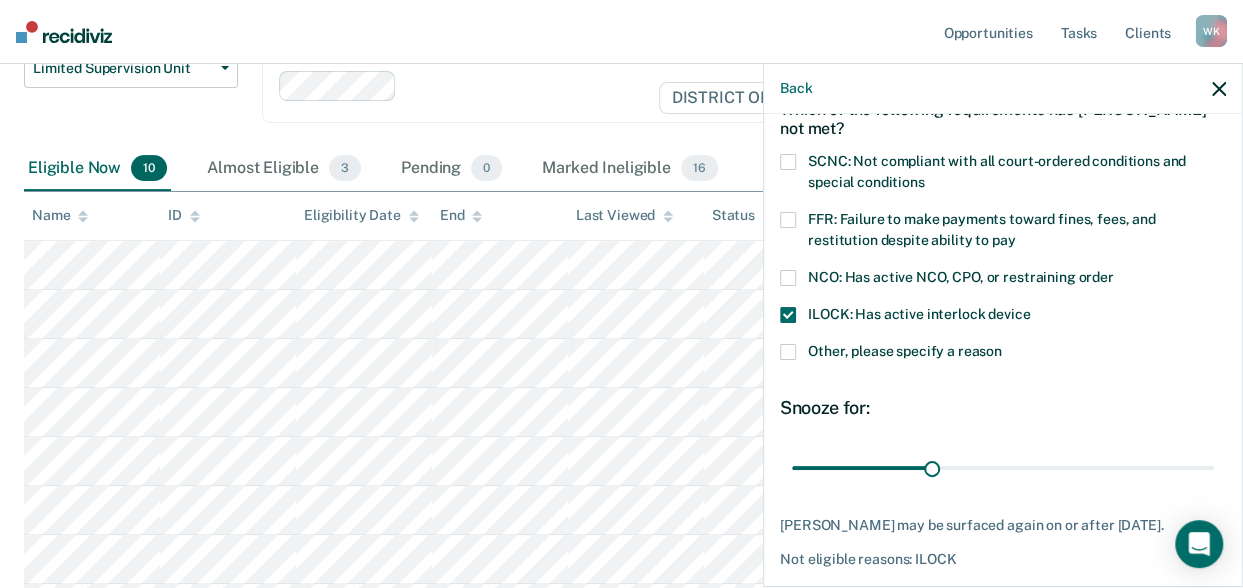 scroll, scrollTop: 112, scrollLeft: 0, axis: vertical 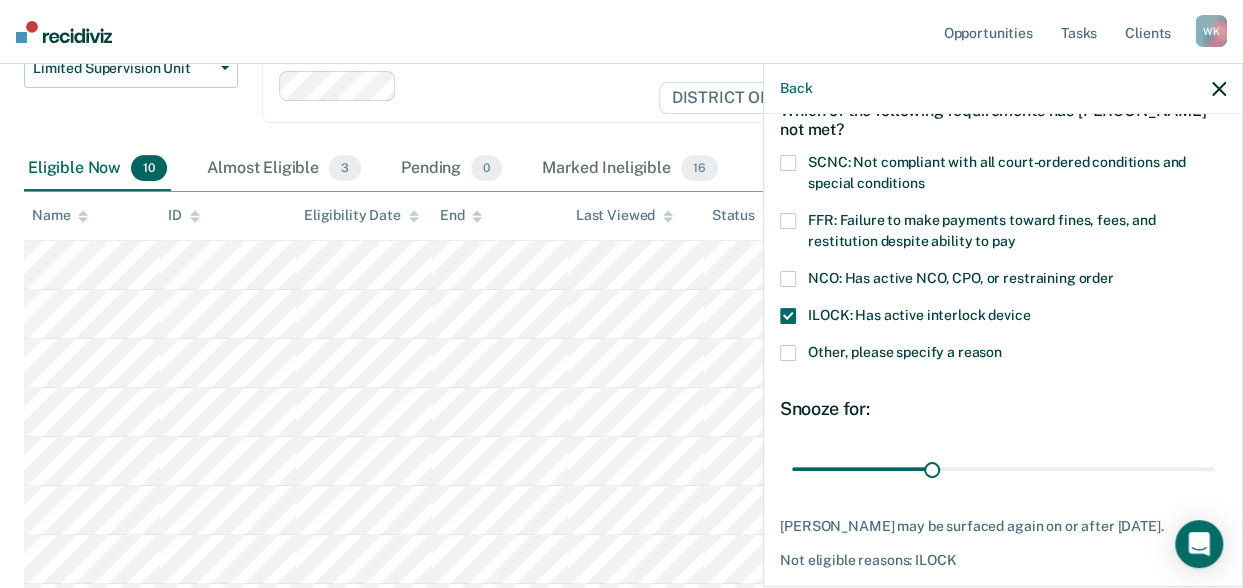 click at bounding box center (788, 316) 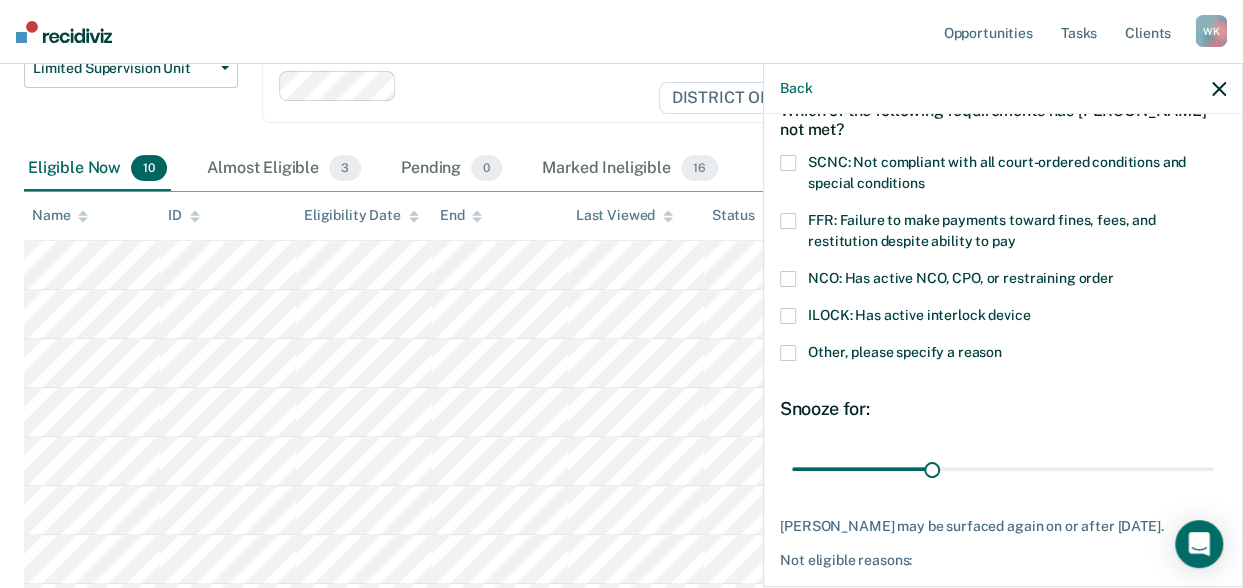 click at bounding box center [788, 353] 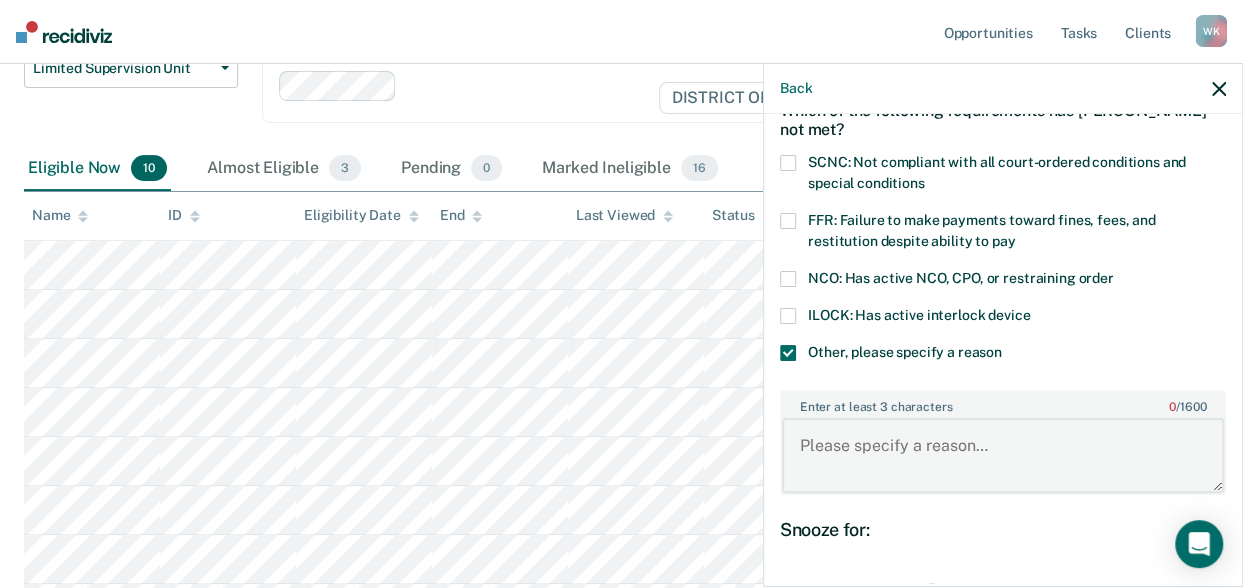 click on "Enter at least 3 characters 0  /  1600" at bounding box center (1003, 455) 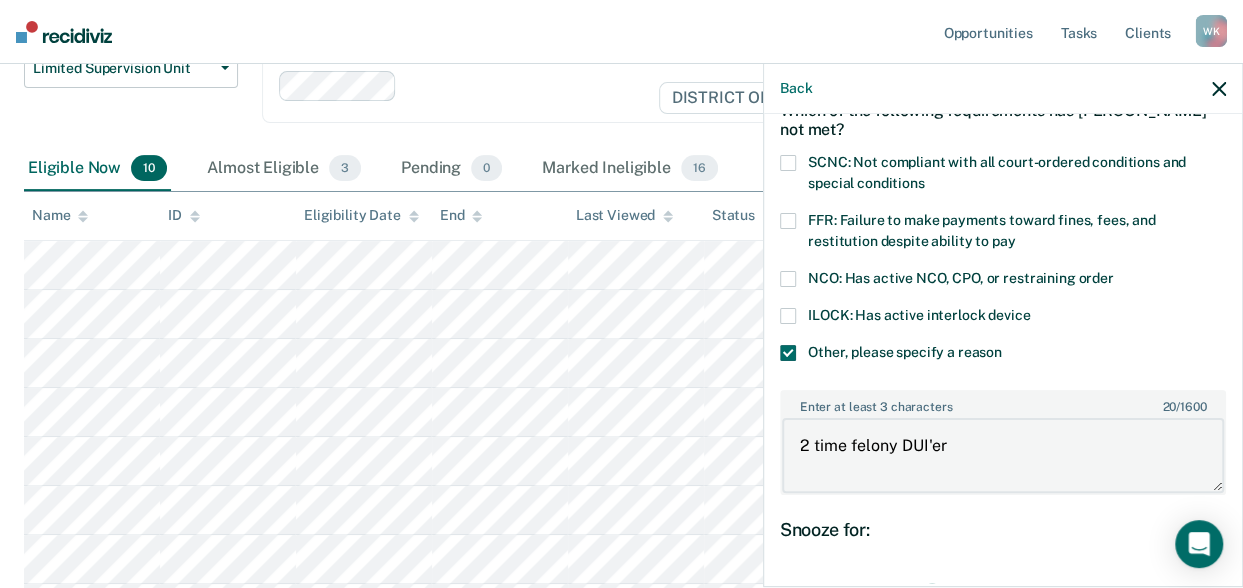 scroll, scrollTop: 324, scrollLeft: 0, axis: vertical 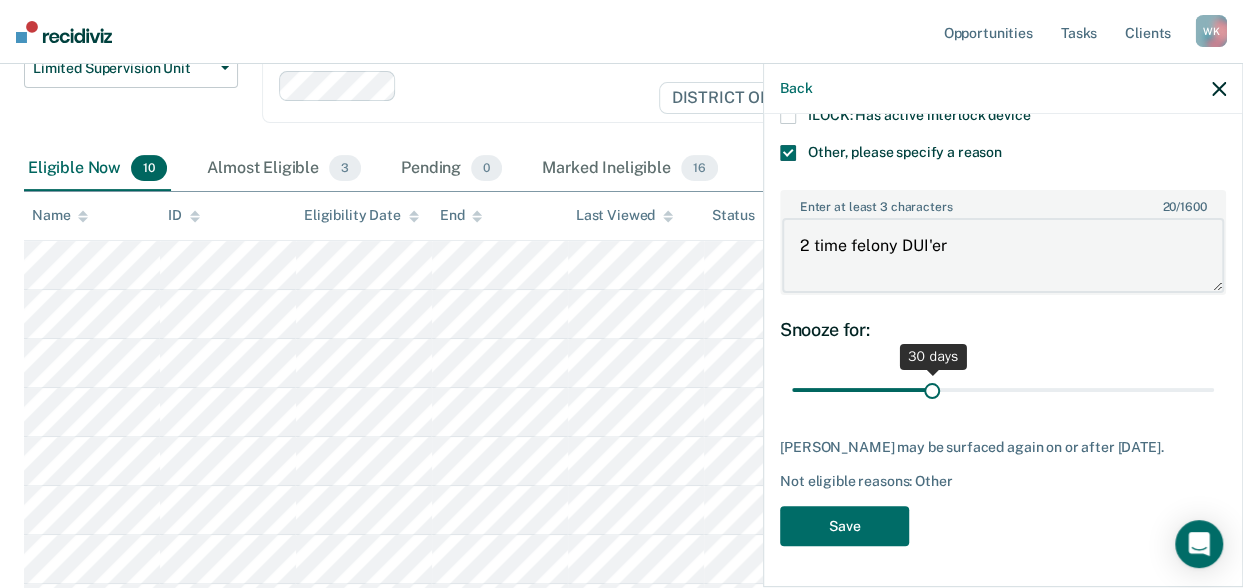type on "2 time felony DUI'er" 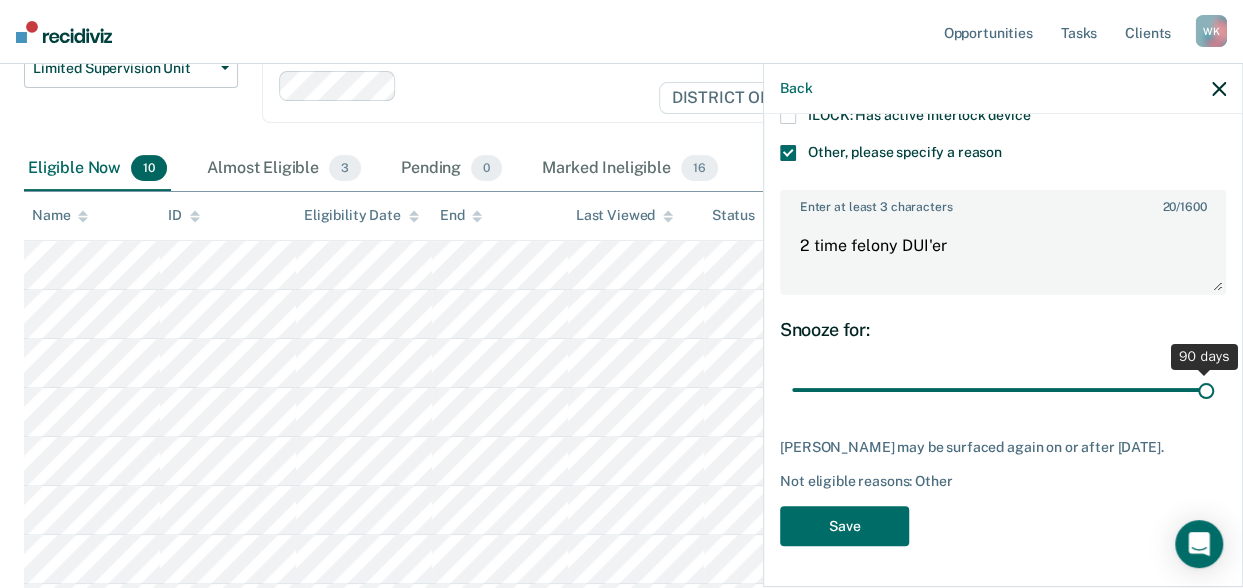 drag, startPoint x: 928, startPoint y: 375, endPoint x: 1240, endPoint y: 393, distance: 312.5188 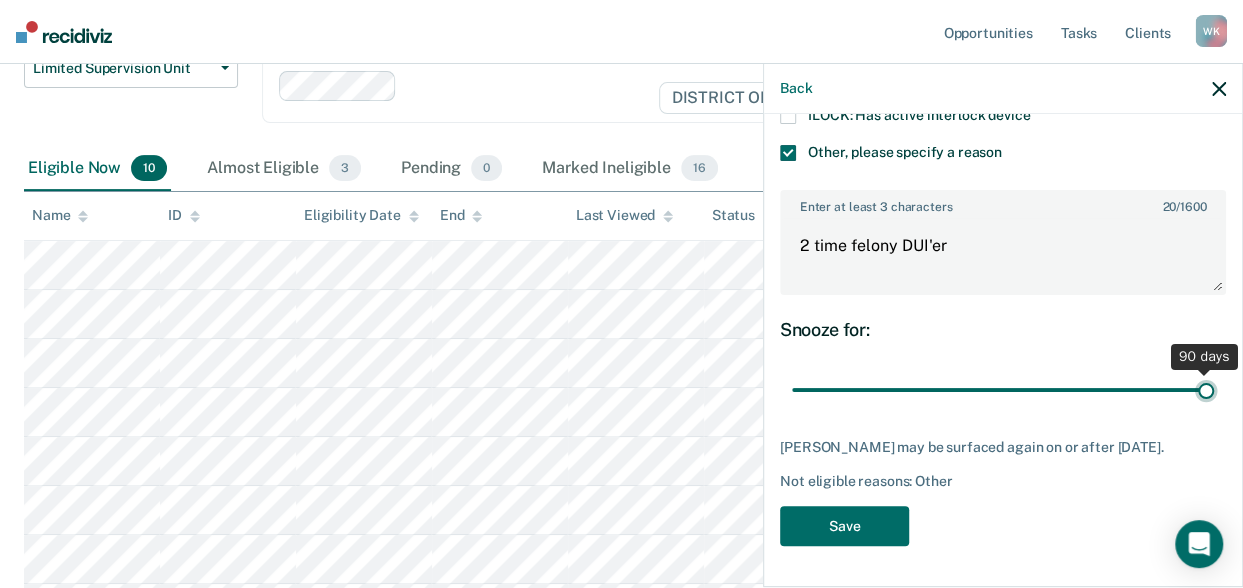 type on "90" 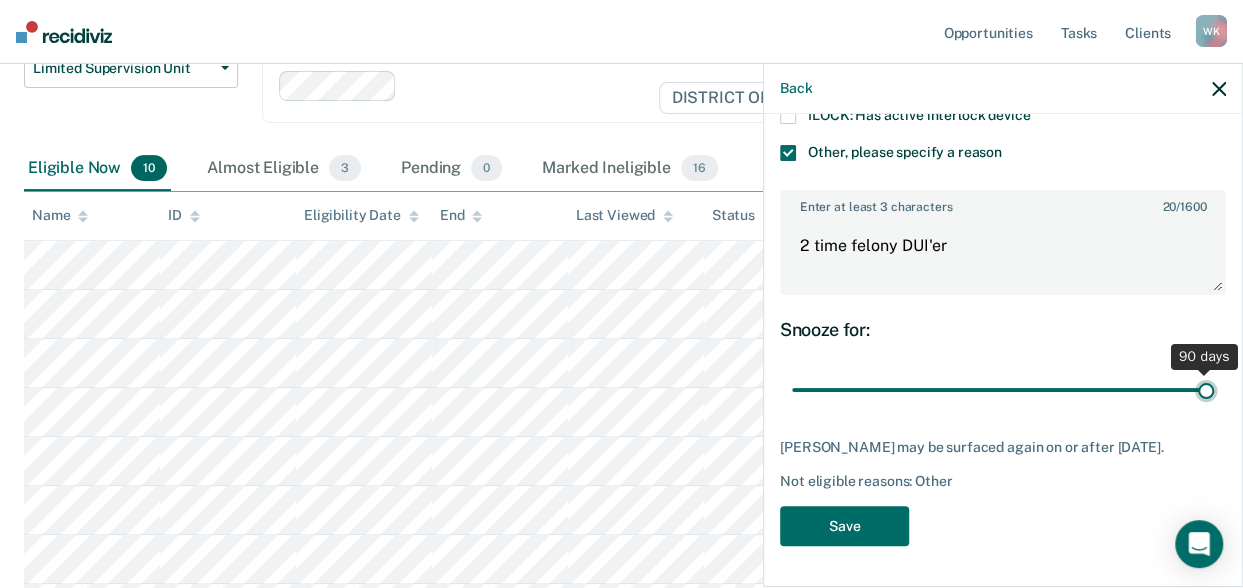click at bounding box center [1003, 389] 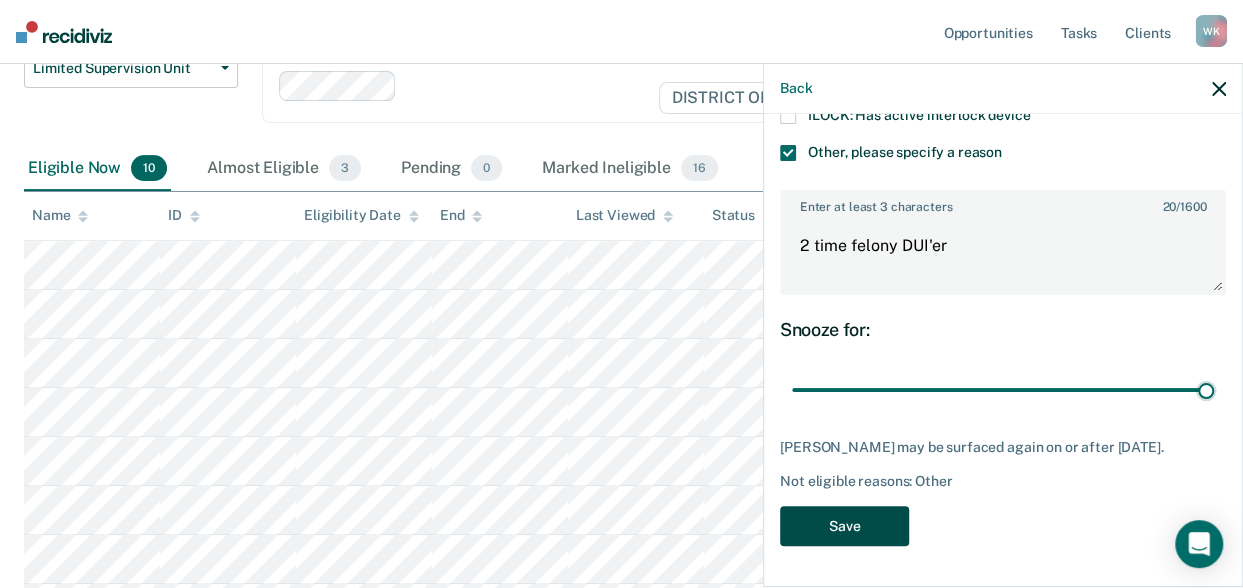 click on "Save" at bounding box center [844, 526] 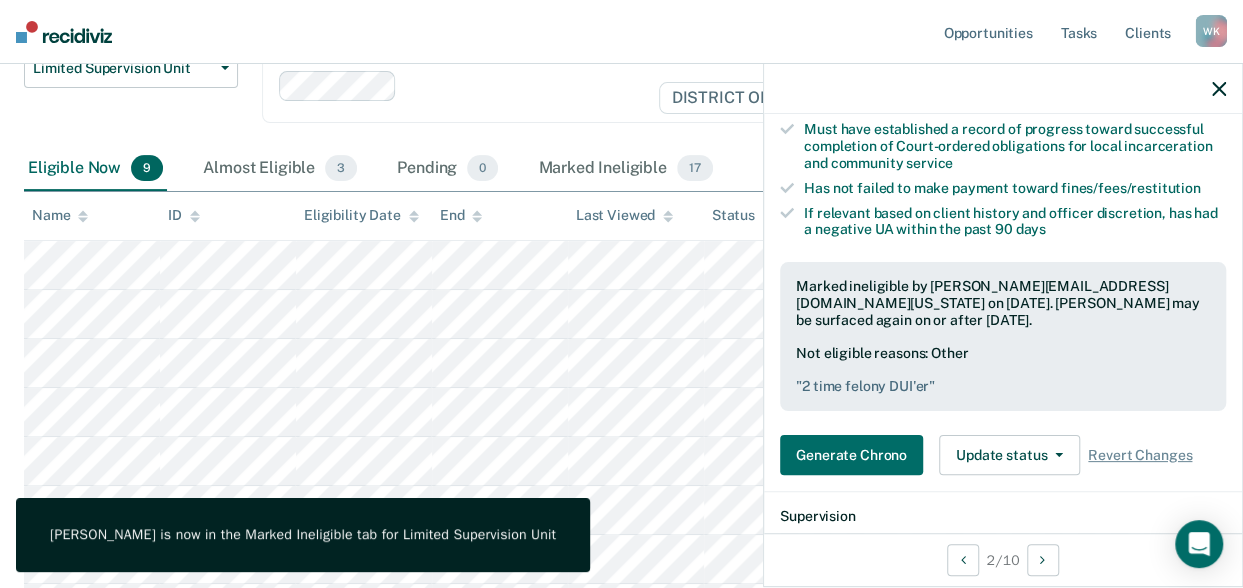 click 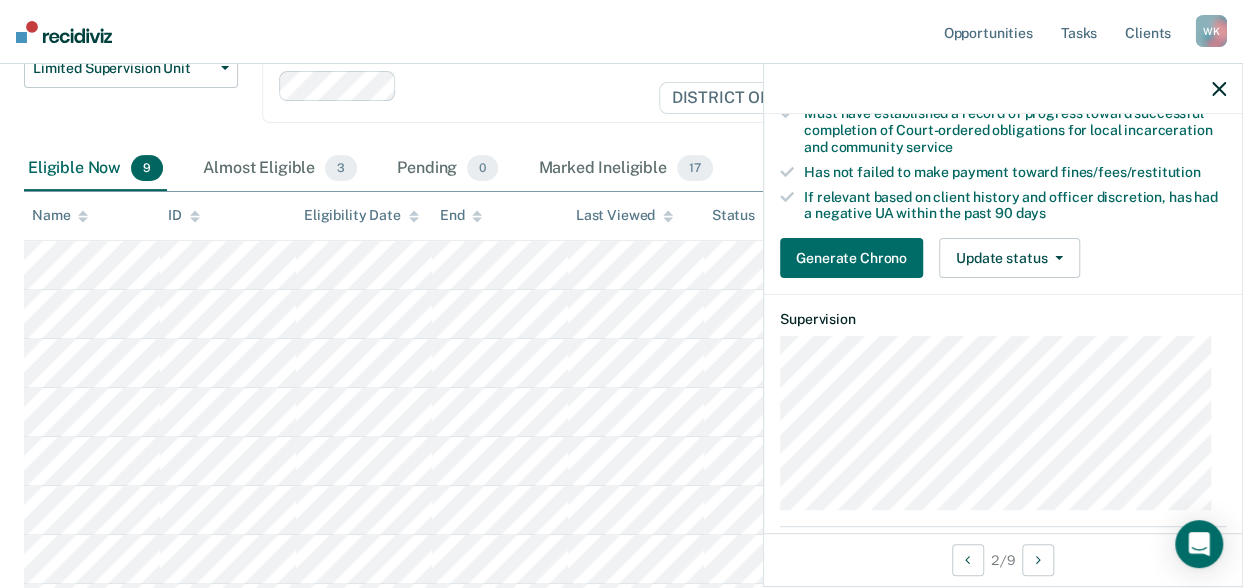 scroll, scrollTop: 350, scrollLeft: 0, axis: vertical 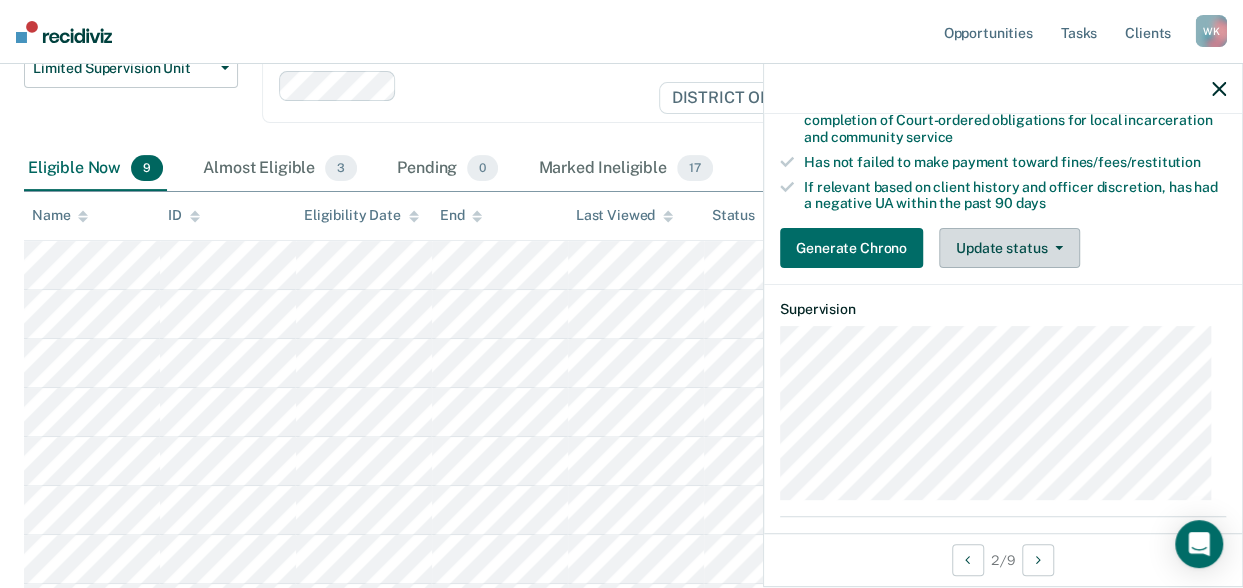 click on "Update status" at bounding box center [1009, 248] 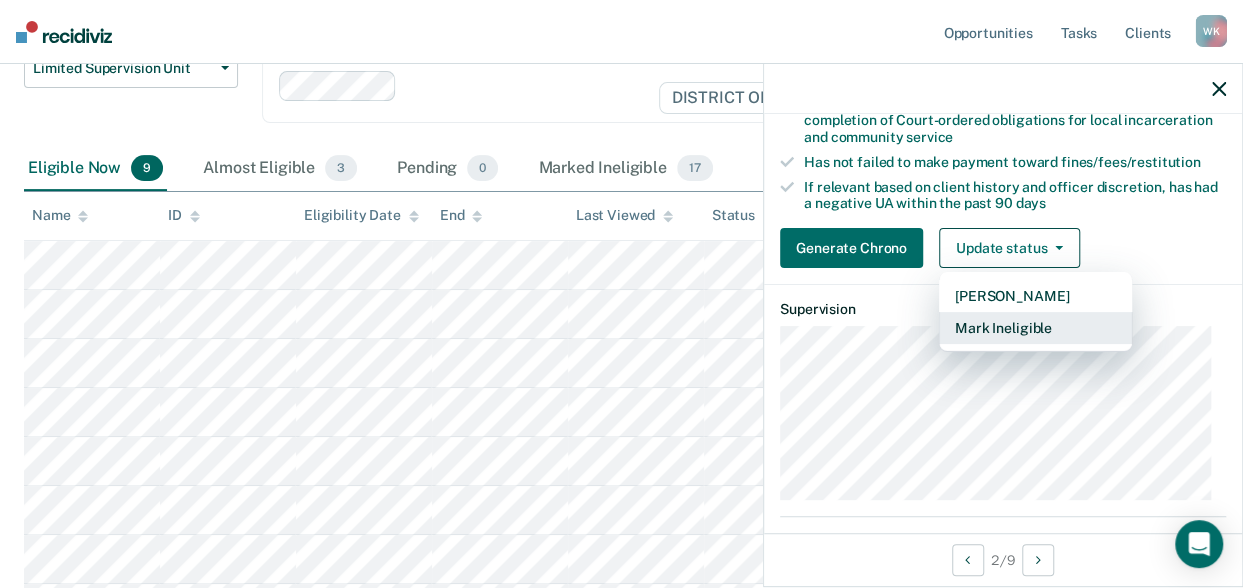 click on "Mark Ineligible" at bounding box center [1035, 328] 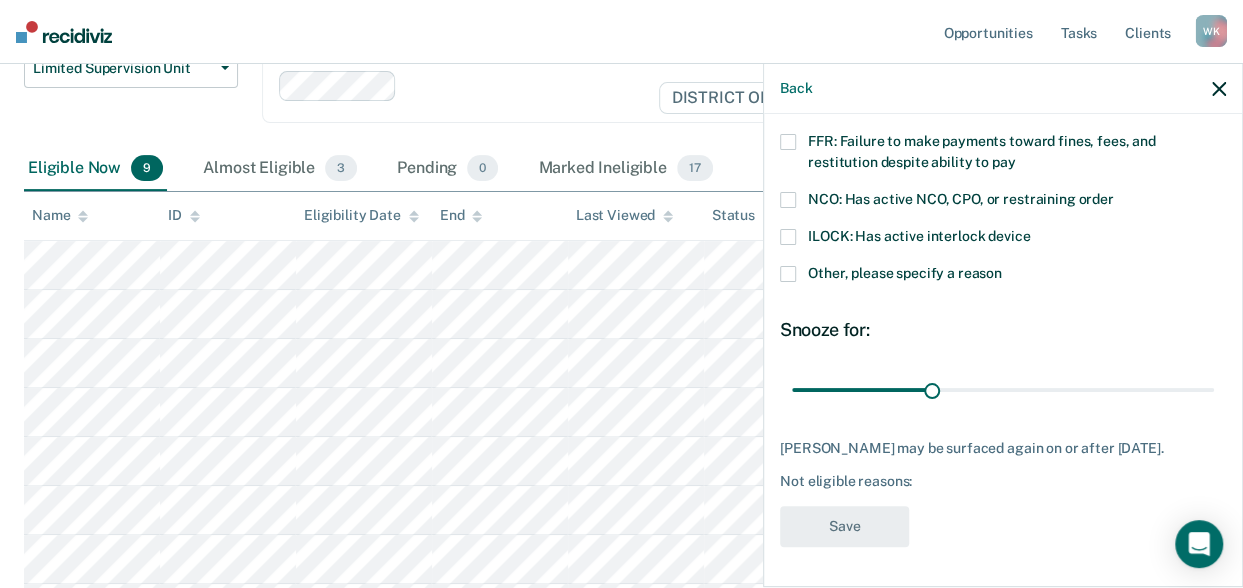 scroll, scrollTop: 187, scrollLeft: 0, axis: vertical 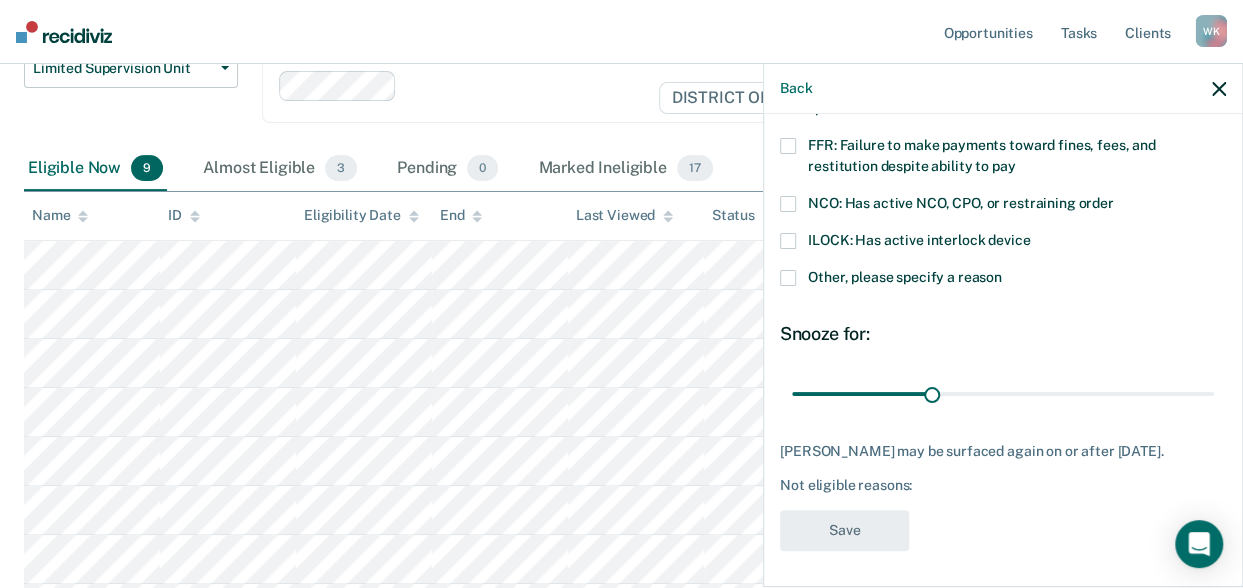 click at bounding box center (788, 278) 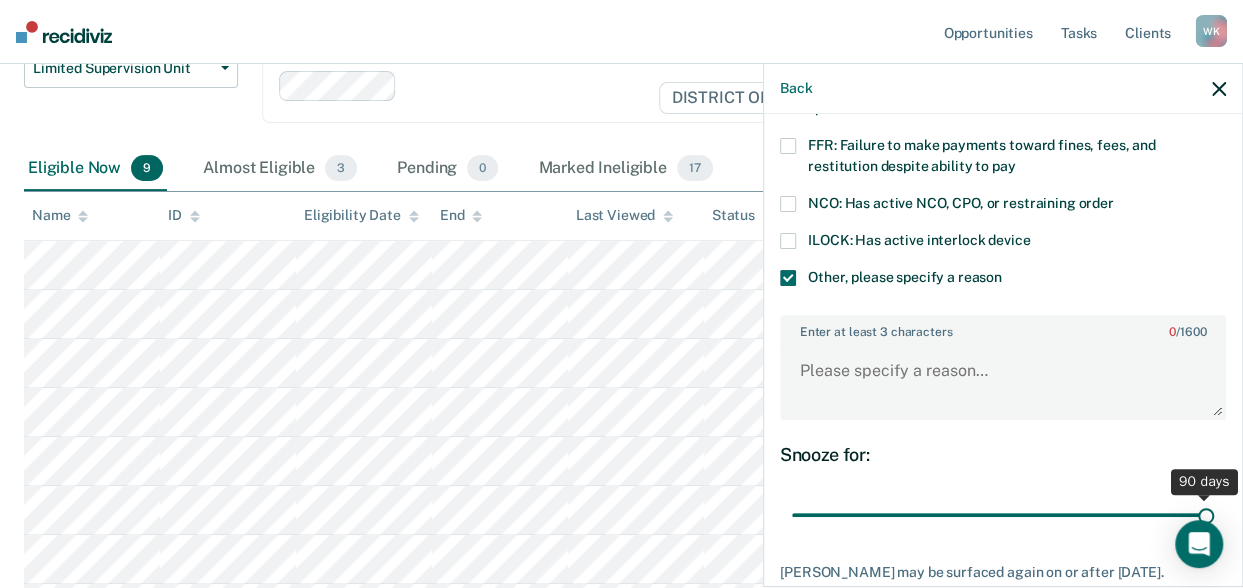 drag, startPoint x: 926, startPoint y: 513, endPoint x: 1263, endPoint y: 525, distance: 337.2136 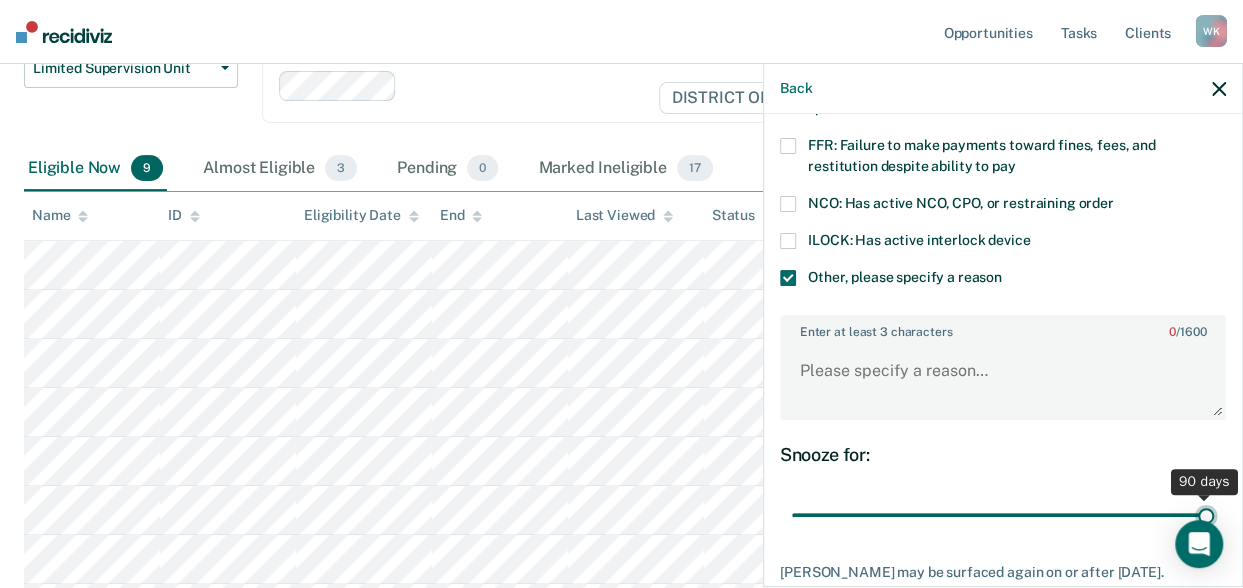 type on "90" 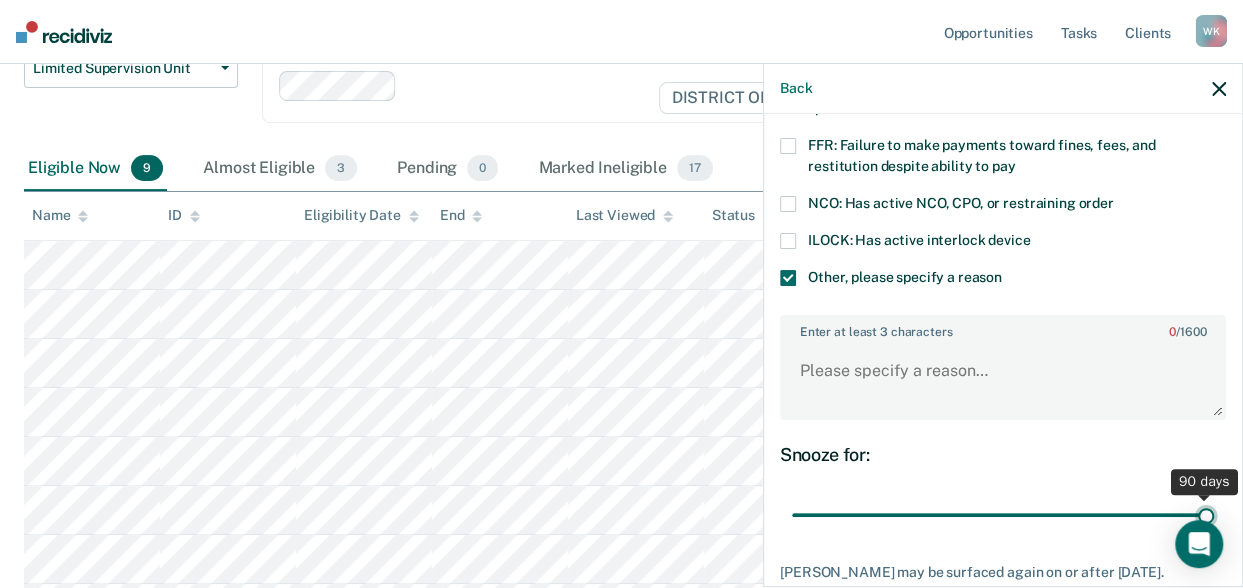 click at bounding box center (1003, 514) 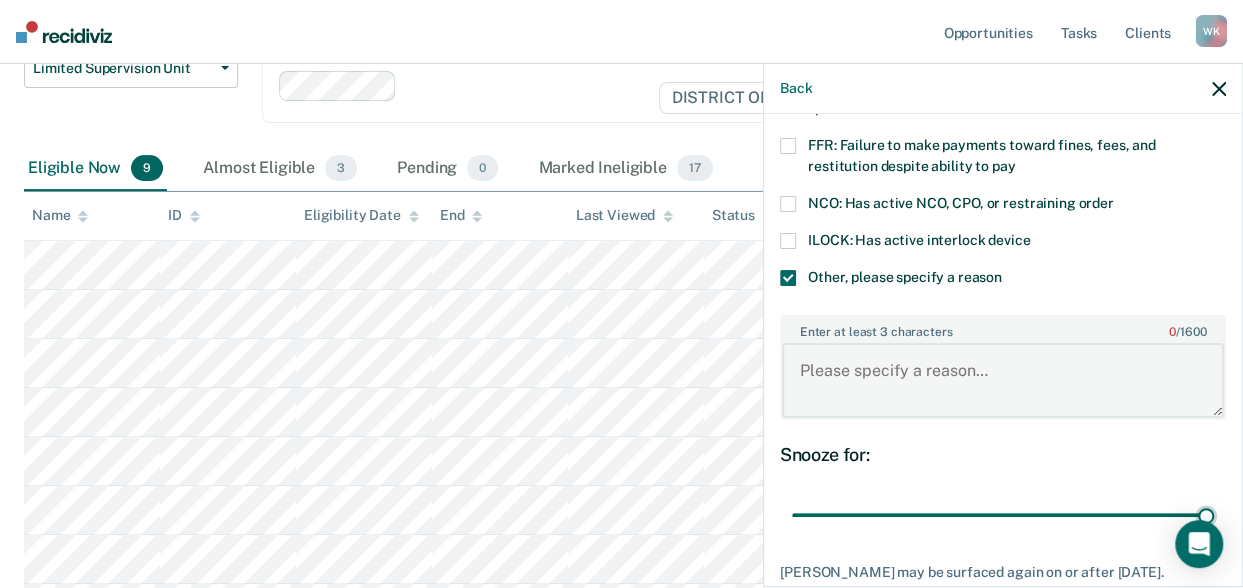 click on "Enter at least 3 characters 0  /  1600" at bounding box center [1003, 380] 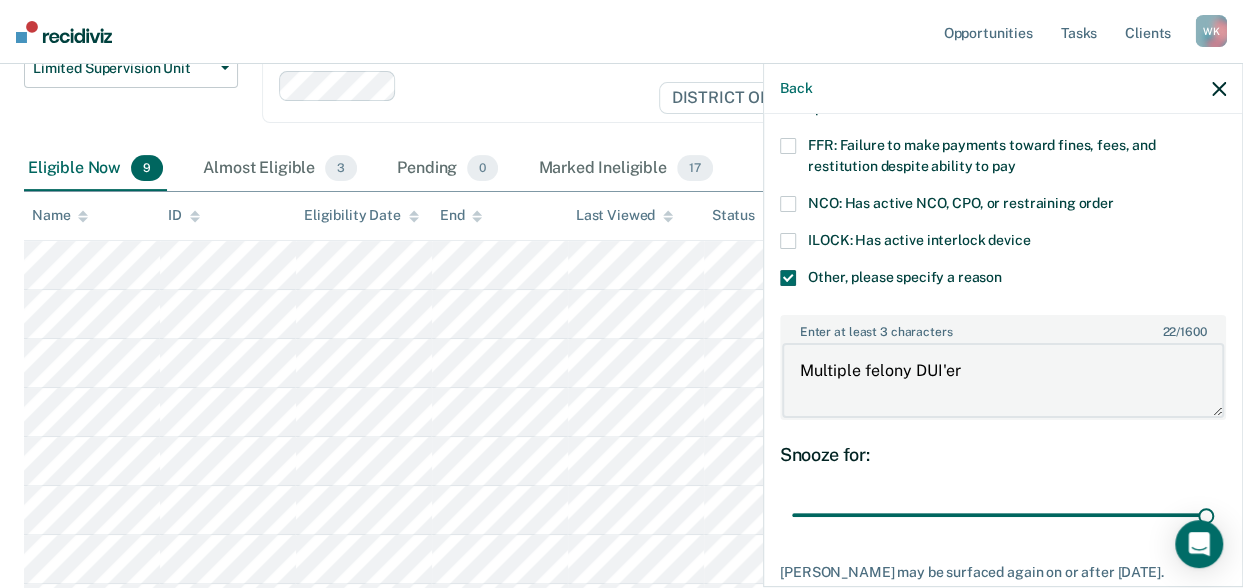 scroll, scrollTop: 308, scrollLeft: 0, axis: vertical 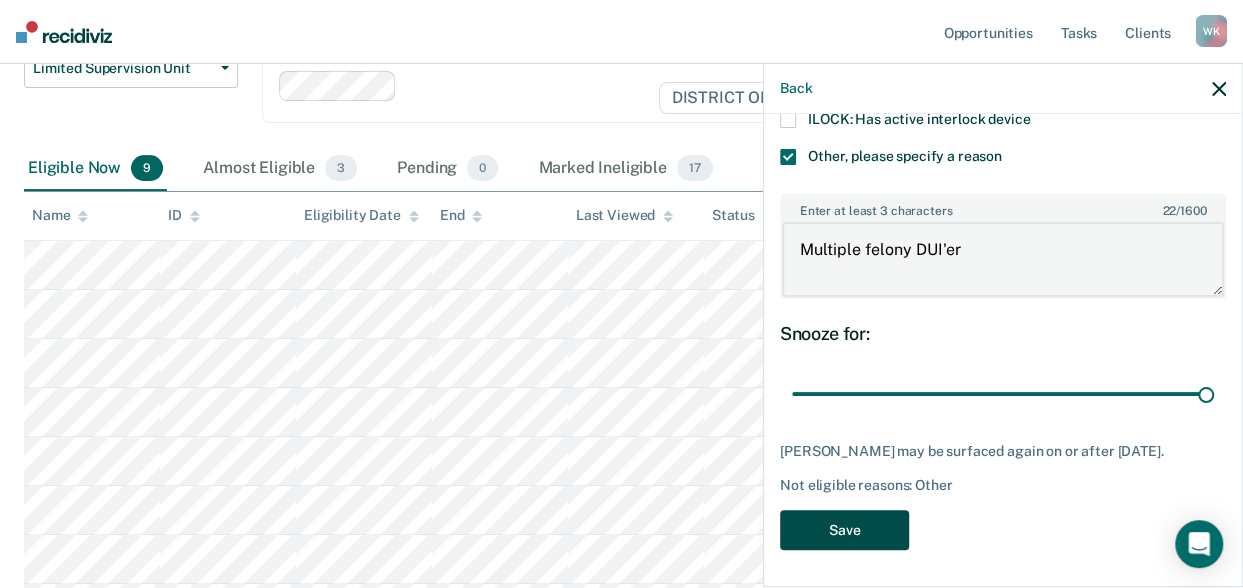 type on "Multiple felony DUI'er" 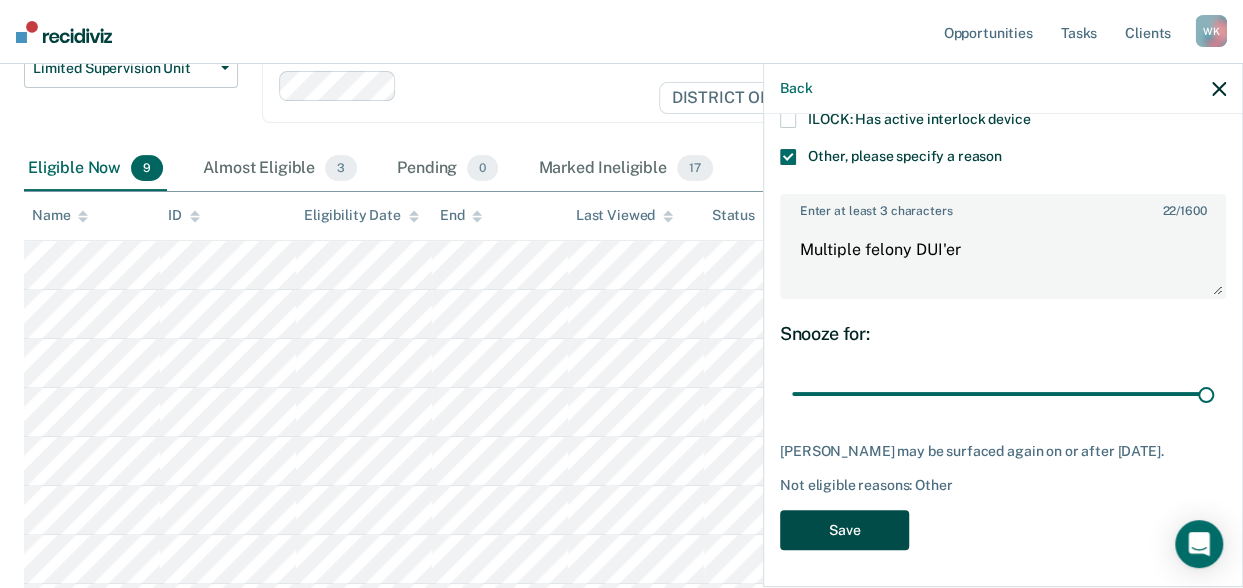 click on "Save" at bounding box center (844, 530) 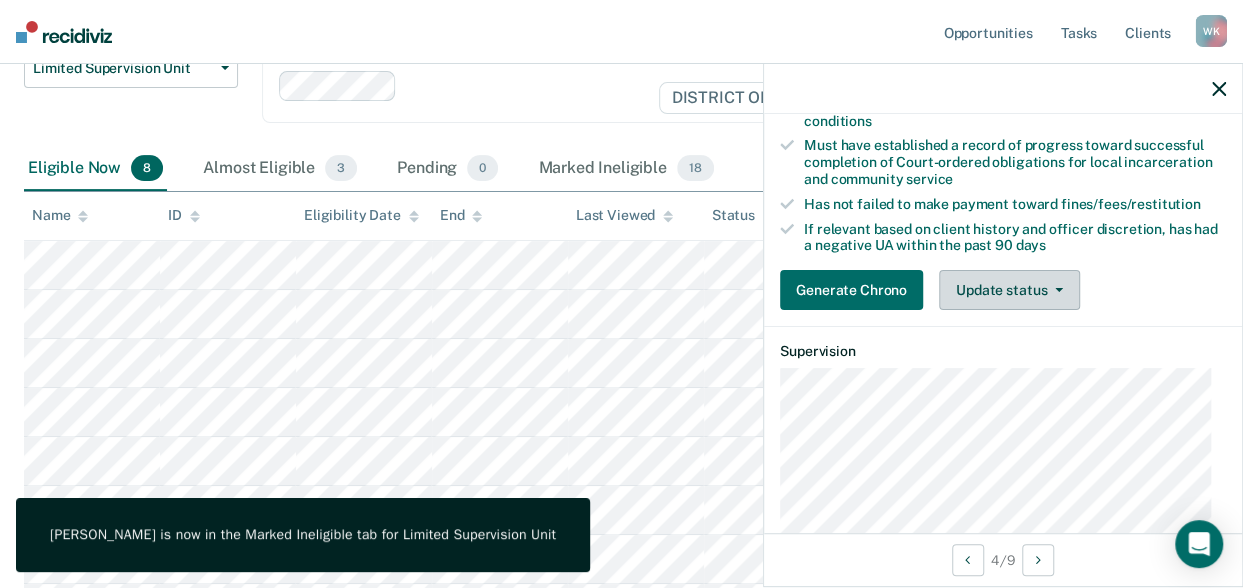 click on "Update status" at bounding box center (1009, 290) 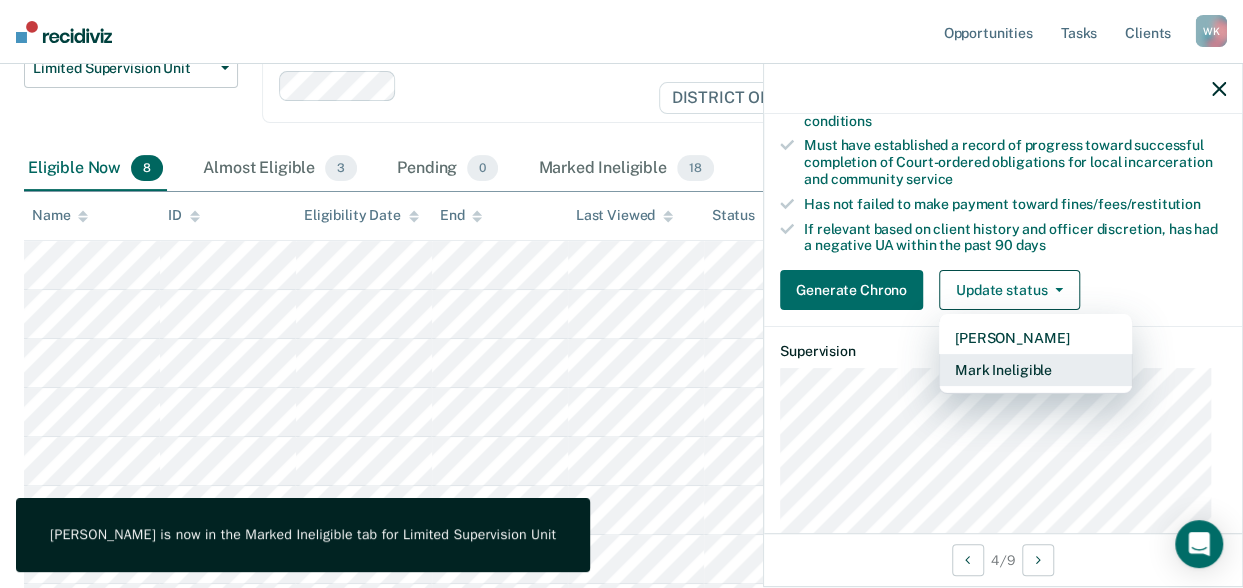 click on "Mark Ineligible" at bounding box center (1035, 370) 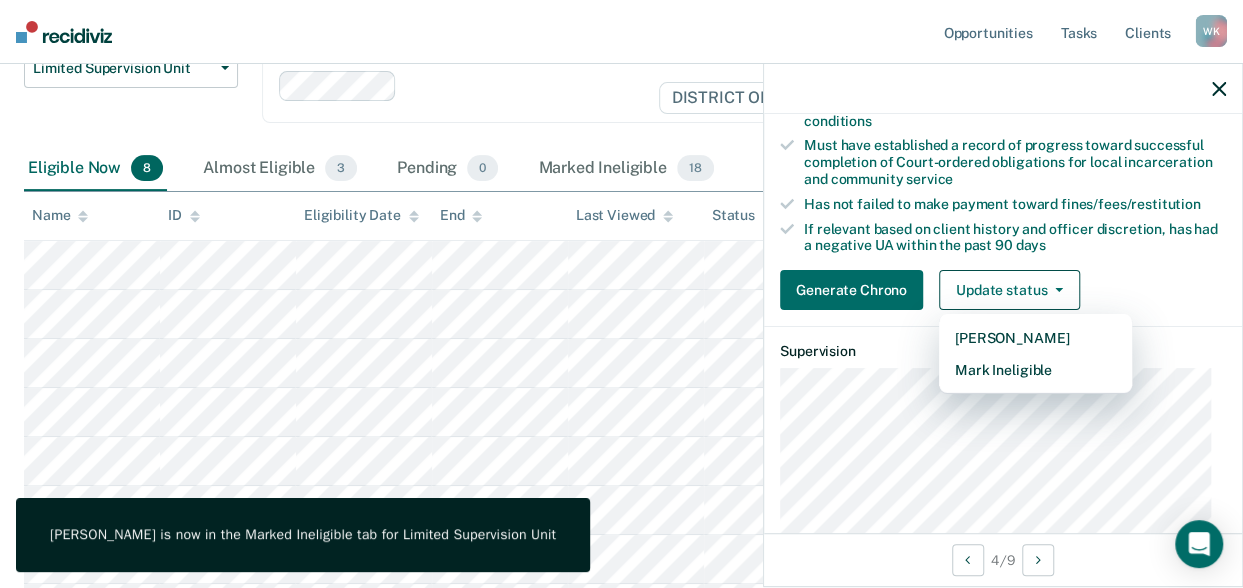 scroll, scrollTop: 187, scrollLeft: 0, axis: vertical 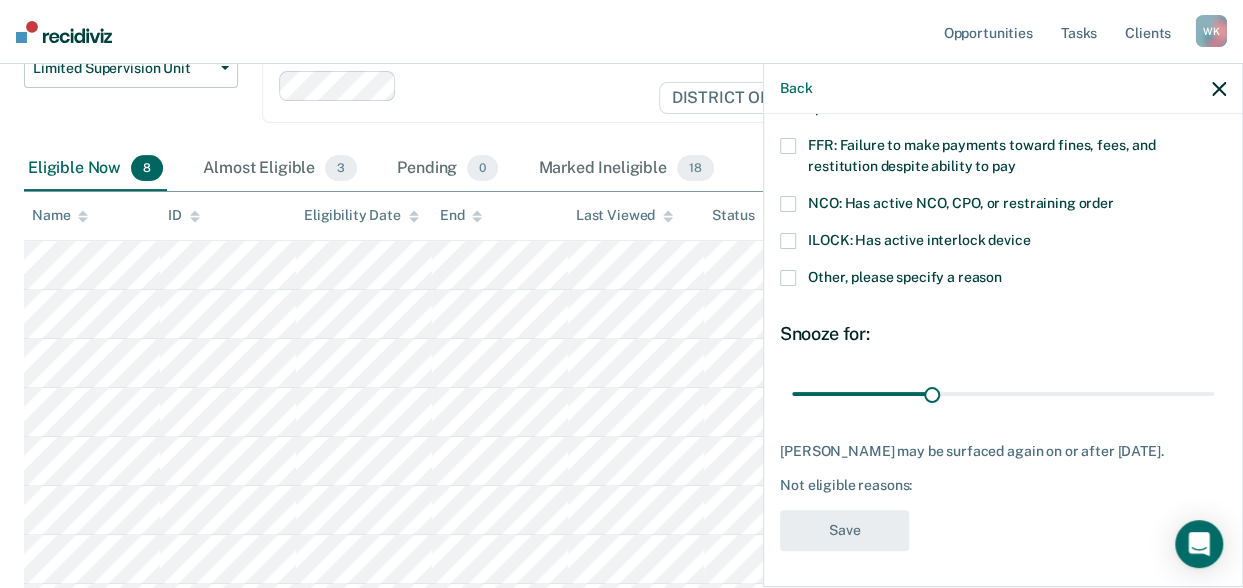 click at bounding box center (788, 278) 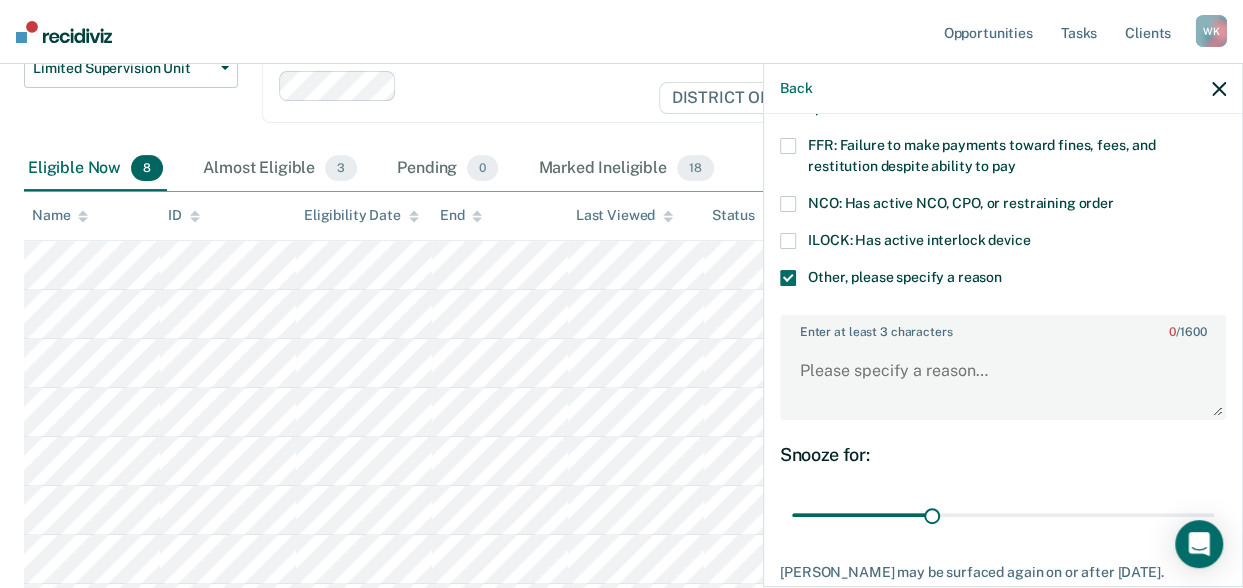 click at bounding box center (788, 241) 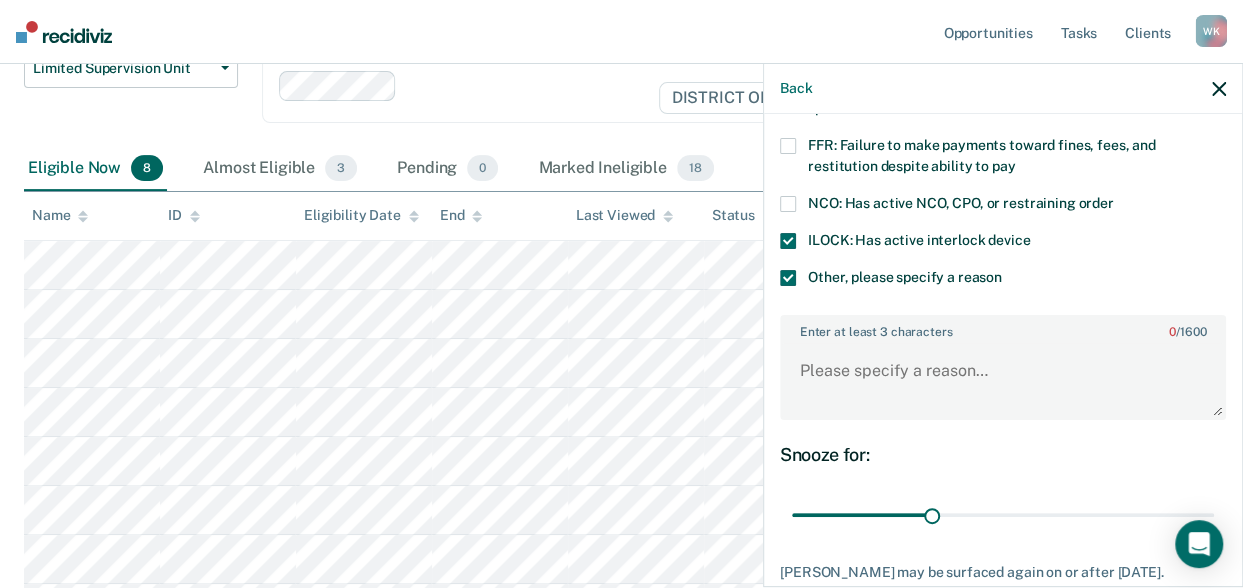 click at bounding box center [788, 278] 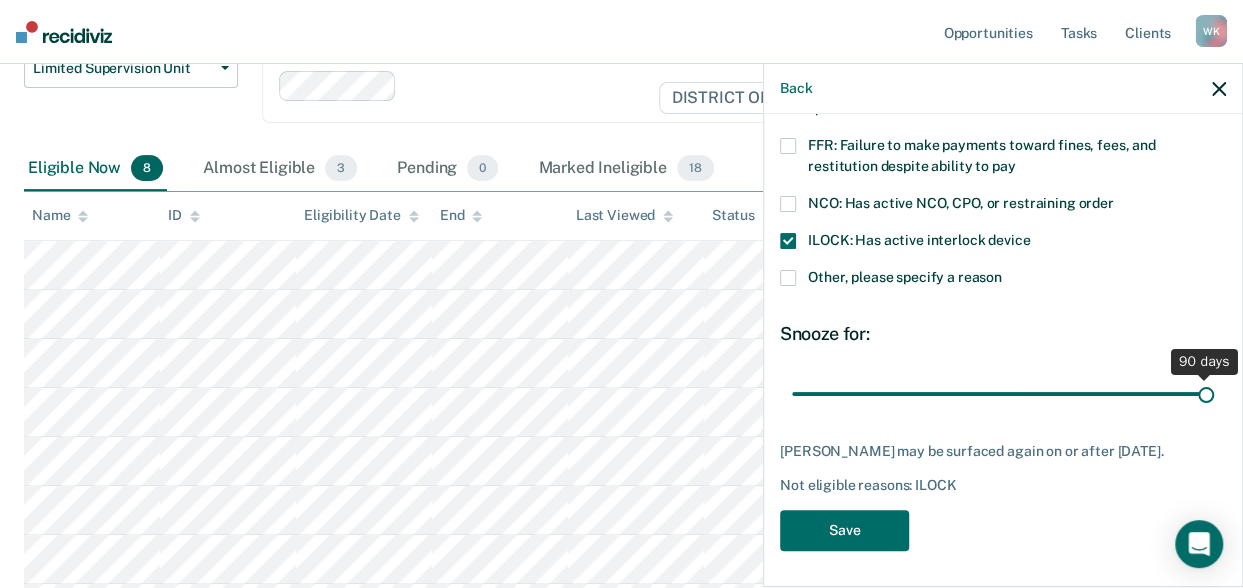 drag, startPoint x: 926, startPoint y: 394, endPoint x: 1244, endPoint y: 391, distance: 318.01416 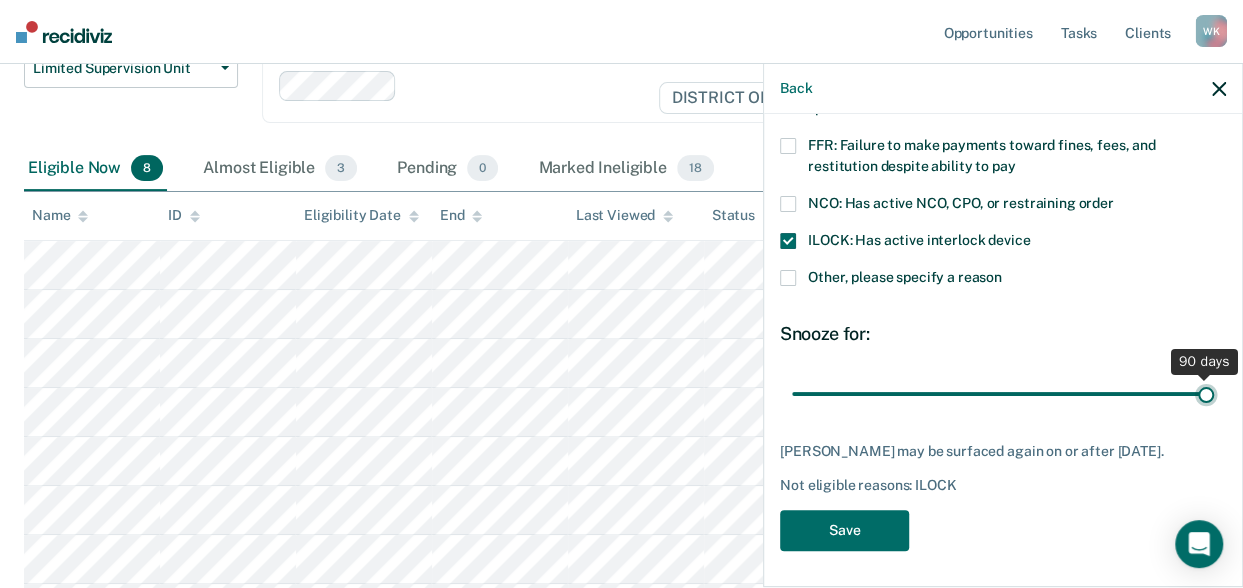 type on "90" 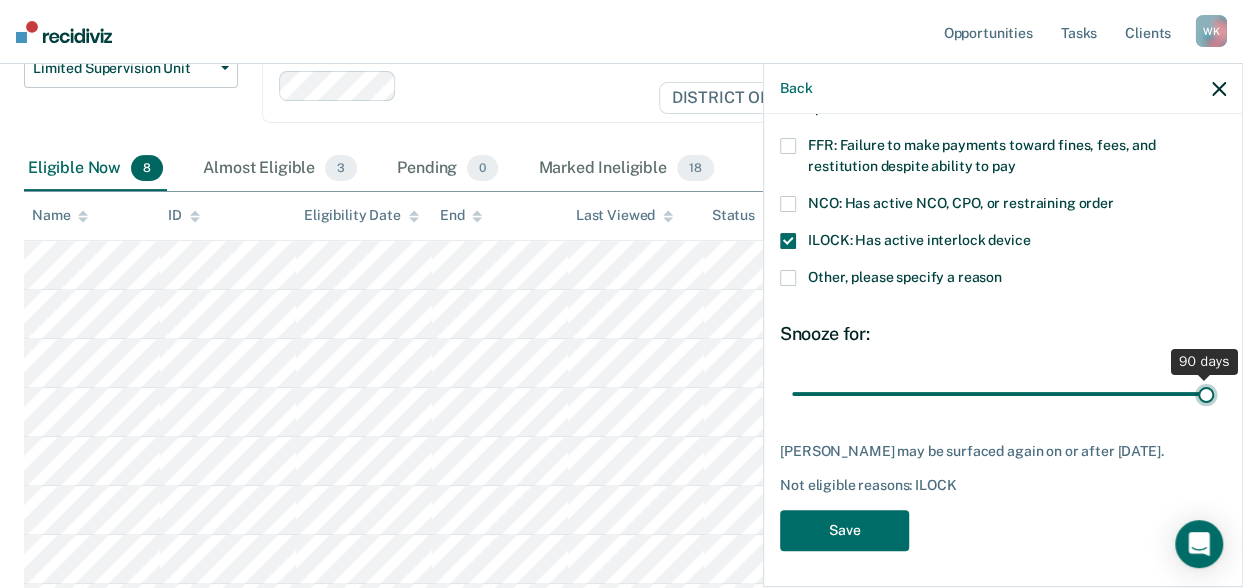 click at bounding box center (1003, 393) 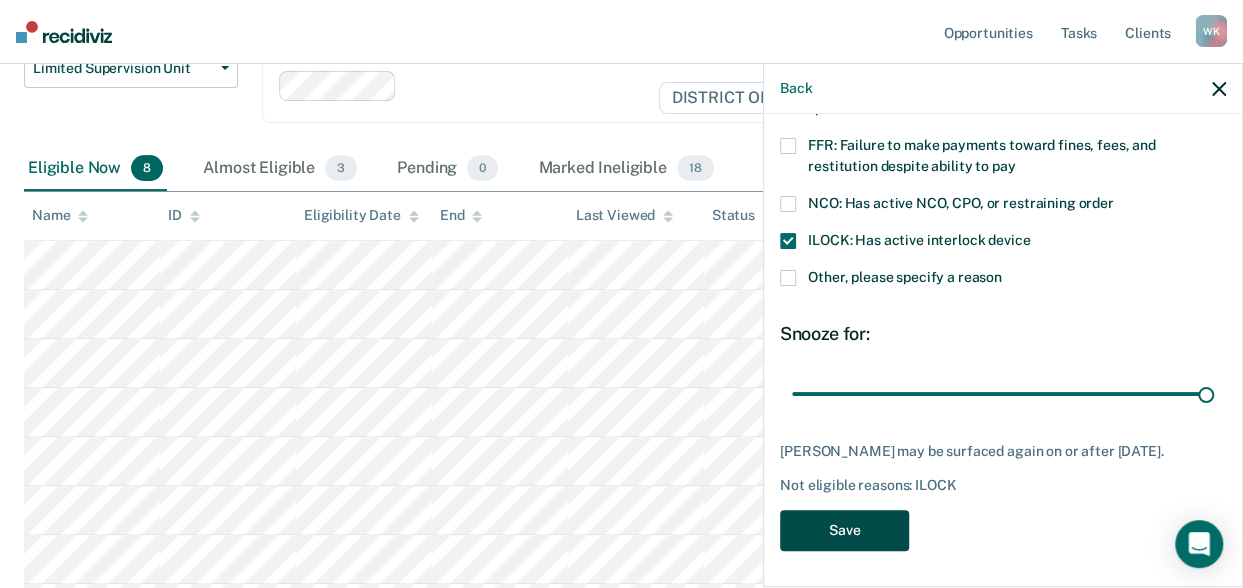 click on "Save" at bounding box center (844, 530) 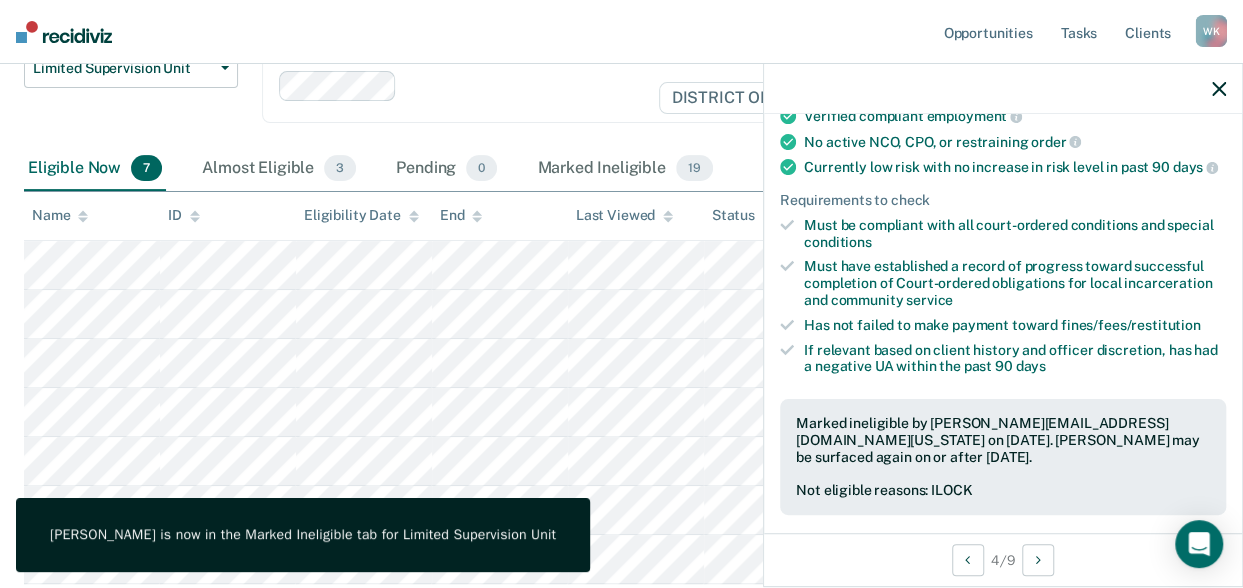 click 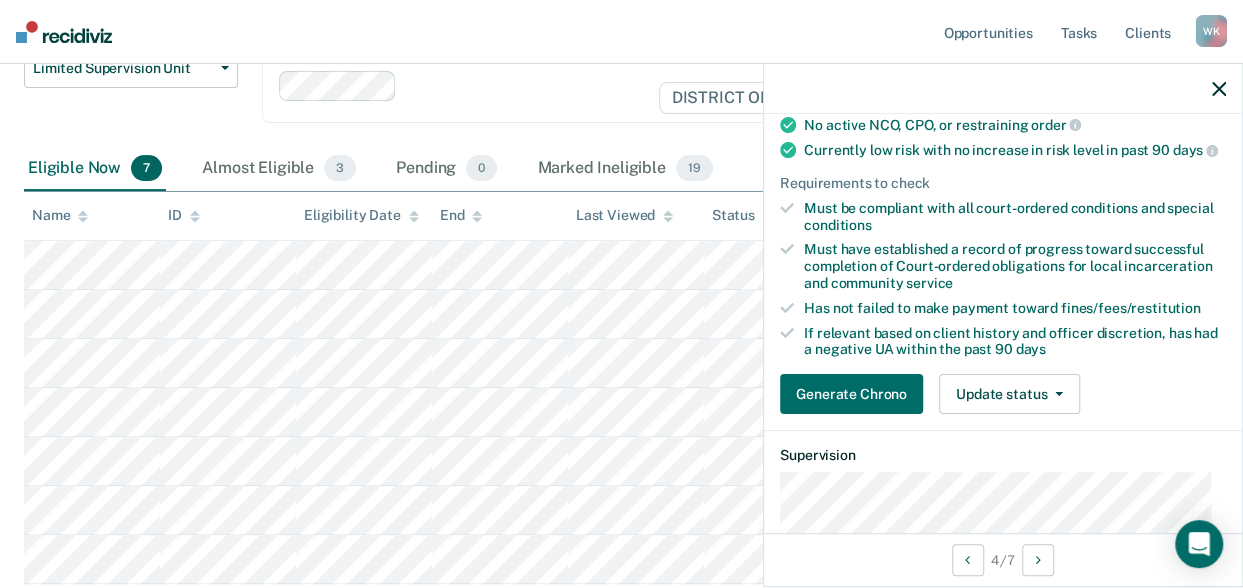 scroll, scrollTop: 205, scrollLeft: 0, axis: vertical 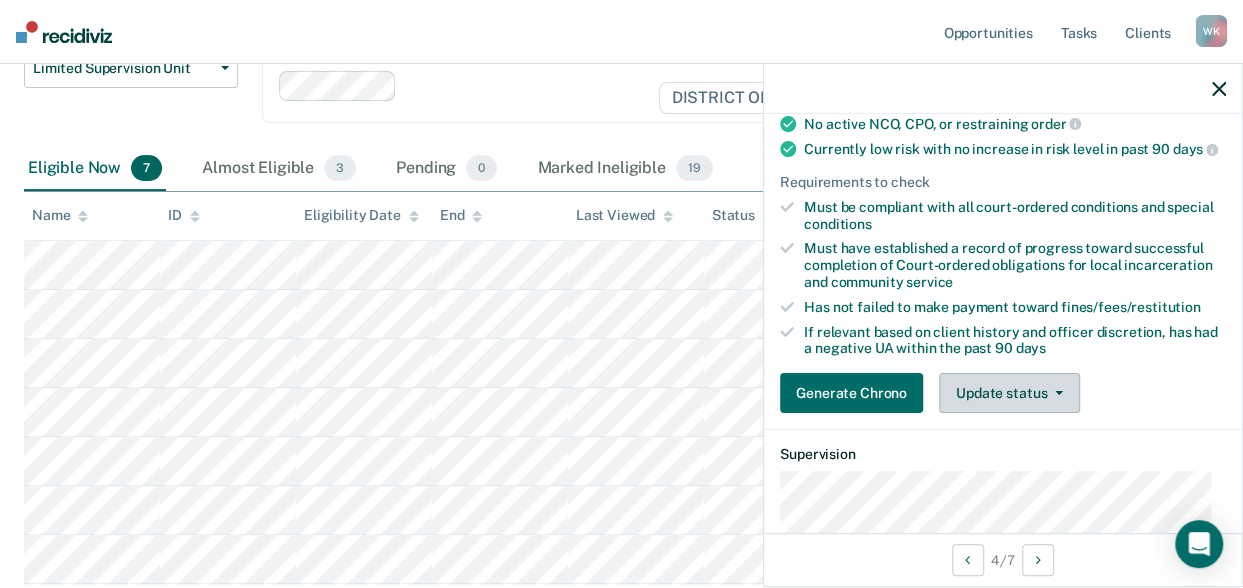 click on "Update status" at bounding box center [1009, 393] 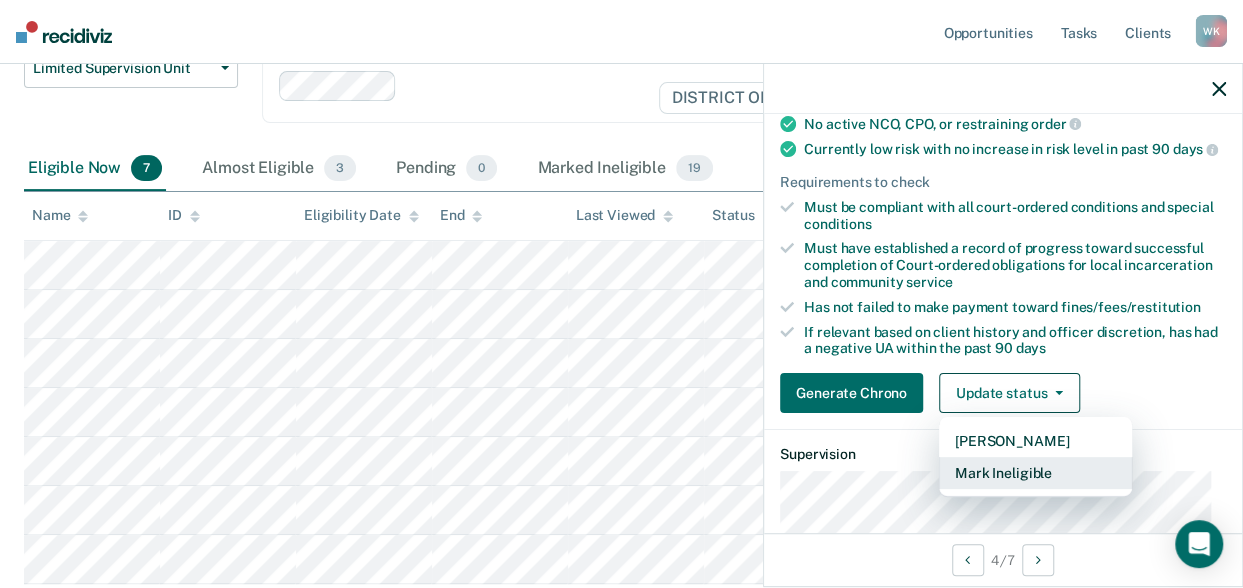 click on "Mark Ineligible" at bounding box center (1035, 473) 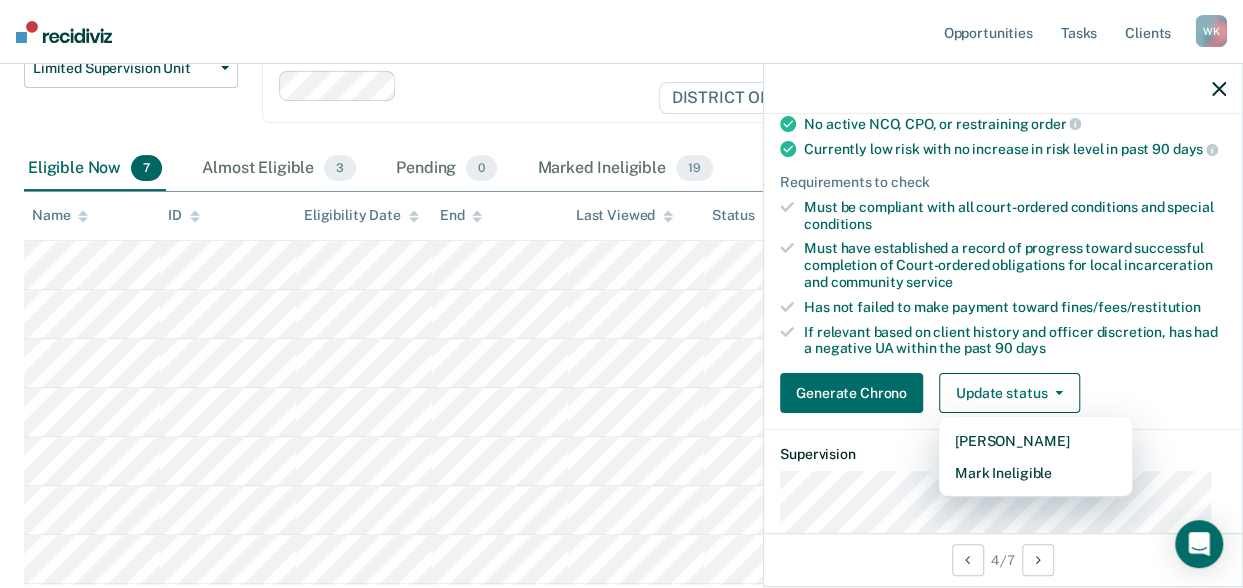 scroll, scrollTop: 187, scrollLeft: 0, axis: vertical 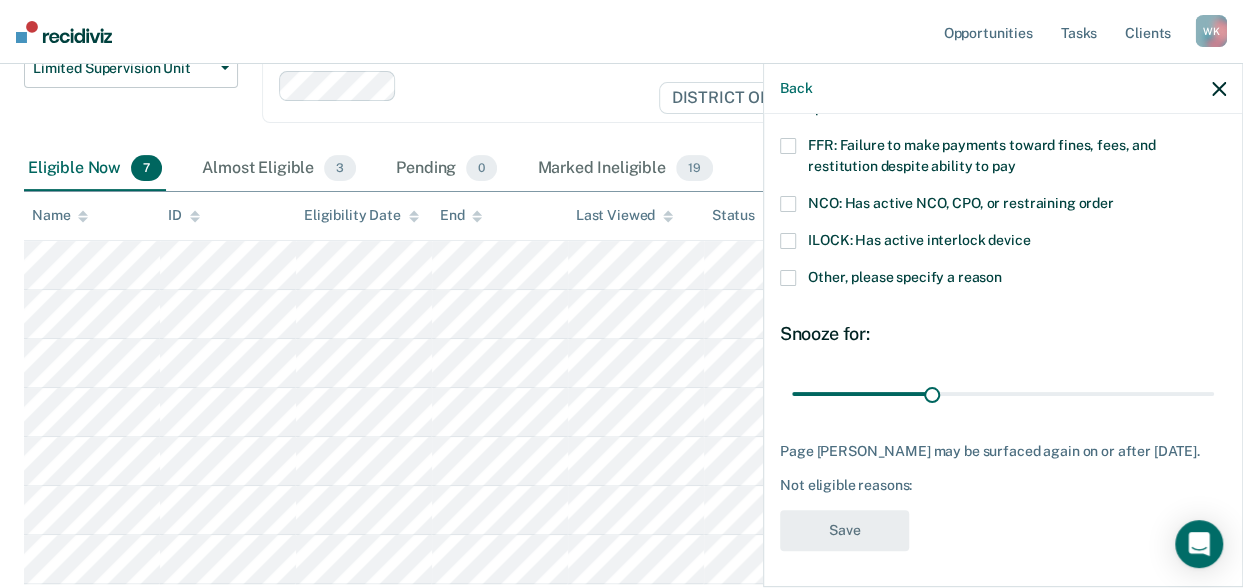 click at bounding box center [788, 241] 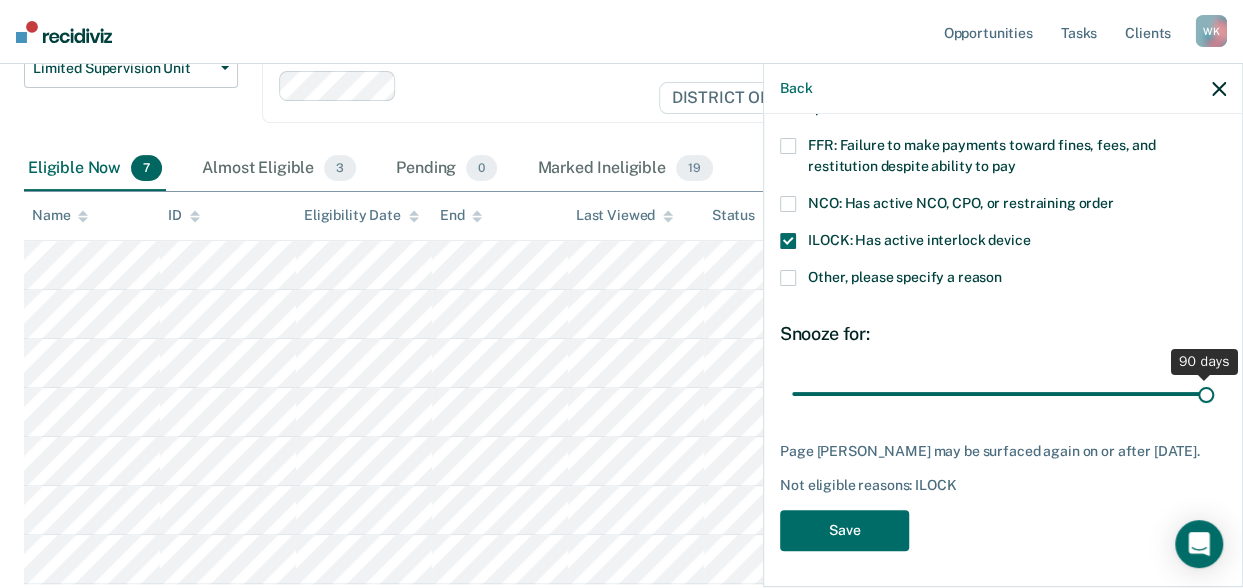 drag, startPoint x: 927, startPoint y: 394, endPoint x: 1268, endPoint y: 407, distance: 341.2477 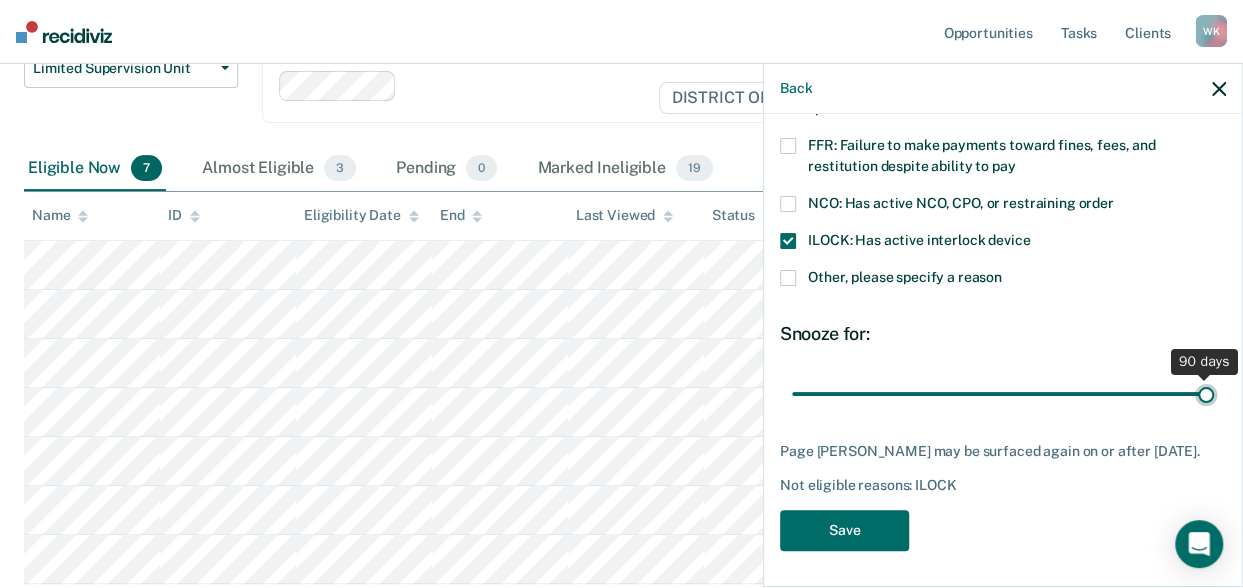 type on "90" 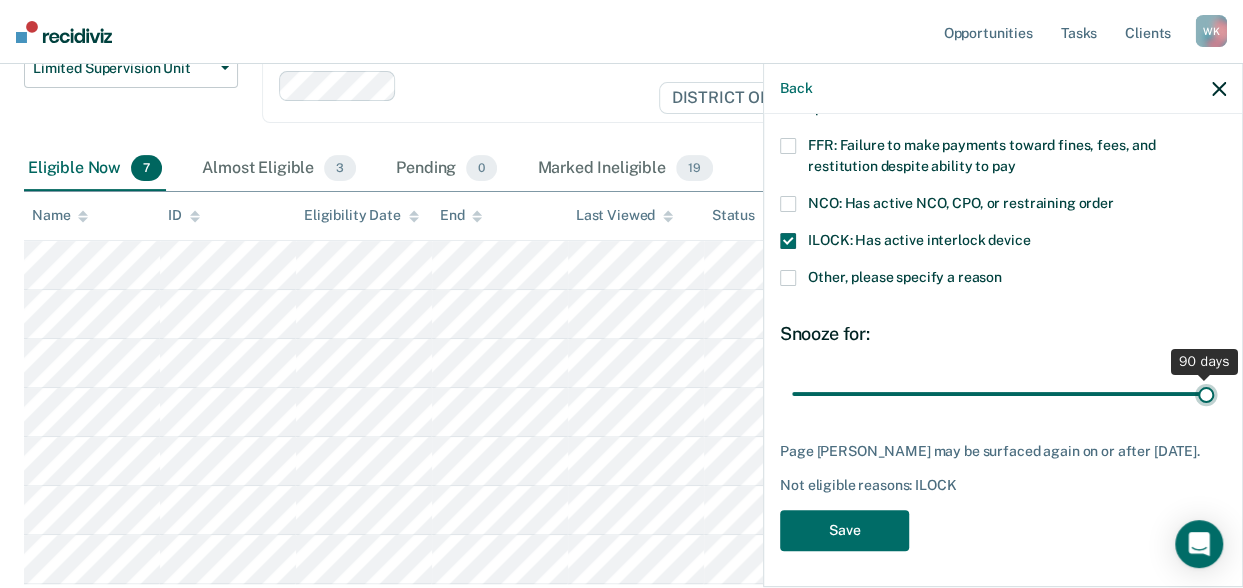 click at bounding box center (1003, 393) 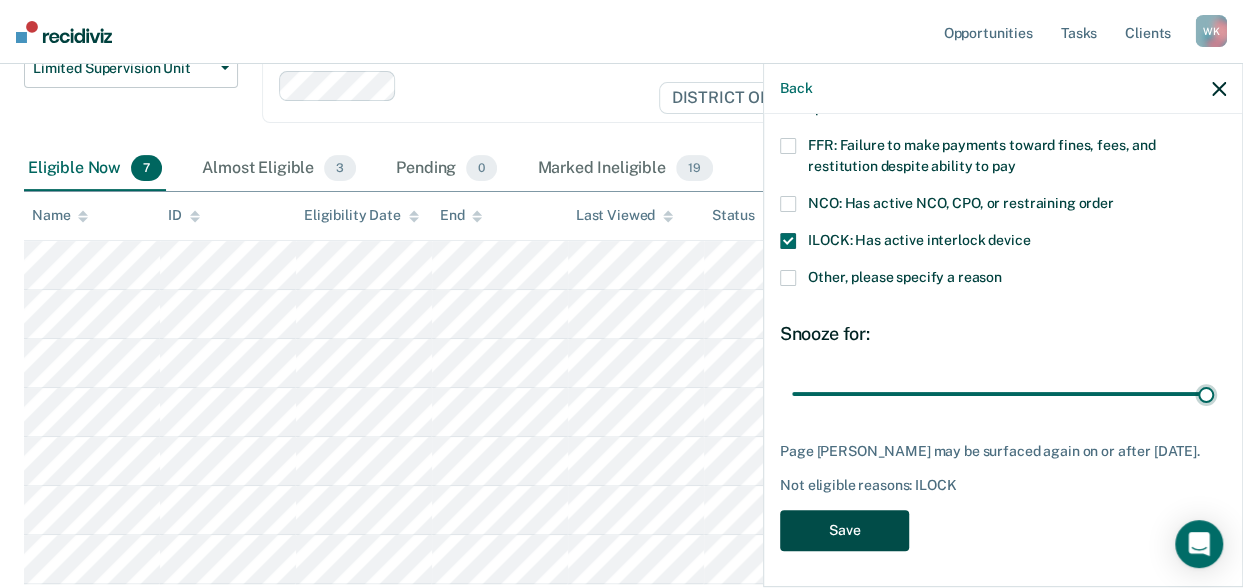 click on "Save" at bounding box center (844, 530) 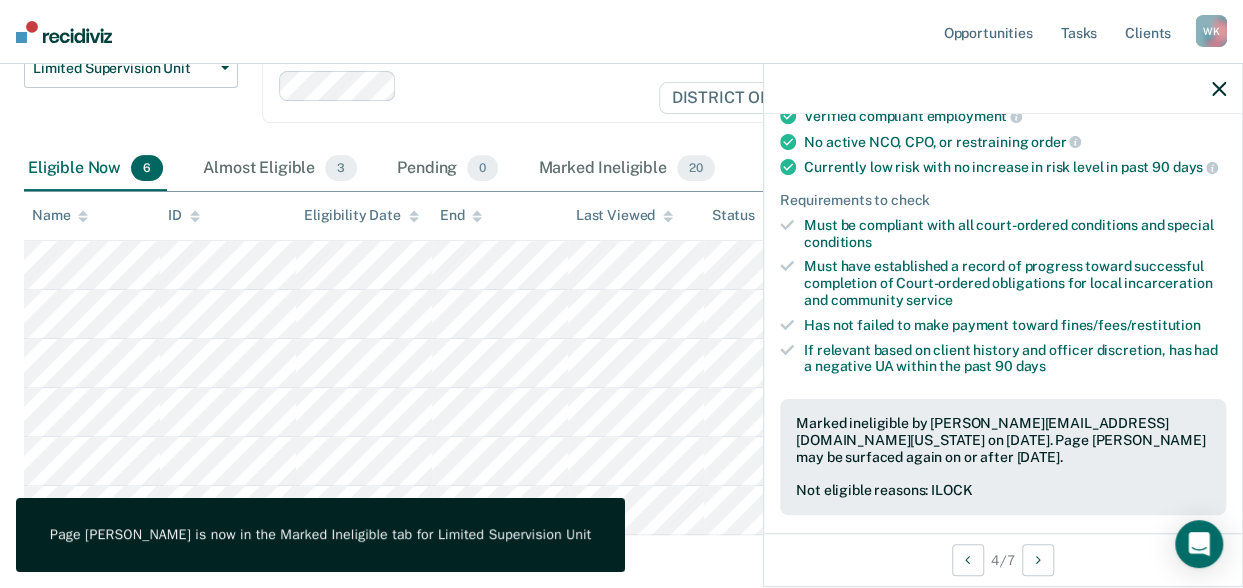 click 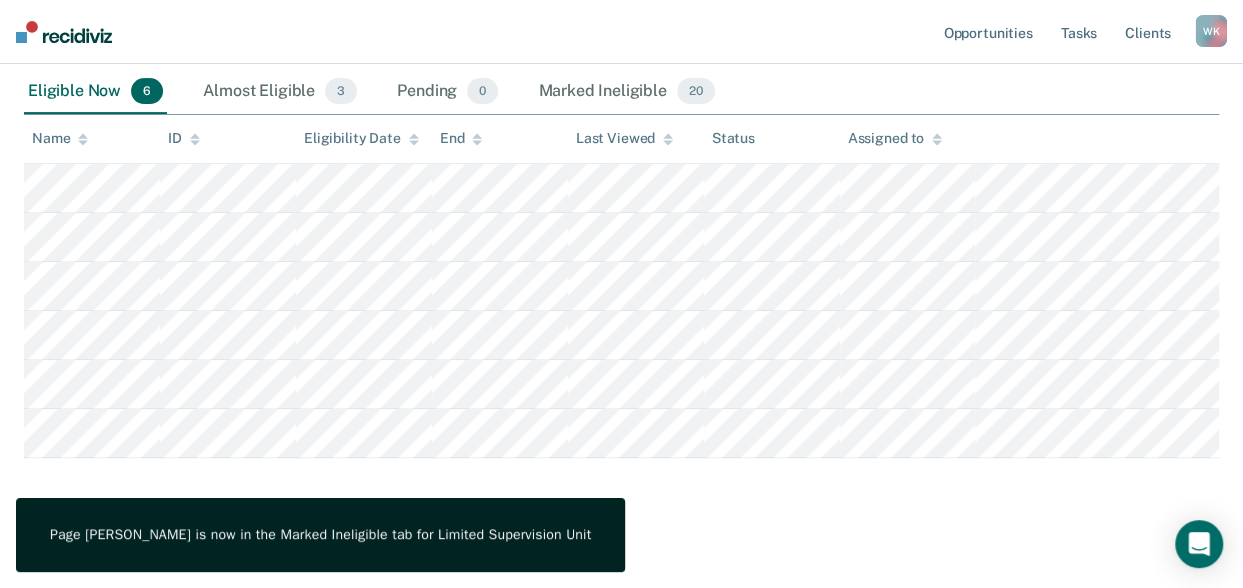 scroll, scrollTop: 309, scrollLeft: 0, axis: vertical 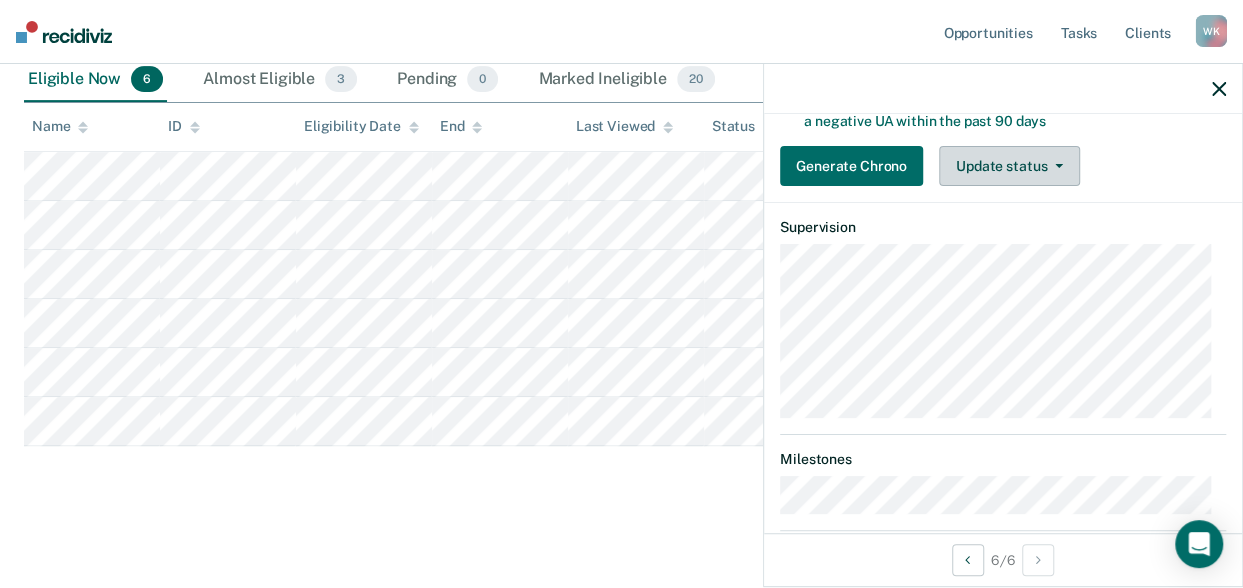 click on "Update status" at bounding box center [1009, 166] 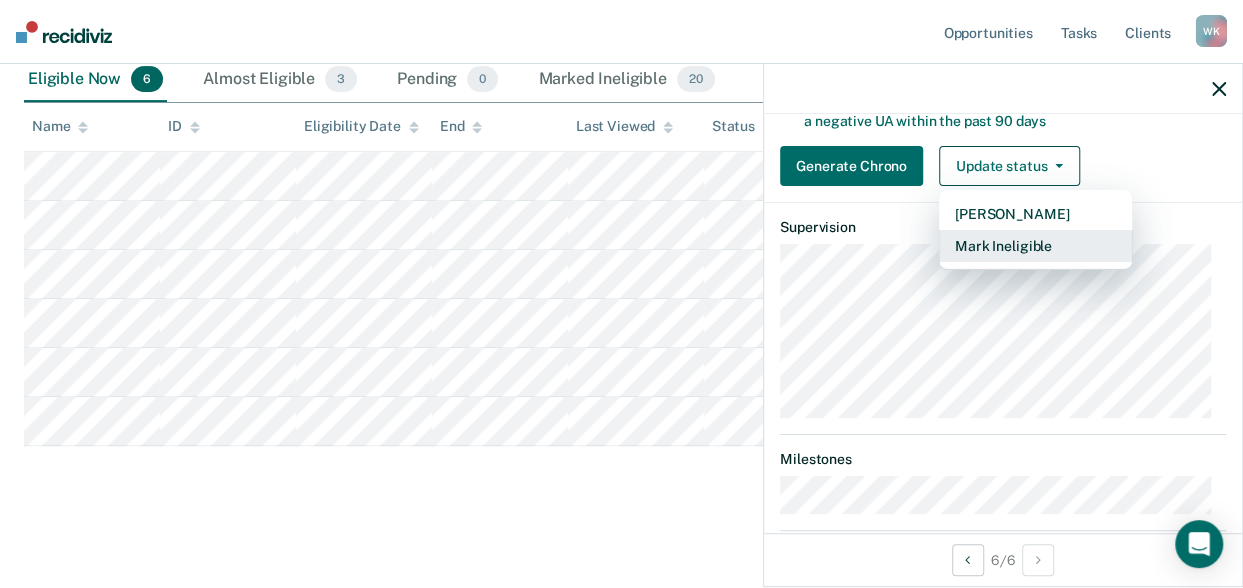 click on "Mark Ineligible" at bounding box center (1035, 246) 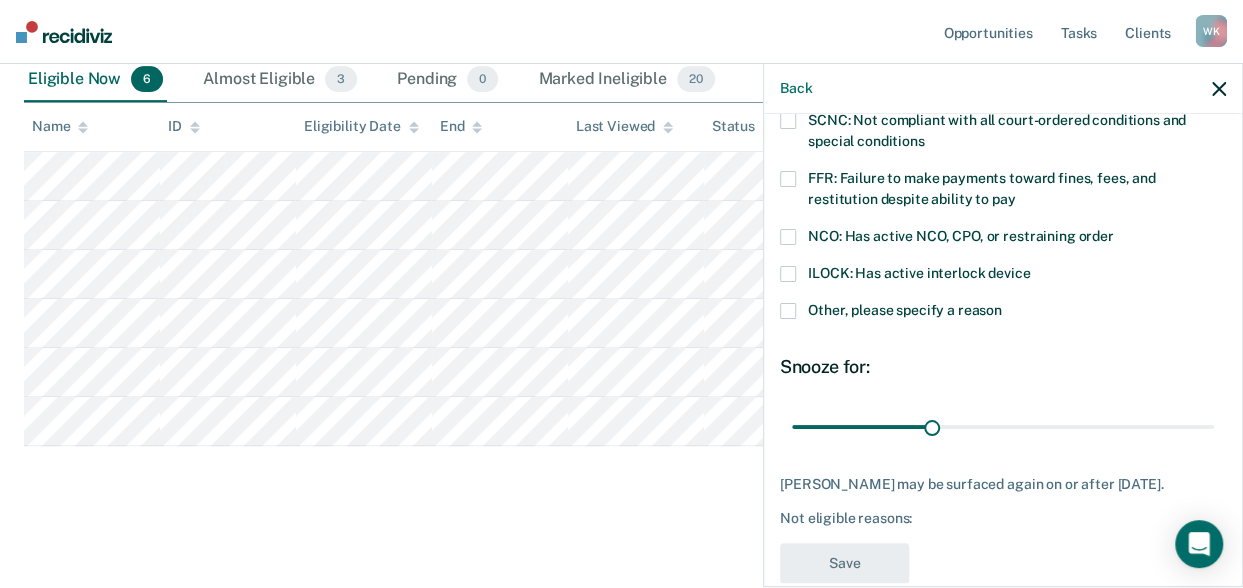 scroll, scrollTop: 164, scrollLeft: 0, axis: vertical 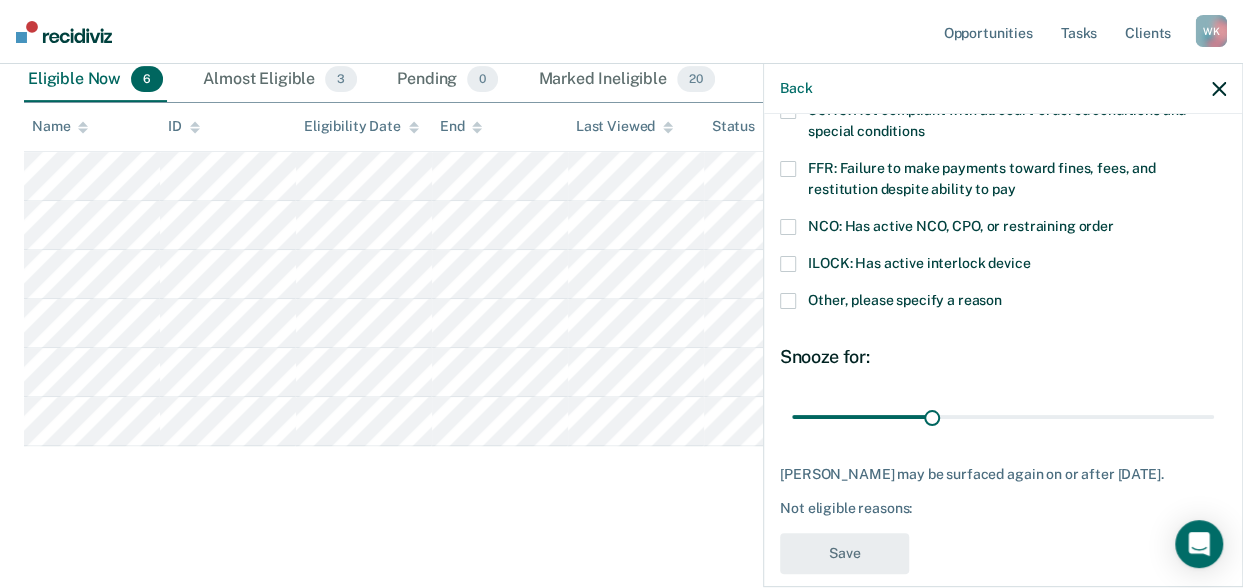 click at bounding box center [788, 169] 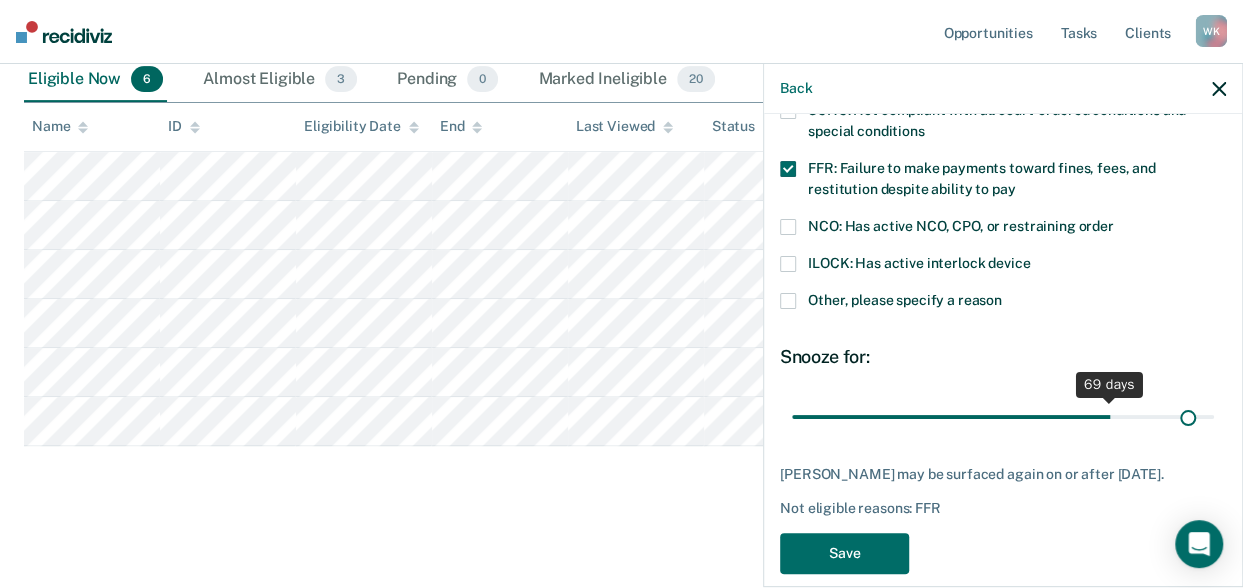 drag, startPoint x: 996, startPoint y: 415, endPoint x: 1174, endPoint y: 424, distance: 178.22739 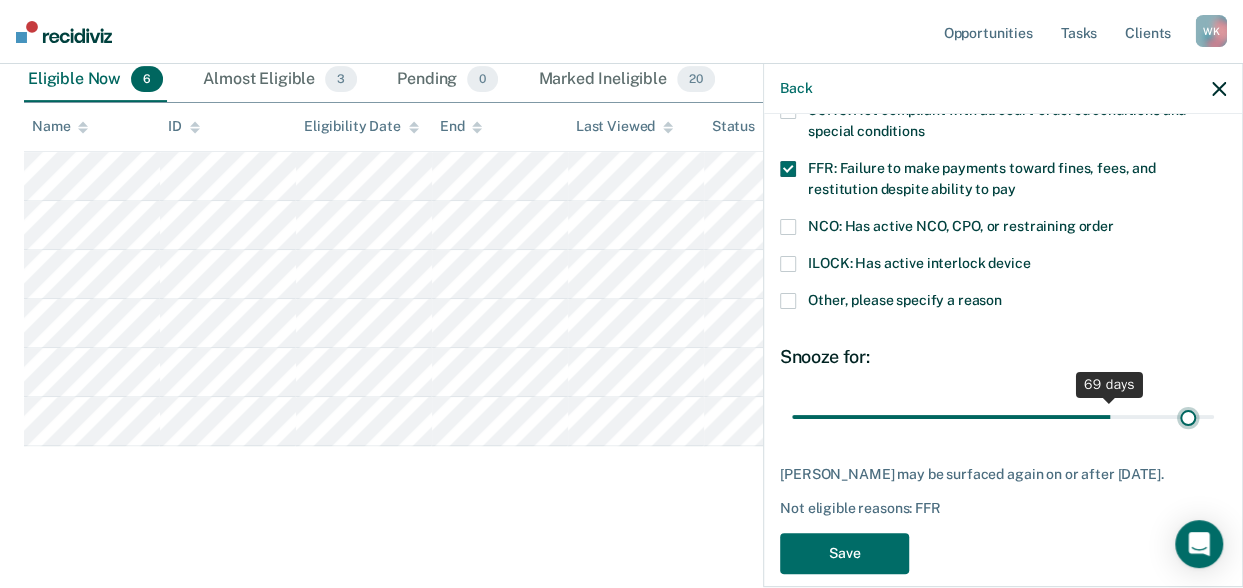 click at bounding box center (1003, 416) 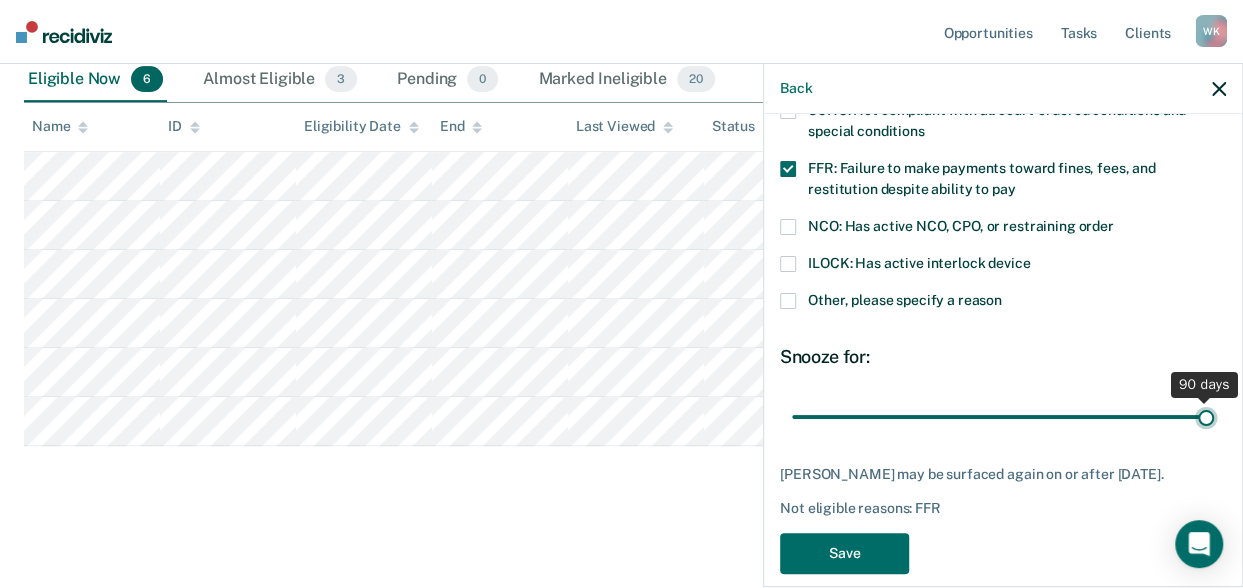 drag, startPoint x: 1175, startPoint y: 412, endPoint x: 1218, endPoint y: 420, distance: 43.737854 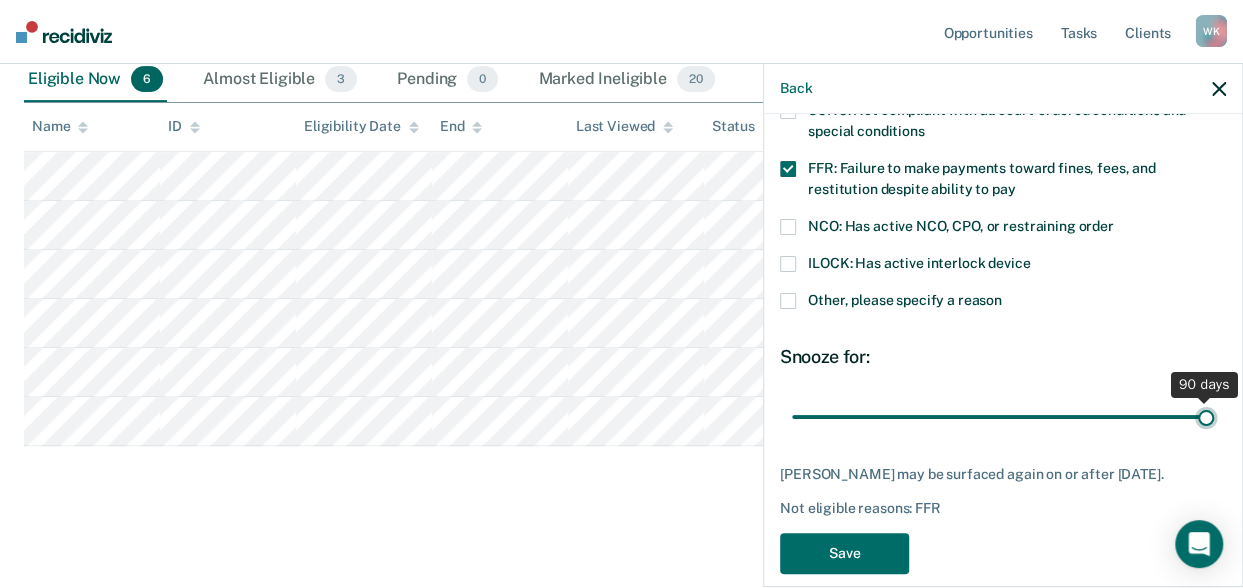 type on "90" 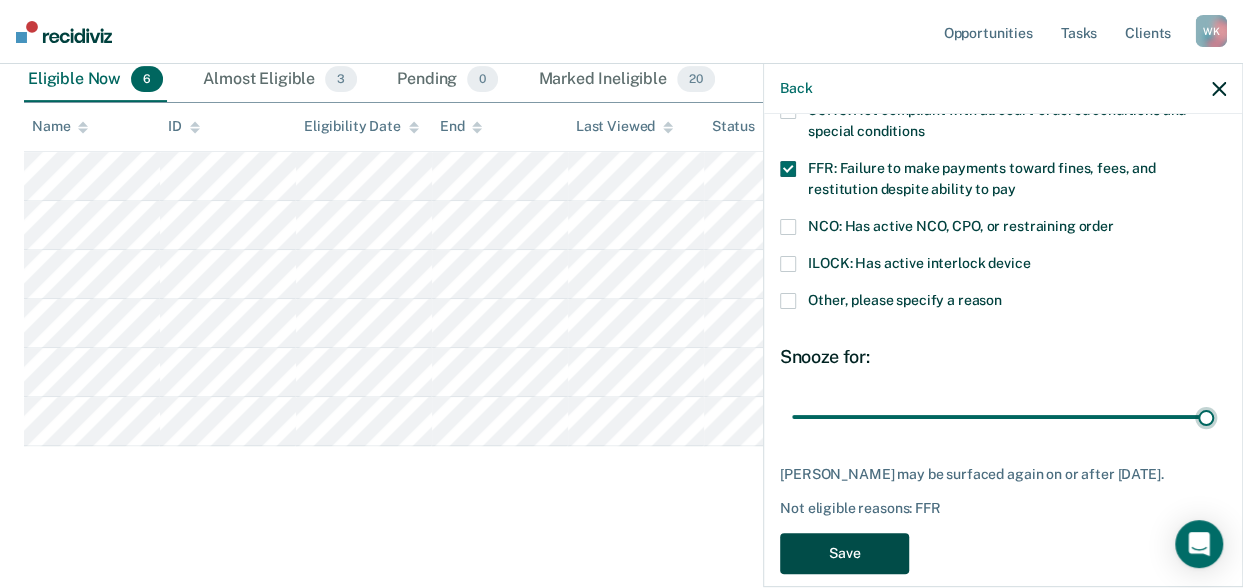 click on "Save" at bounding box center (844, 553) 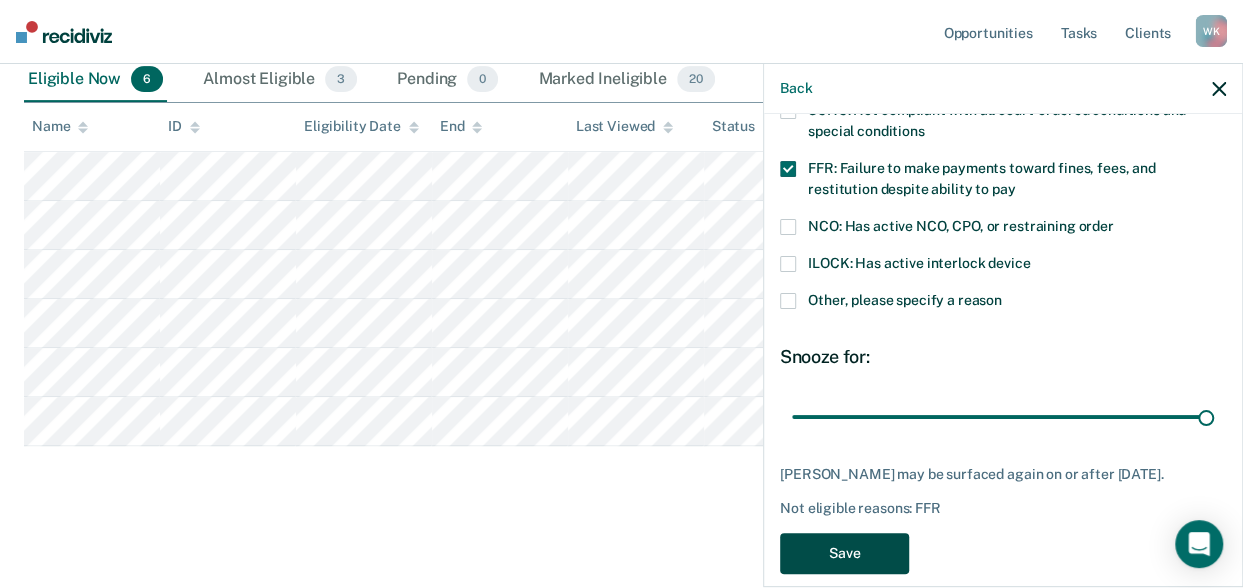 scroll, scrollTop: 260, scrollLeft: 0, axis: vertical 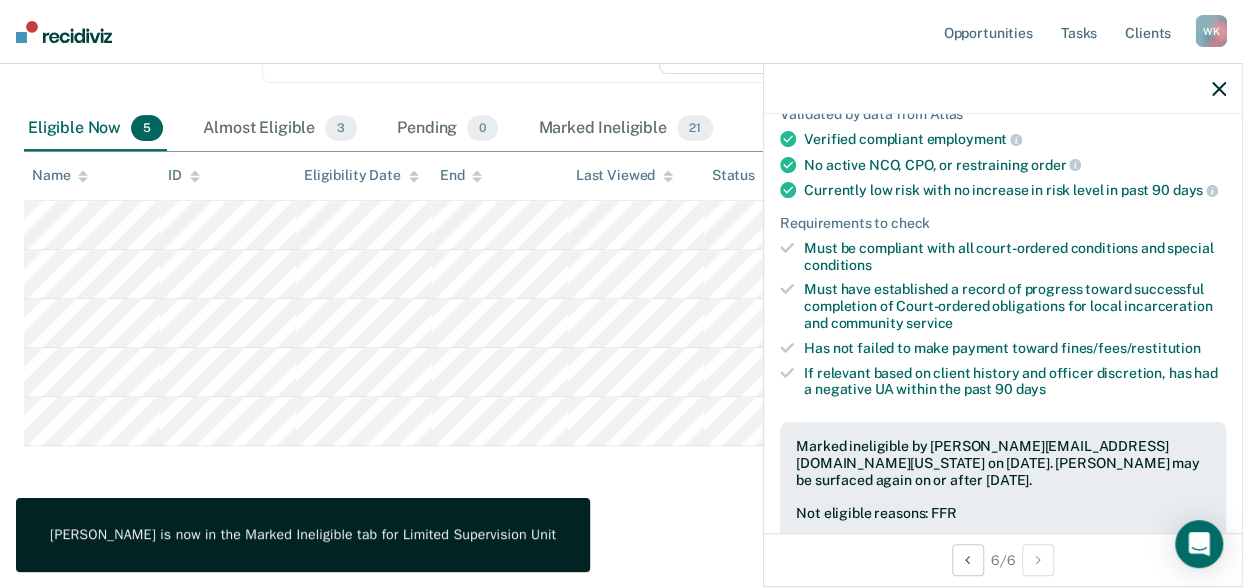 click 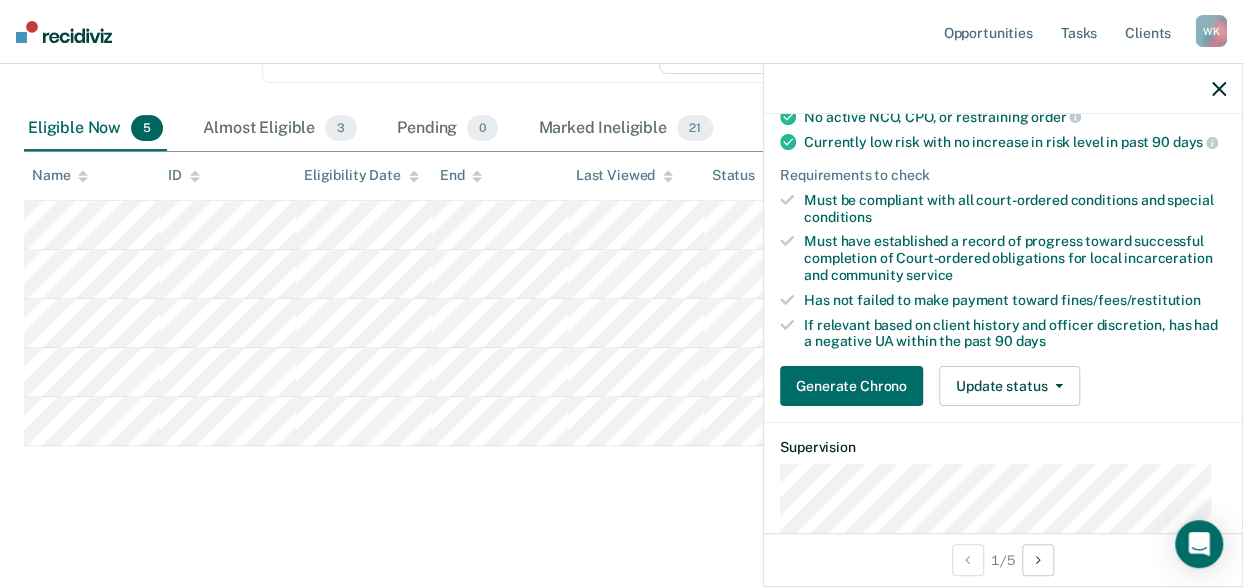 scroll, scrollTop: 213, scrollLeft: 0, axis: vertical 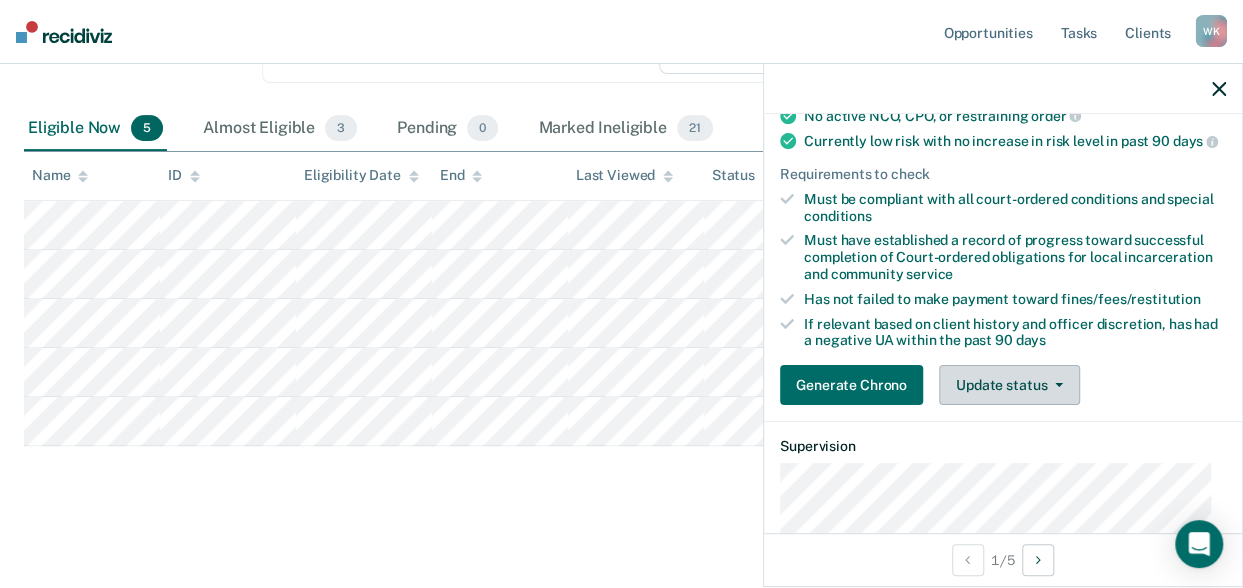click on "Update status" at bounding box center (1009, 385) 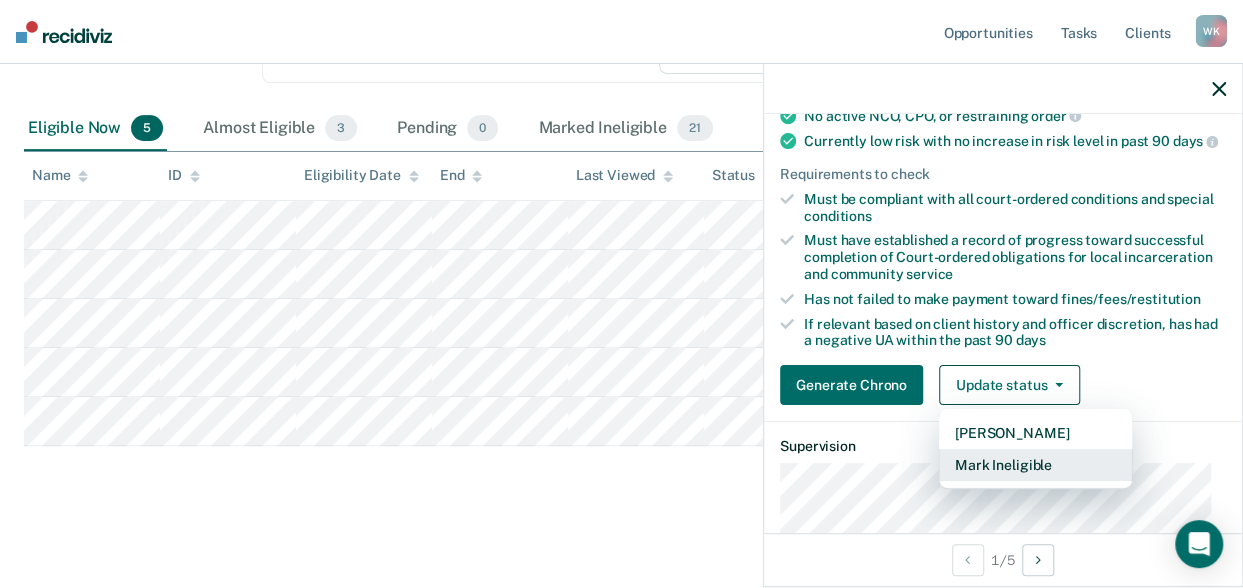 click on "Mark Ineligible" at bounding box center (1035, 465) 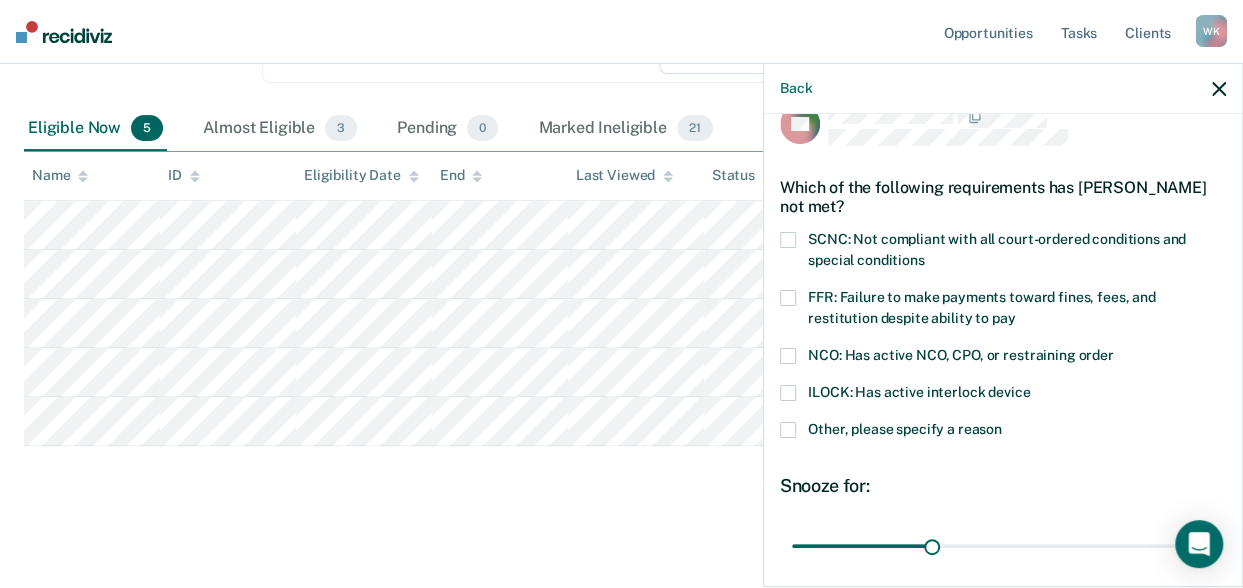scroll, scrollTop: 34, scrollLeft: 0, axis: vertical 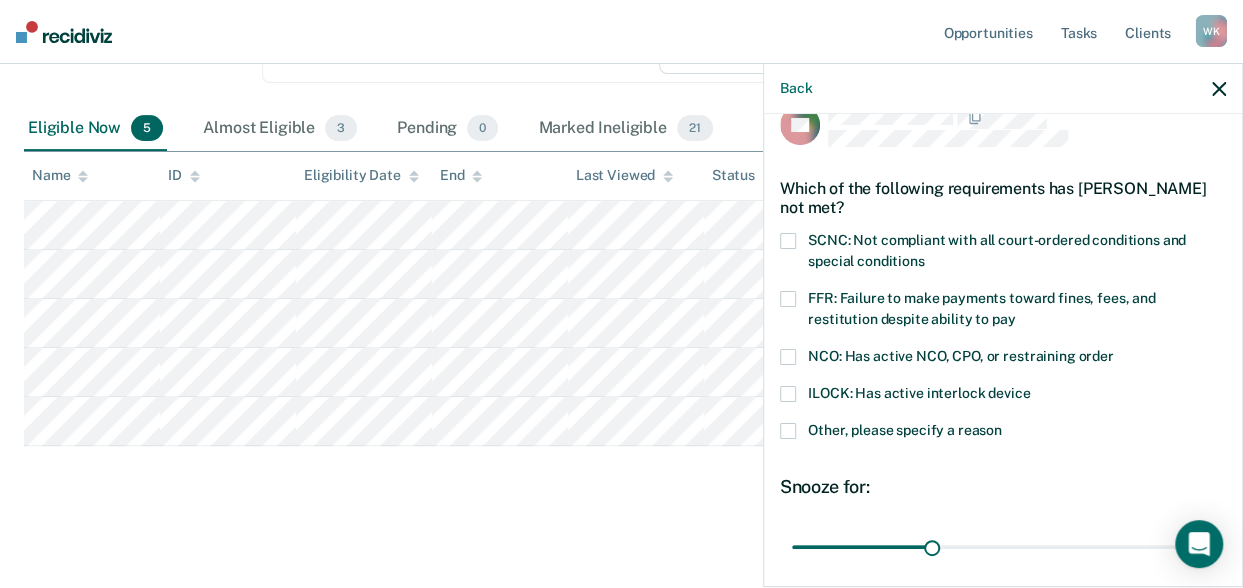 click at bounding box center (788, 299) 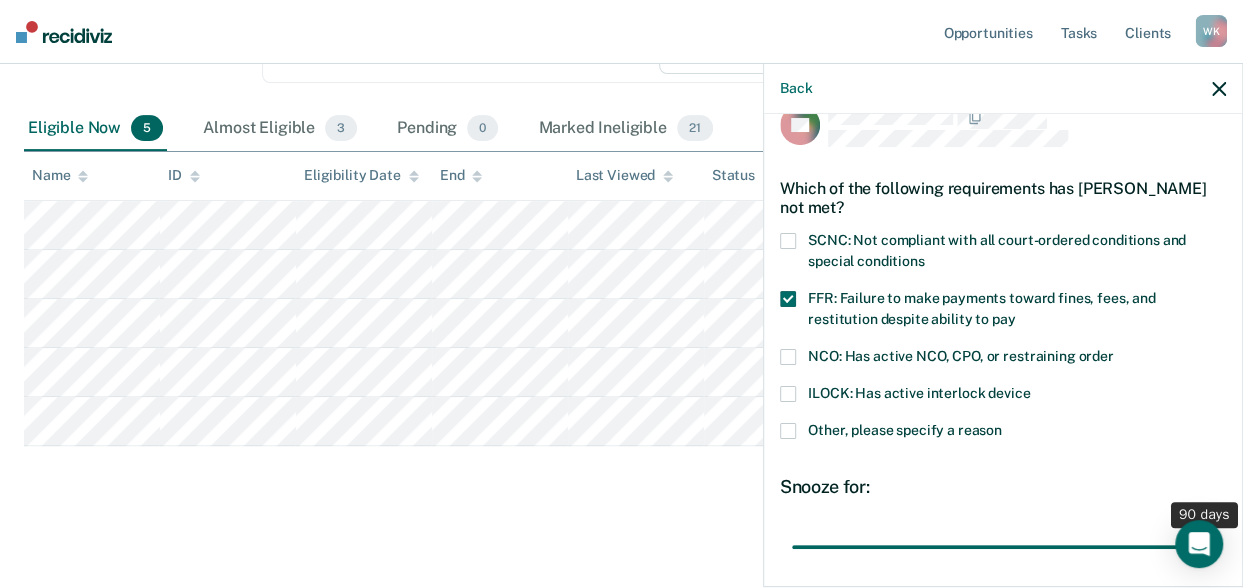 drag, startPoint x: 920, startPoint y: 541, endPoint x: 1194, endPoint y: 561, distance: 274.72894 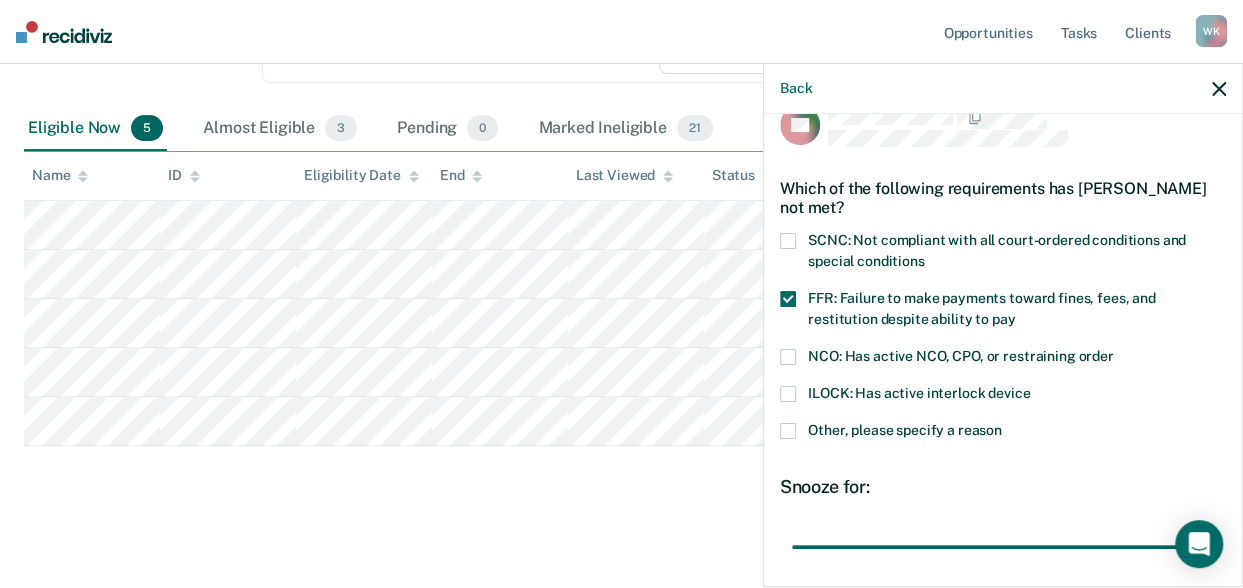 scroll, scrollTop: 204, scrollLeft: 0, axis: vertical 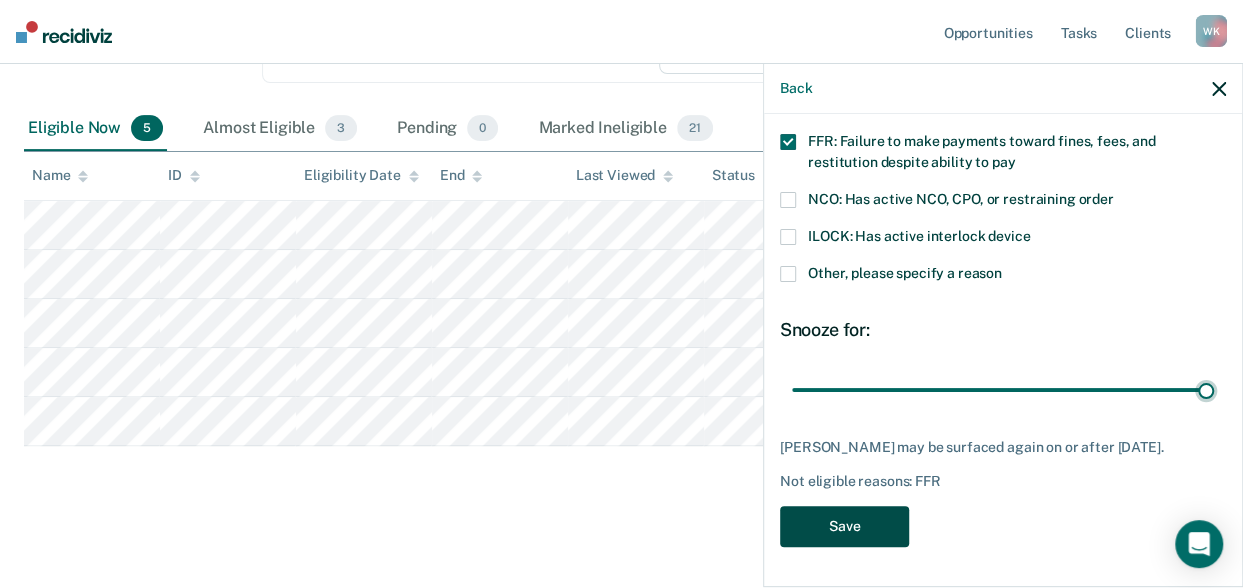 click on "Save" at bounding box center [844, 526] 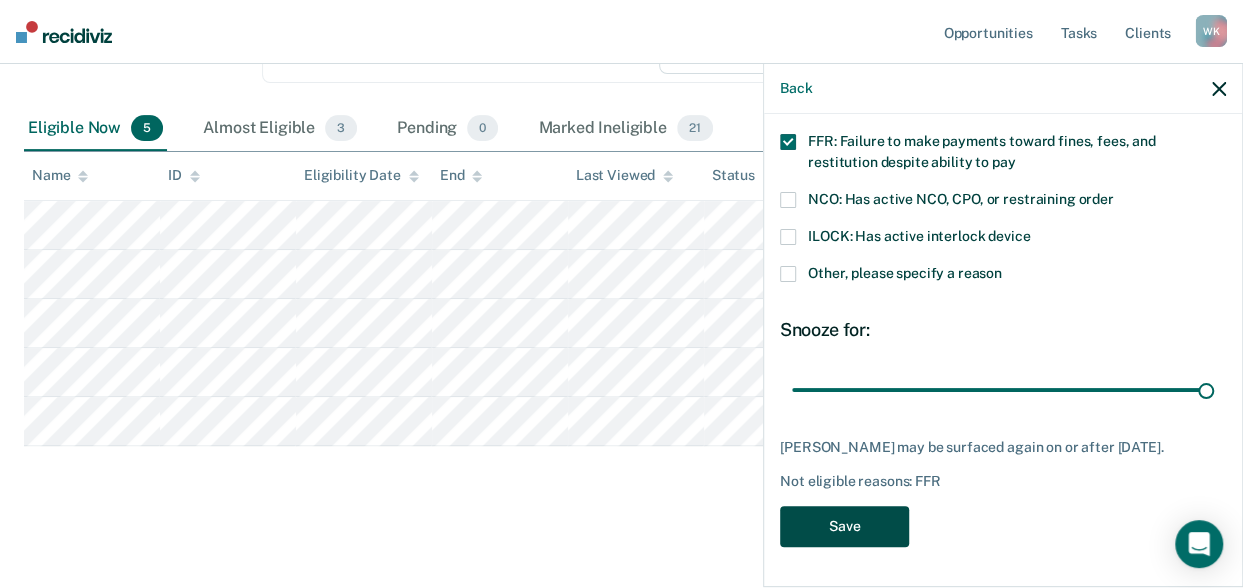 scroll, scrollTop: 211, scrollLeft: 0, axis: vertical 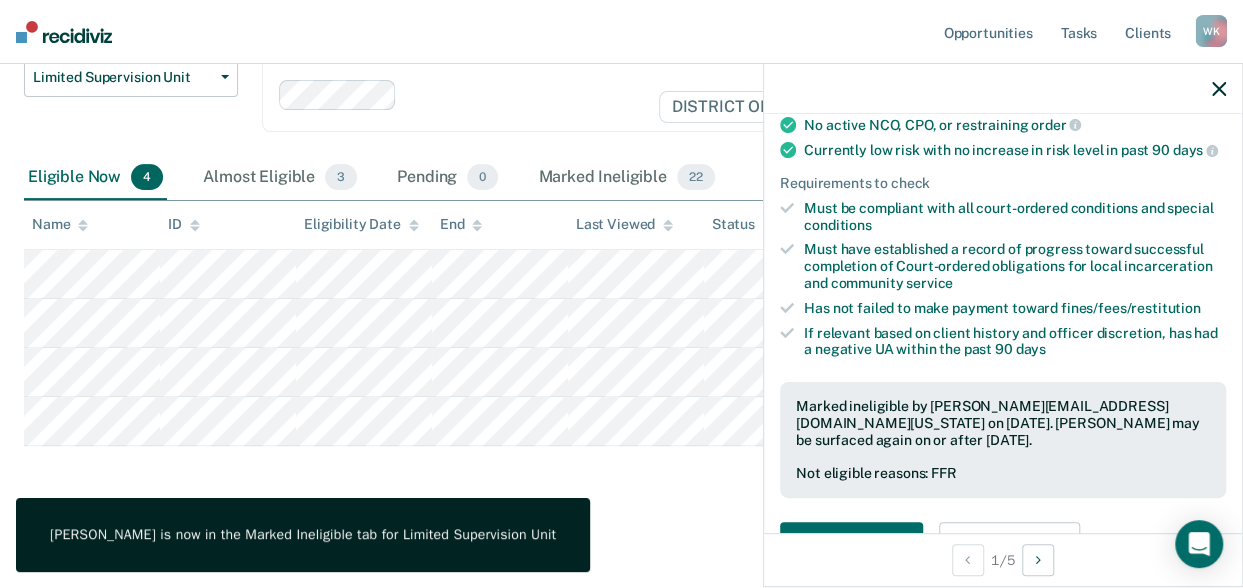 click 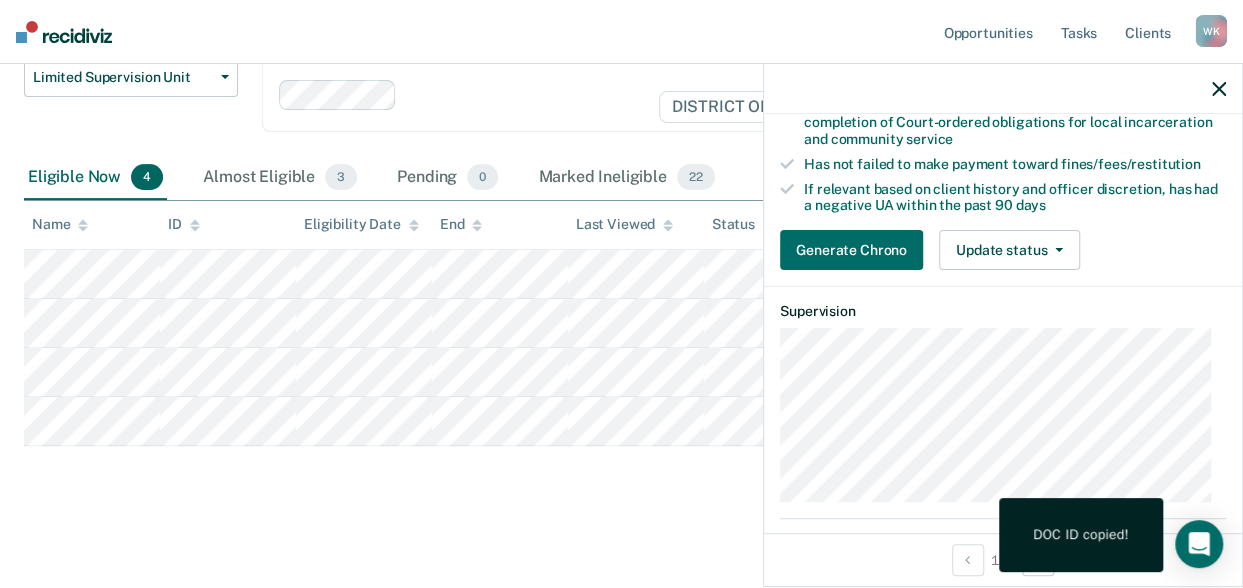 scroll, scrollTop: 350, scrollLeft: 0, axis: vertical 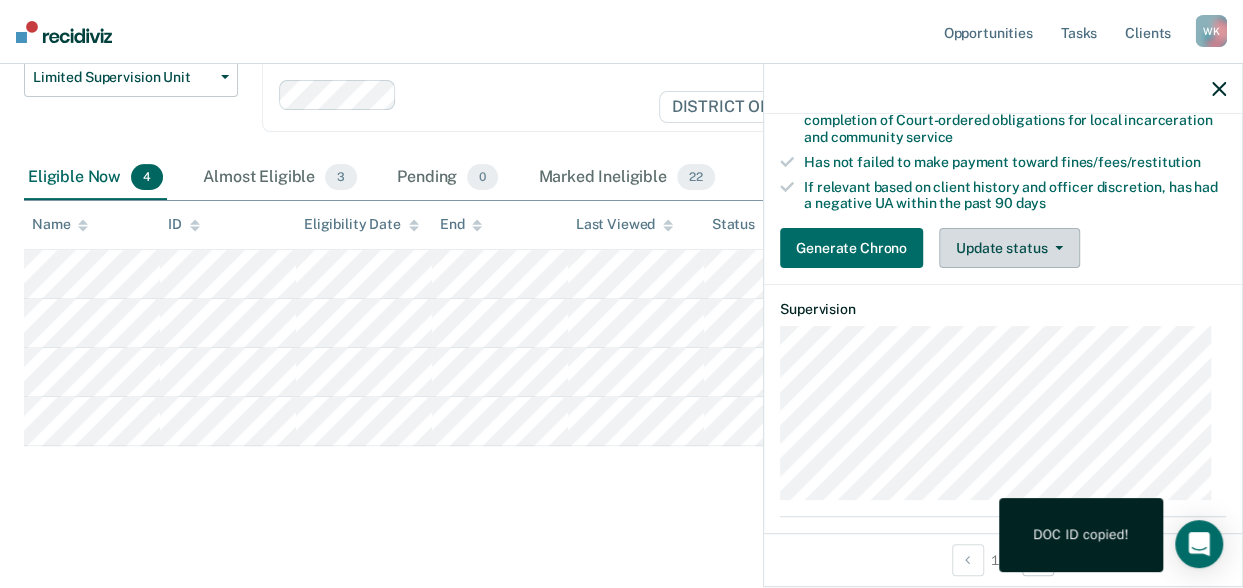 click on "Update status" at bounding box center [1009, 248] 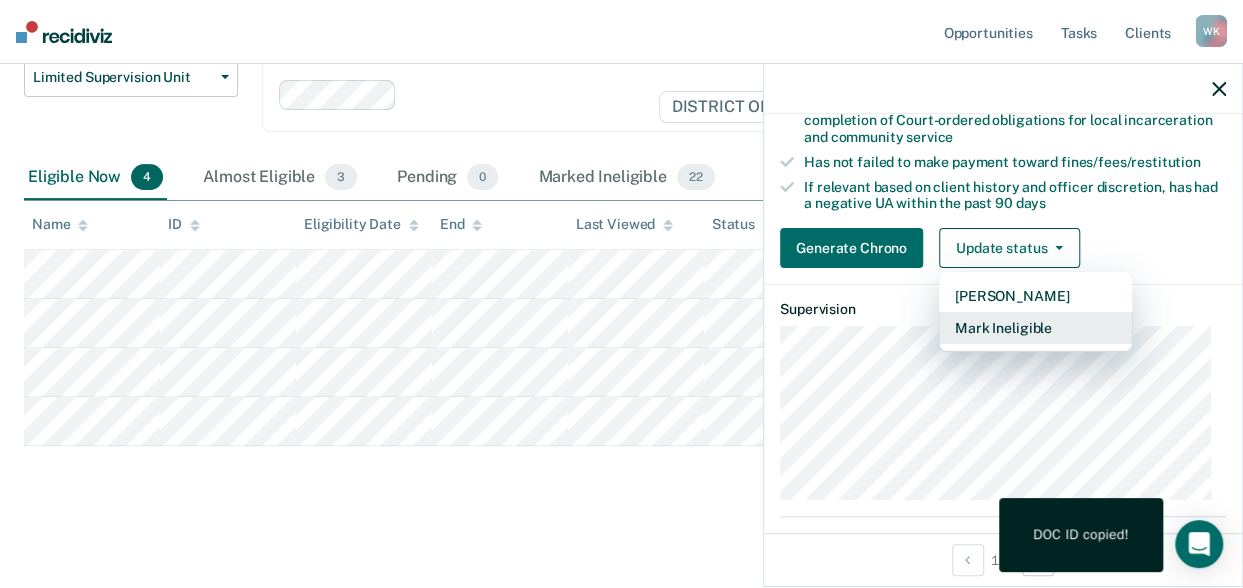 click on "Mark Ineligible" at bounding box center (1035, 328) 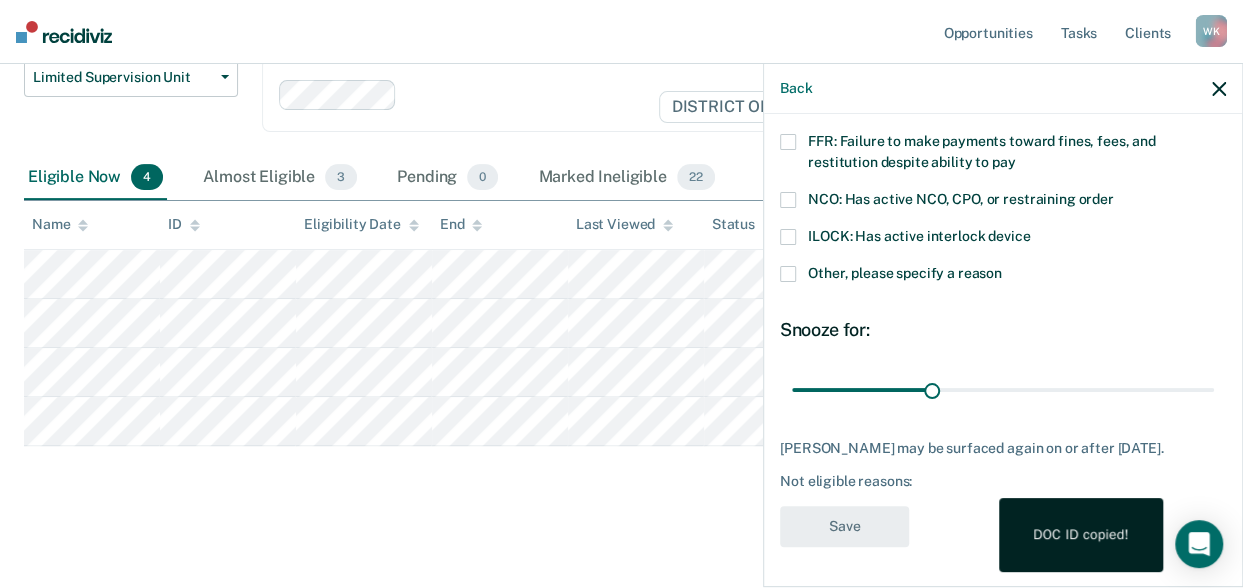 scroll, scrollTop: 187, scrollLeft: 0, axis: vertical 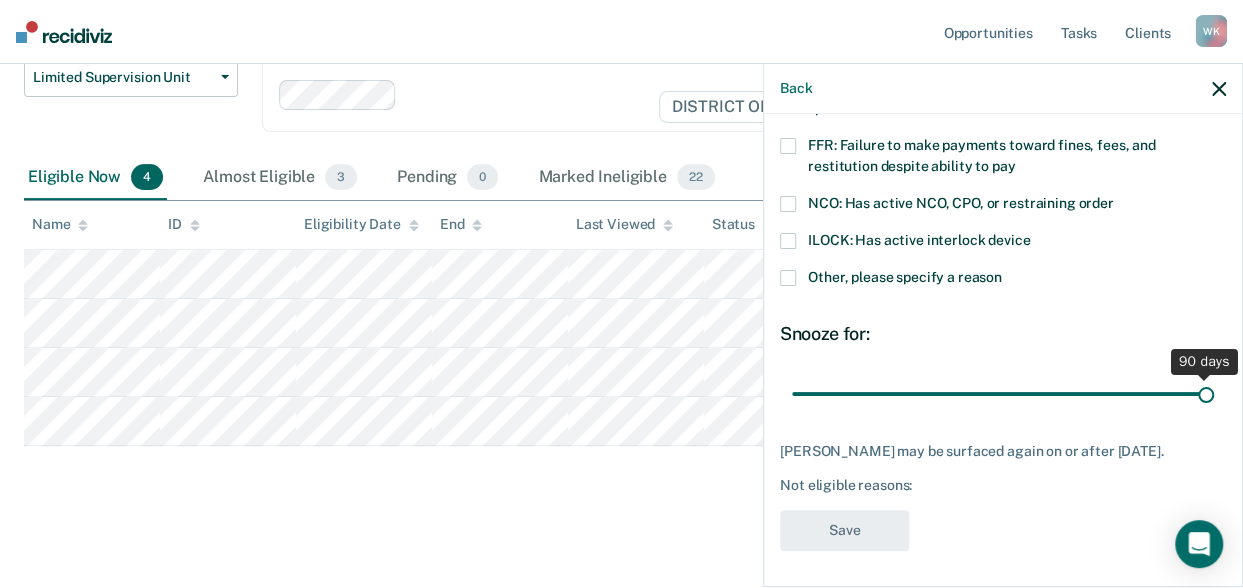 drag, startPoint x: 928, startPoint y: 389, endPoint x: 1268, endPoint y: 430, distance: 342.46313 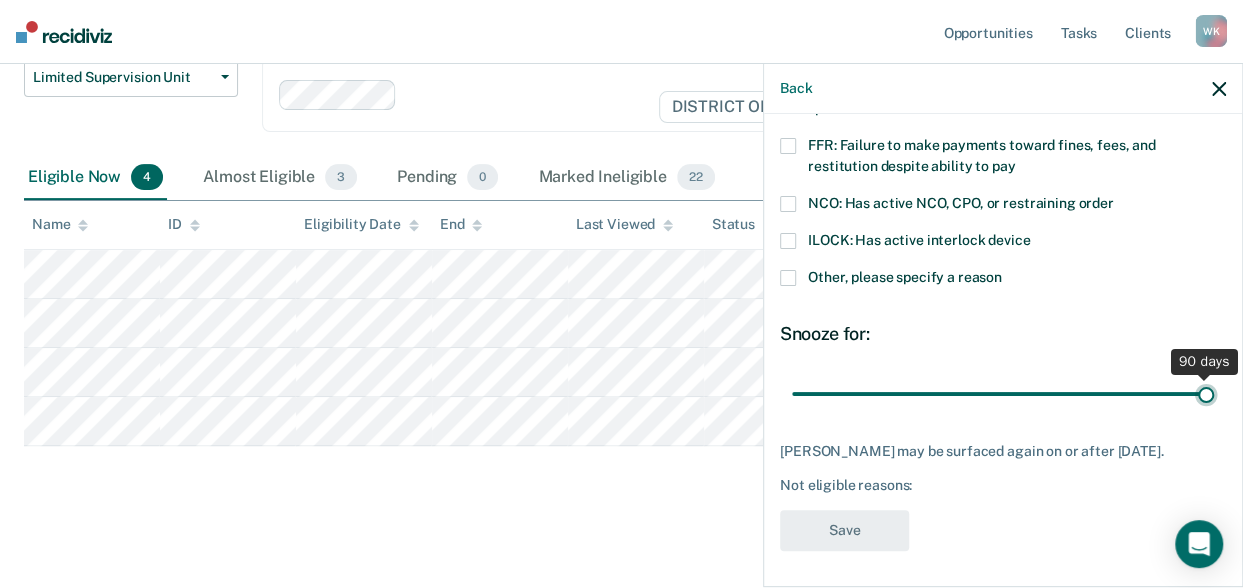type on "90" 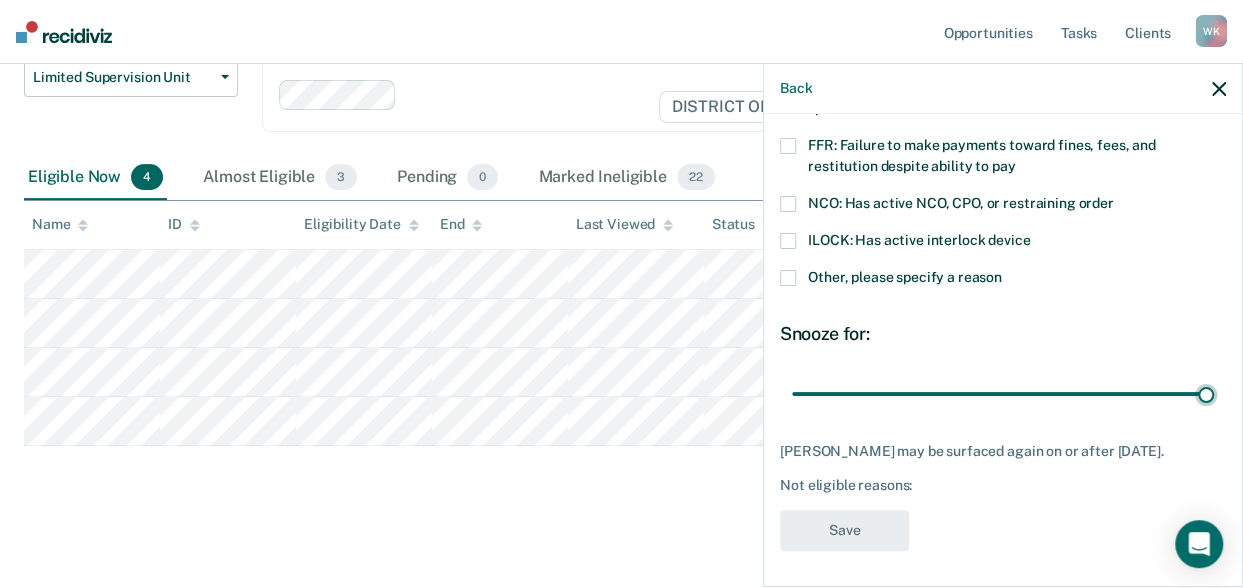 click at bounding box center (788, 278) 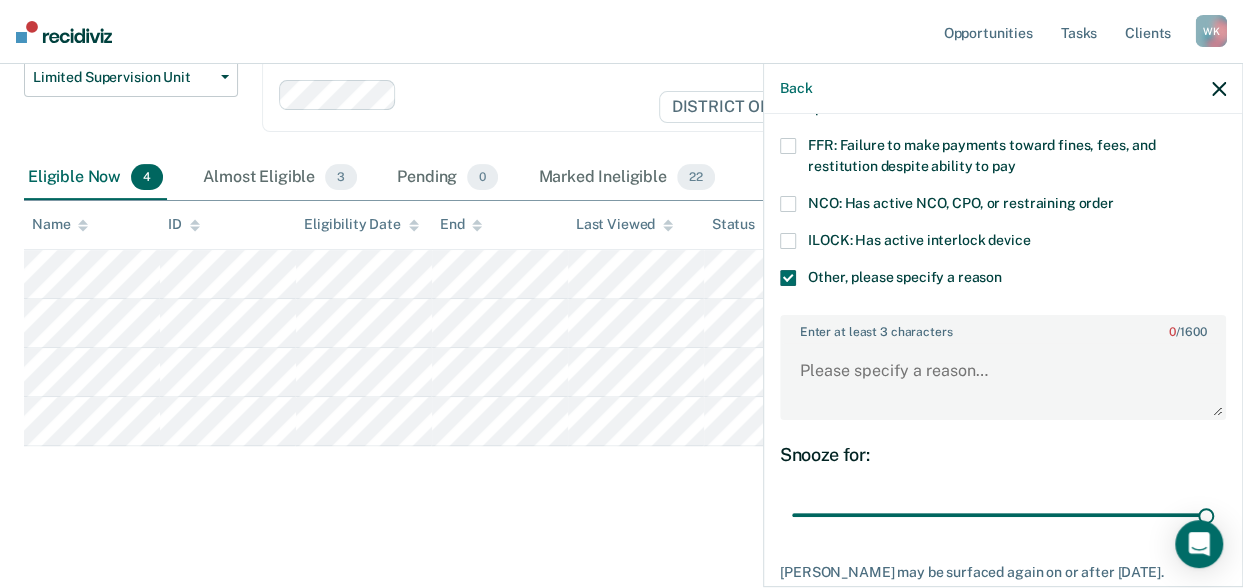 click at bounding box center [788, 241] 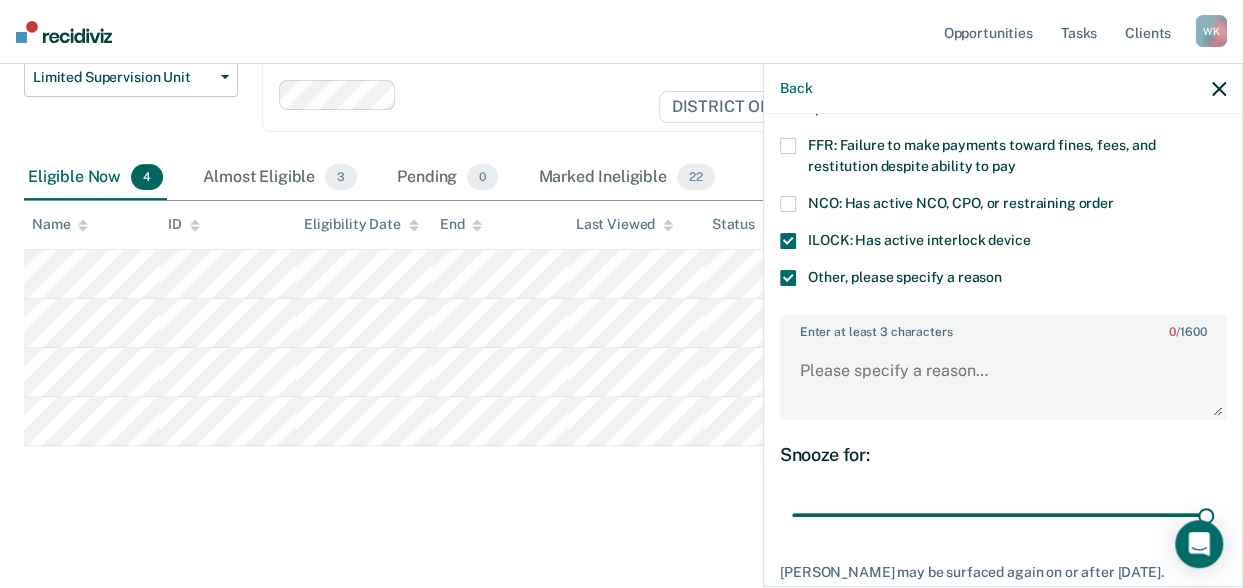 click at bounding box center [788, 241] 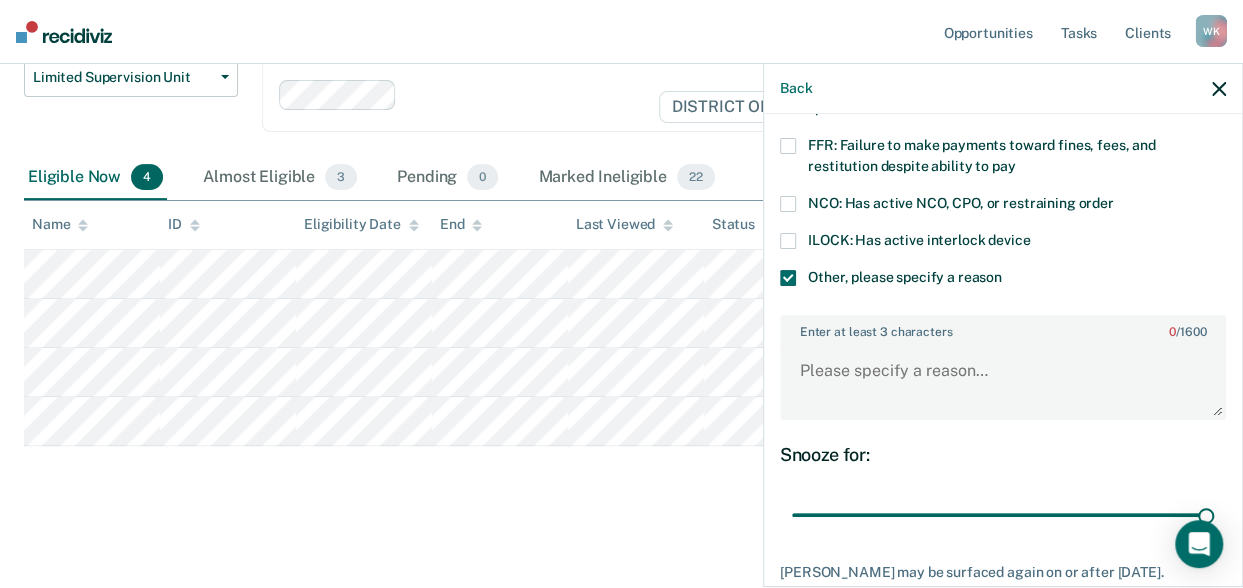 click at bounding box center (788, 278) 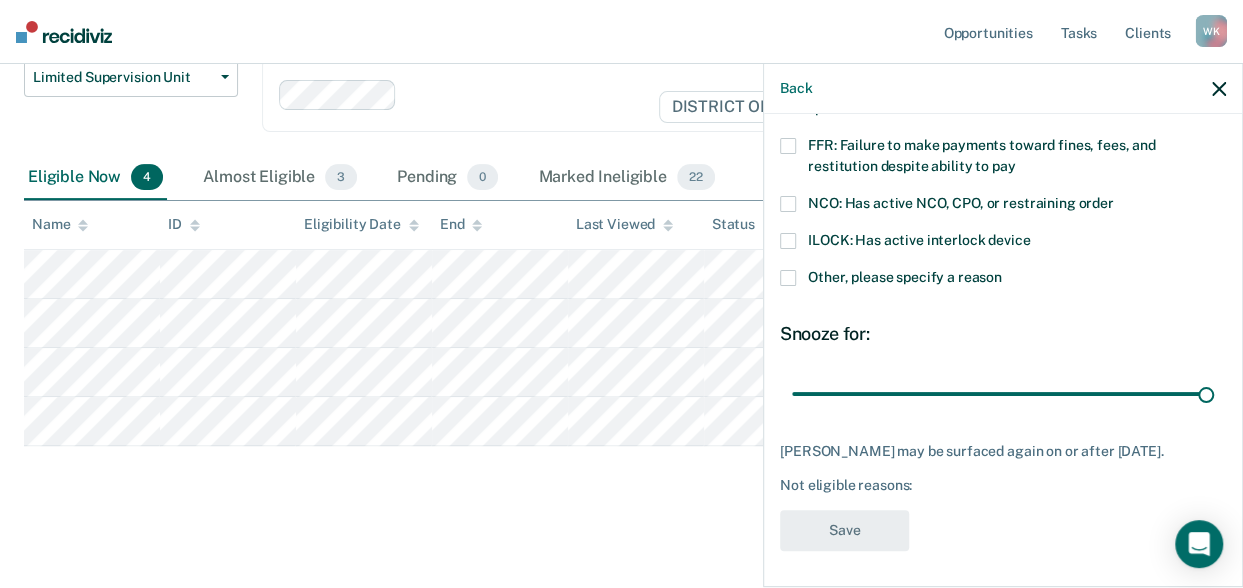 click at bounding box center [788, 146] 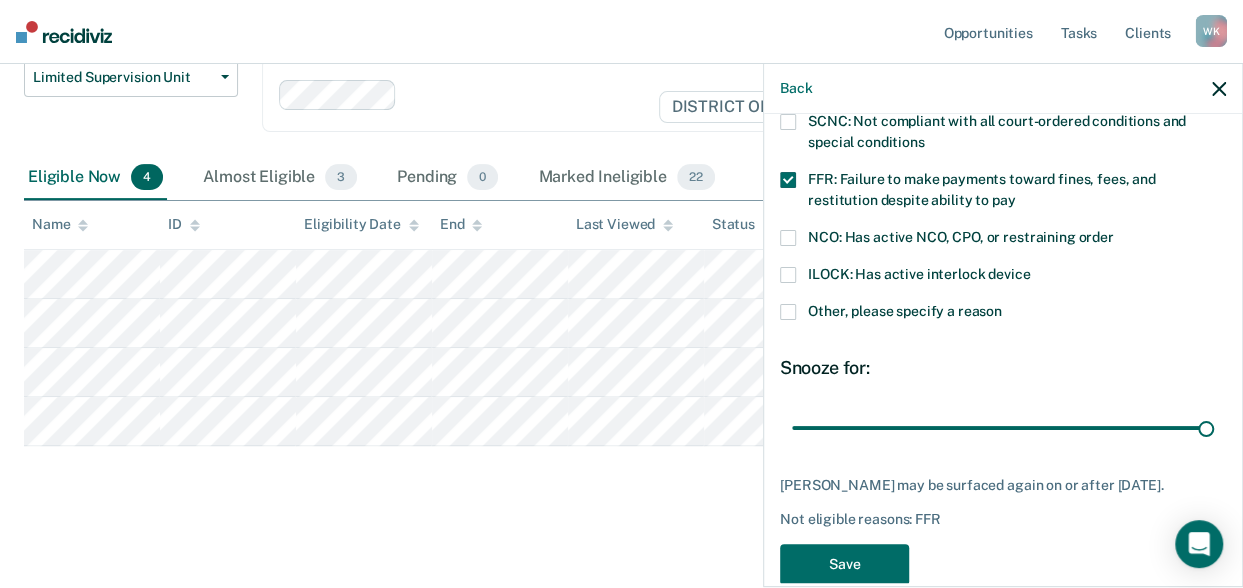 scroll, scrollTop: 150, scrollLeft: 0, axis: vertical 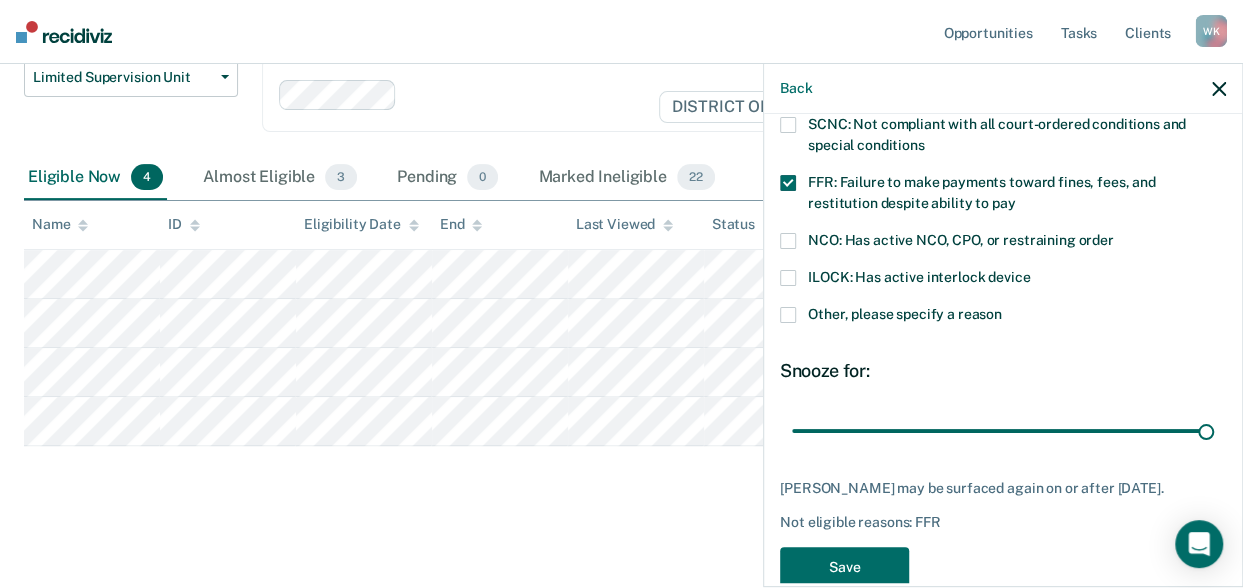 click at bounding box center [788, 125] 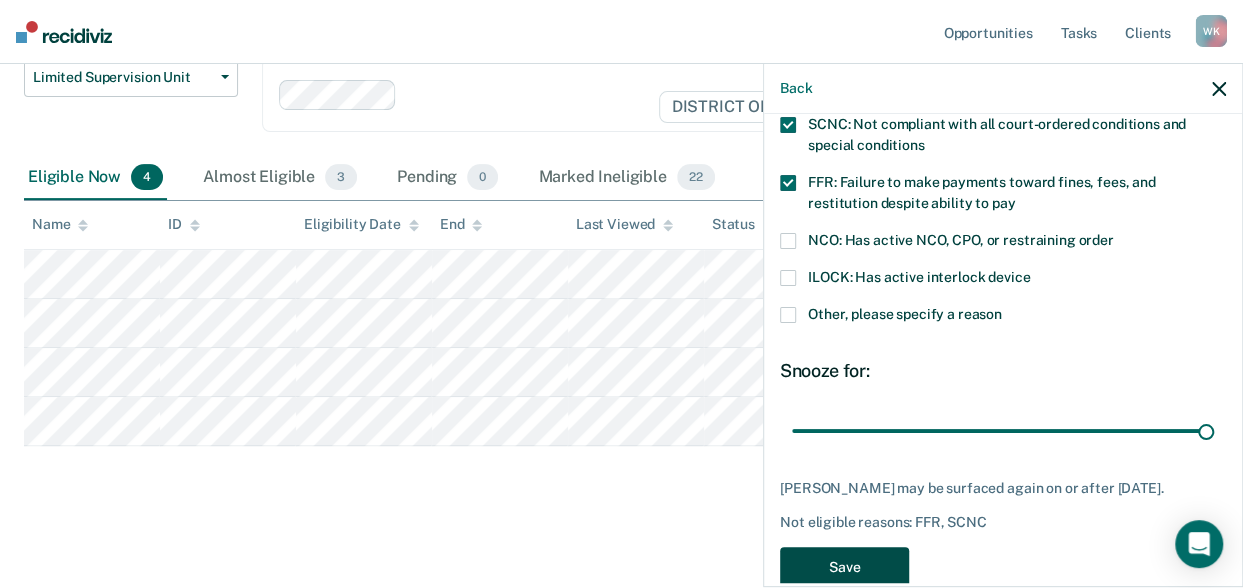 click on "Save" at bounding box center [844, 567] 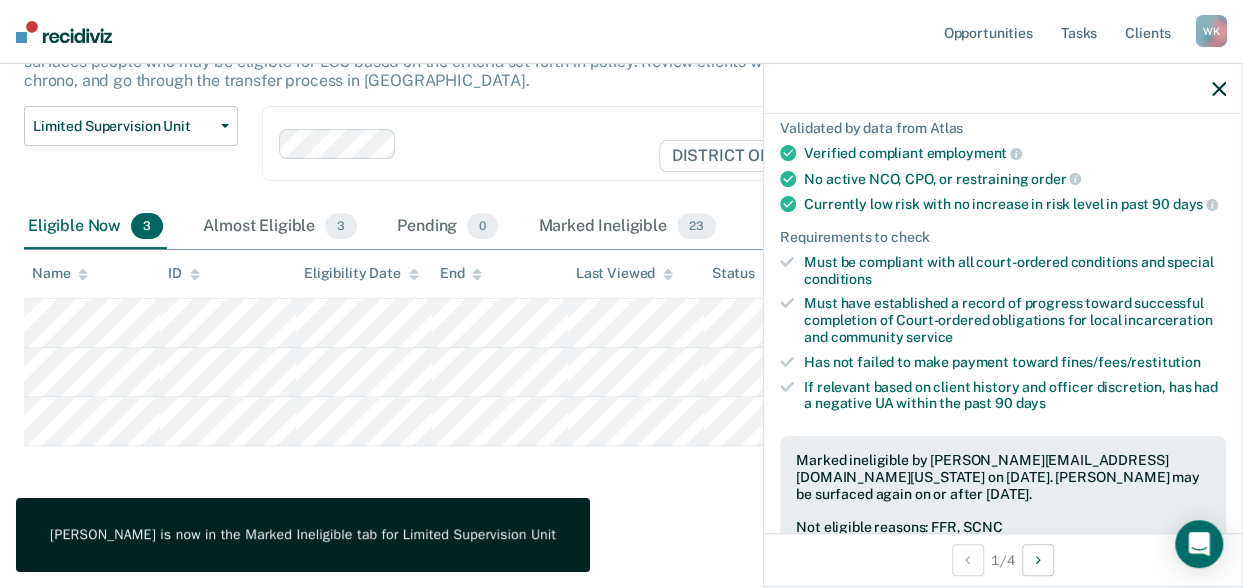 click 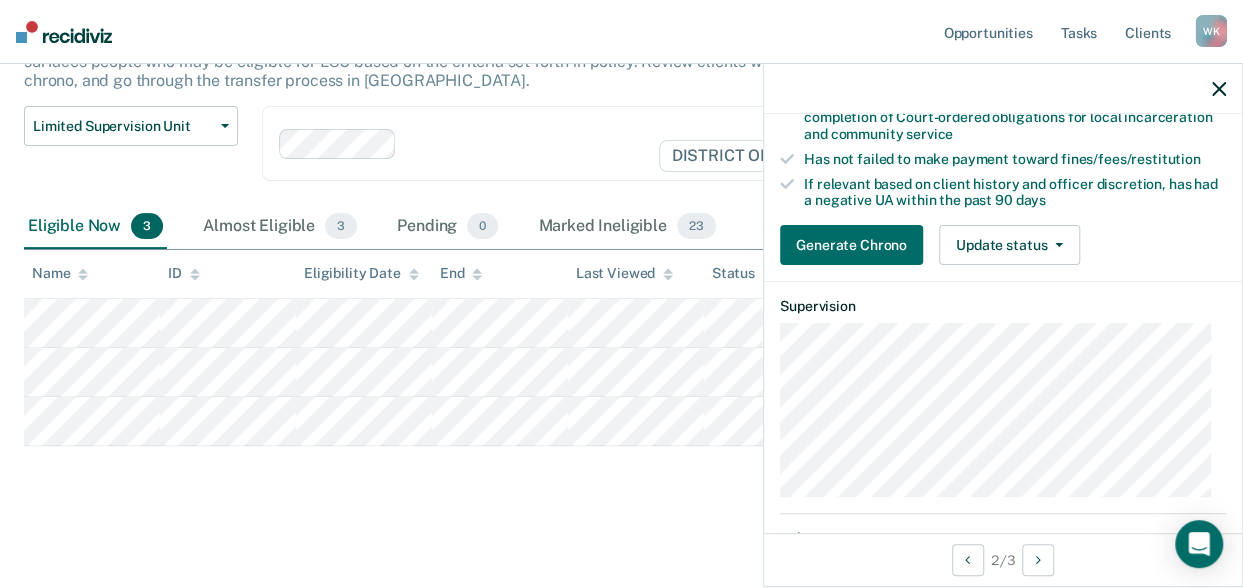 scroll, scrollTop: 354, scrollLeft: 0, axis: vertical 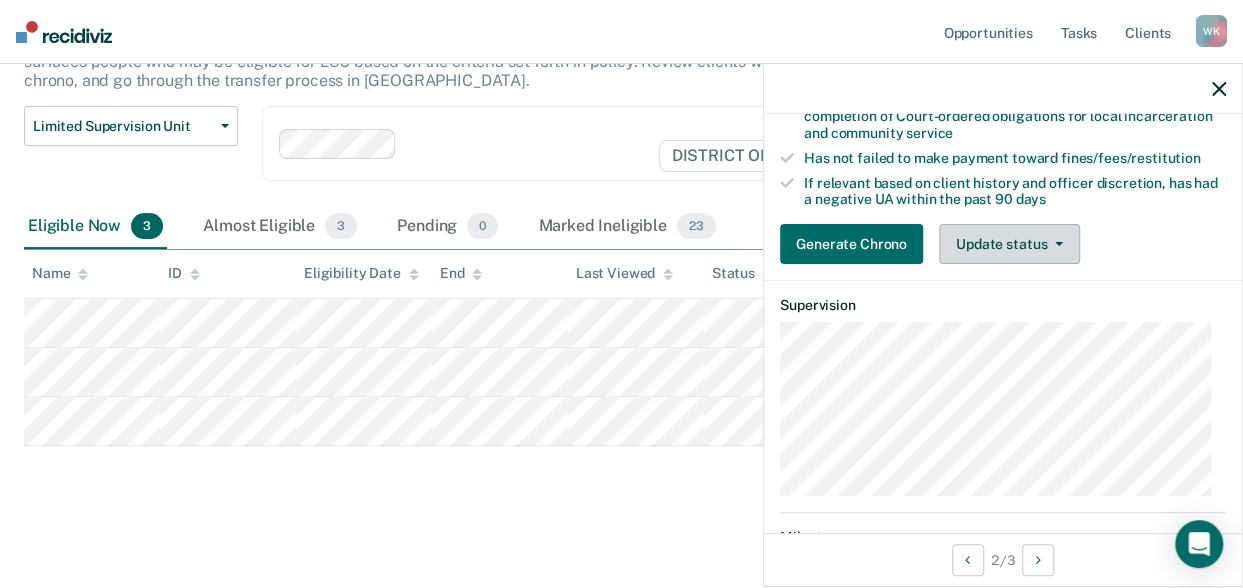 click on "Update status" at bounding box center [1009, 244] 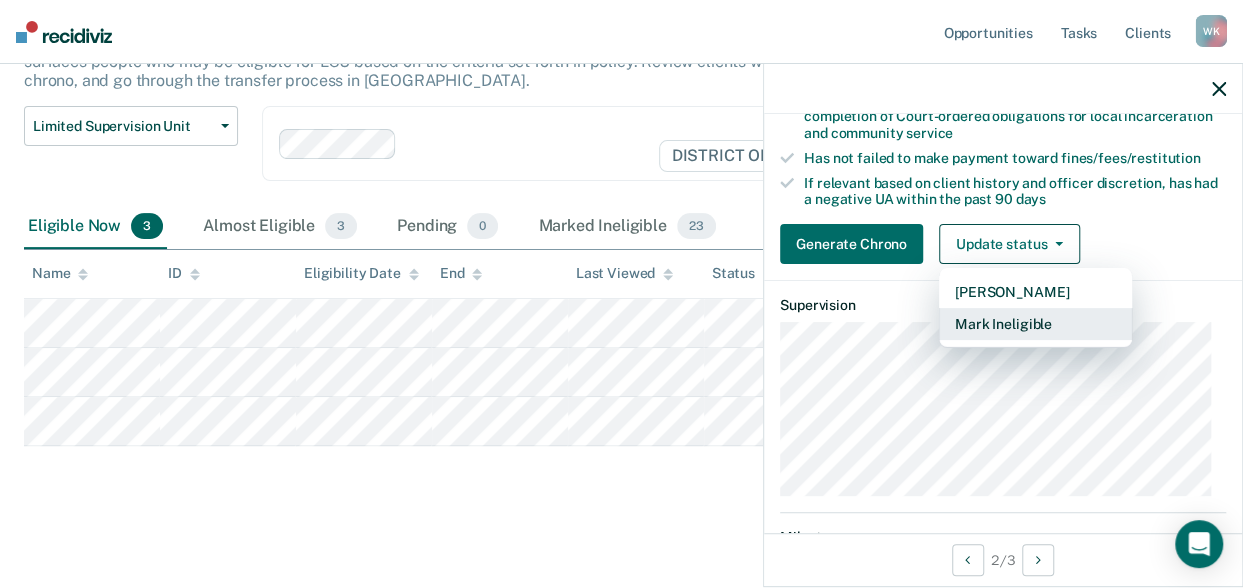 click on "Mark Ineligible" at bounding box center [1035, 324] 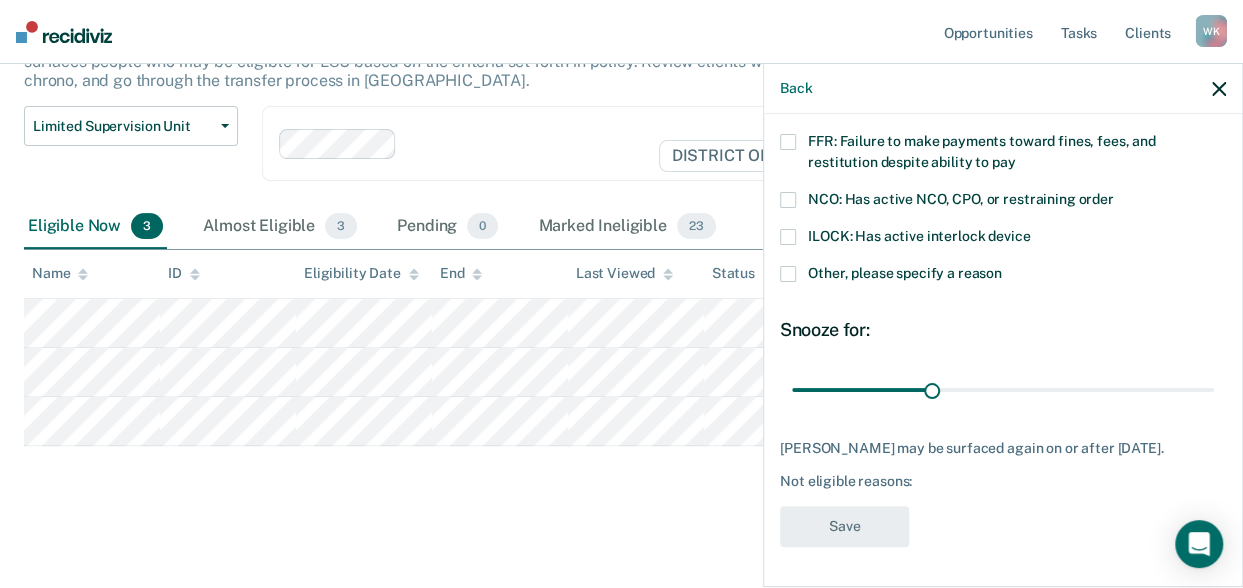 scroll, scrollTop: 204, scrollLeft: 0, axis: vertical 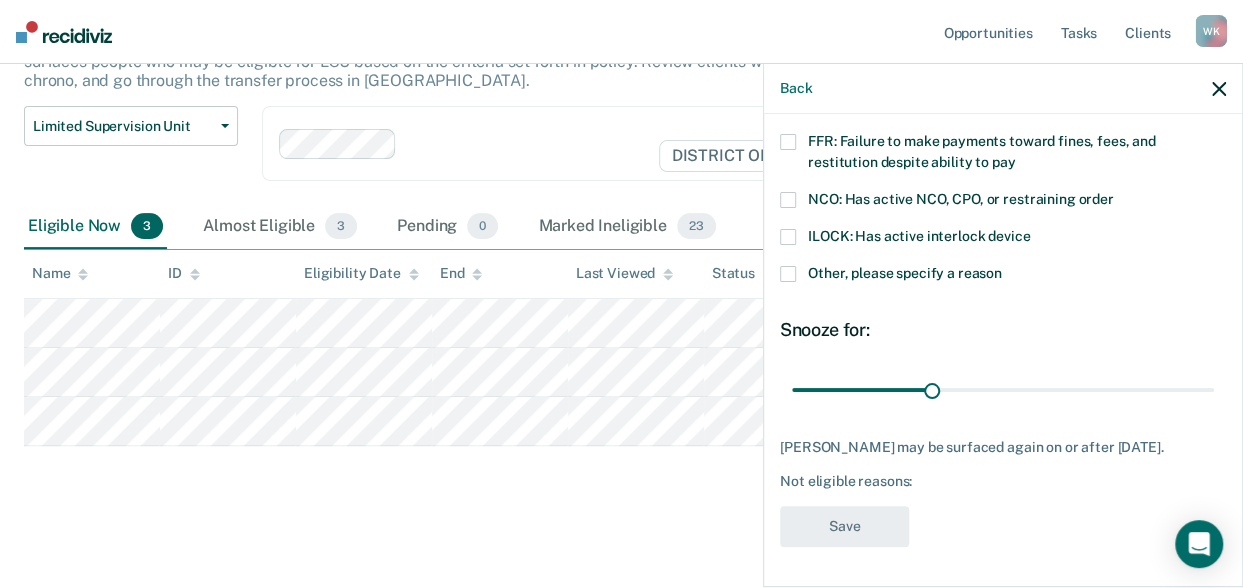 click at bounding box center (788, 274) 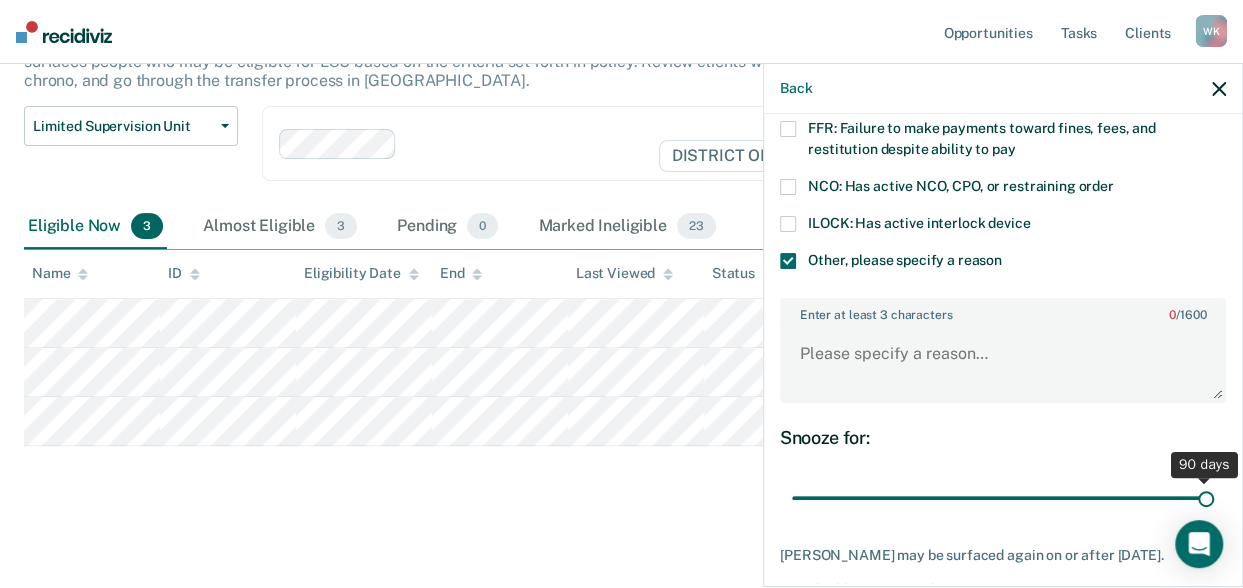 drag, startPoint x: 923, startPoint y: 497, endPoint x: 1268, endPoint y: 468, distance: 346.2167 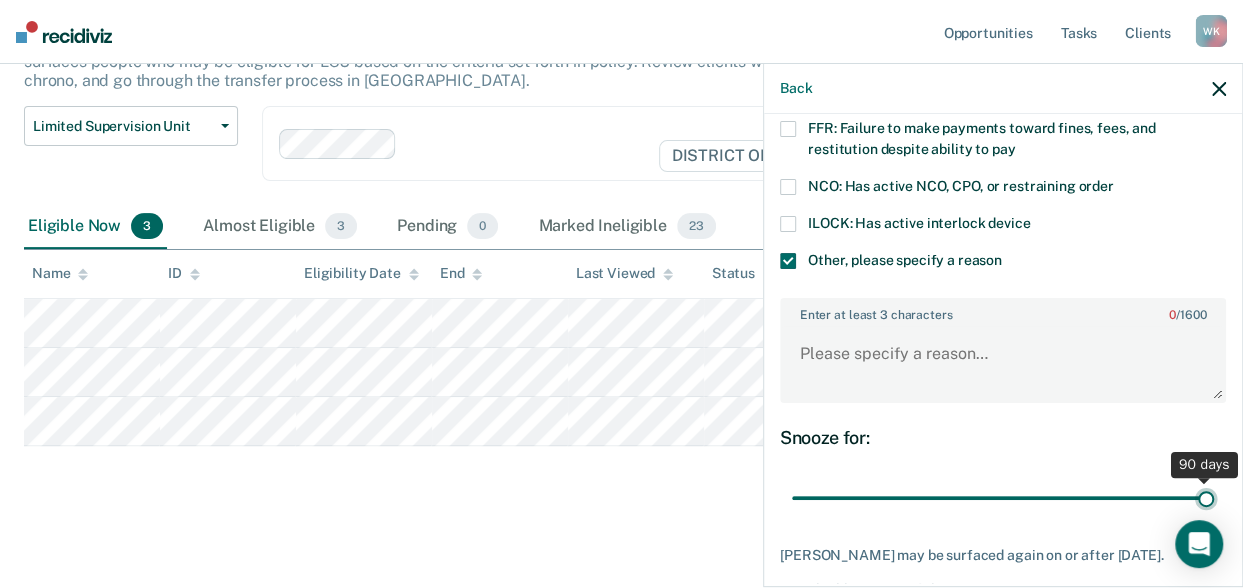 type on "90" 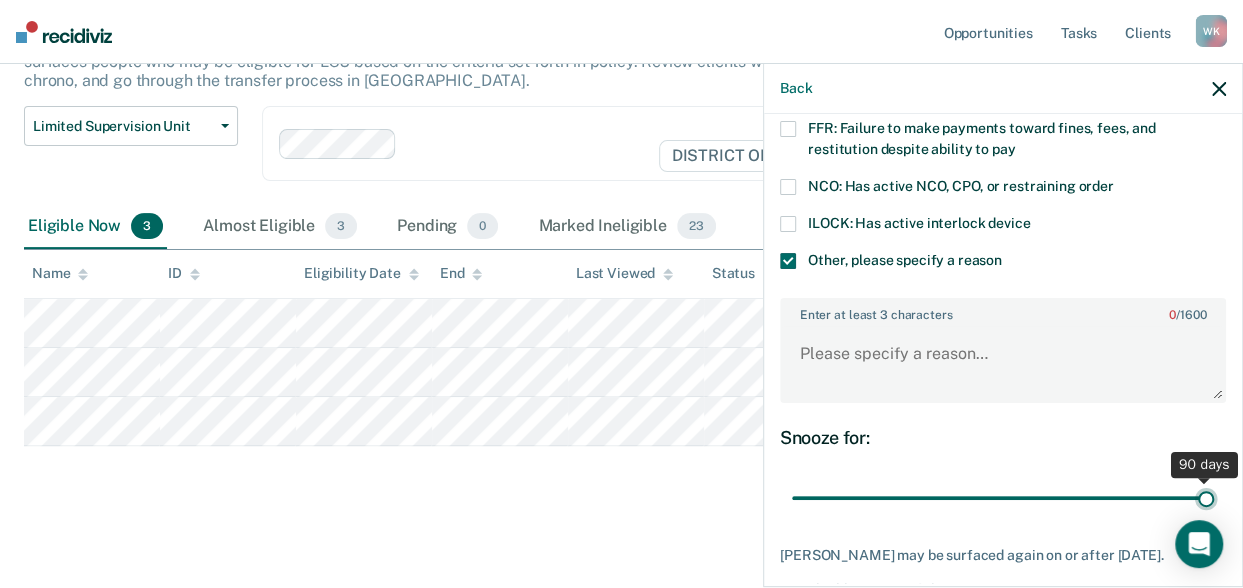 click at bounding box center [1003, 497] 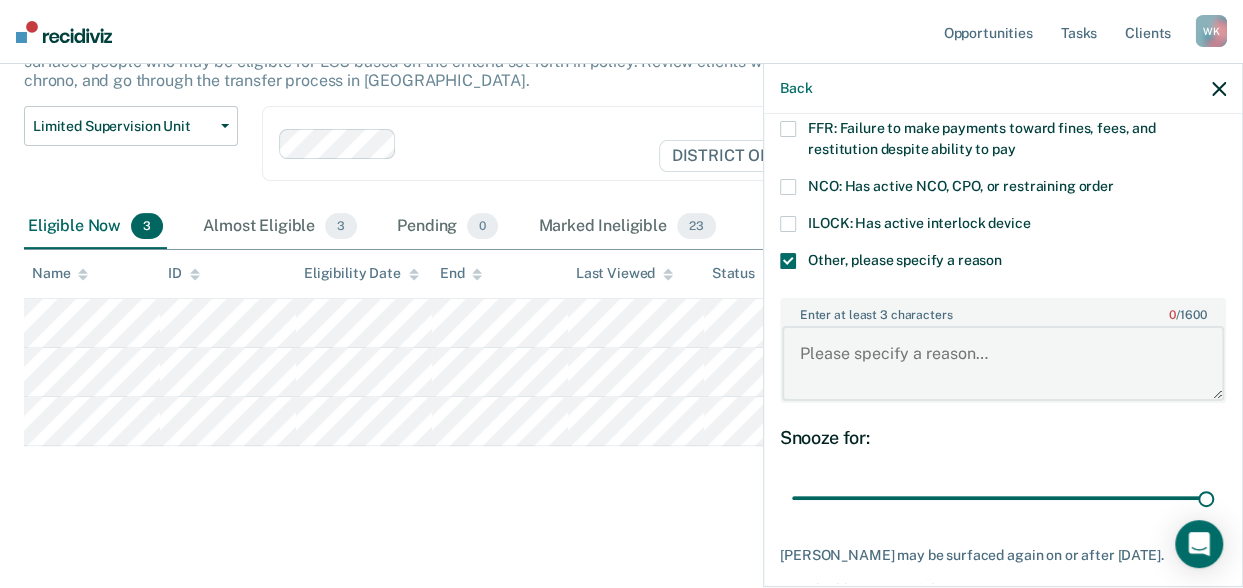 click on "Enter at least 3 characters 0  /  1600" at bounding box center [1003, 363] 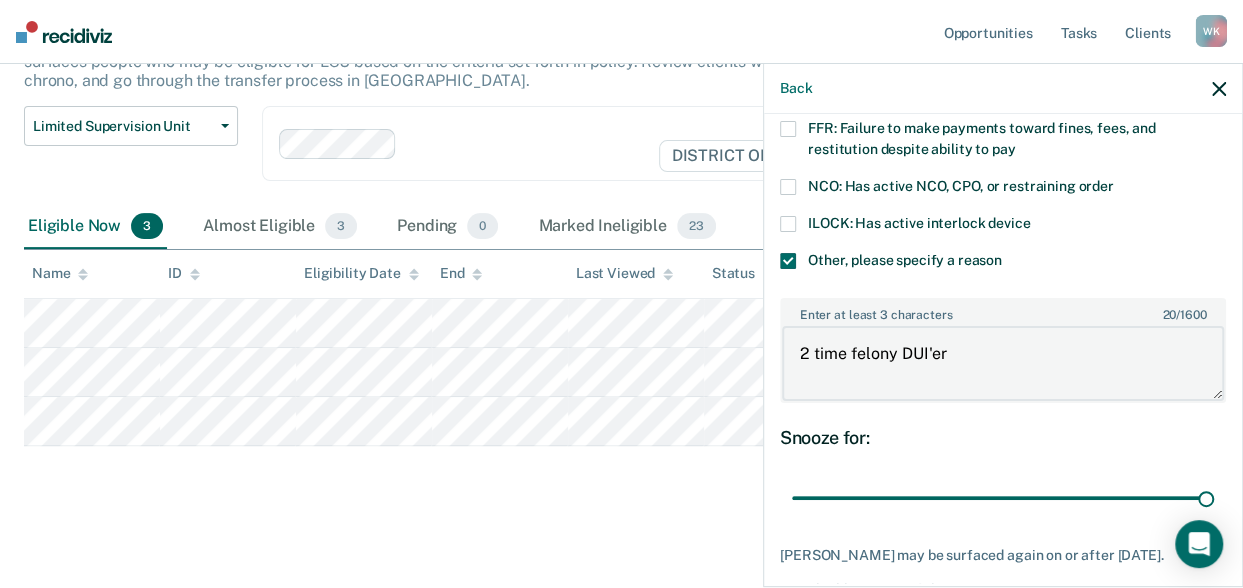 scroll, scrollTop: 324, scrollLeft: 0, axis: vertical 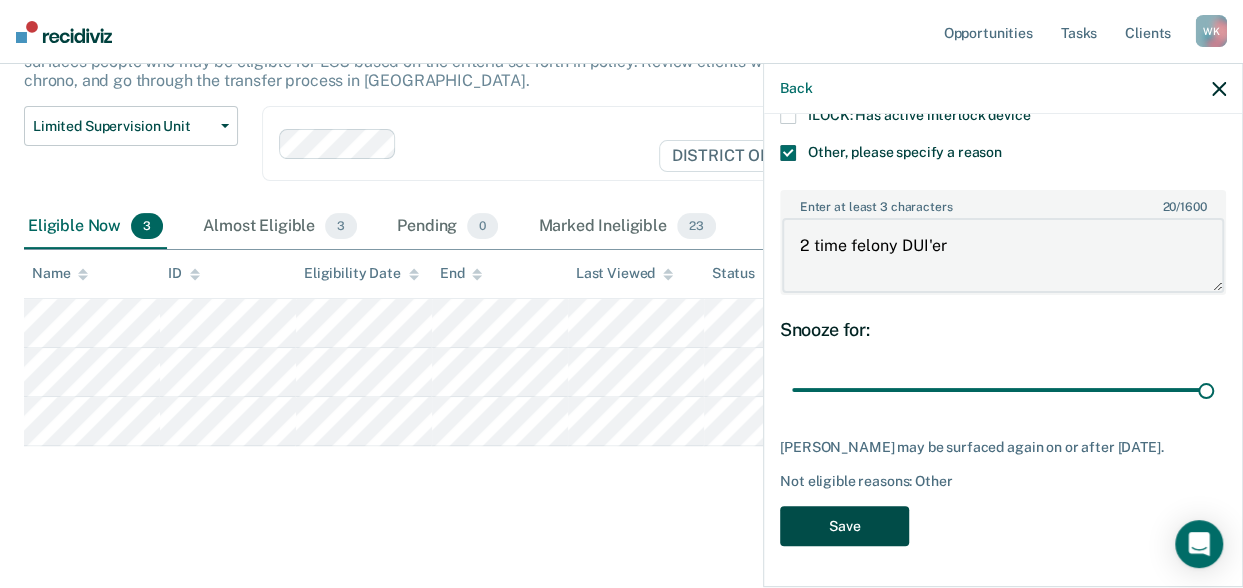 type on "2 time felony DUI'er" 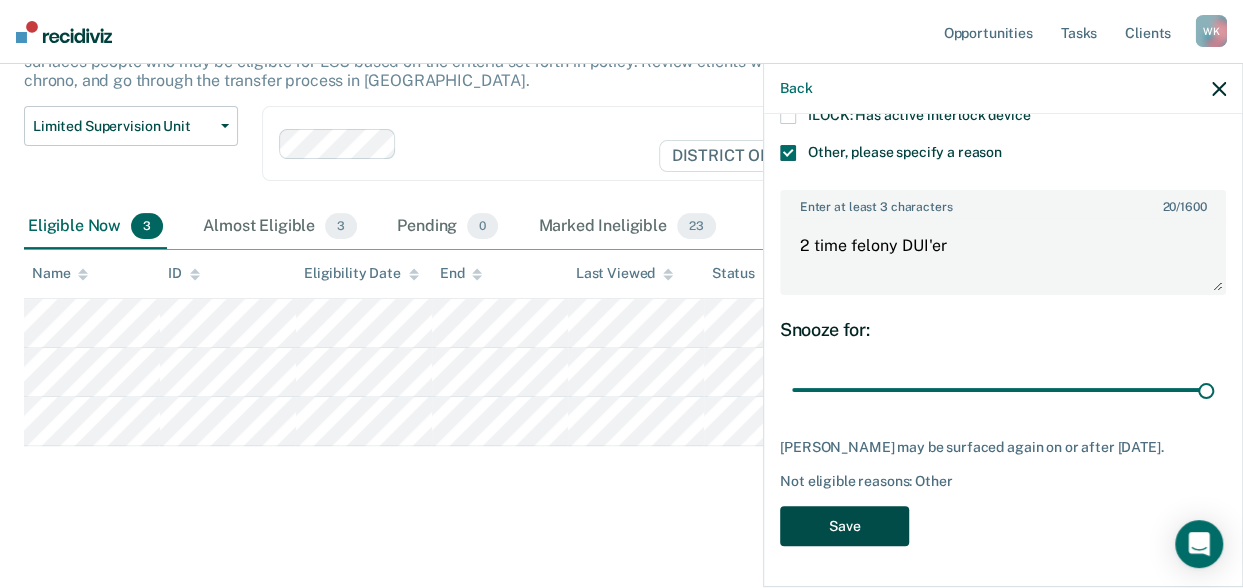 click on "Save" at bounding box center [844, 526] 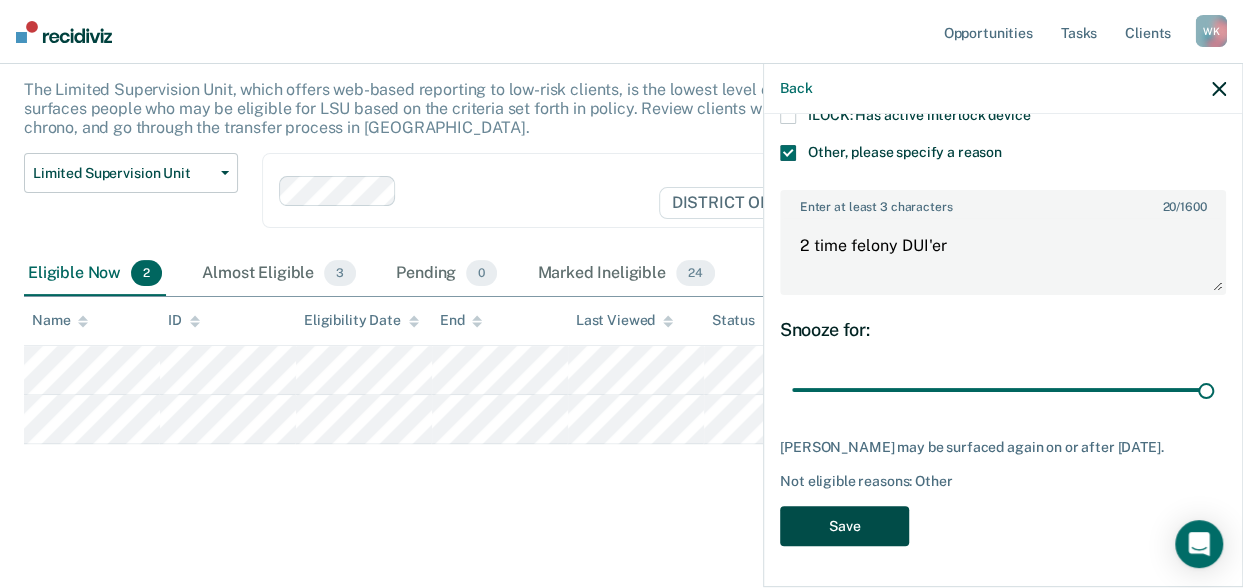 scroll, scrollTop: 113, scrollLeft: 0, axis: vertical 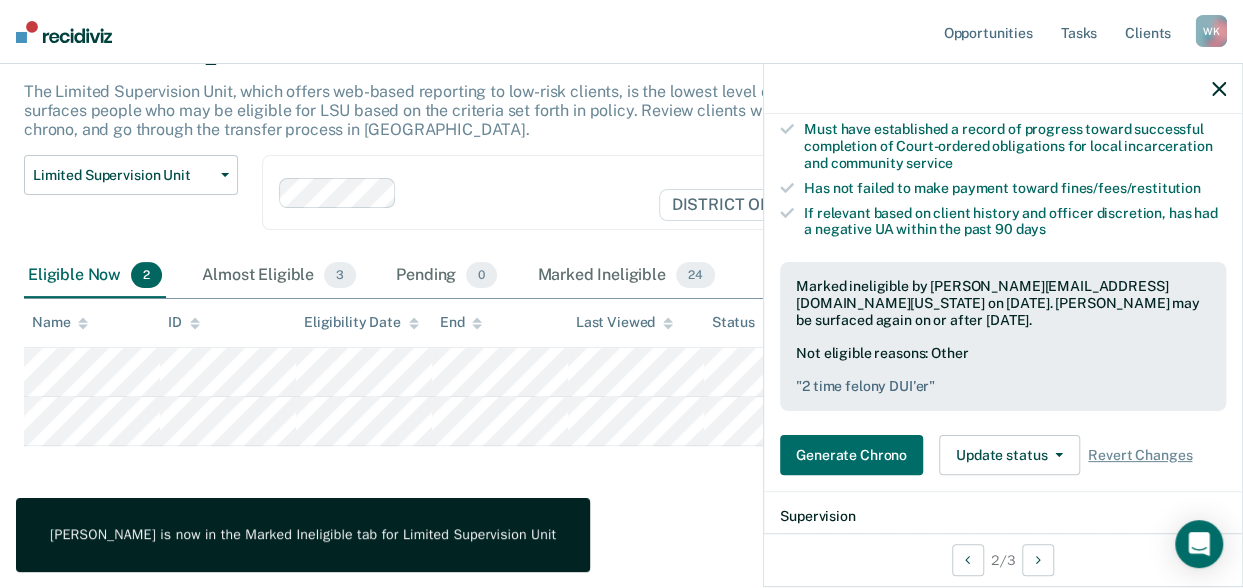 click 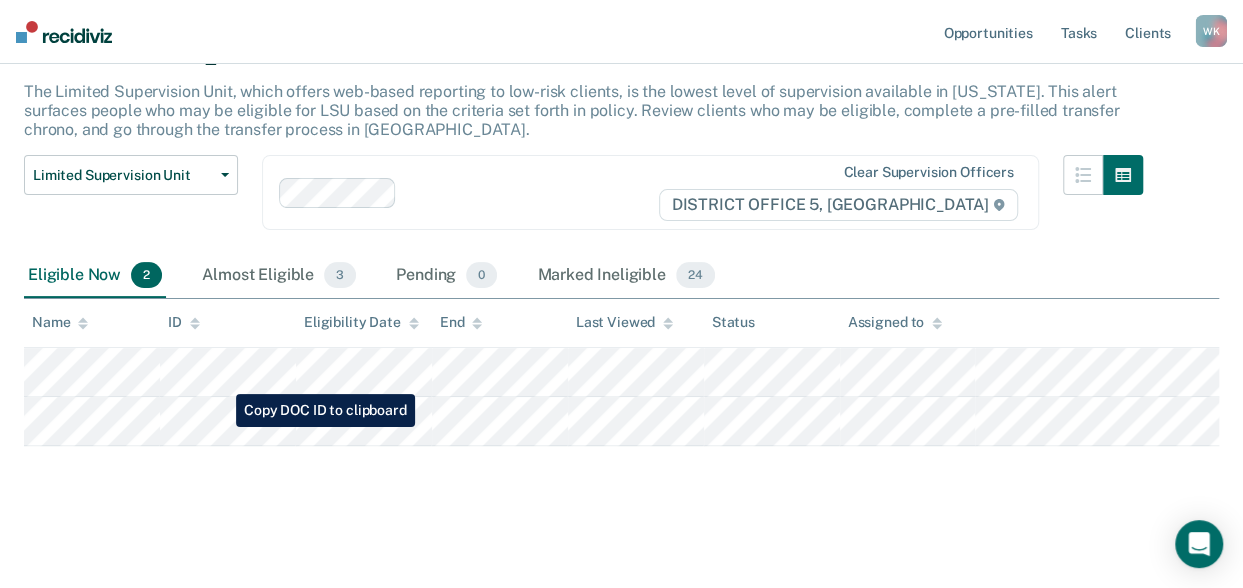 scroll, scrollTop: 0, scrollLeft: 0, axis: both 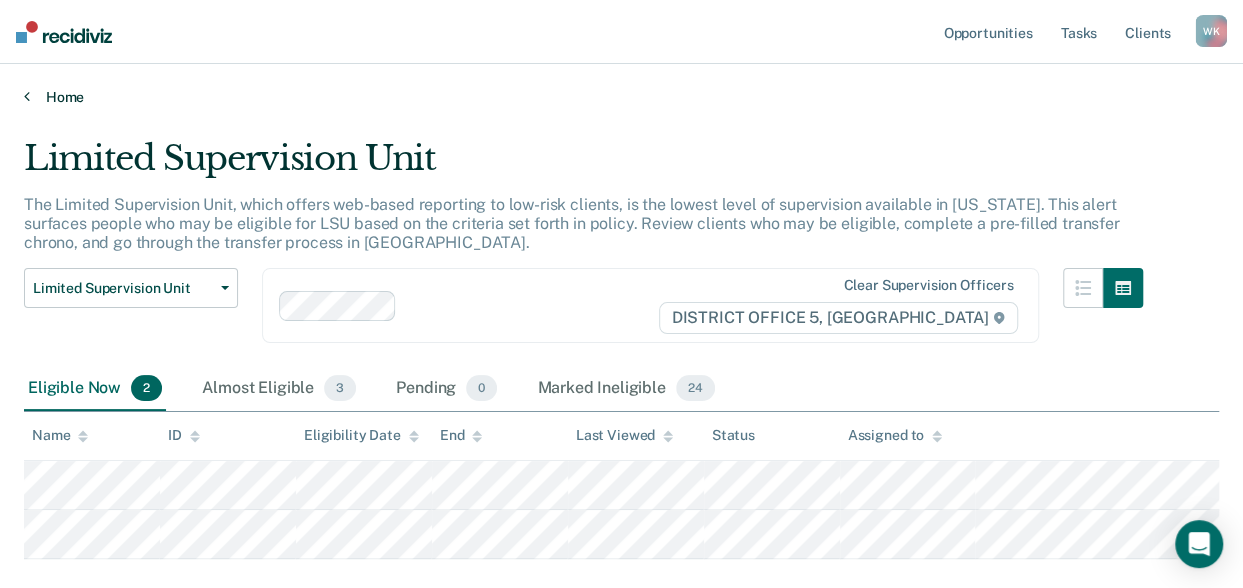 click on "Home" at bounding box center (621, 97) 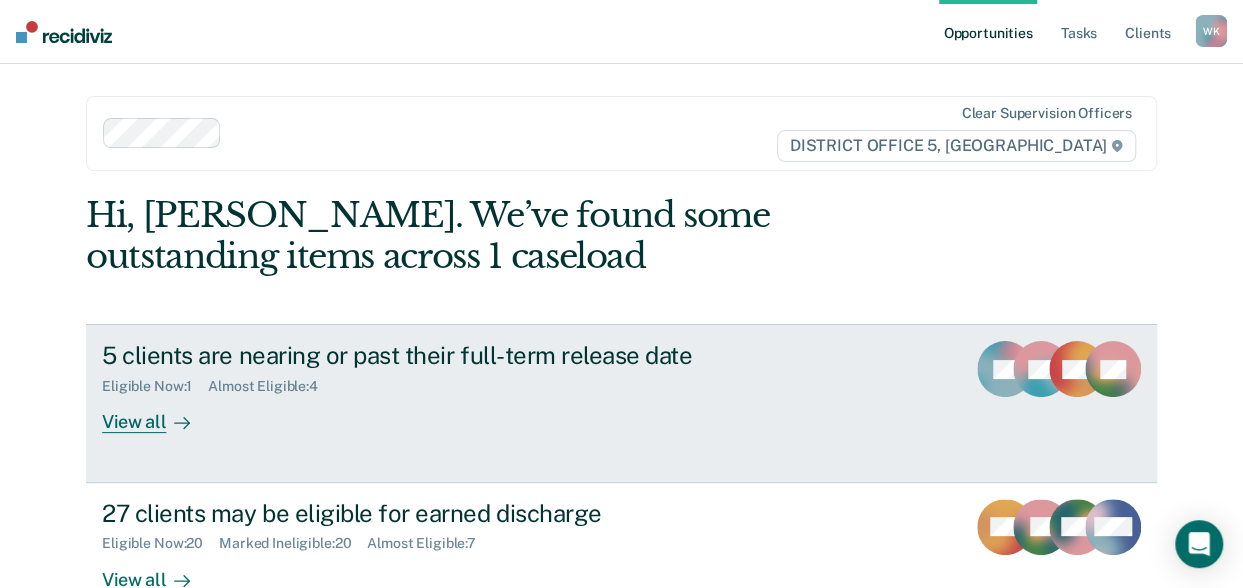 click on "View all" at bounding box center [158, 414] 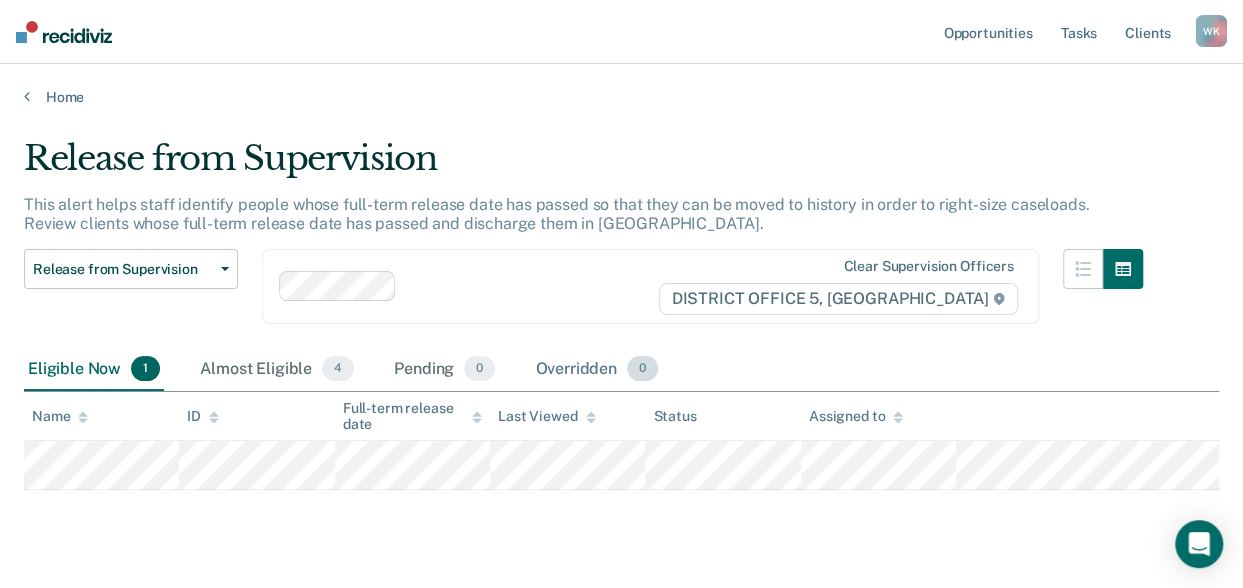 scroll, scrollTop: 45, scrollLeft: 0, axis: vertical 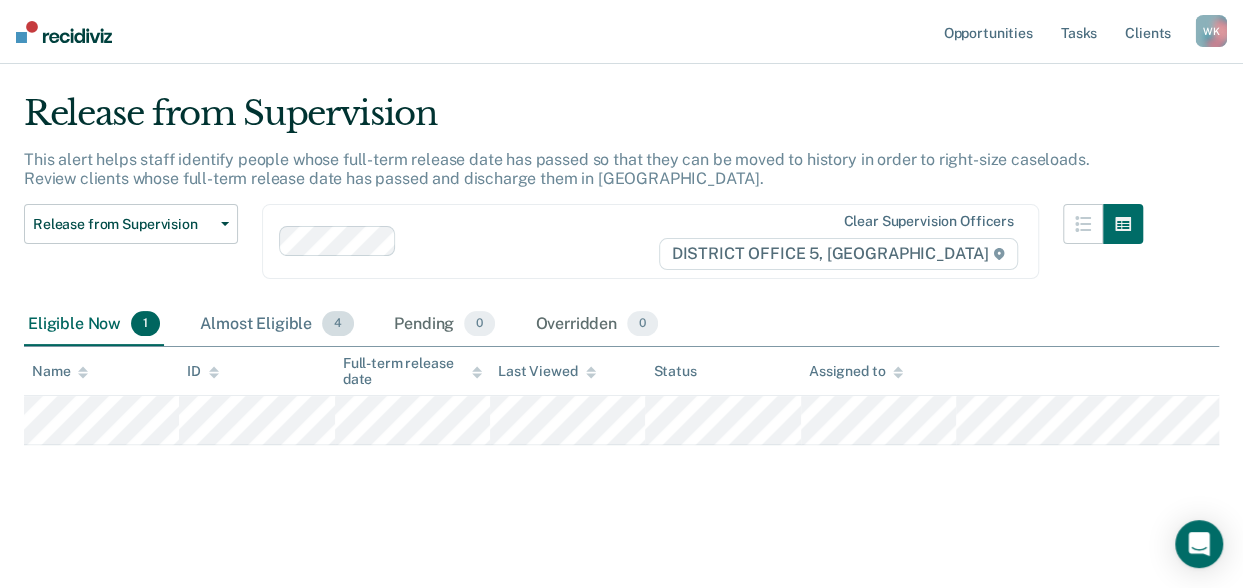 click on "Almost Eligible 4" at bounding box center [277, 325] 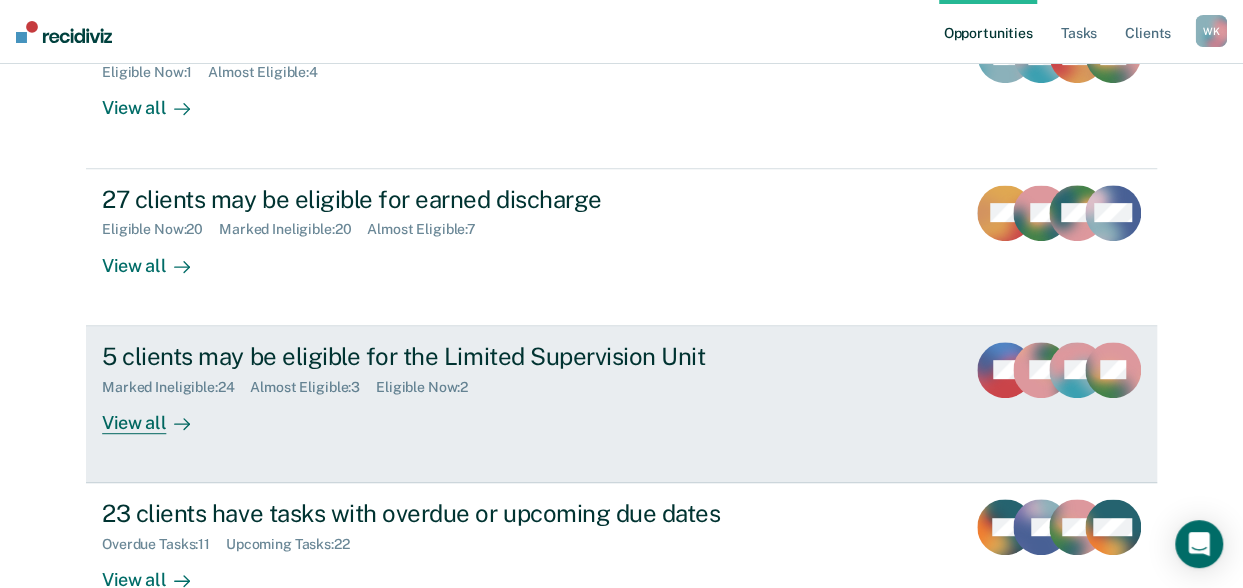 scroll, scrollTop: 444, scrollLeft: 0, axis: vertical 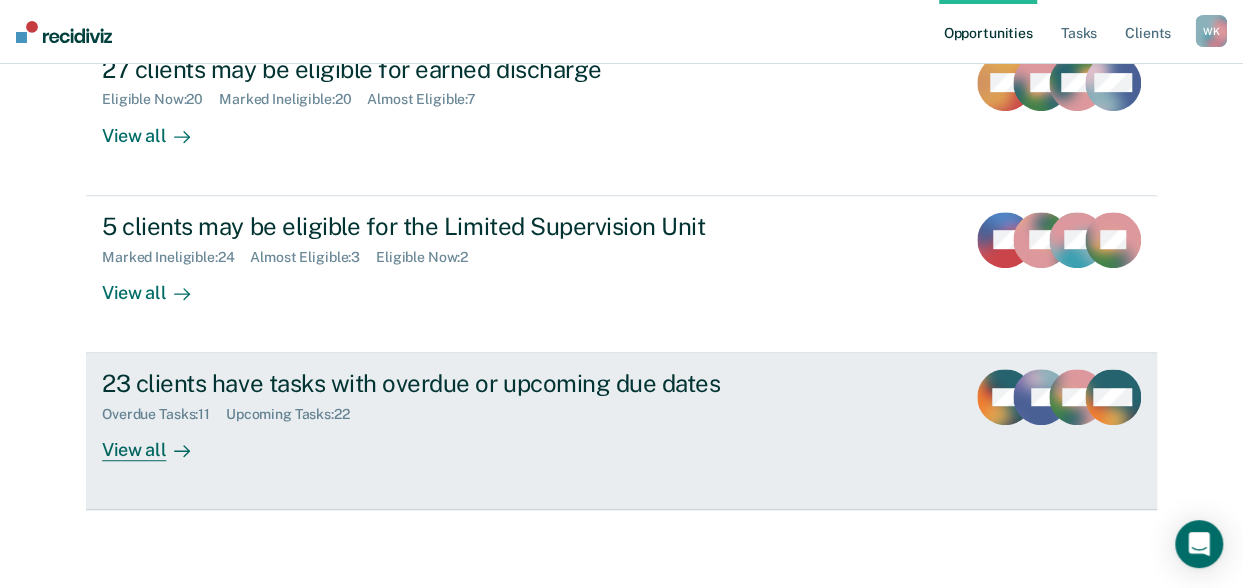 click on "View all" at bounding box center [158, 442] 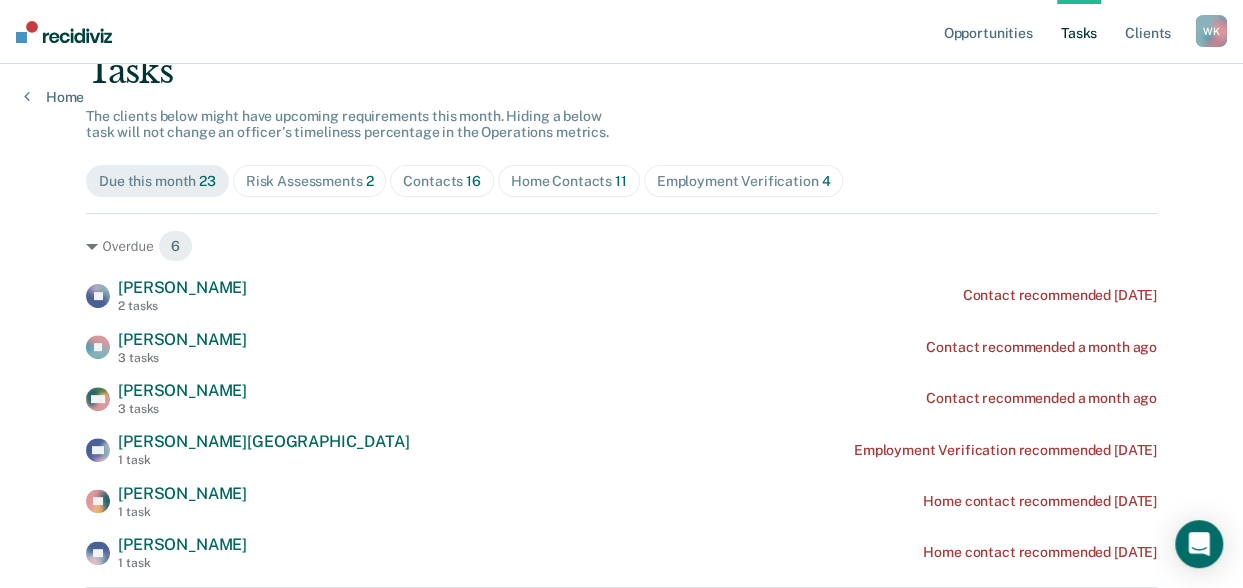 scroll, scrollTop: 153, scrollLeft: 0, axis: vertical 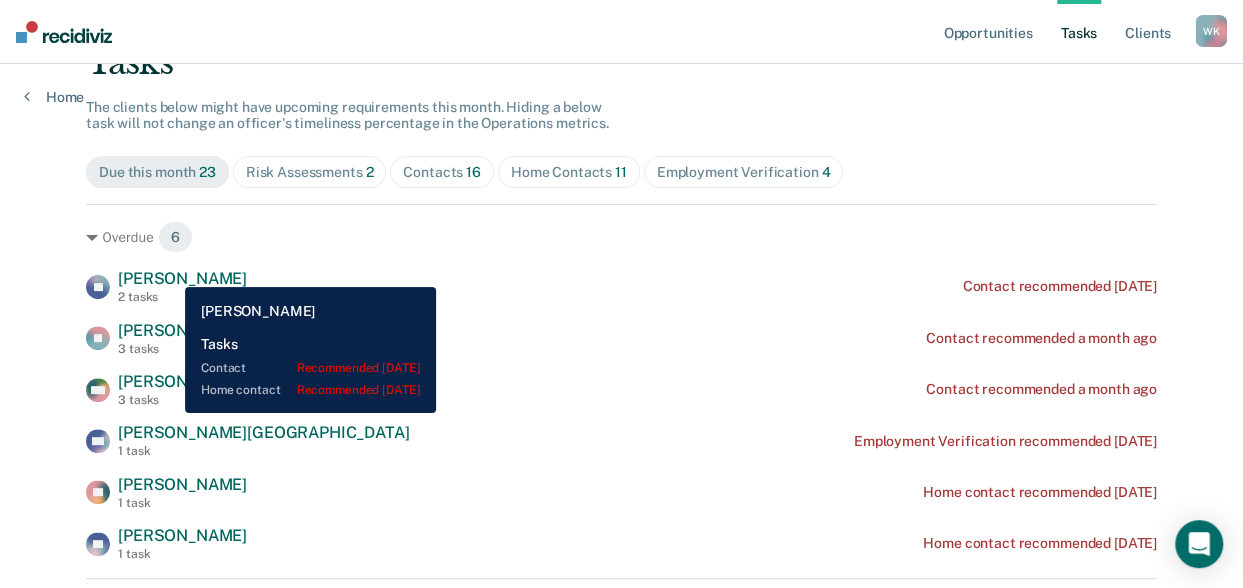 click on "[PERSON_NAME]" at bounding box center (182, 278) 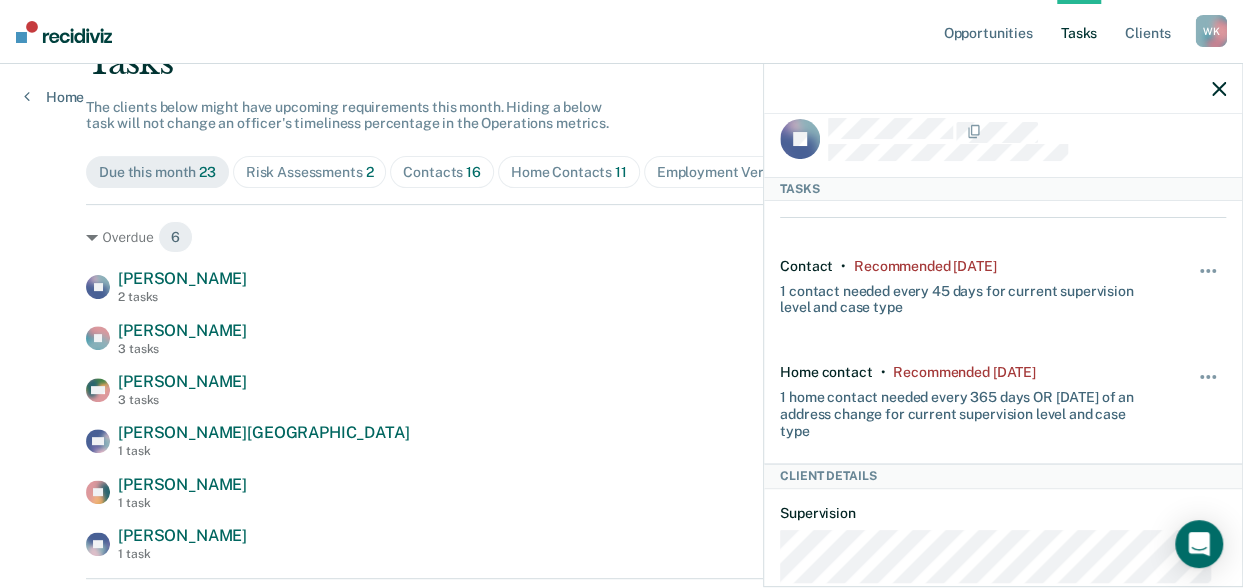 scroll, scrollTop: 0, scrollLeft: 0, axis: both 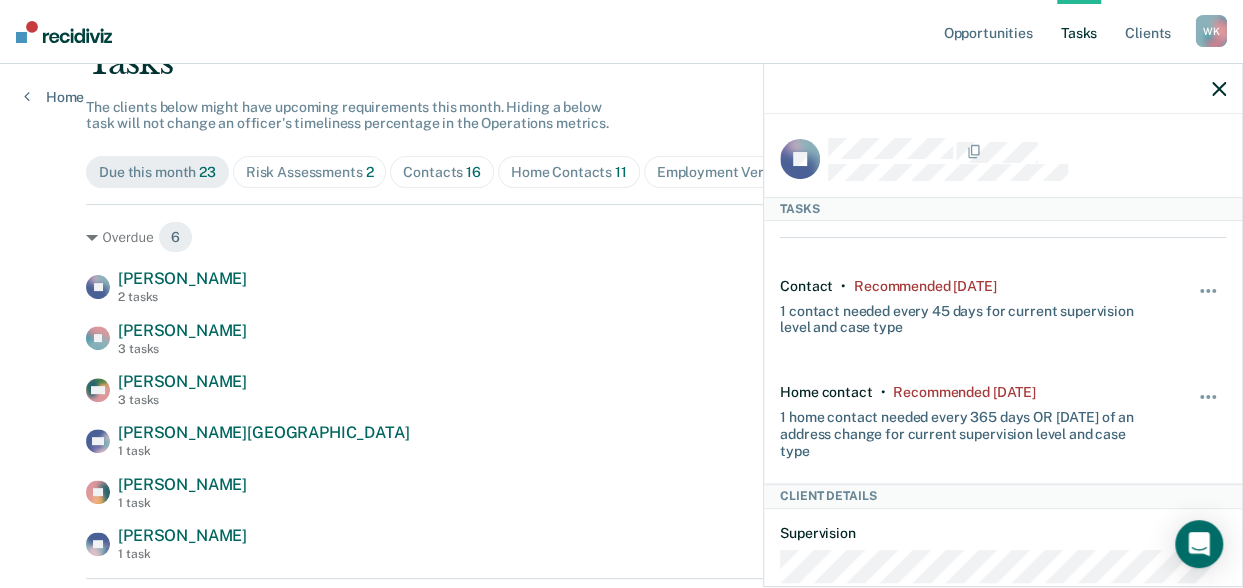 click 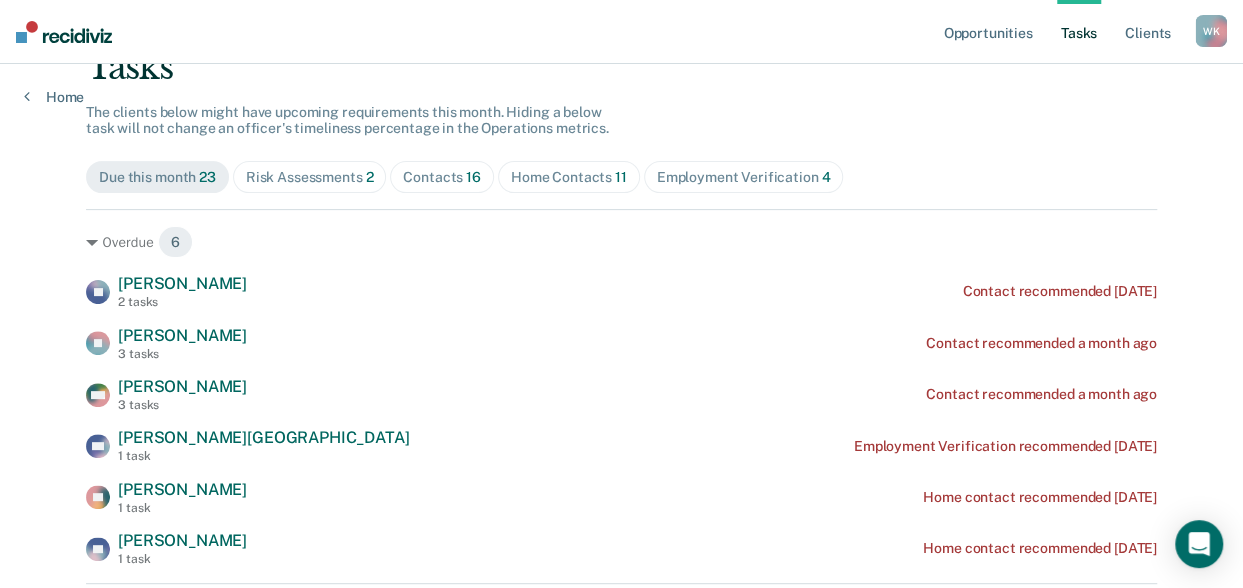 scroll, scrollTop: 0, scrollLeft: 0, axis: both 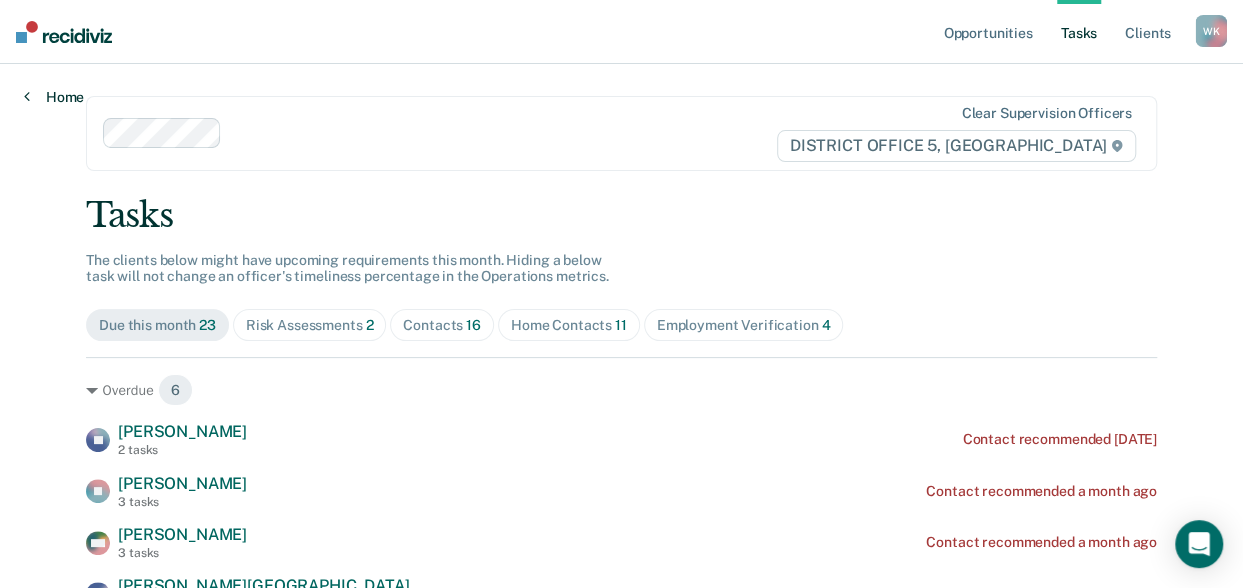 click on "Home" at bounding box center [54, 97] 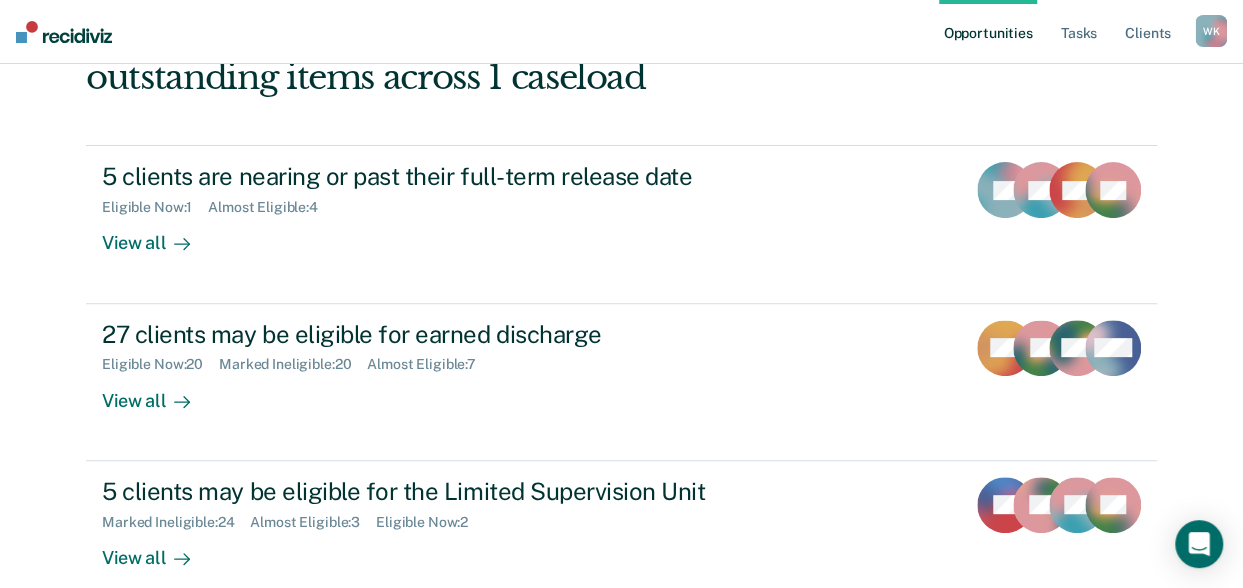 scroll, scrollTop: 181, scrollLeft: 0, axis: vertical 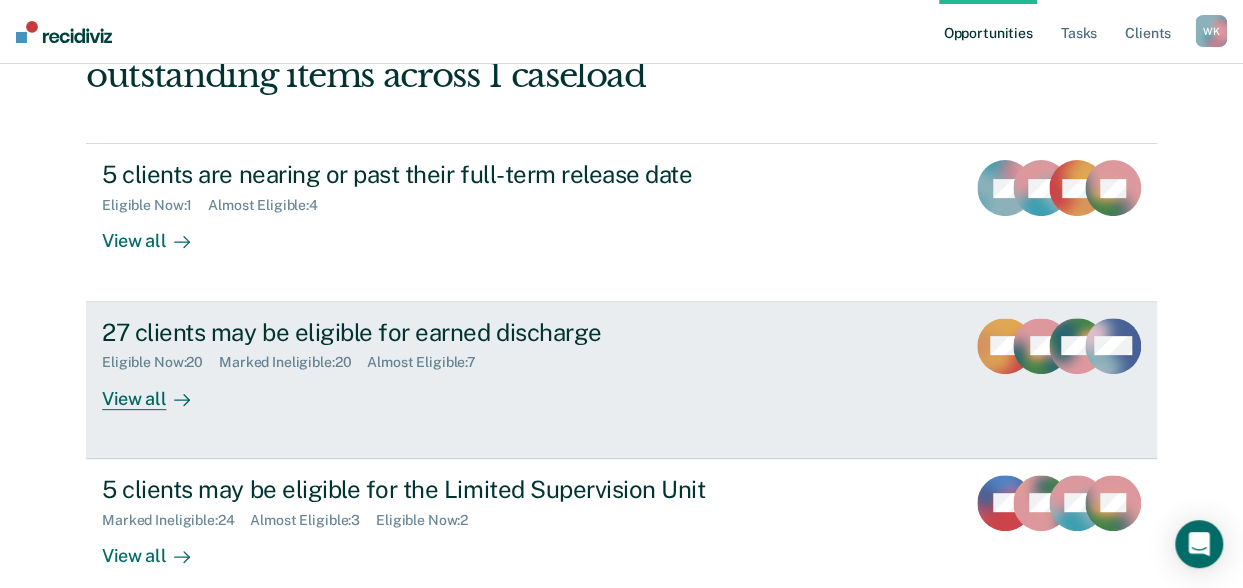 click on "View all" at bounding box center [158, 390] 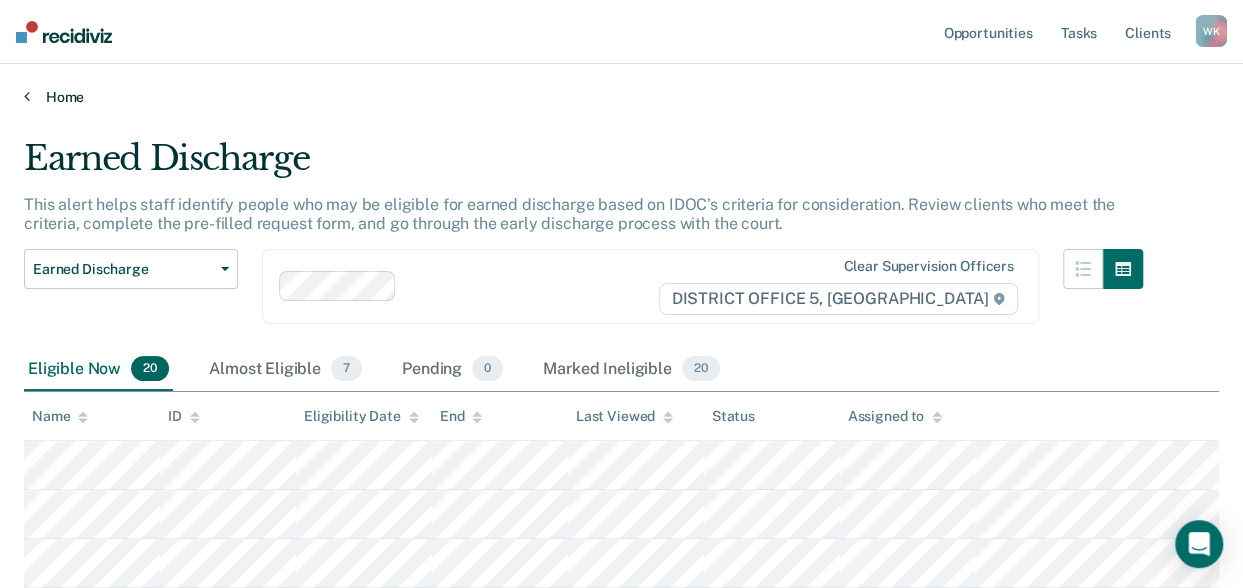 click on "Home" at bounding box center [621, 97] 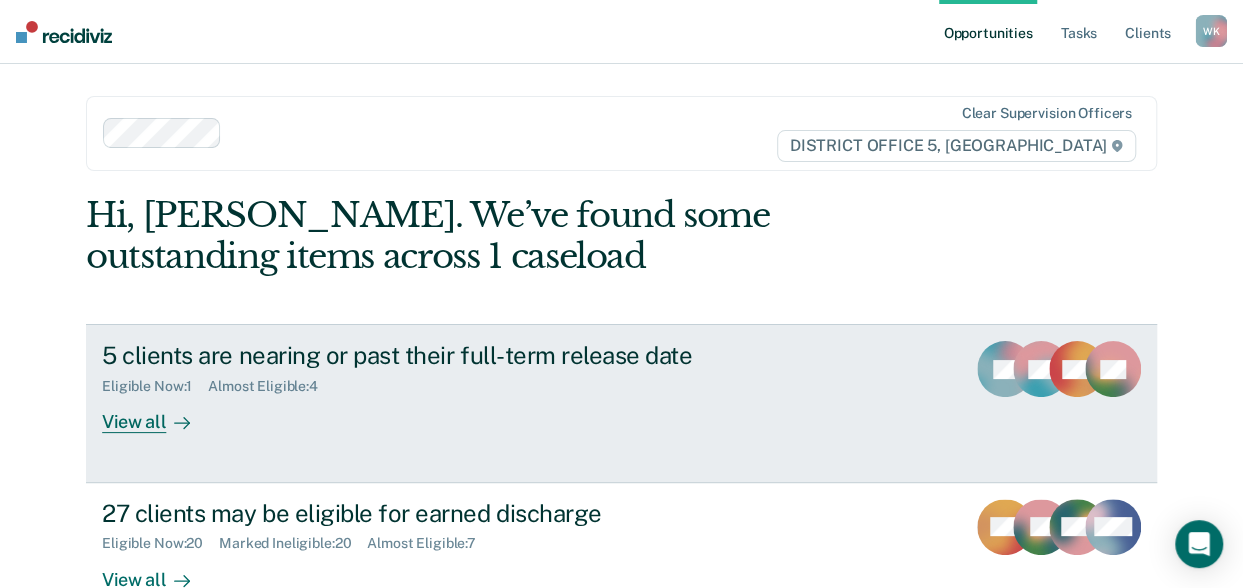 click on "View all" at bounding box center [158, 414] 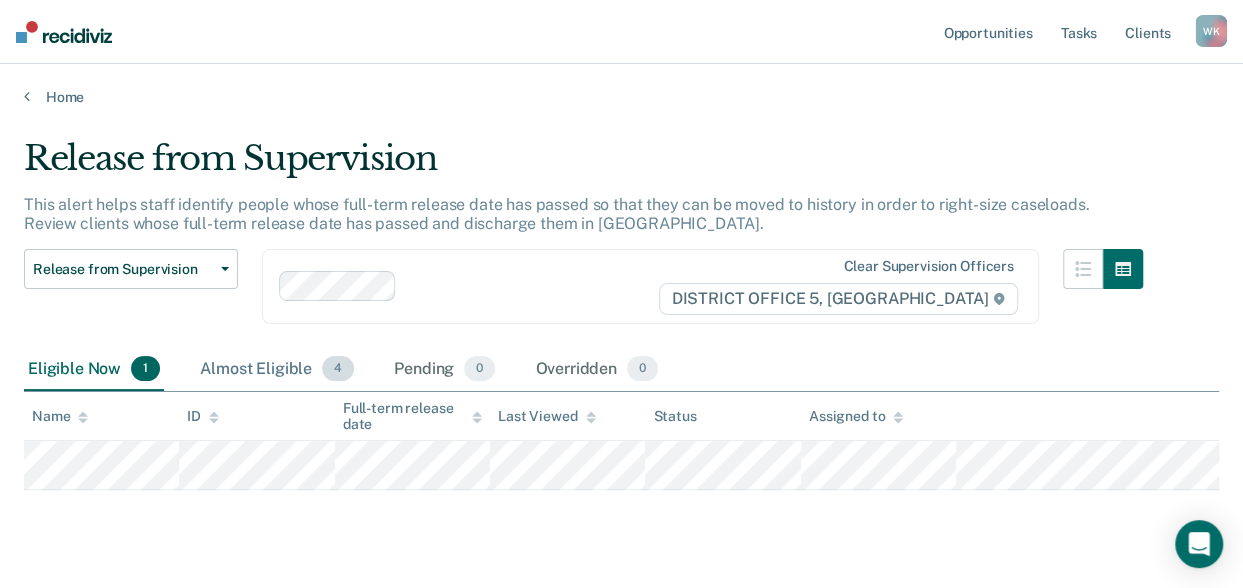 click on "Almost Eligible 4" at bounding box center (277, 370) 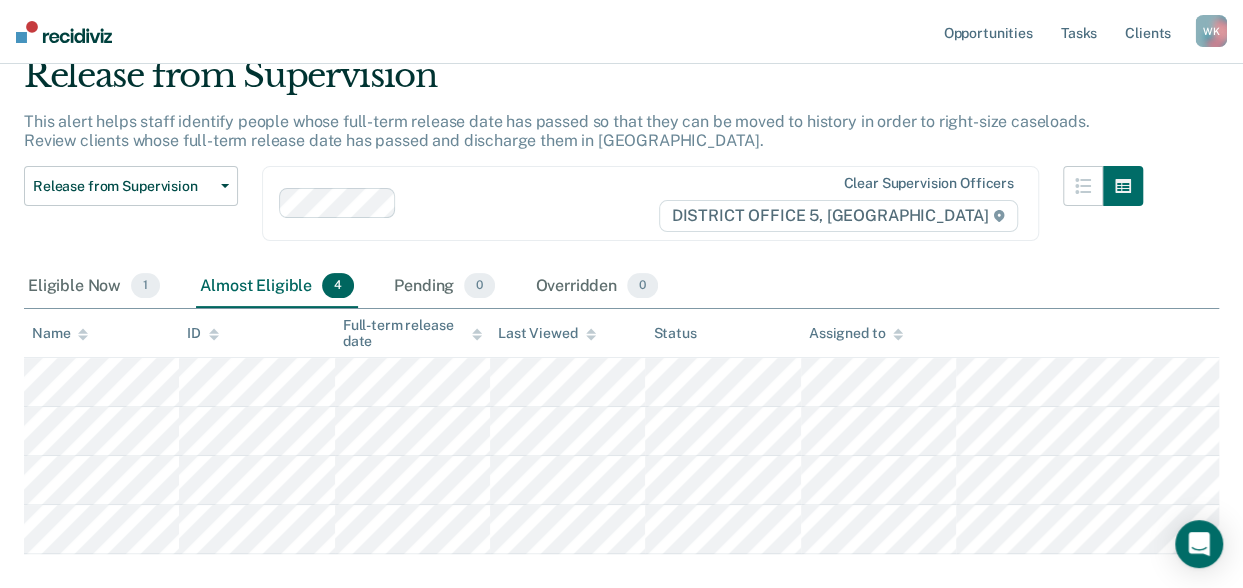 scroll, scrollTop: 0, scrollLeft: 0, axis: both 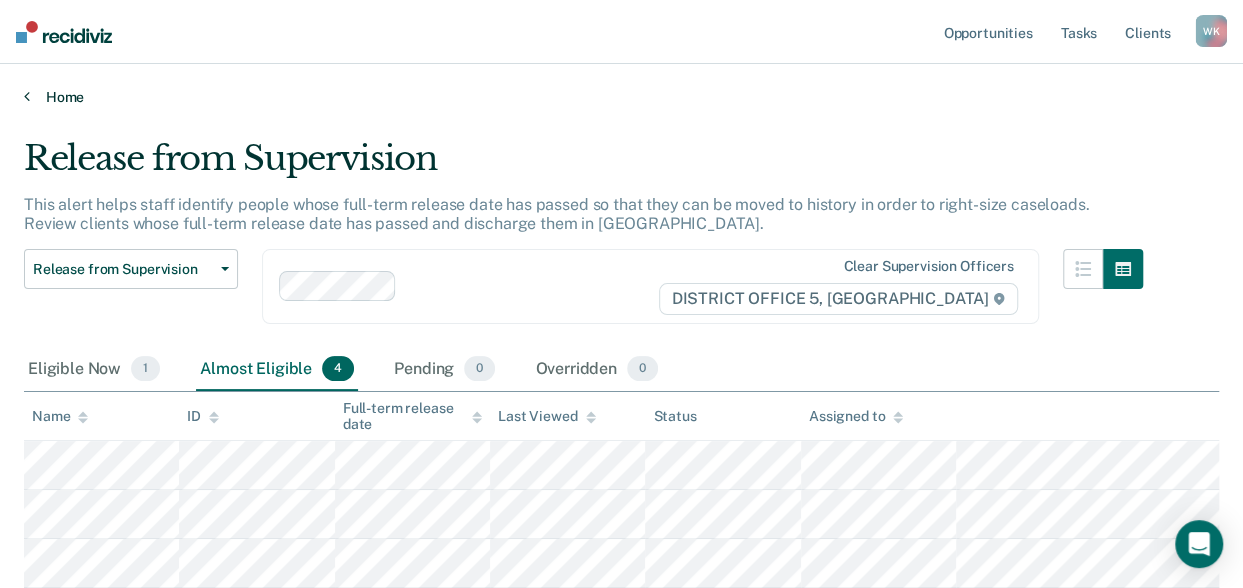 click on "Home" at bounding box center (621, 97) 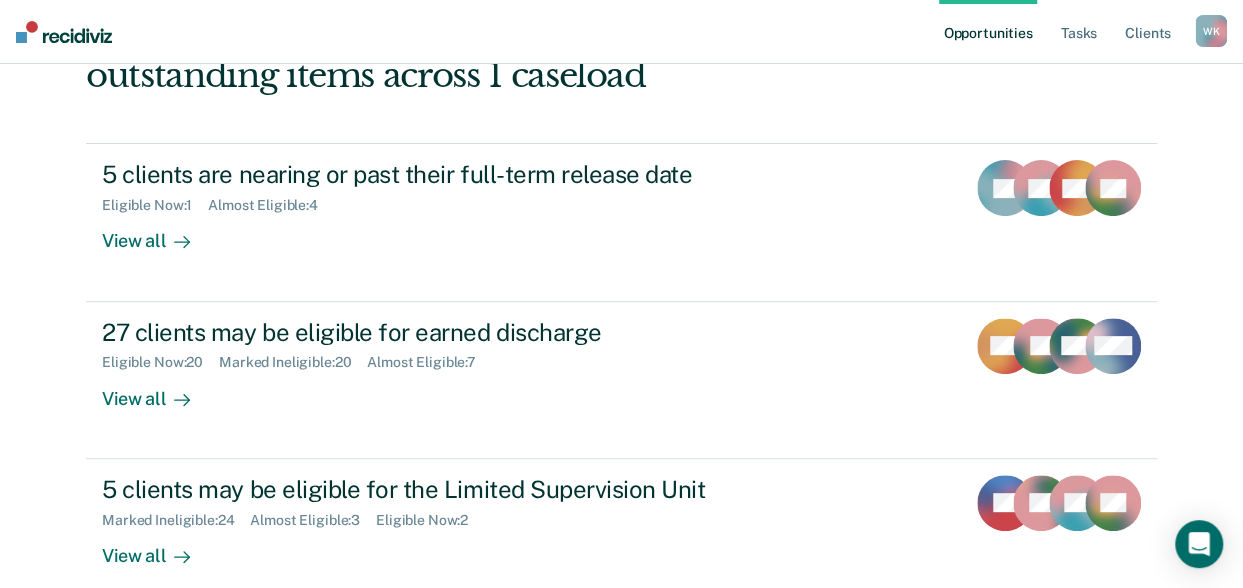 scroll, scrollTop: 304, scrollLeft: 0, axis: vertical 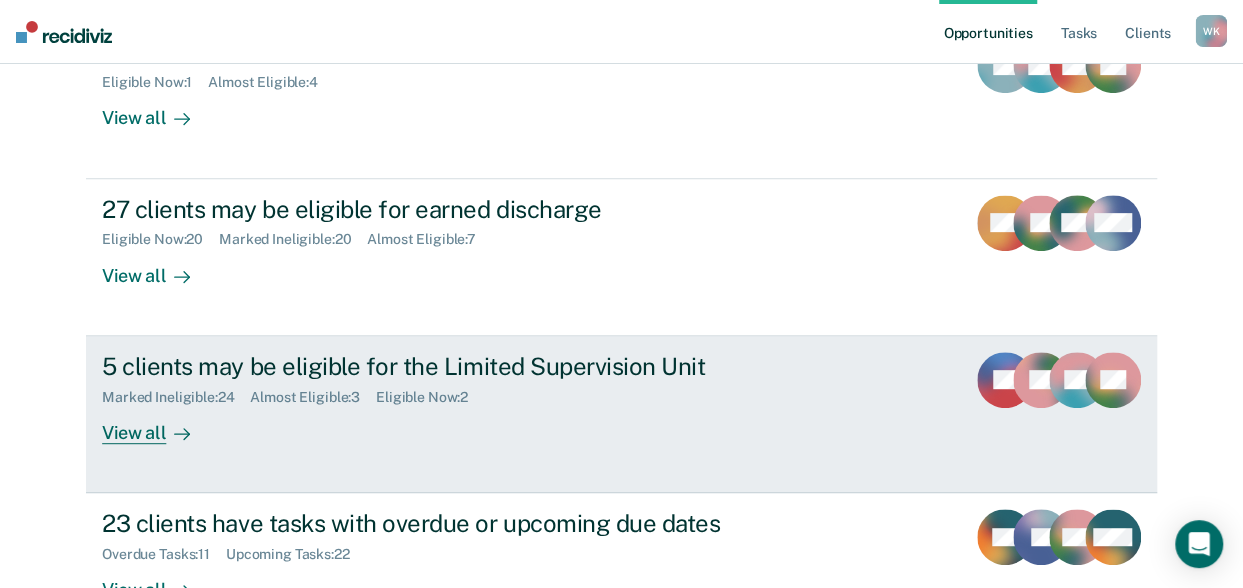 click on "View all" at bounding box center (158, 424) 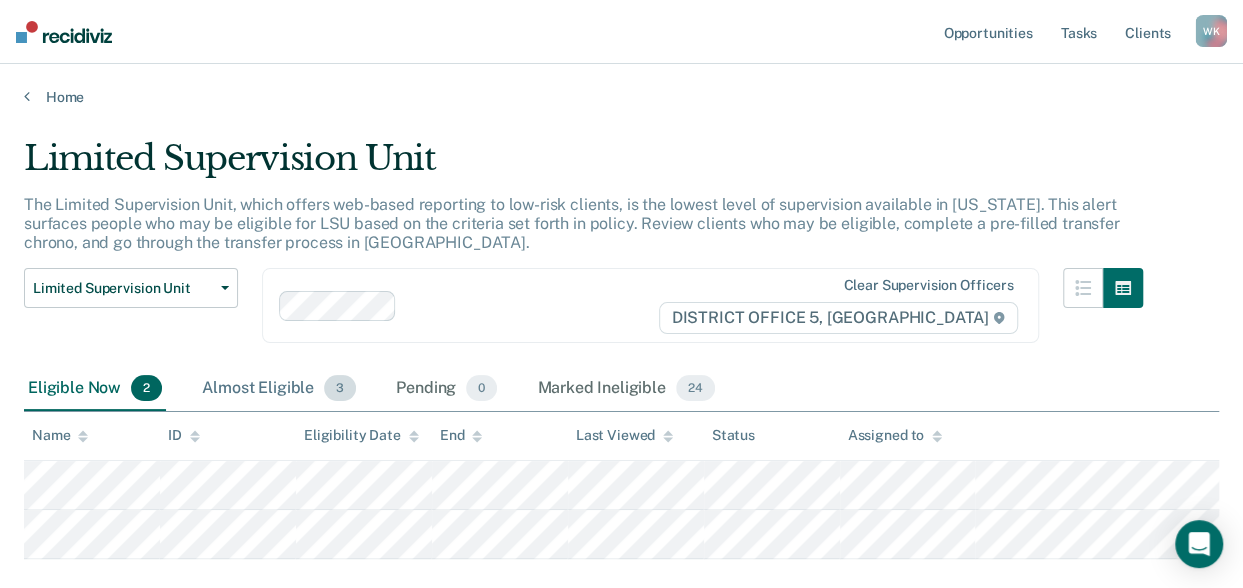 scroll, scrollTop: 113, scrollLeft: 0, axis: vertical 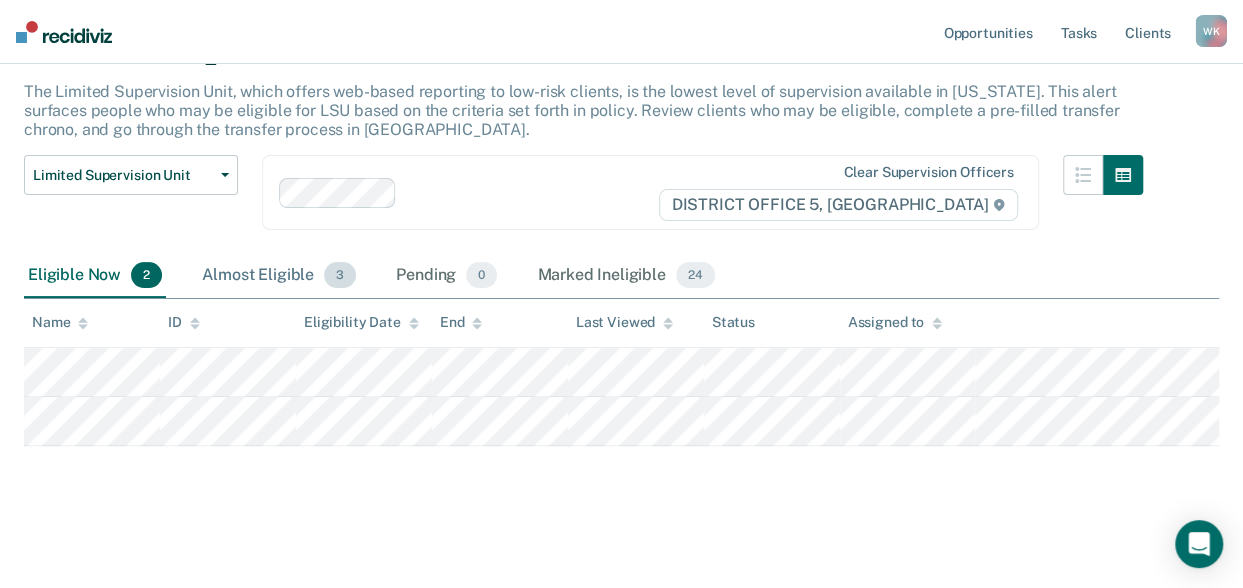 click on "Almost Eligible 3" at bounding box center [279, 276] 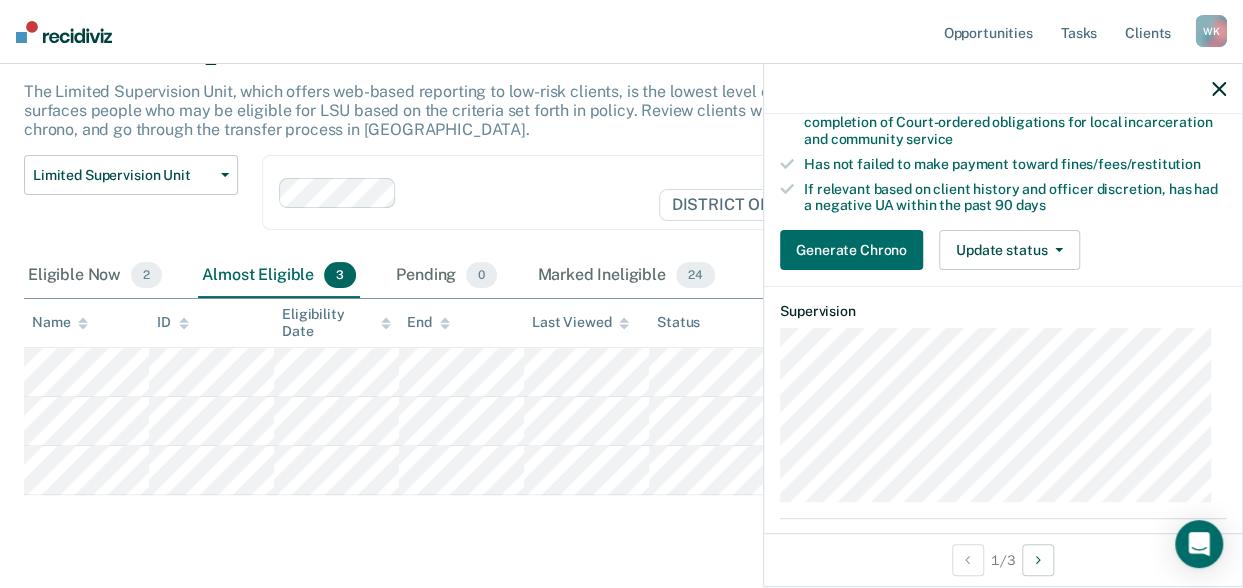 scroll, scrollTop: 350, scrollLeft: 0, axis: vertical 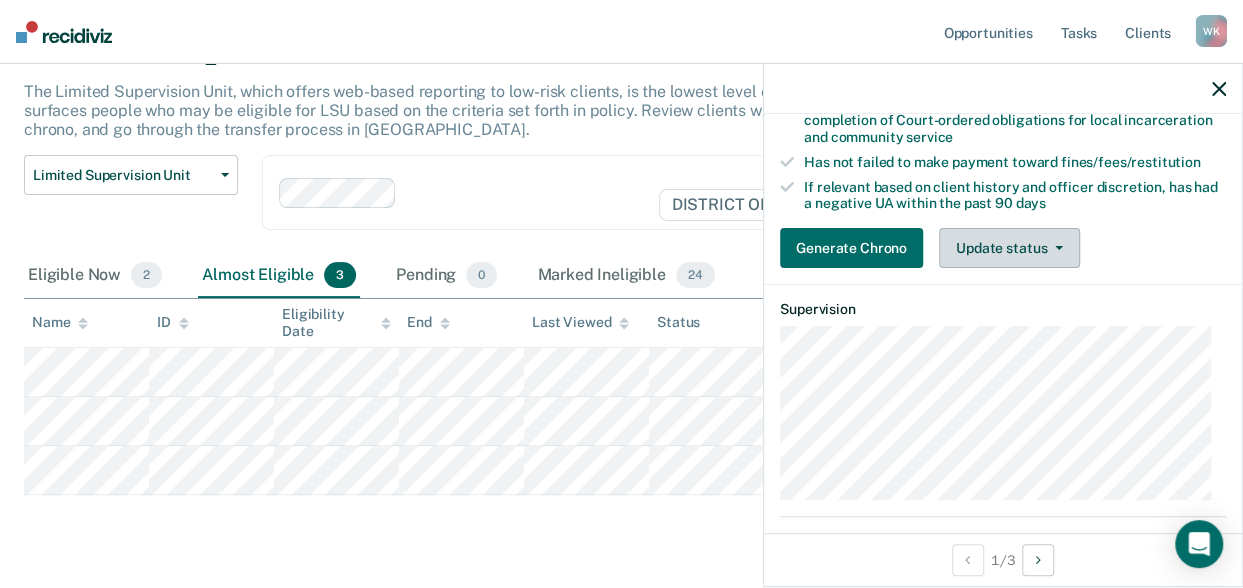 click on "Update status" at bounding box center (1009, 248) 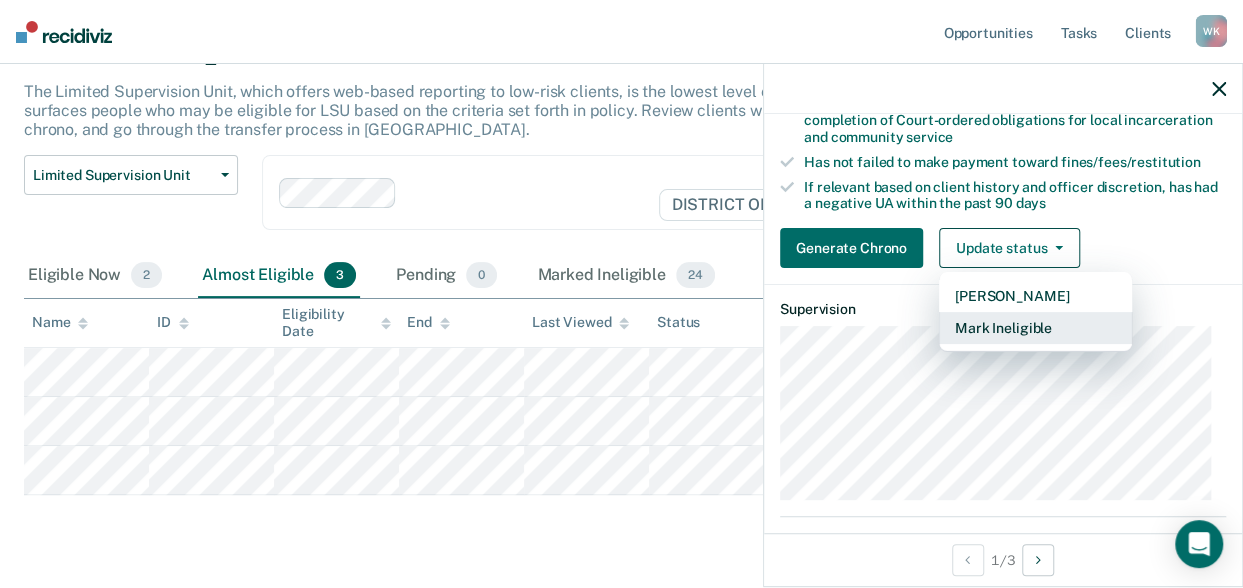 click on "Mark Ineligible" at bounding box center [1035, 328] 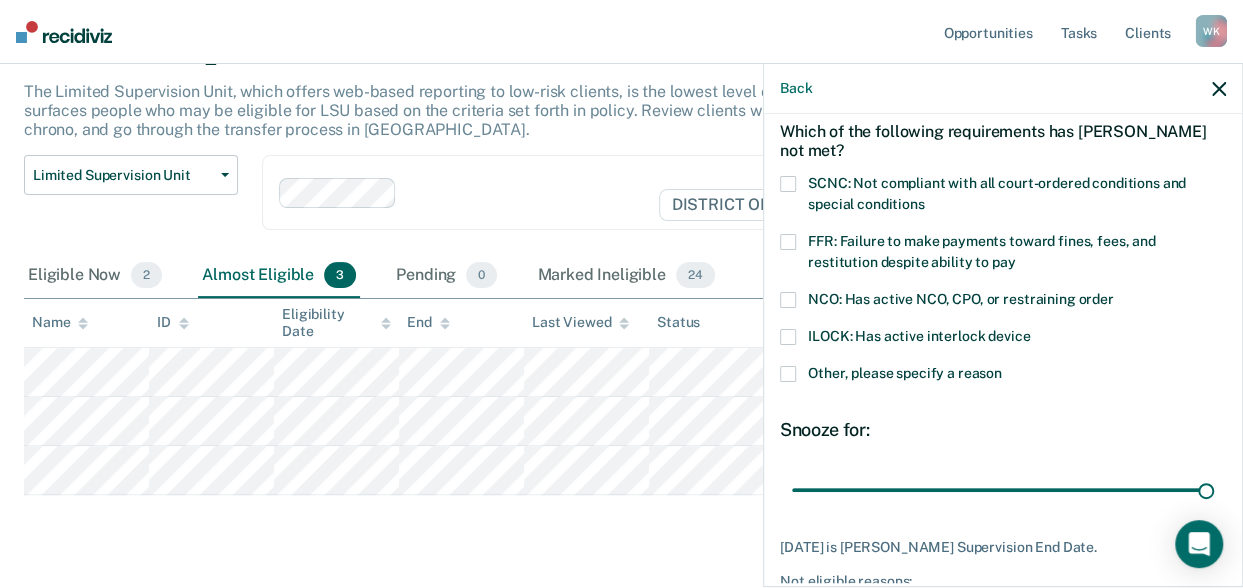 scroll, scrollTop: 86, scrollLeft: 0, axis: vertical 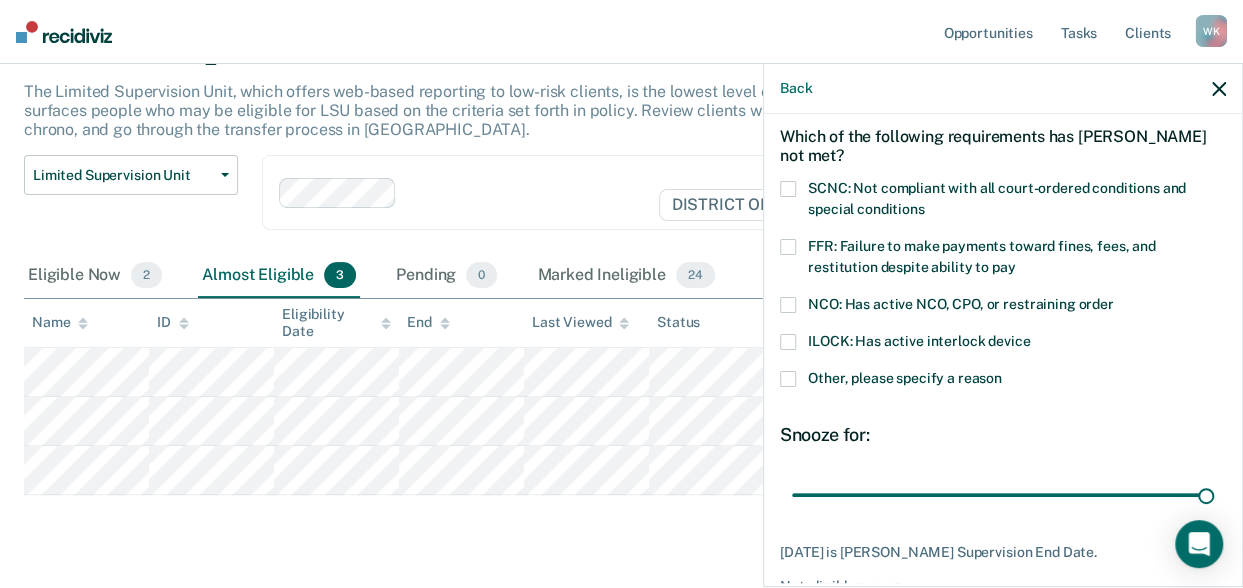 click at bounding box center [788, 379] 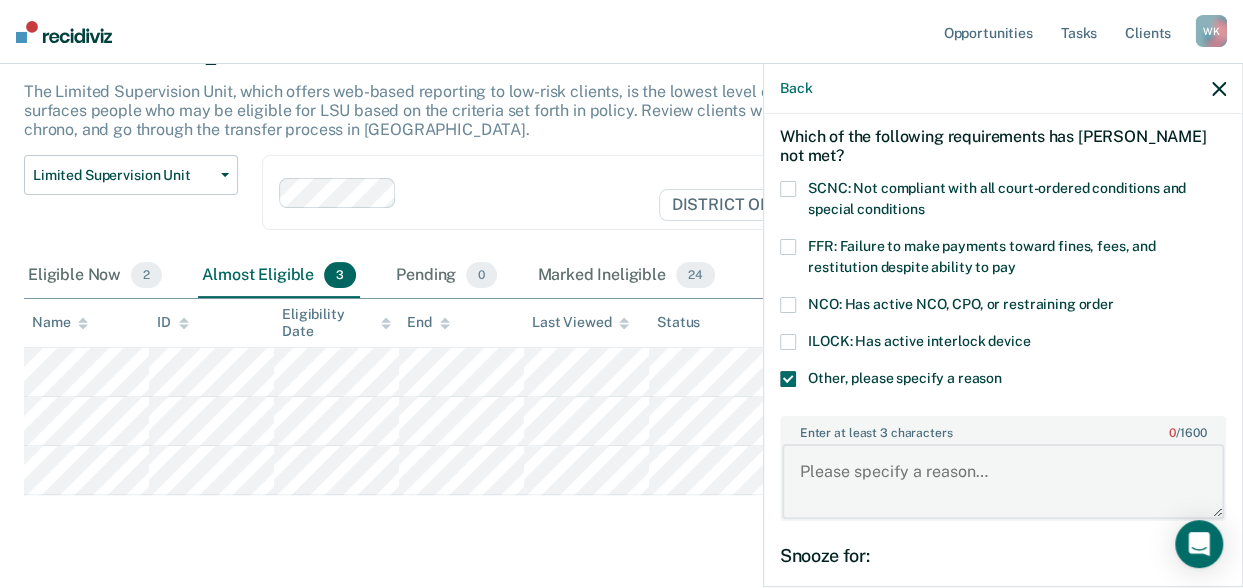 click on "Enter at least 3 characters 0  /  1600" at bounding box center (1003, 481) 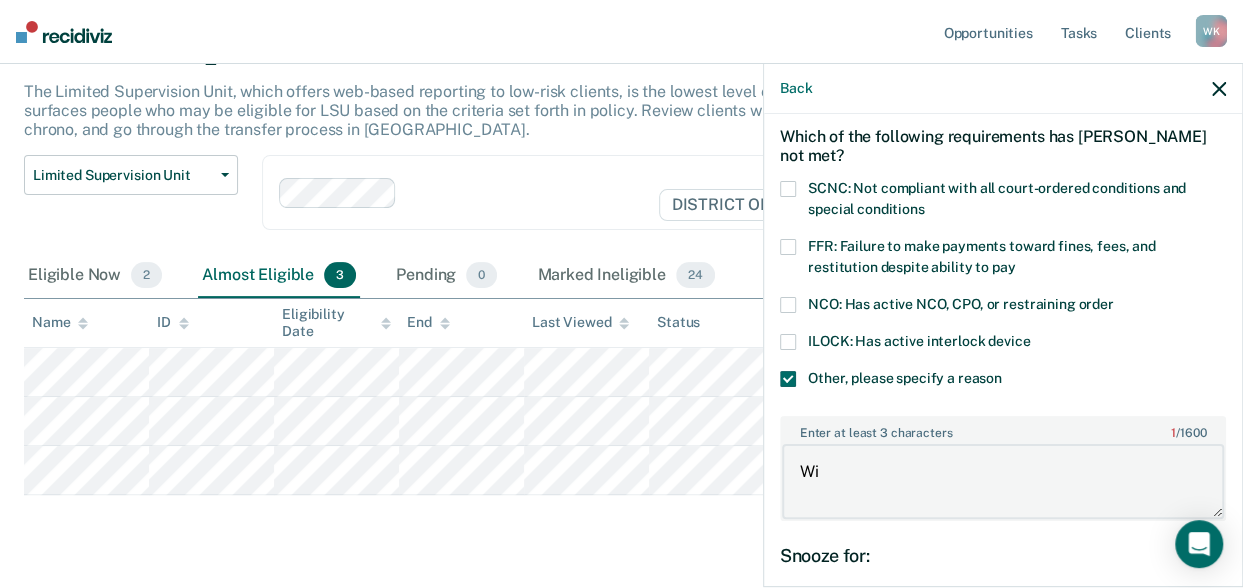 type on "W" 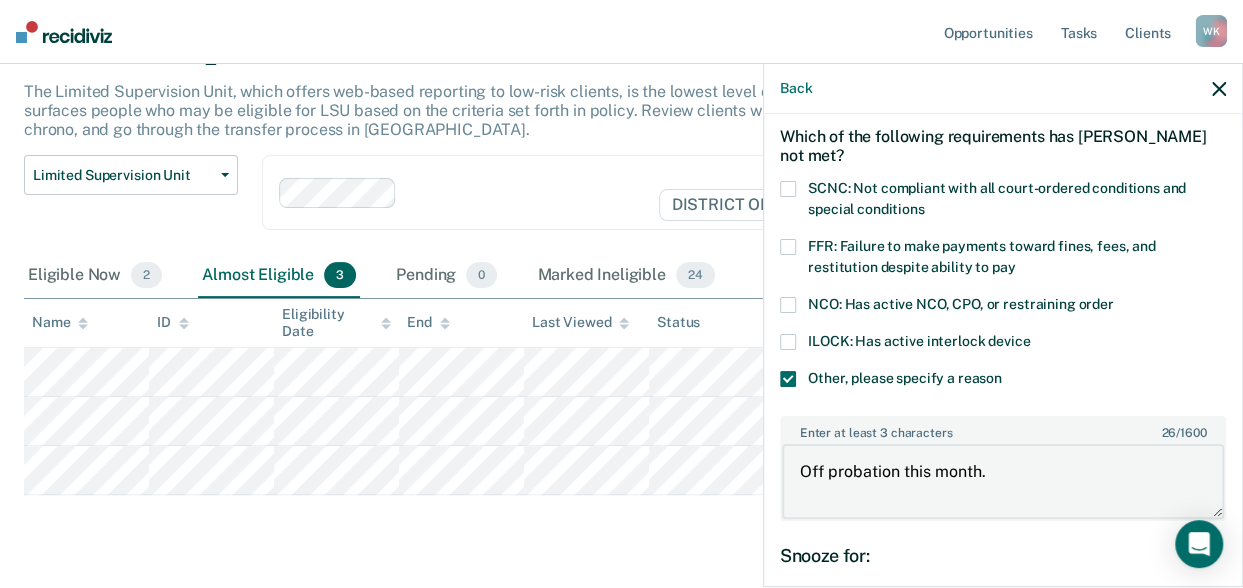 scroll, scrollTop: 308, scrollLeft: 0, axis: vertical 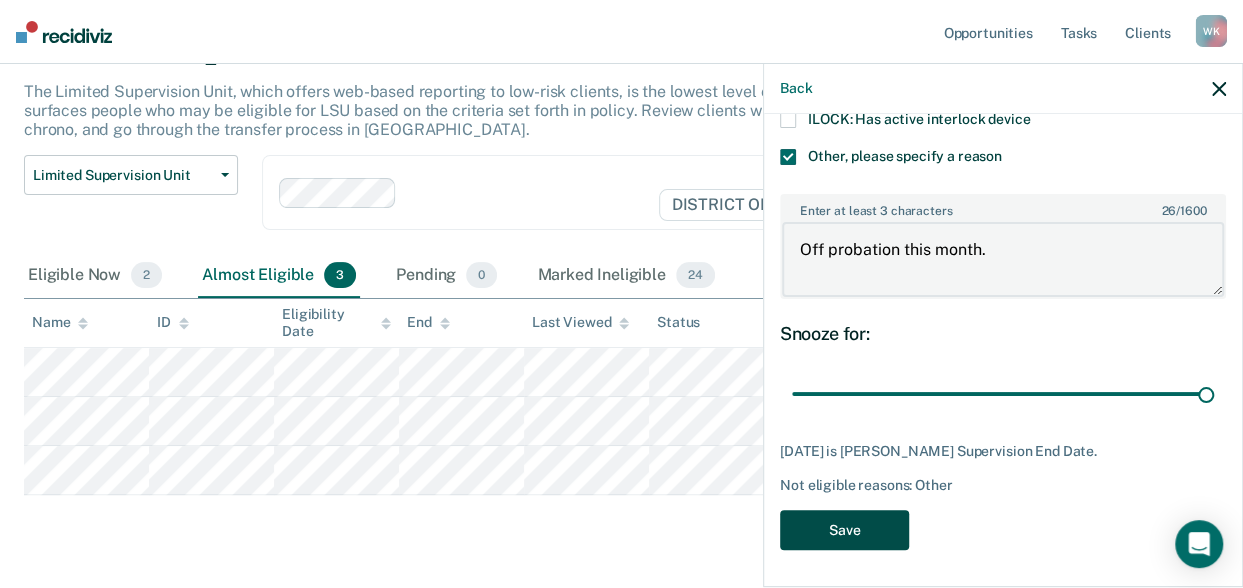type on "Off probation this month." 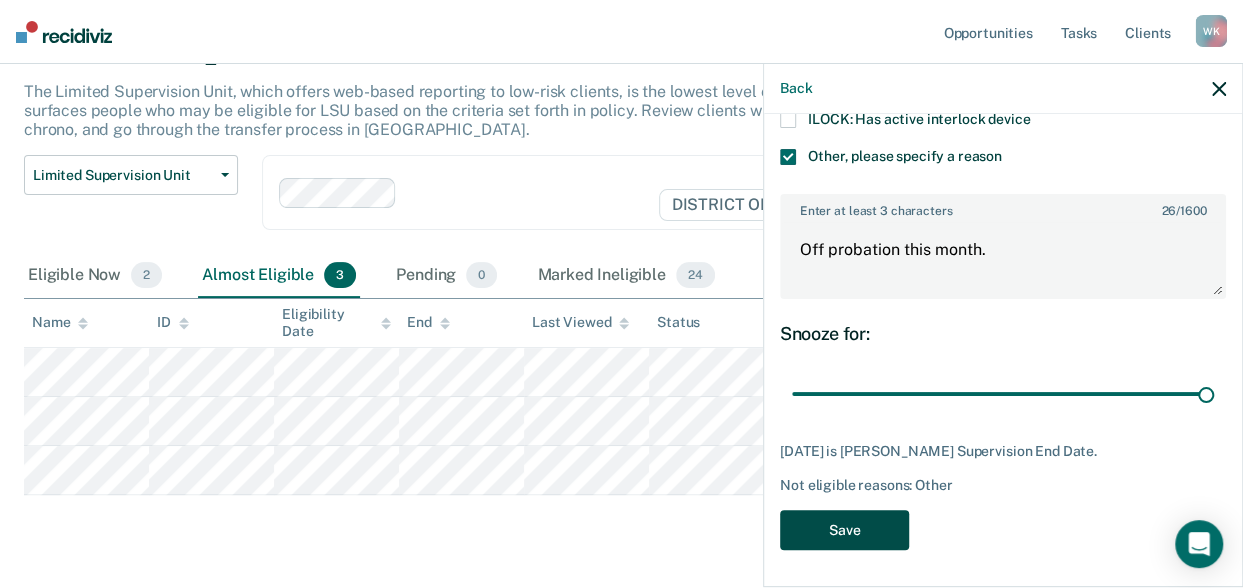 click on "Save" at bounding box center [844, 530] 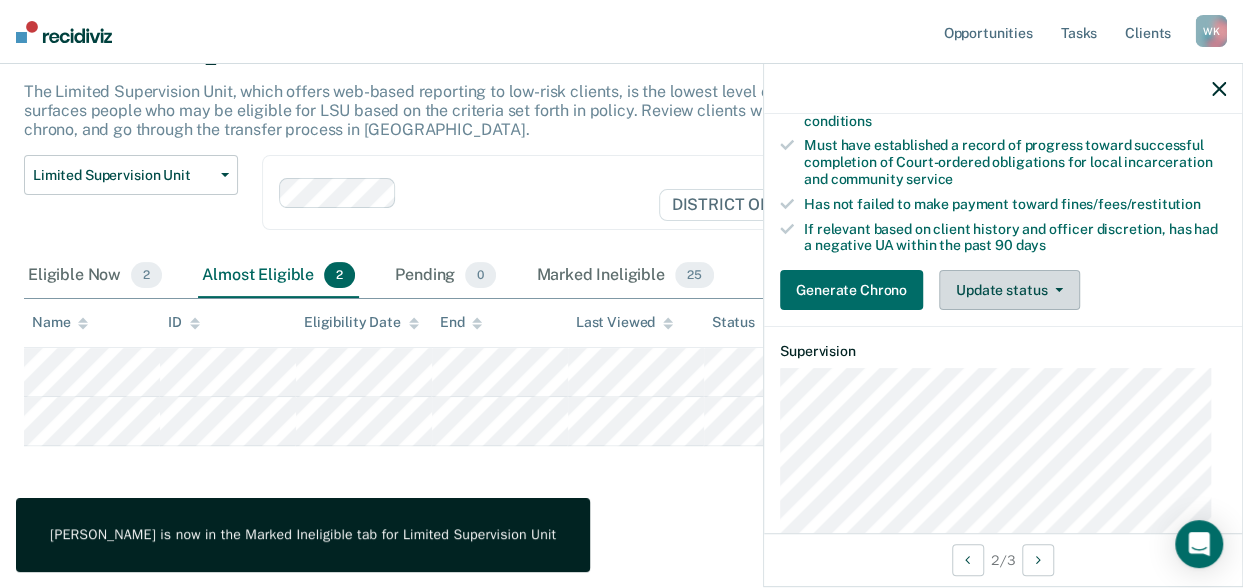 click on "Update status" at bounding box center (1009, 290) 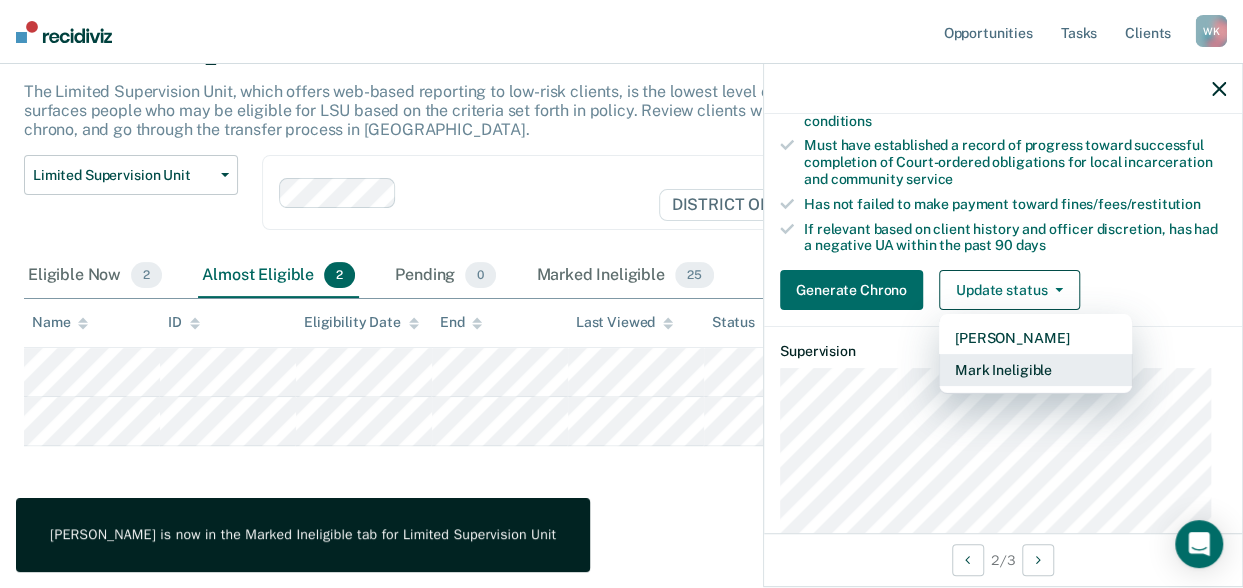 click on "Mark Ineligible" at bounding box center [1035, 370] 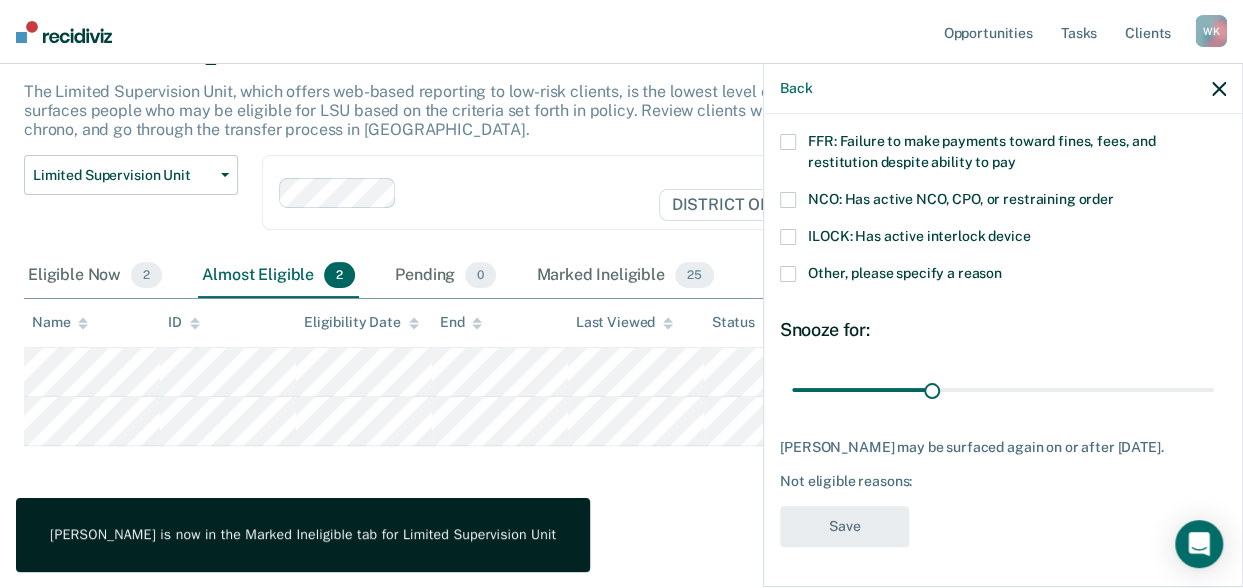 scroll, scrollTop: 204, scrollLeft: 0, axis: vertical 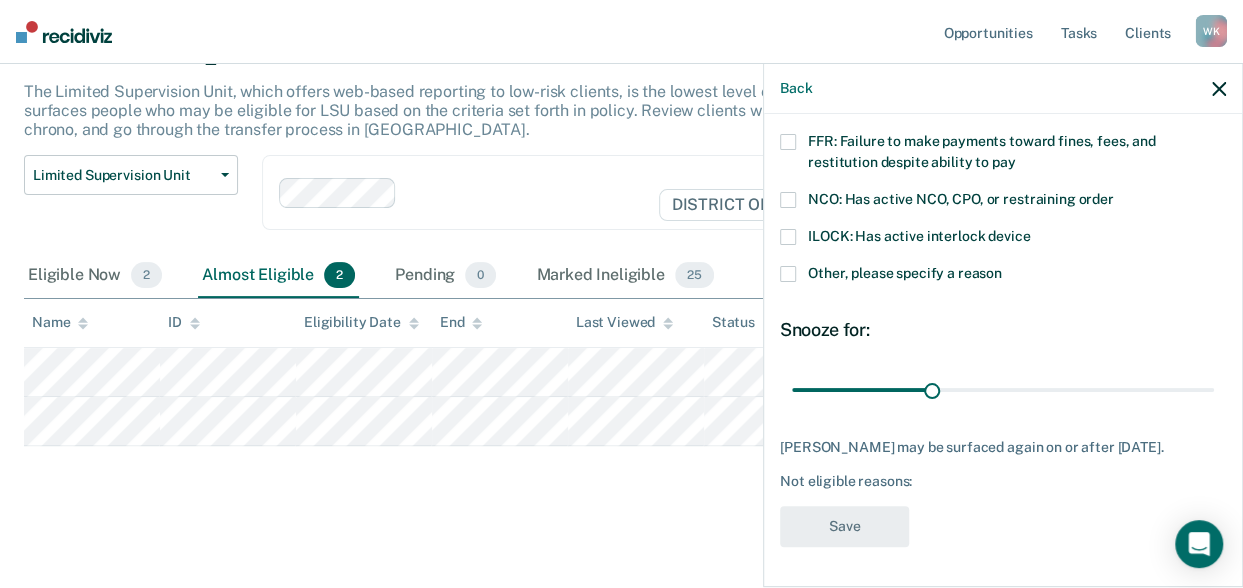 click at bounding box center [788, 142] 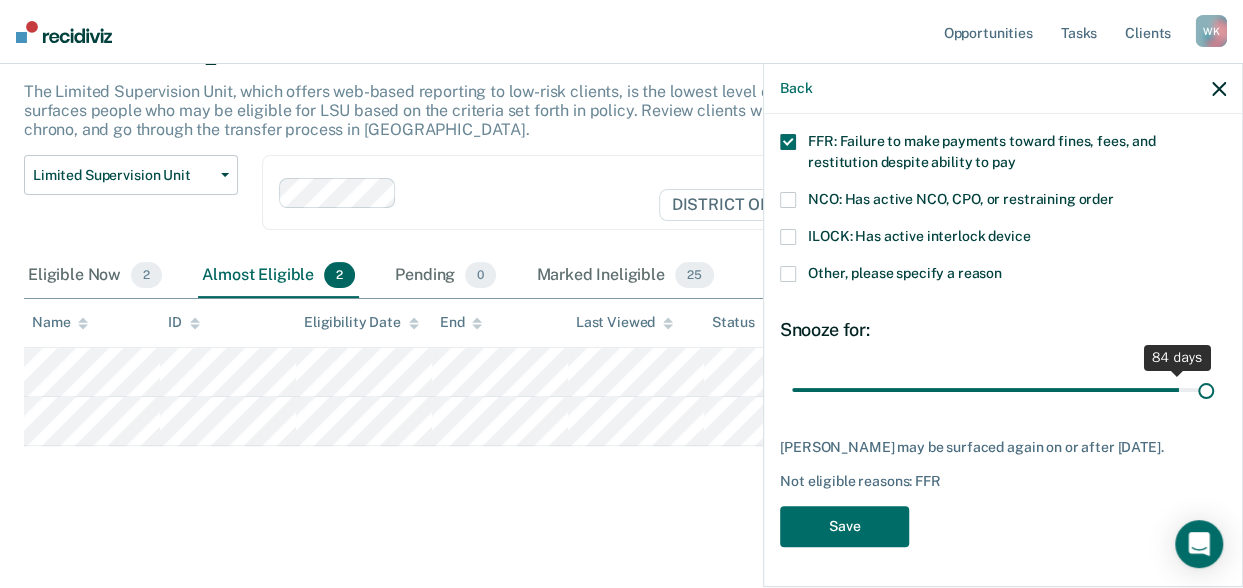 drag, startPoint x: 928, startPoint y: 373, endPoint x: 1268, endPoint y: 385, distance: 340.2117 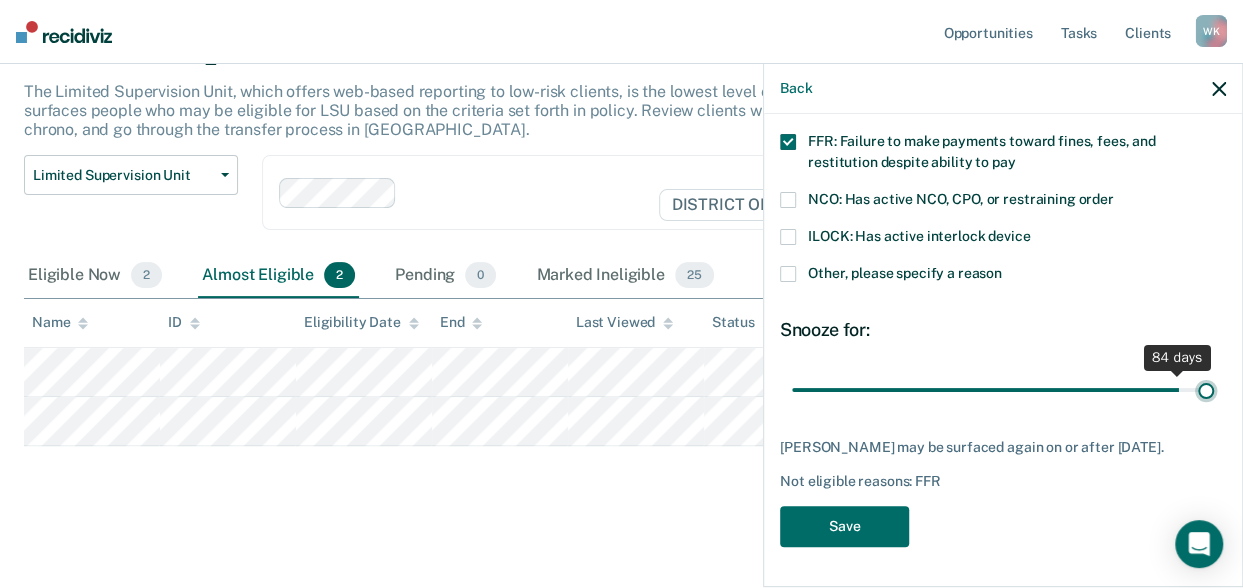 type on "90" 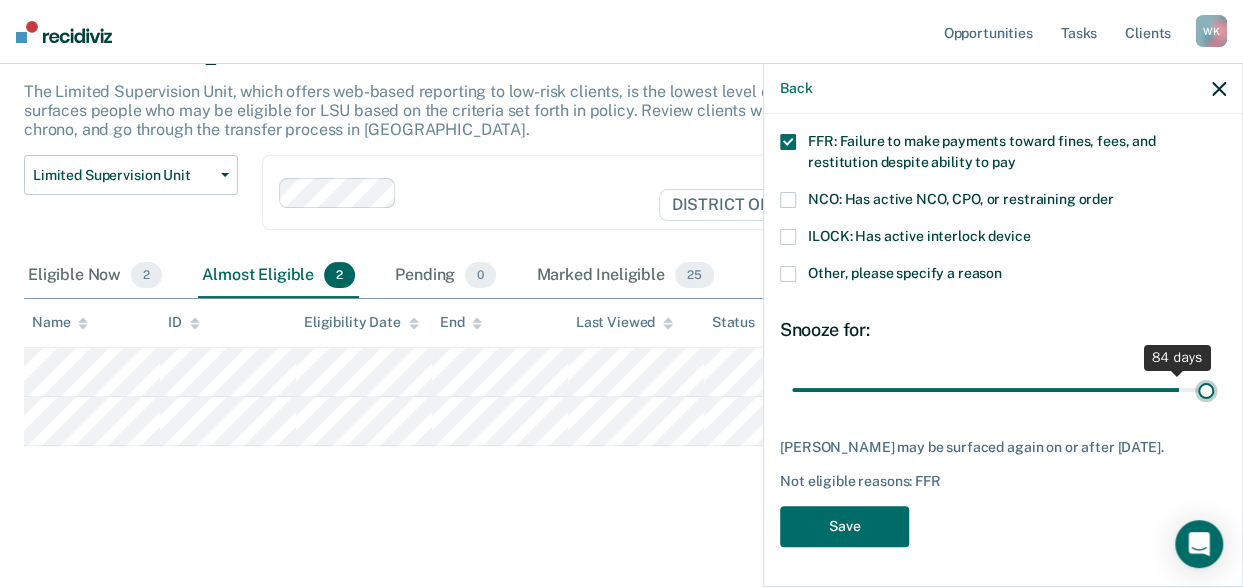 click at bounding box center [1003, 389] 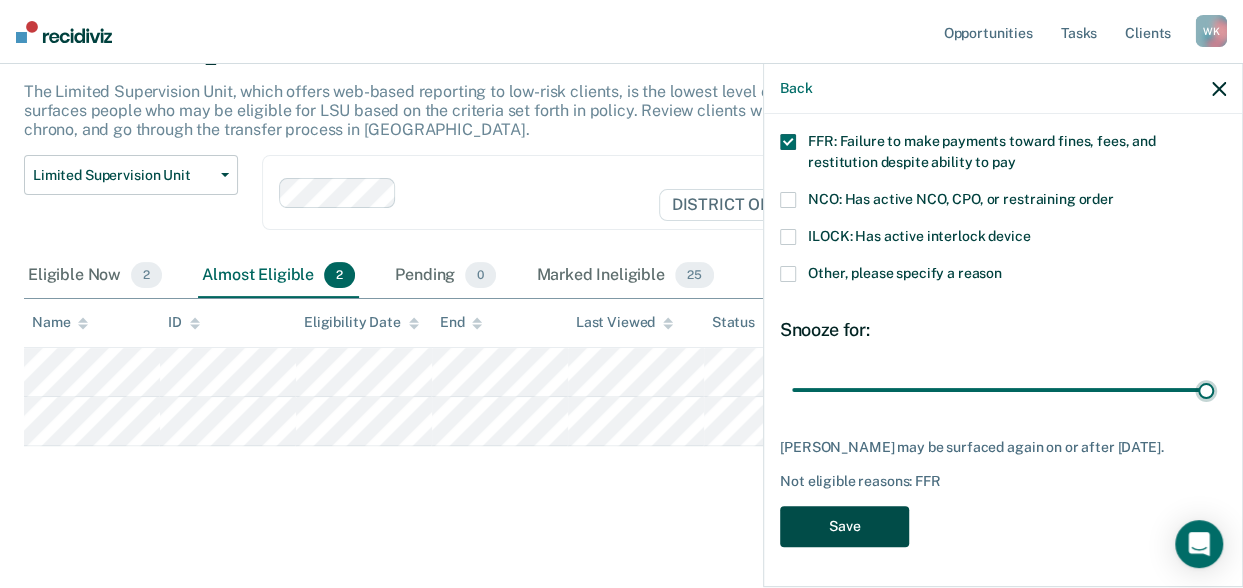 click on "Save" at bounding box center [844, 526] 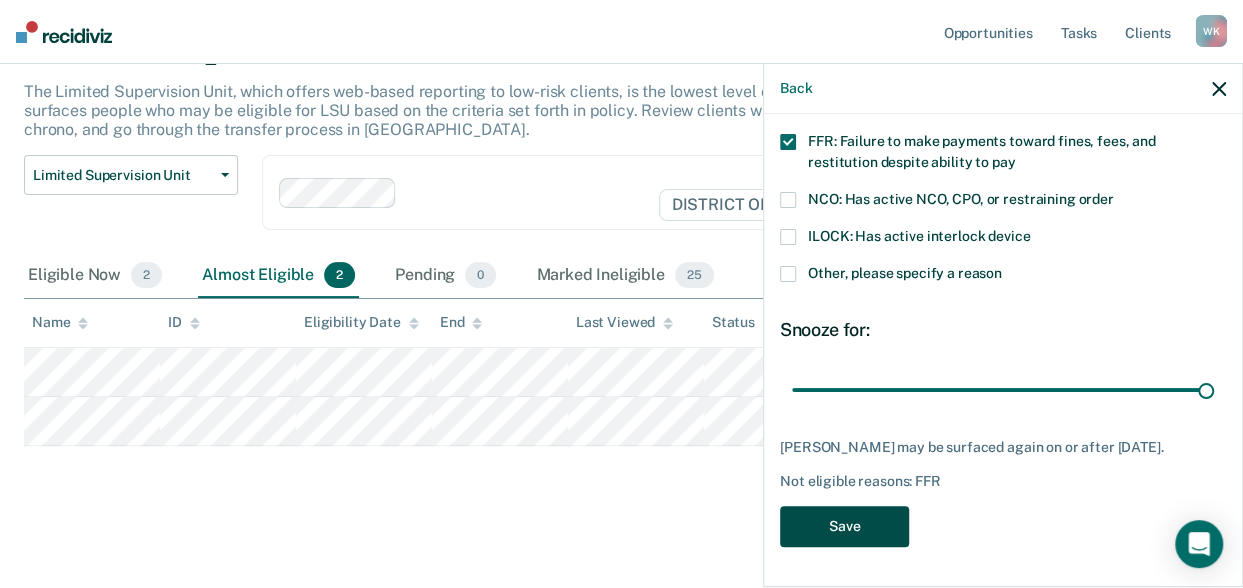 scroll, scrollTop: 64, scrollLeft: 0, axis: vertical 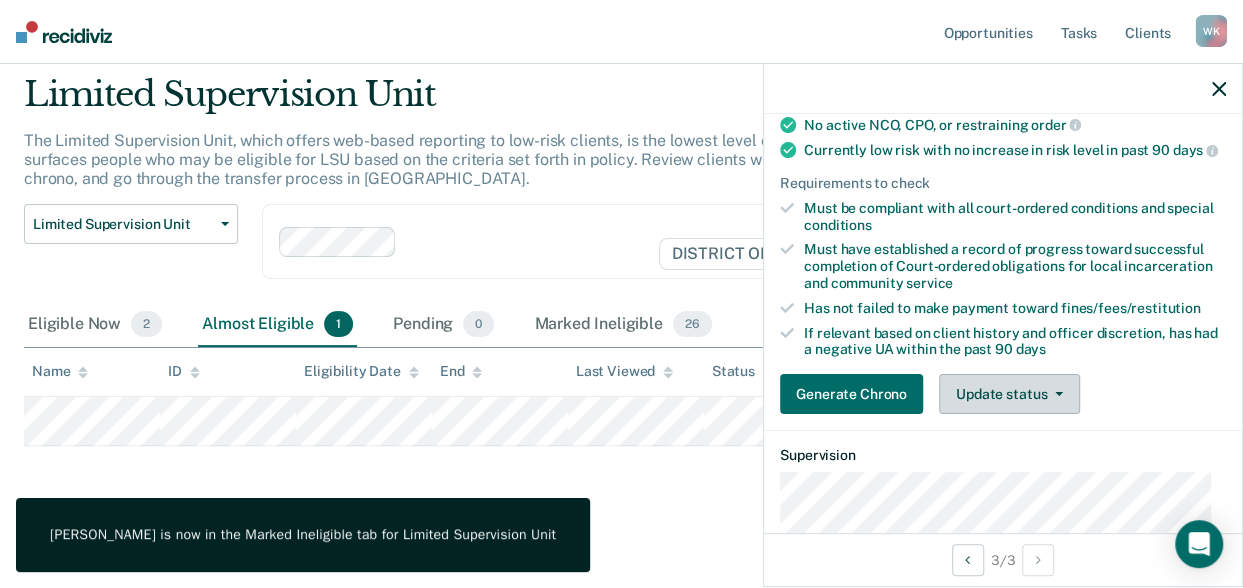 click on "Update status" at bounding box center [1009, 394] 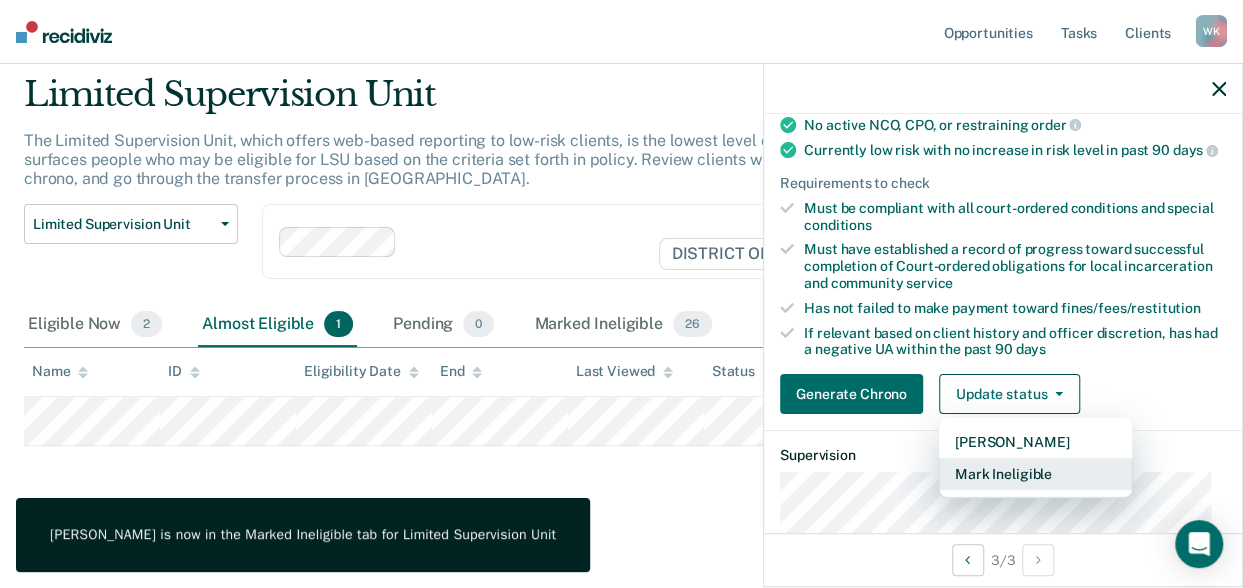 click on "Mark Ineligible" at bounding box center [1035, 474] 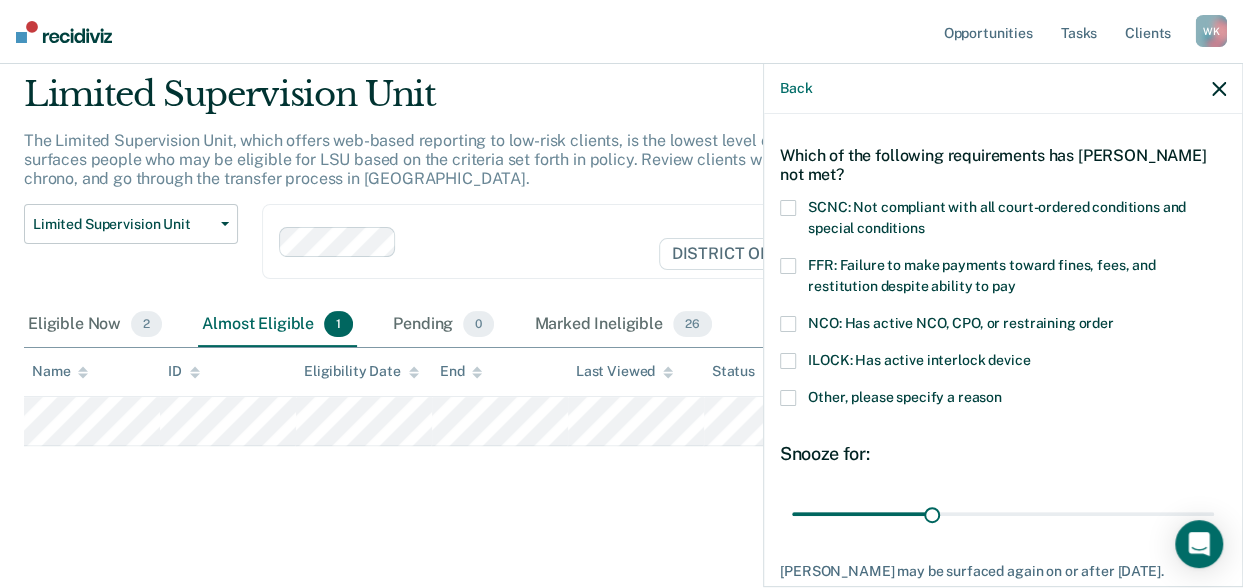 scroll, scrollTop: 56, scrollLeft: 0, axis: vertical 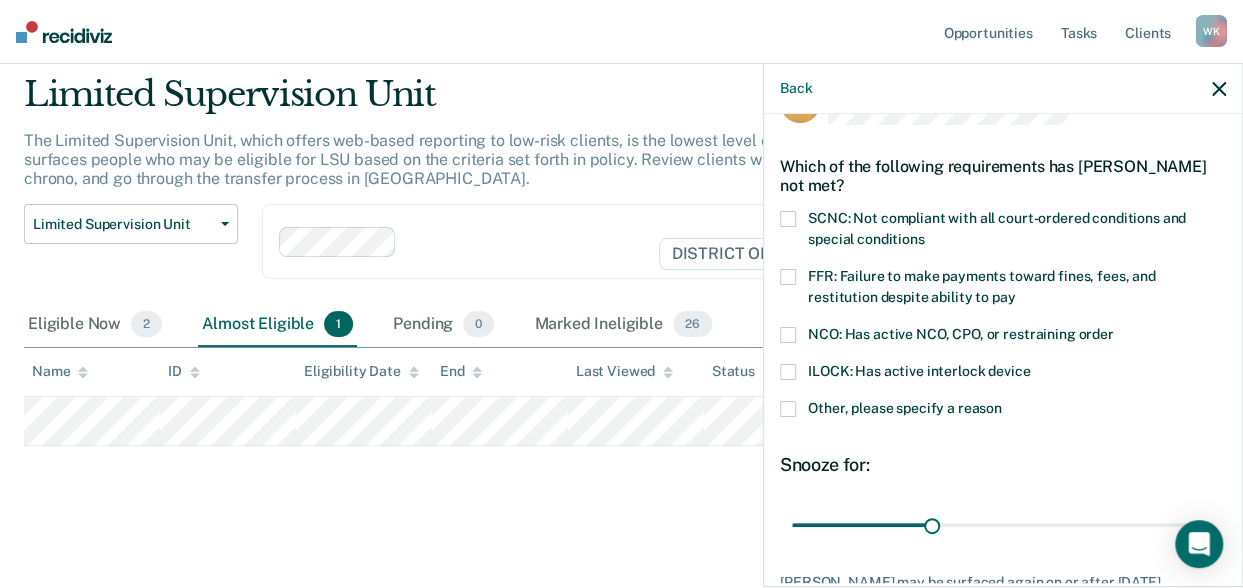 click at bounding box center [788, 409] 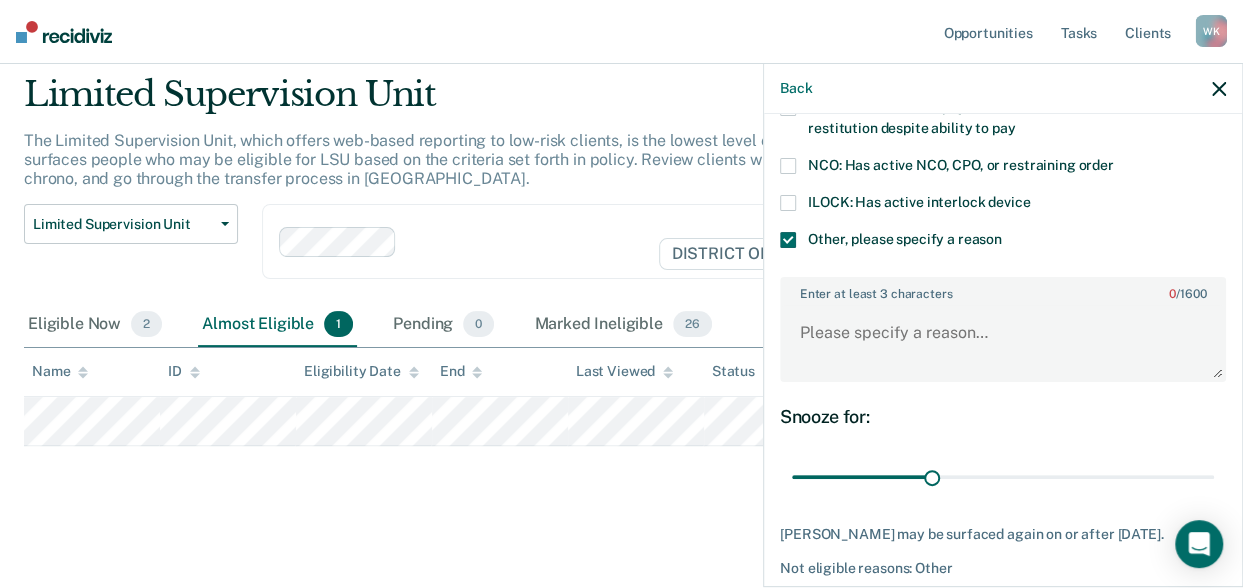 scroll, scrollTop: 226, scrollLeft: 0, axis: vertical 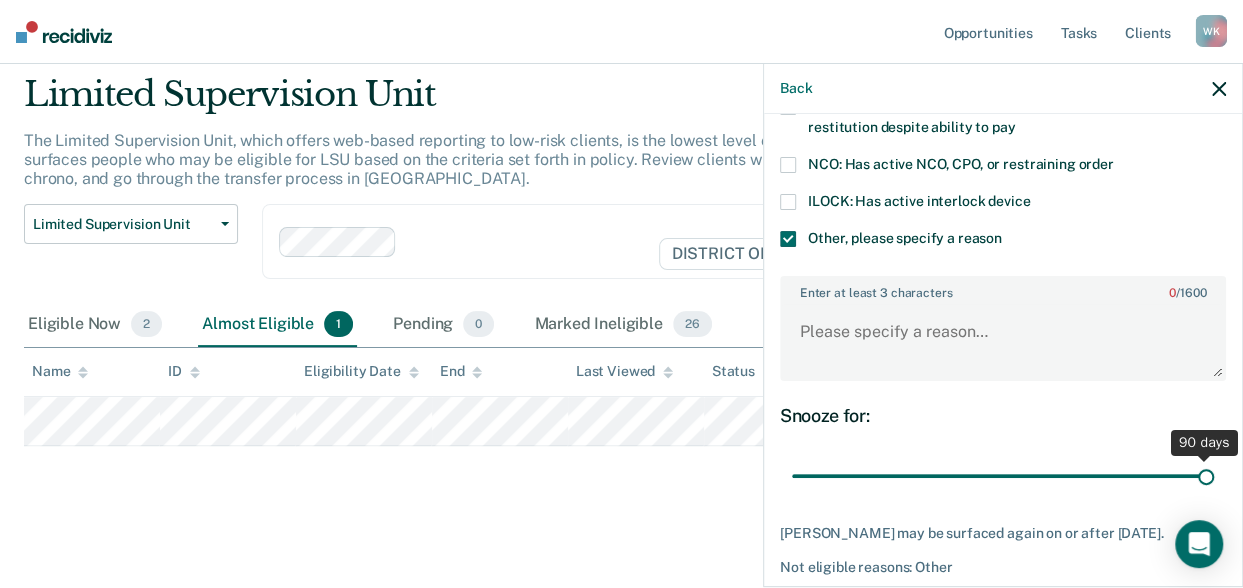 drag, startPoint x: 931, startPoint y: 470, endPoint x: 1268, endPoint y: 527, distance: 341.78647 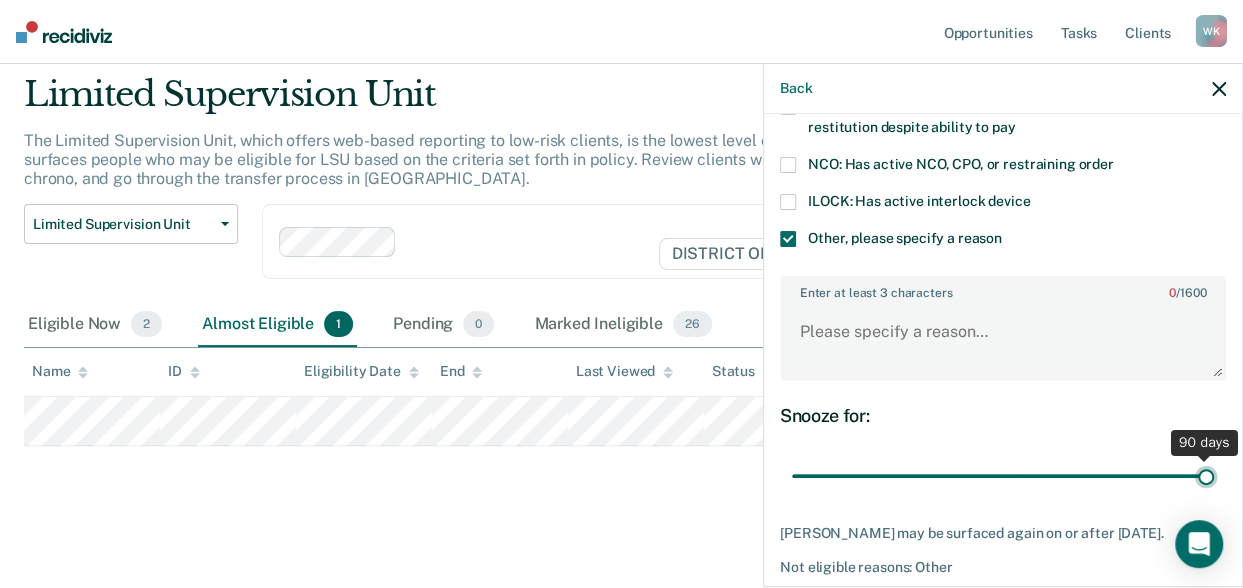 type on "90" 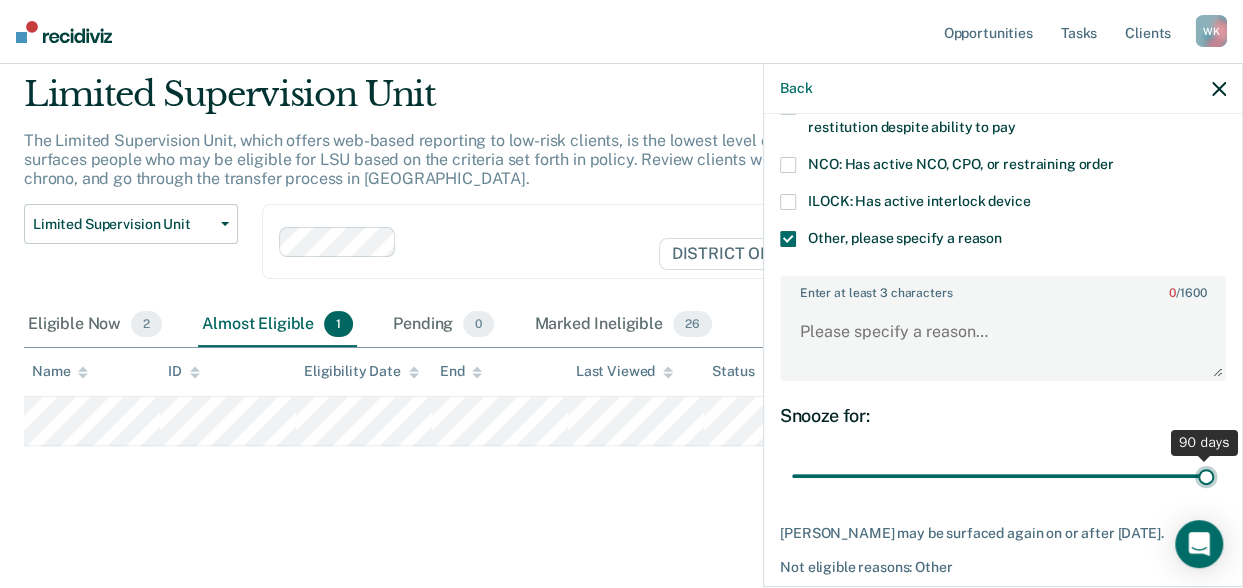 click at bounding box center [1003, 475] 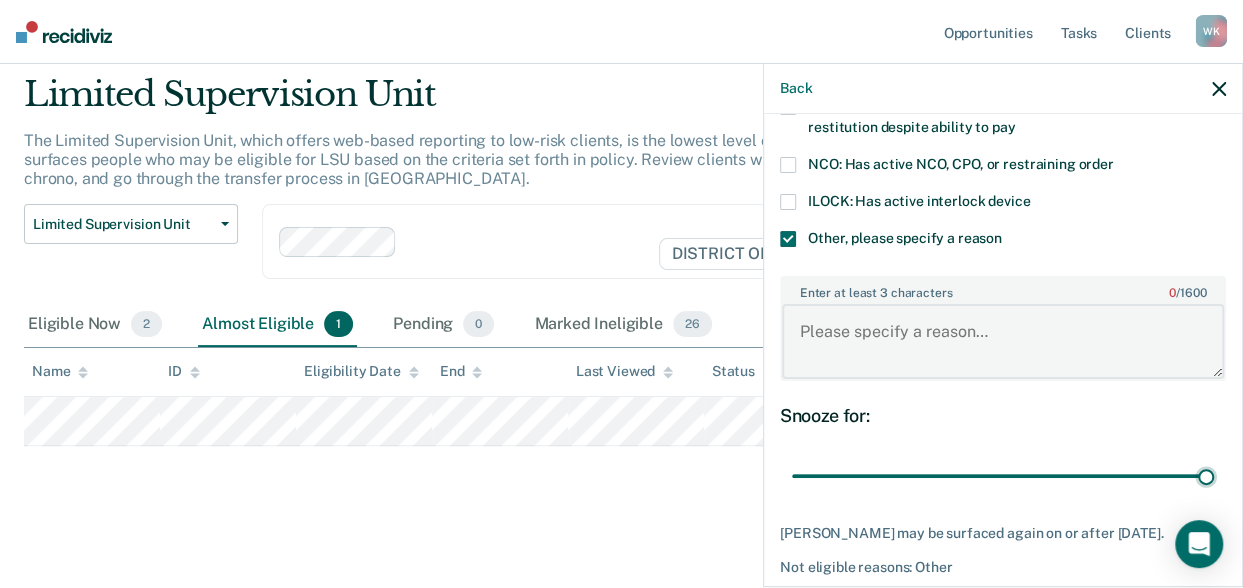 click on "Enter at least 3 characters 0  /  1600" at bounding box center (1003, 341) 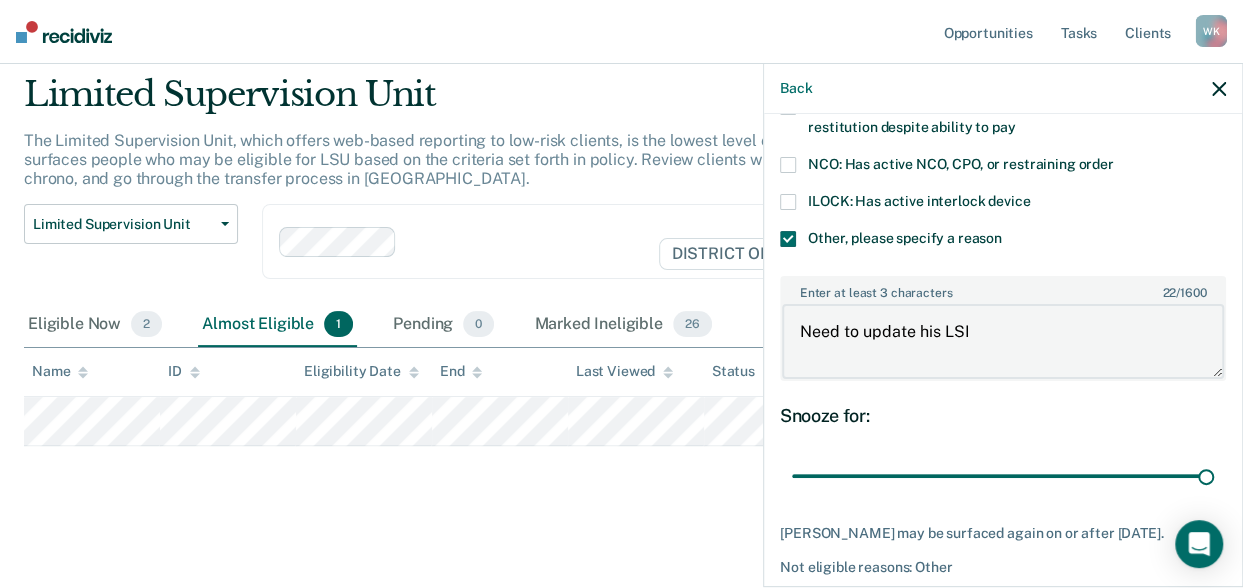 scroll, scrollTop: 308, scrollLeft: 0, axis: vertical 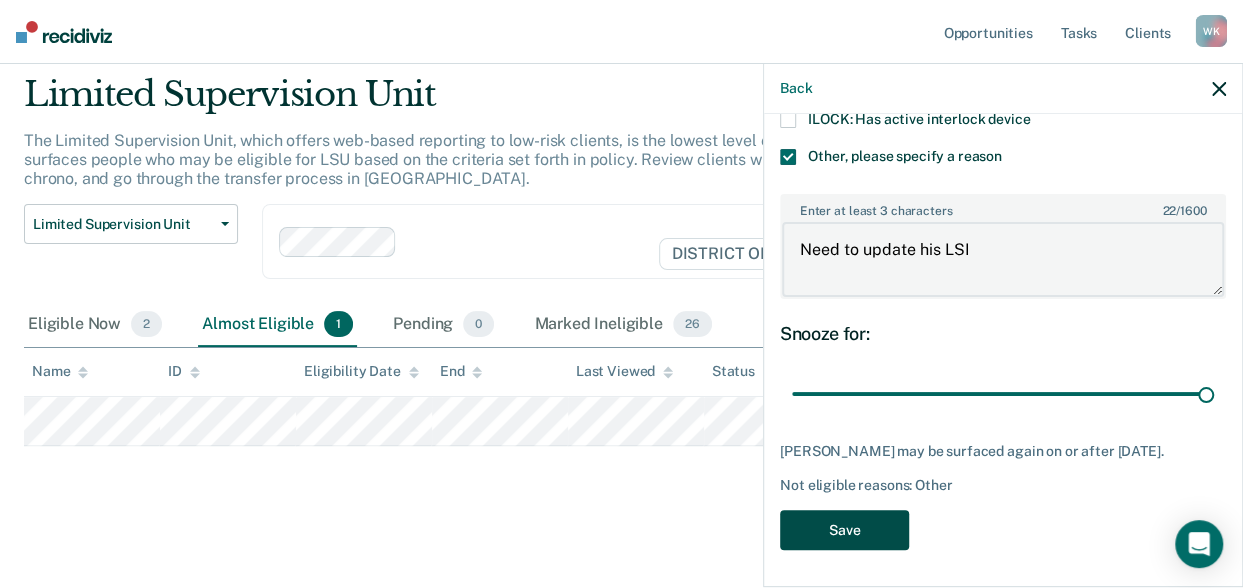 type on "Need to update his LSI" 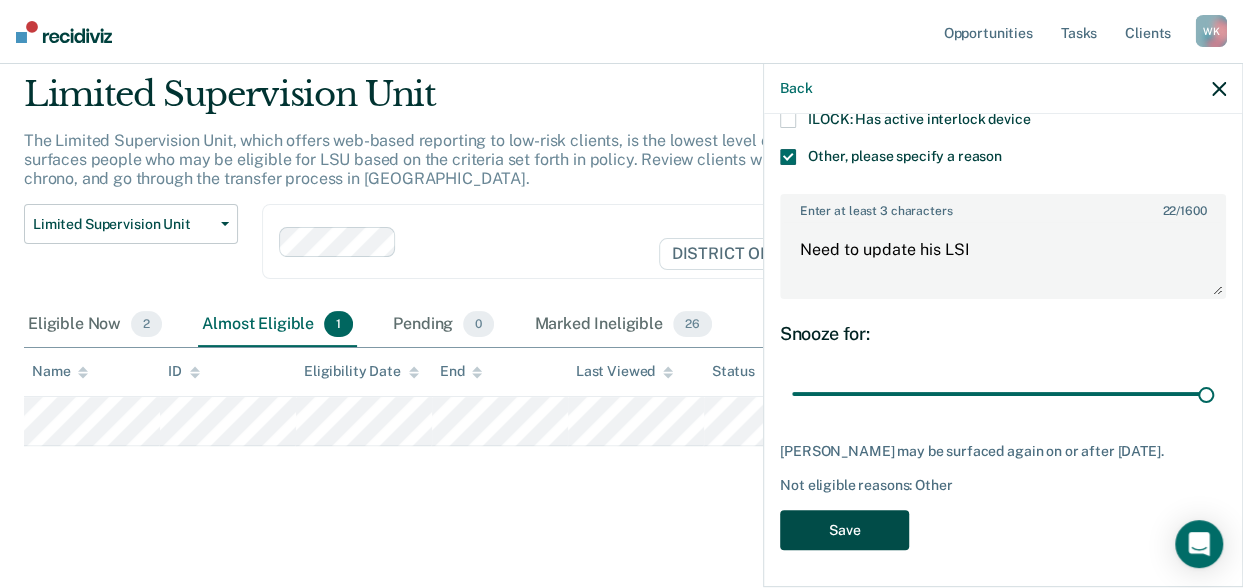 click on "Save" at bounding box center [844, 530] 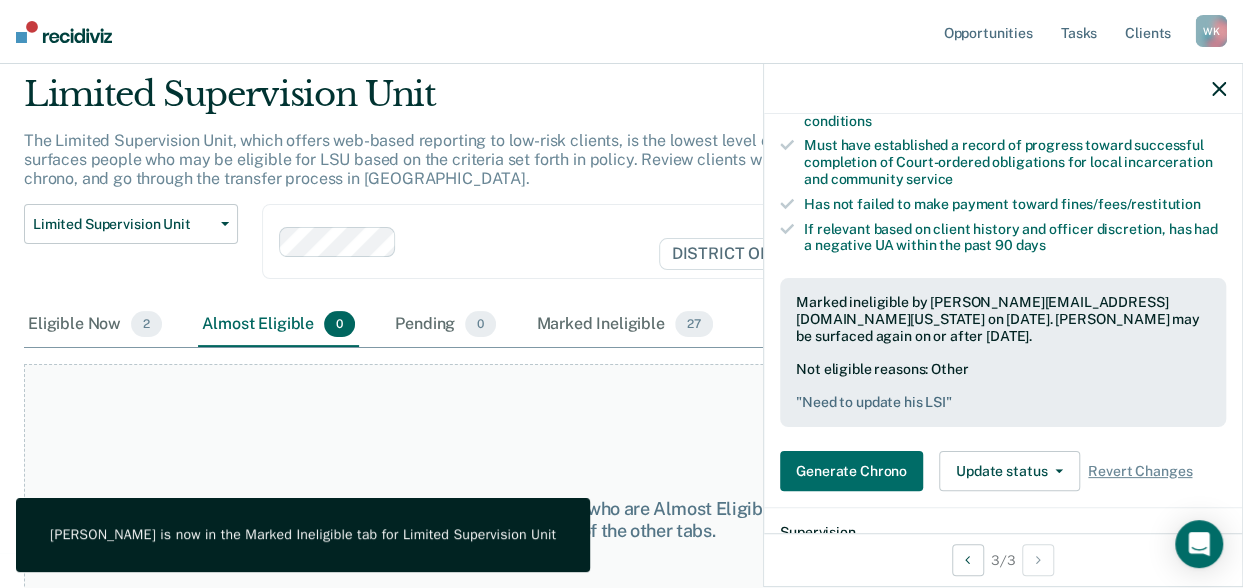 click 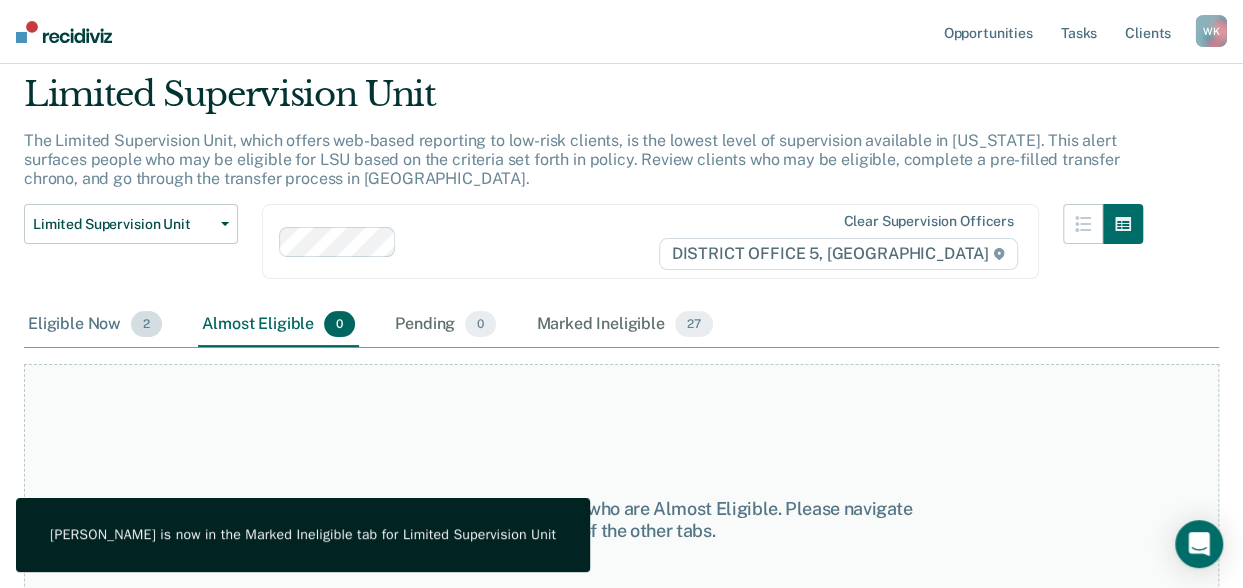 click on "Eligible Now 2" at bounding box center (95, 325) 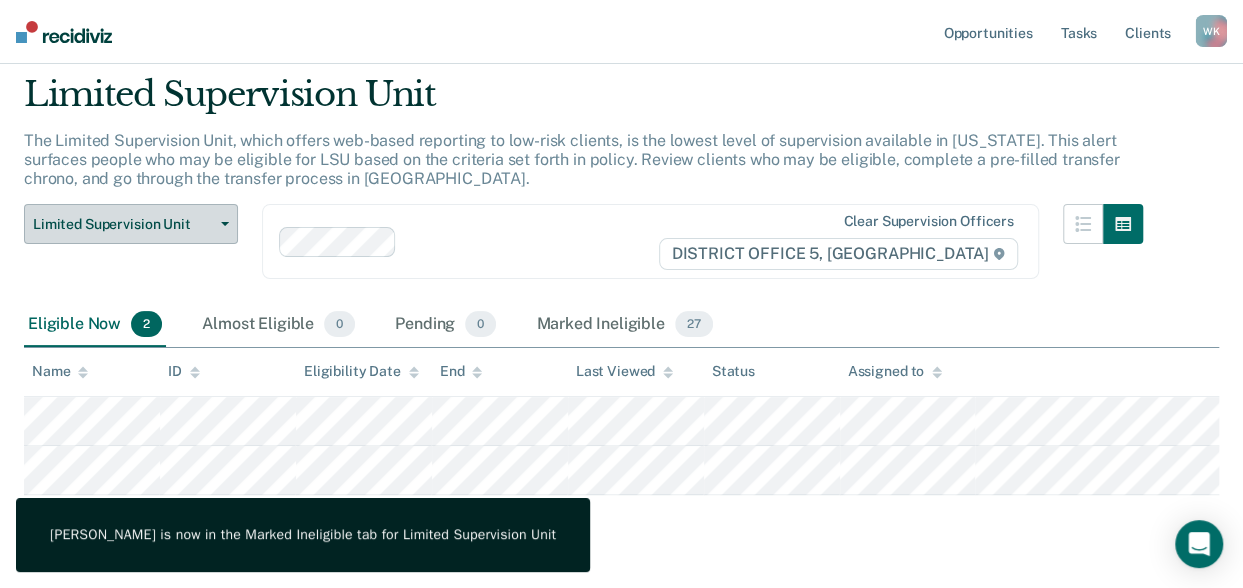 scroll, scrollTop: 113, scrollLeft: 0, axis: vertical 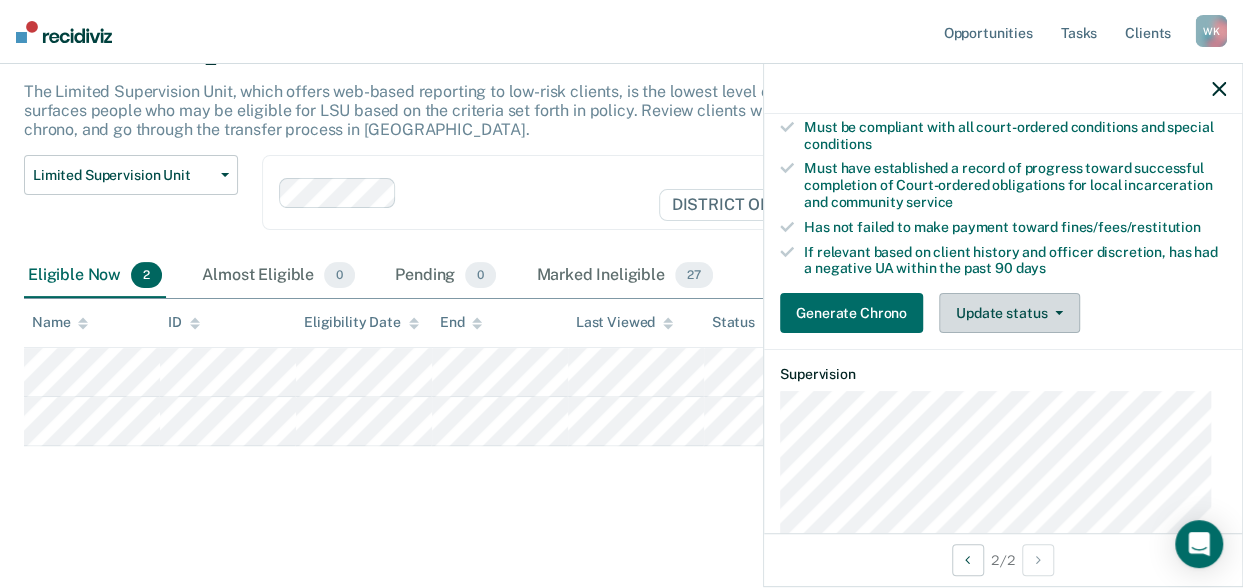 click on "Update status" at bounding box center [1009, 313] 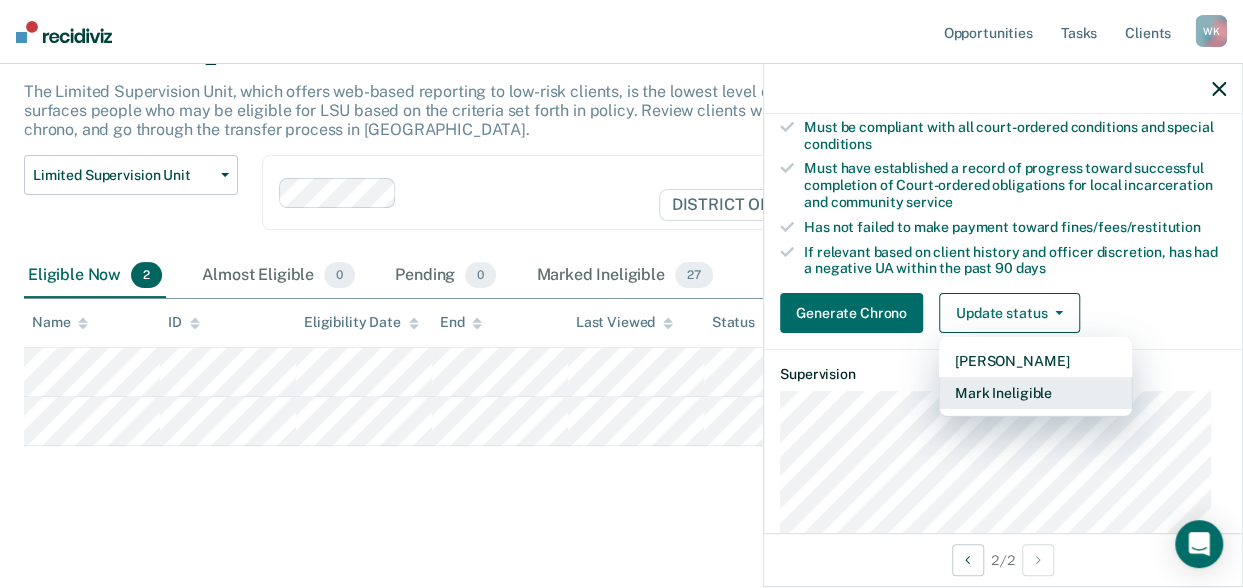 click on "Mark Ineligible" at bounding box center [1035, 393] 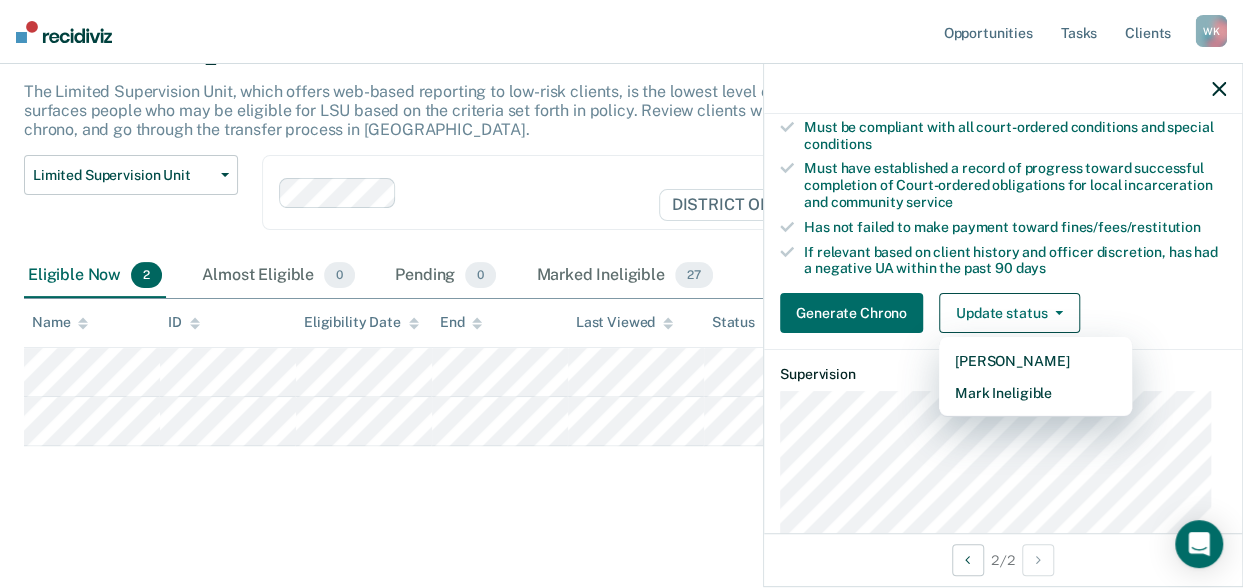 scroll, scrollTop: 187, scrollLeft: 0, axis: vertical 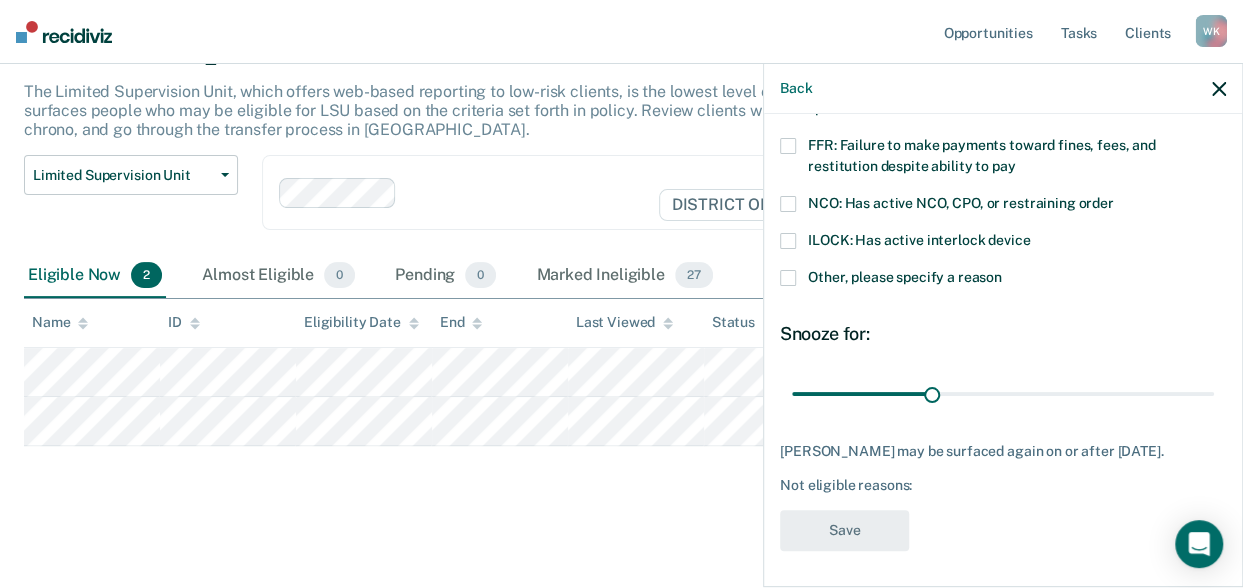click at bounding box center (788, 241) 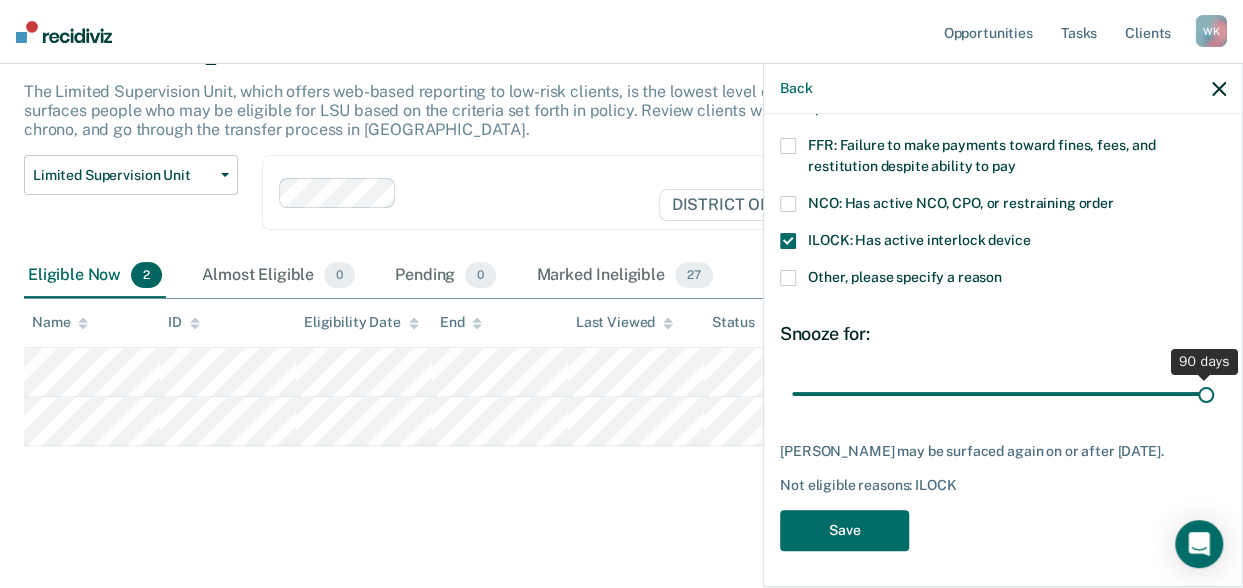 drag, startPoint x: 928, startPoint y: 389, endPoint x: 1196, endPoint y: 396, distance: 268.0914 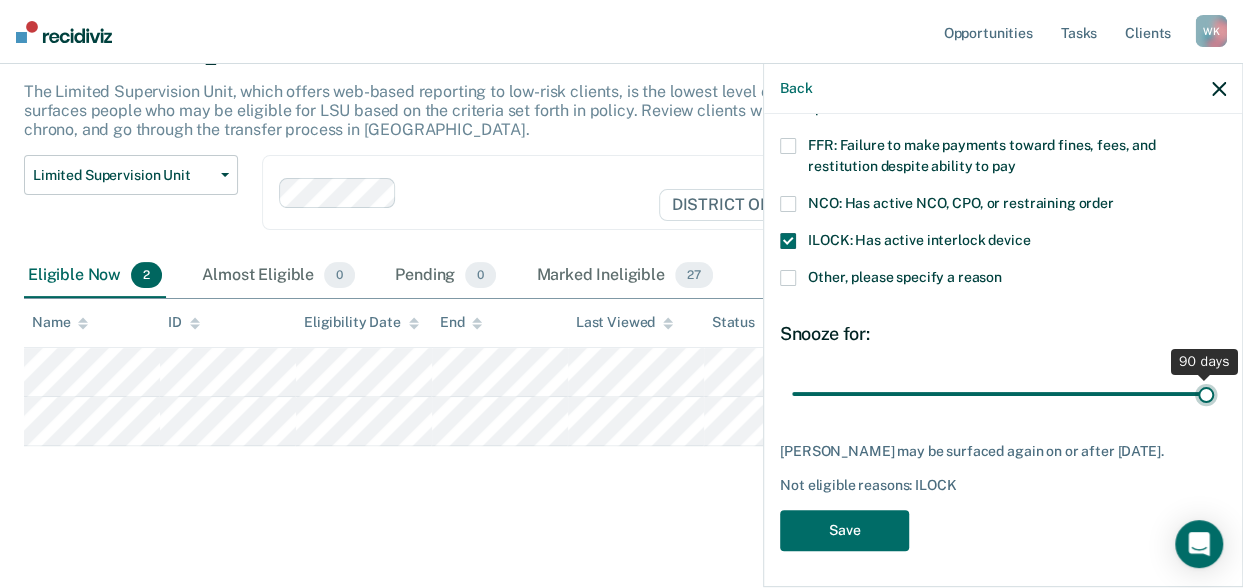 type on "90" 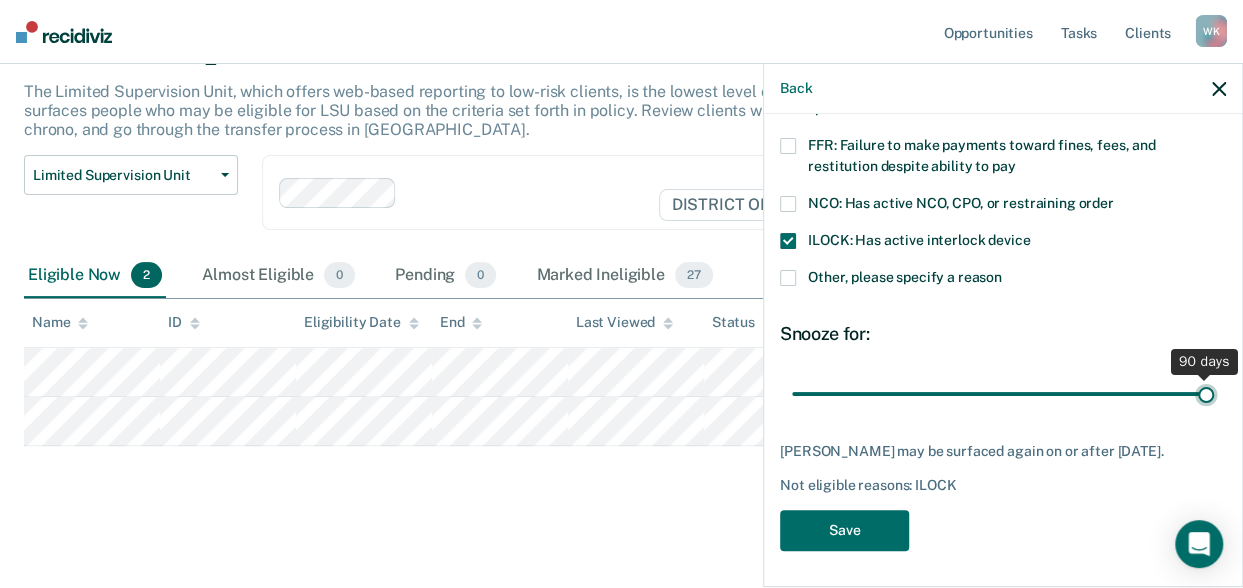 click at bounding box center (1003, 393) 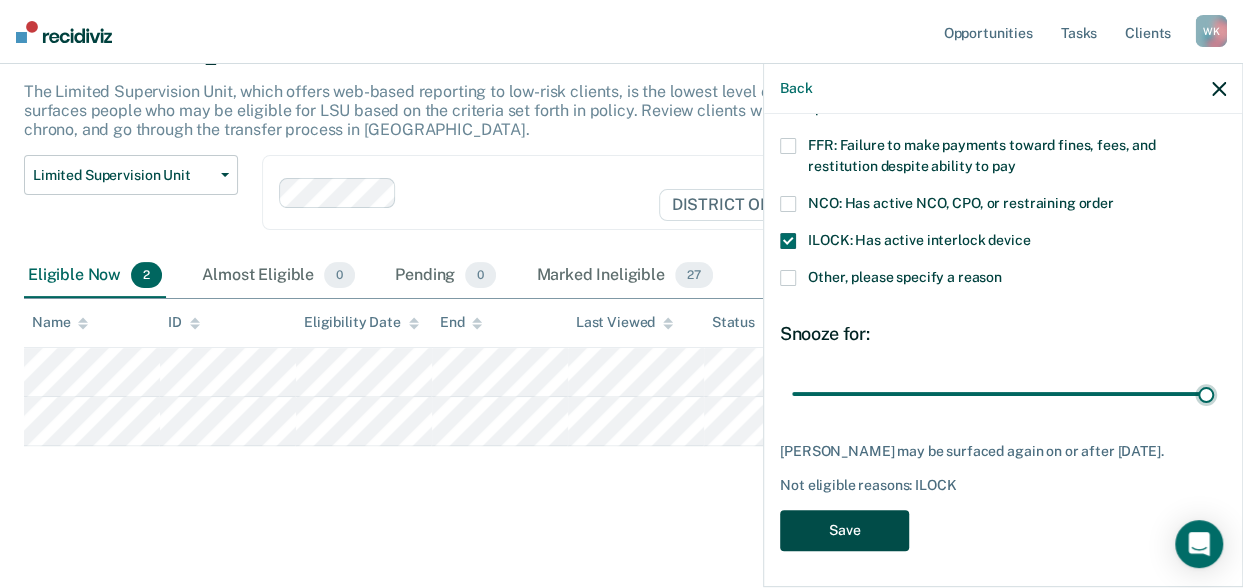 click on "Save" at bounding box center (844, 530) 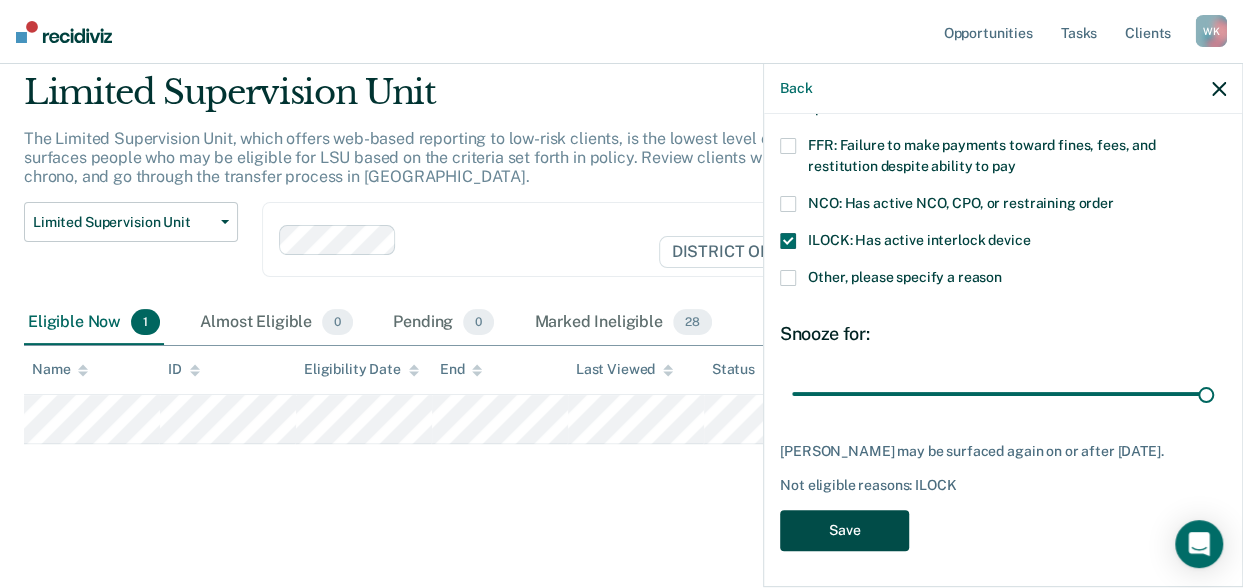 scroll, scrollTop: 64, scrollLeft: 0, axis: vertical 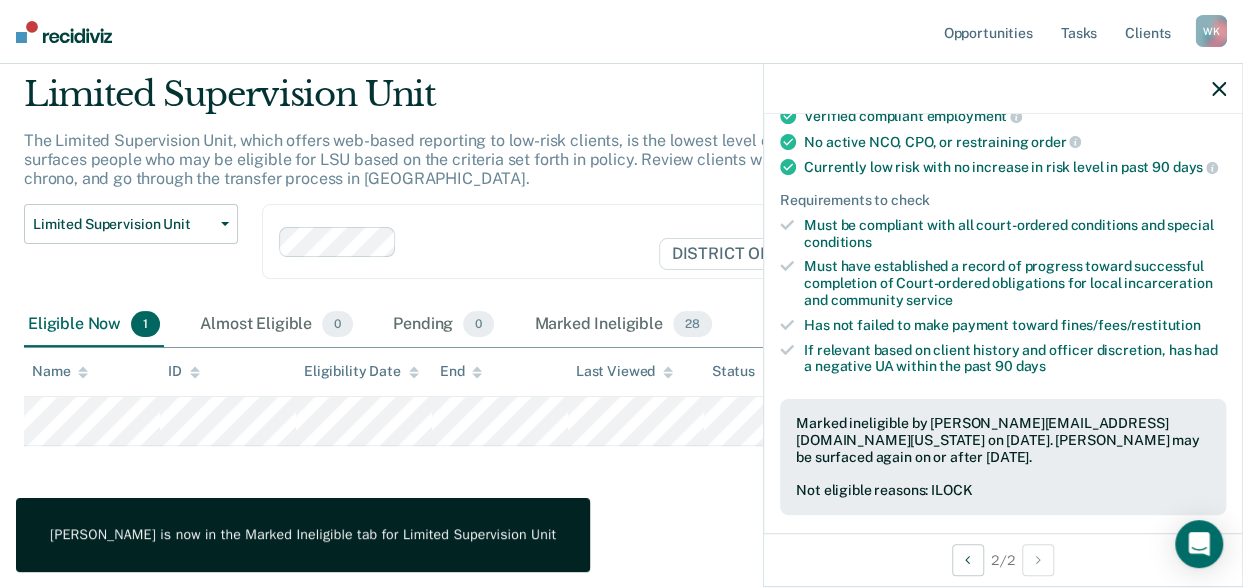 click 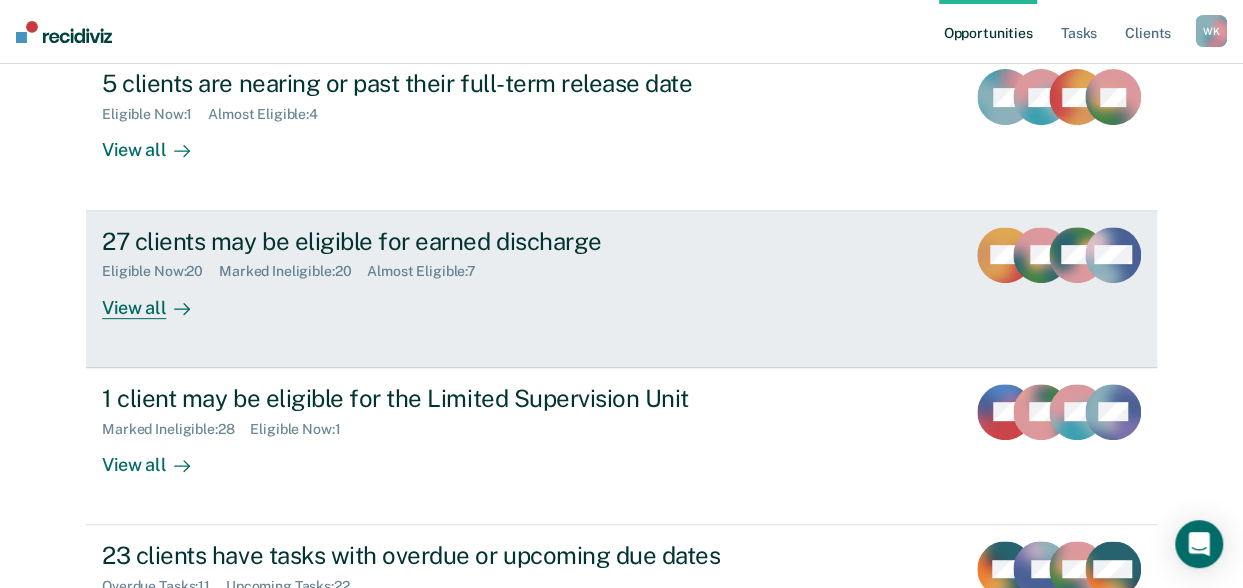 scroll, scrollTop: 272, scrollLeft: 0, axis: vertical 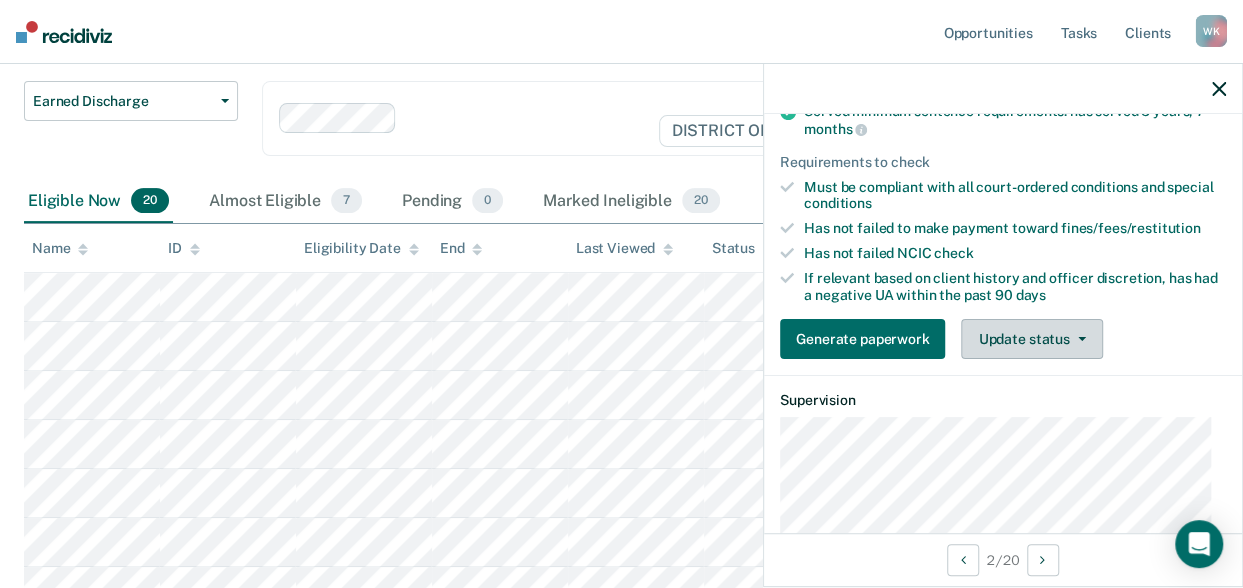 click on "Update status" at bounding box center [1031, 339] 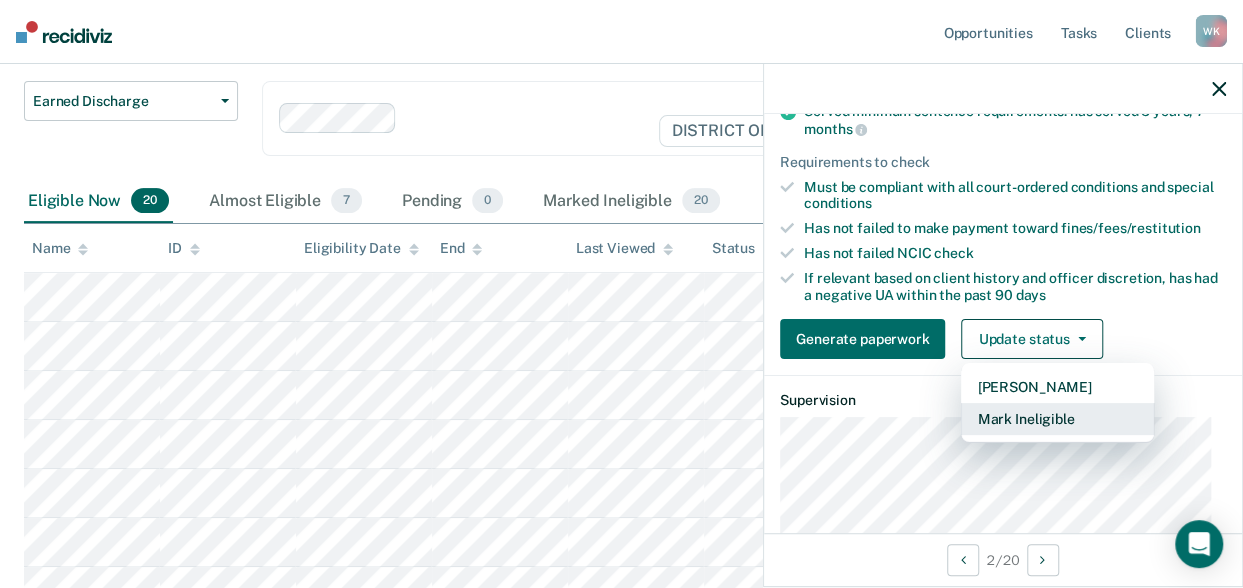click on "Mark Ineligible" at bounding box center [1057, 419] 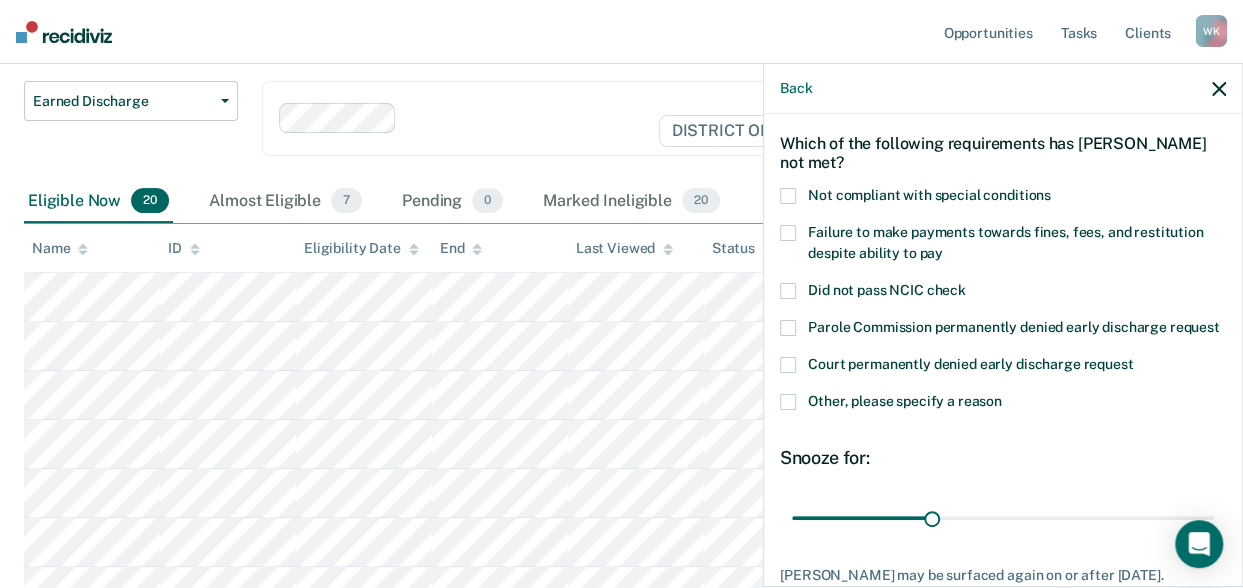scroll, scrollTop: 78, scrollLeft: 0, axis: vertical 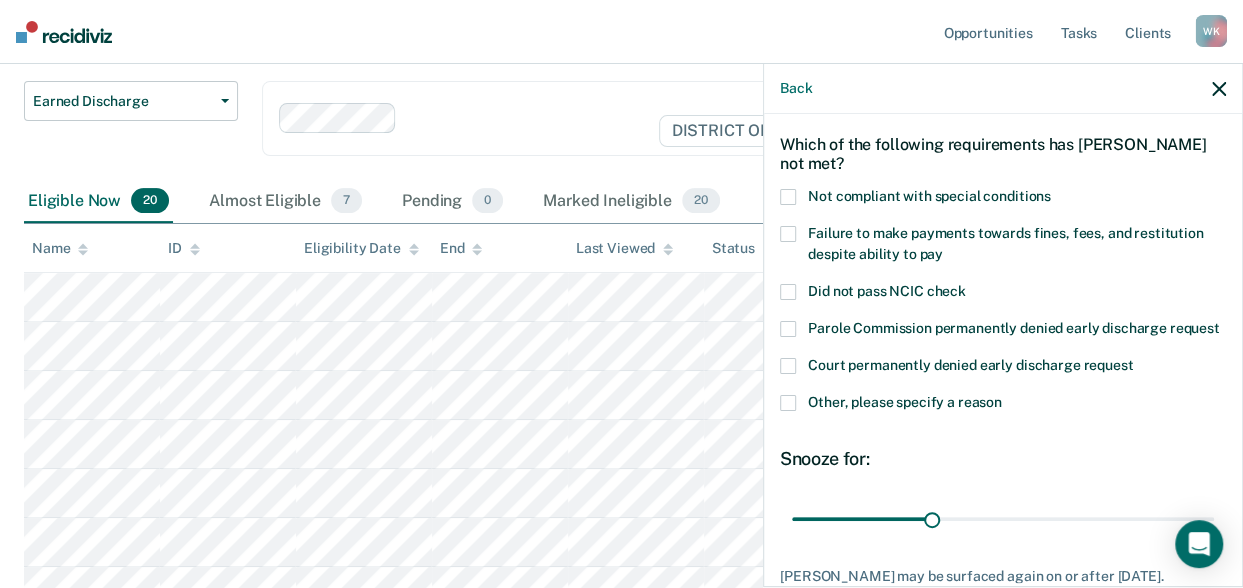 click at bounding box center [788, 234] 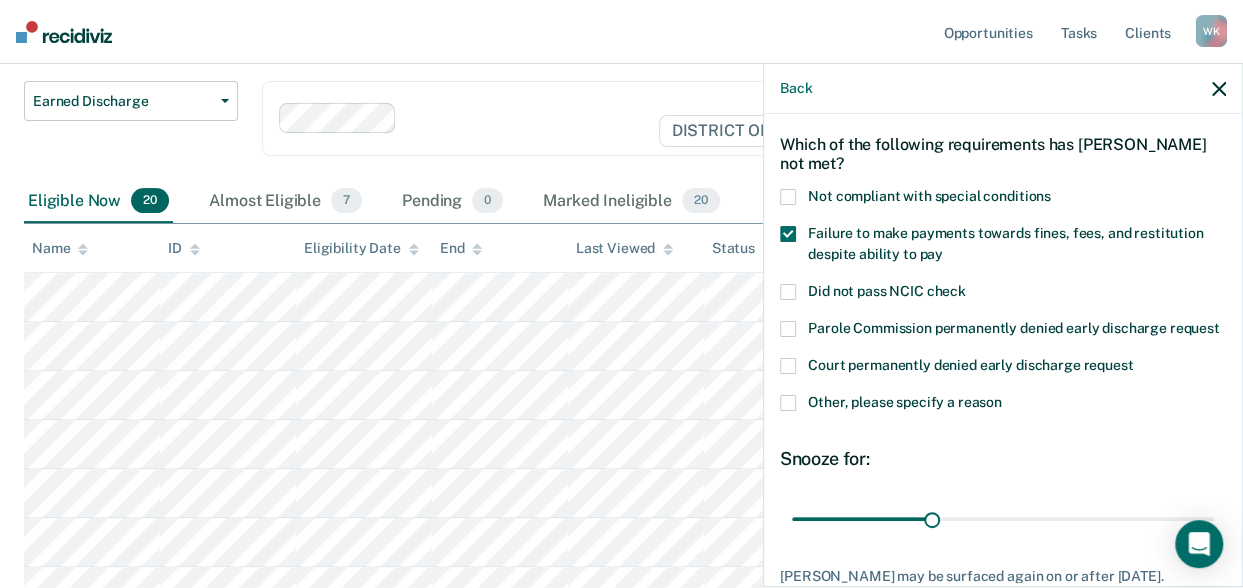 click at bounding box center (788, 197) 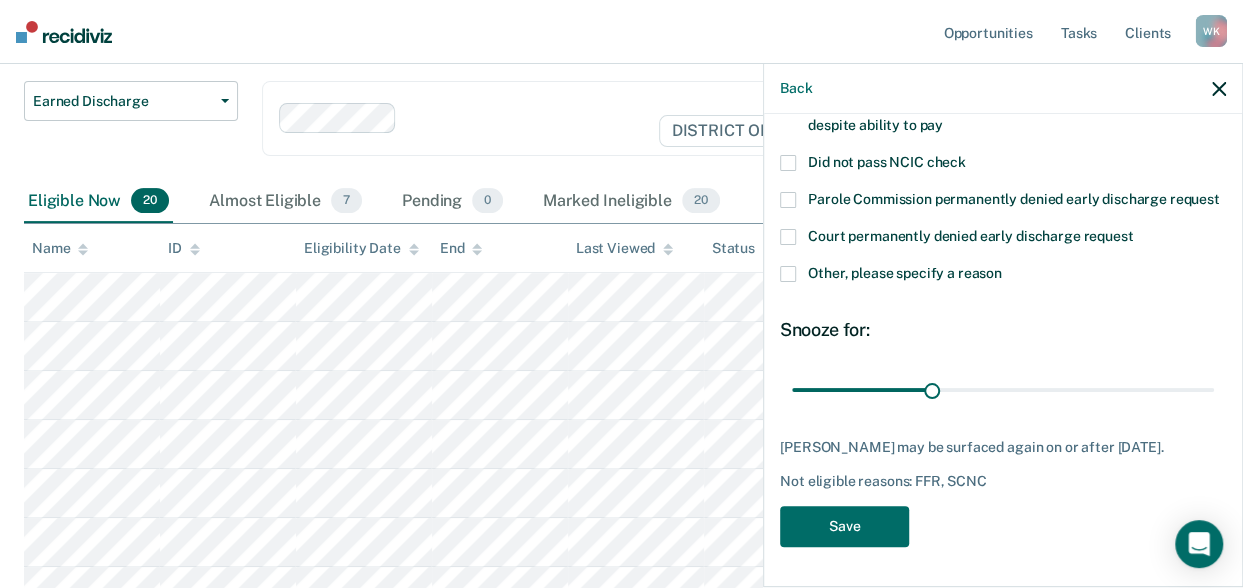 scroll, scrollTop: 214, scrollLeft: 0, axis: vertical 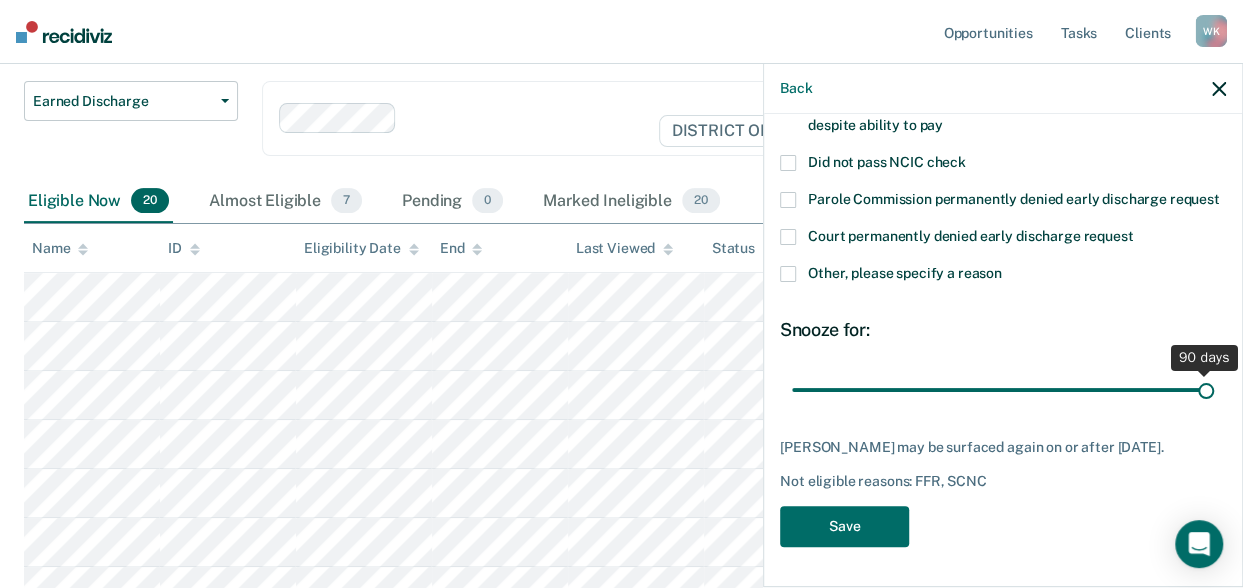 drag, startPoint x: 927, startPoint y: 399, endPoint x: 1268, endPoint y: 437, distance: 343.11078 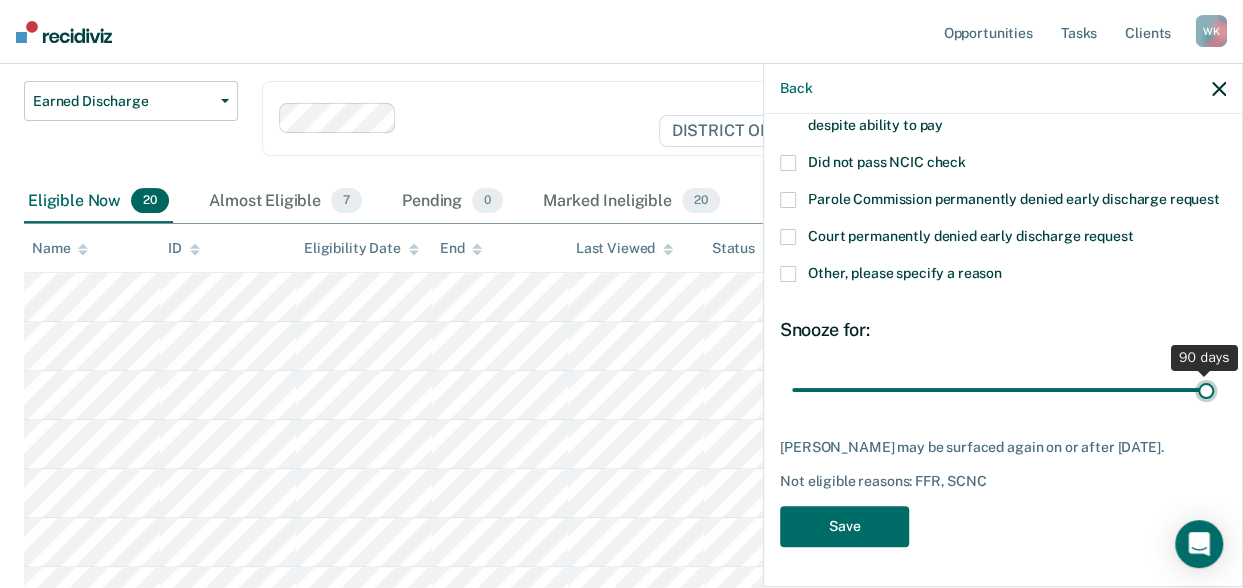 type on "90" 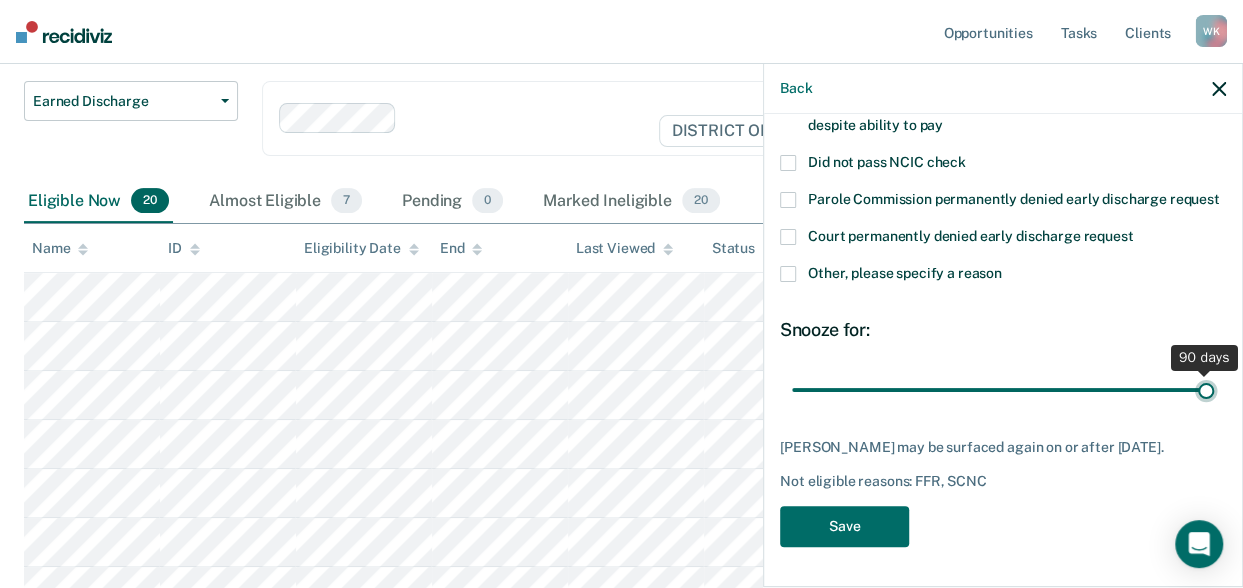 click at bounding box center [1003, 389] 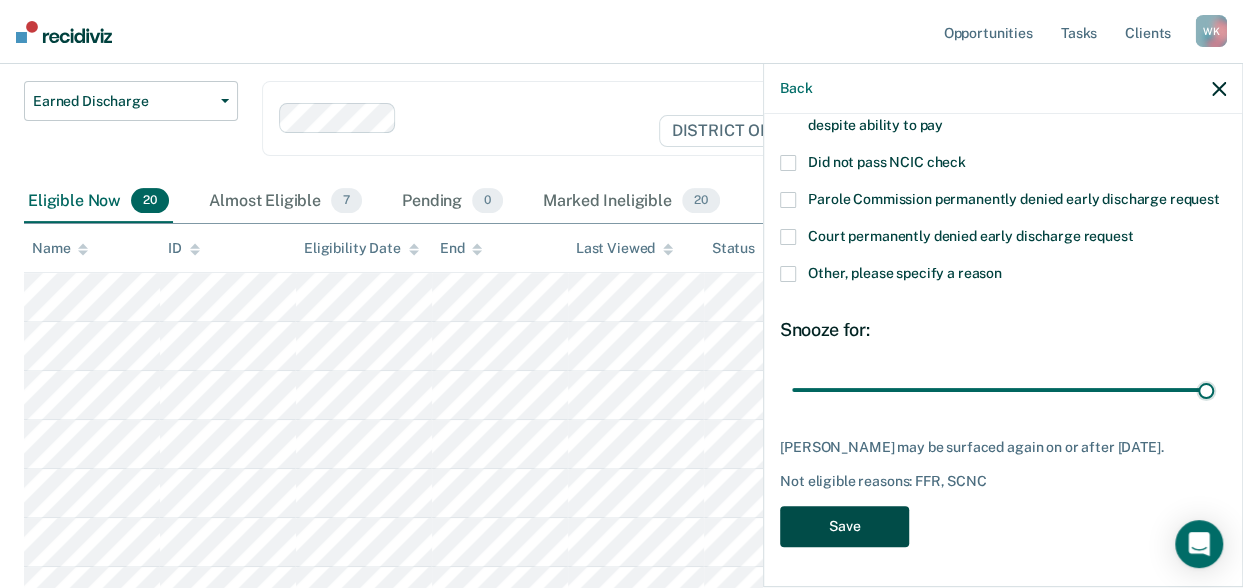 click on "Save" at bounding box center (844, 526) 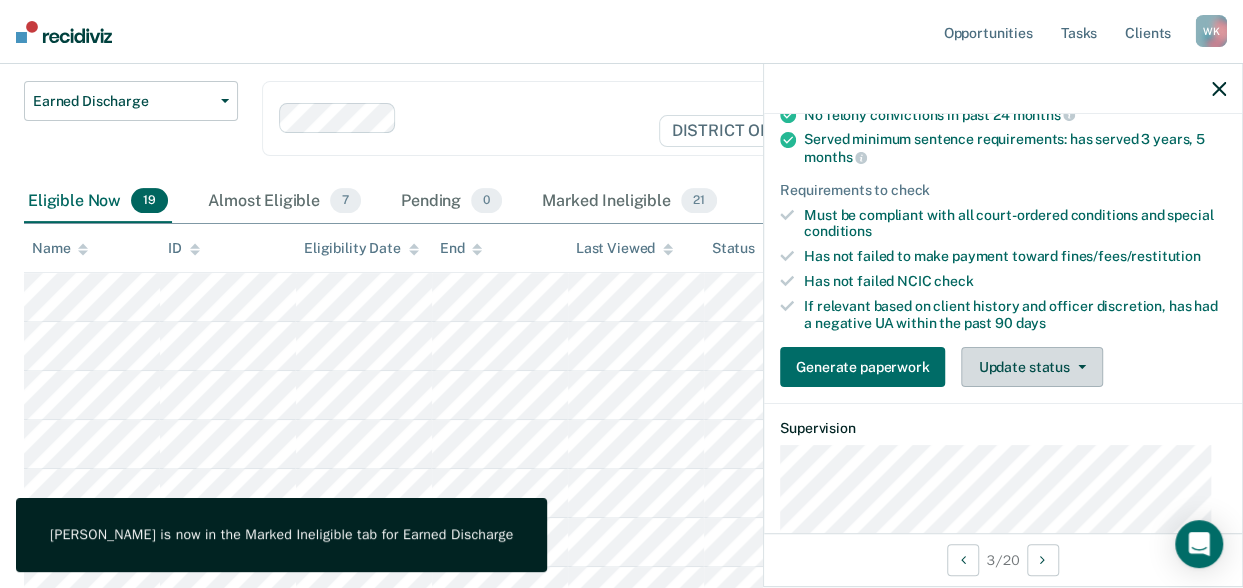click on "Update status" at bounding box center [1031, 367] 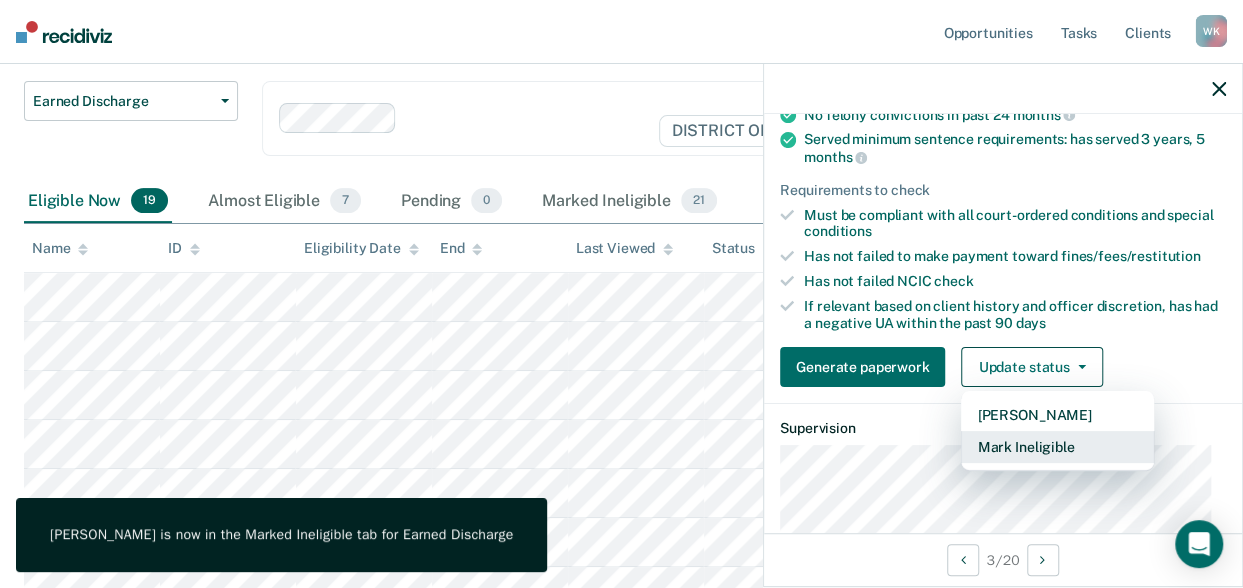 click on "Mark Ineligible" at bounding box center [1057, 447] 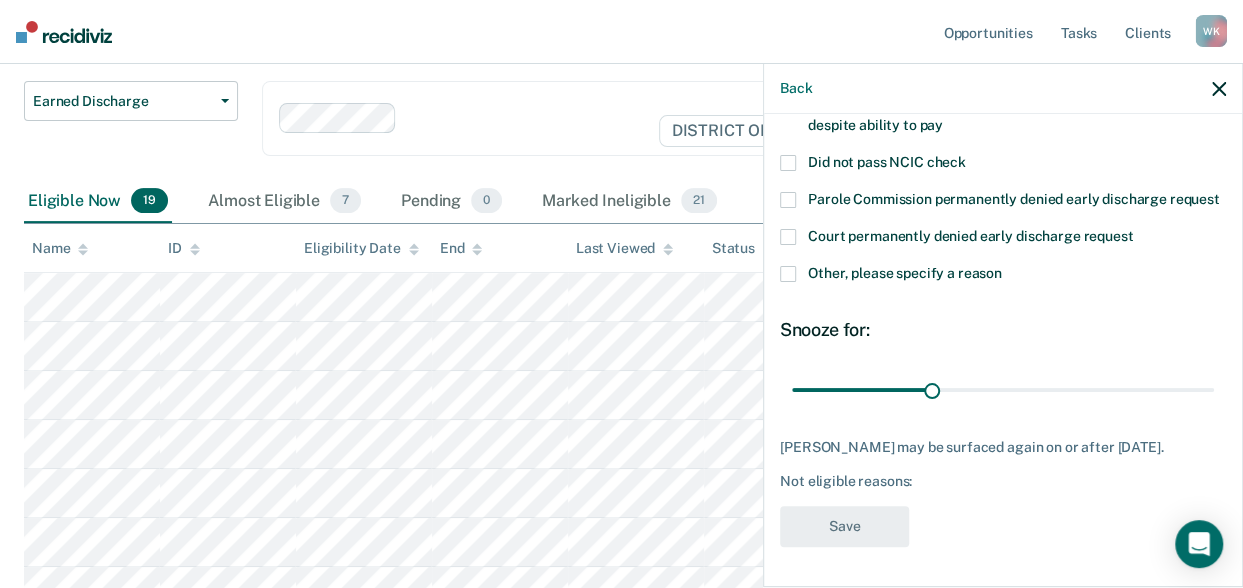 scroll, scrollTop: 0, scrollLeft: 0, axis: both 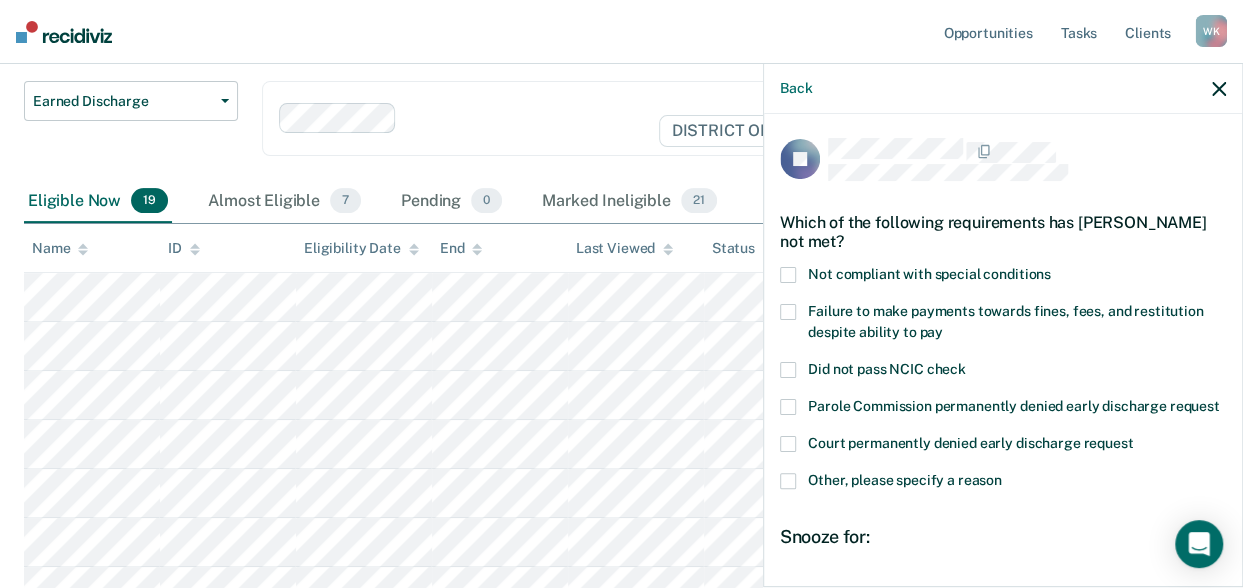 click at bounding box center [788, 312] 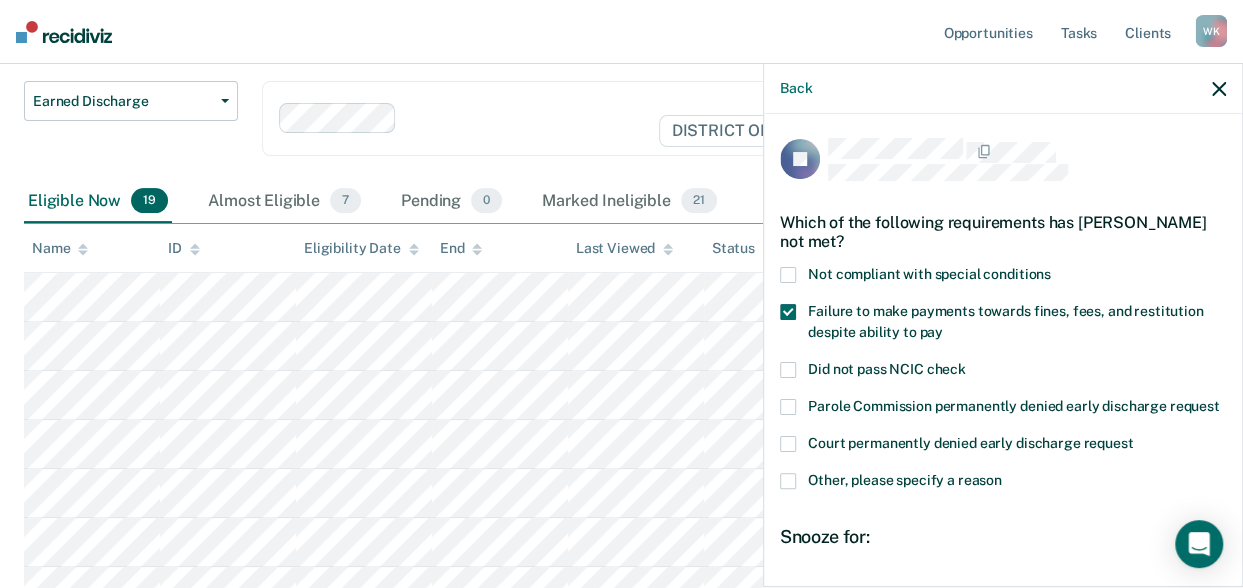scroll, scrollTop: 240, scrollLeft: 0, axis: vertical 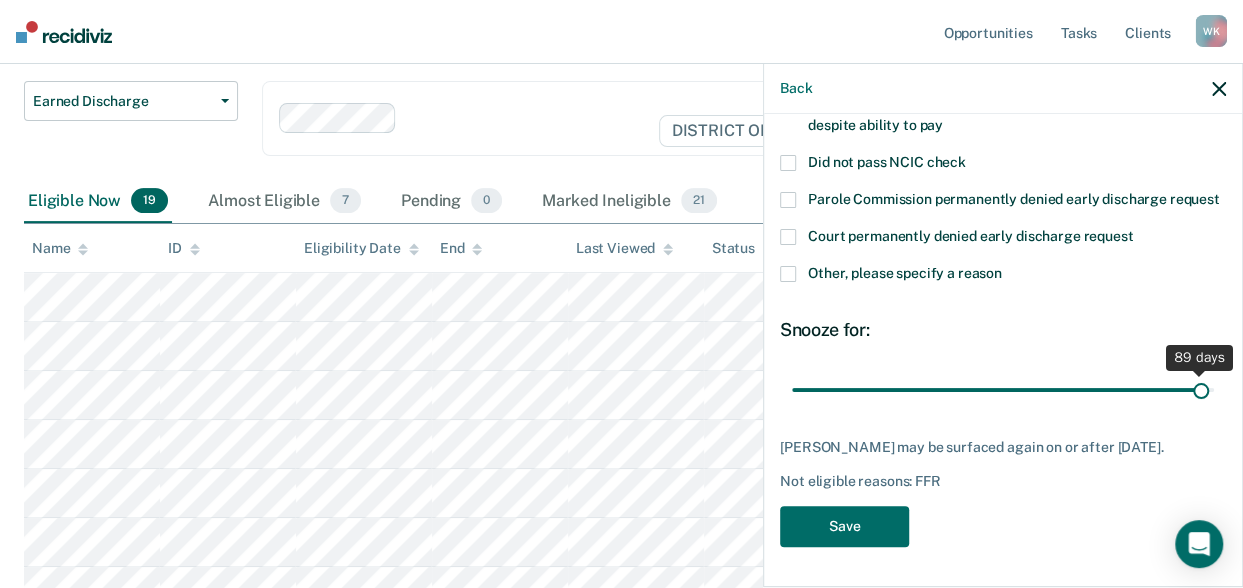 drag, startPoint x: 927, startPoint y: 374, endPoint x: 1185, endPoint y: 392, distance: 258.62714 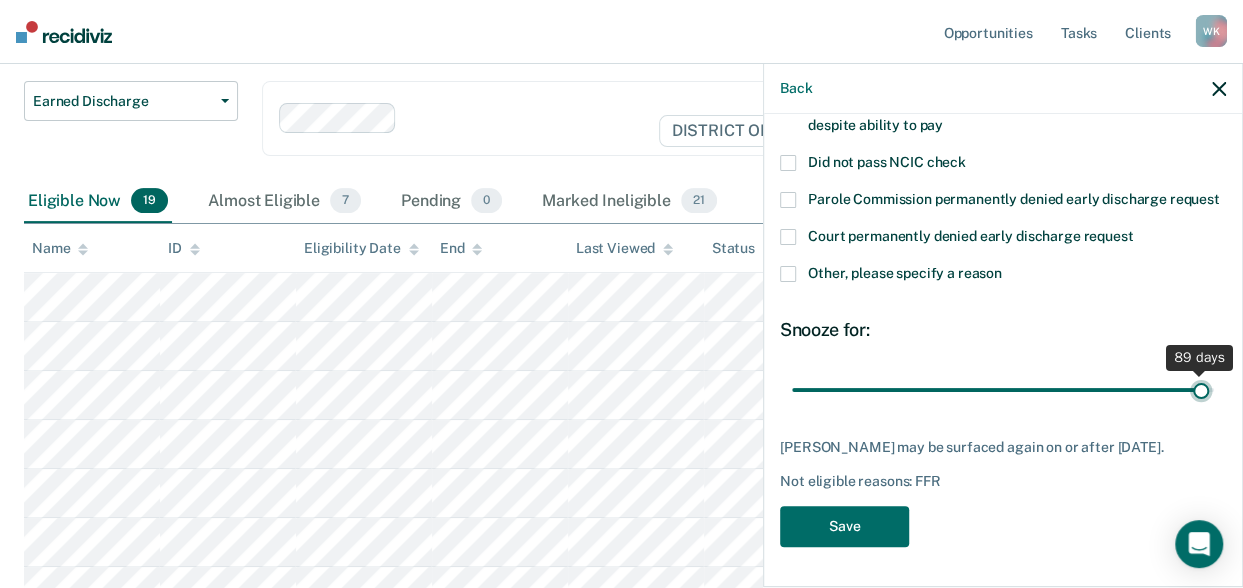 click at bounding box center [1003, 389] 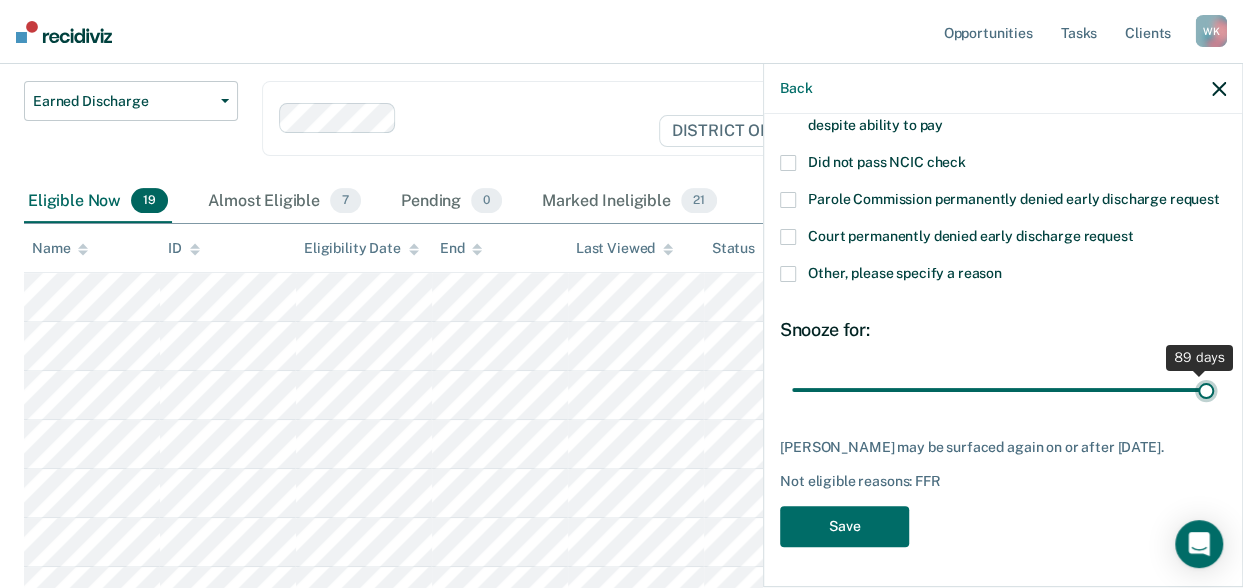 drag, startPoint x: 1186, startPoint y: 372, endPoint x: 1206, endPoint y: 376, distance: 20.396078 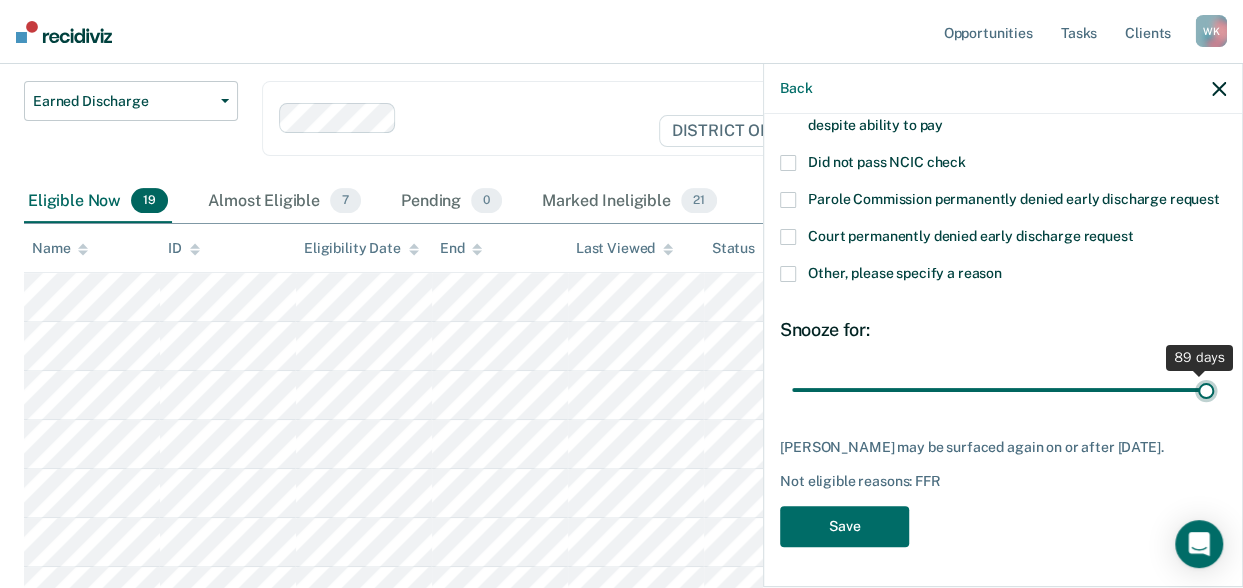 type on "90" 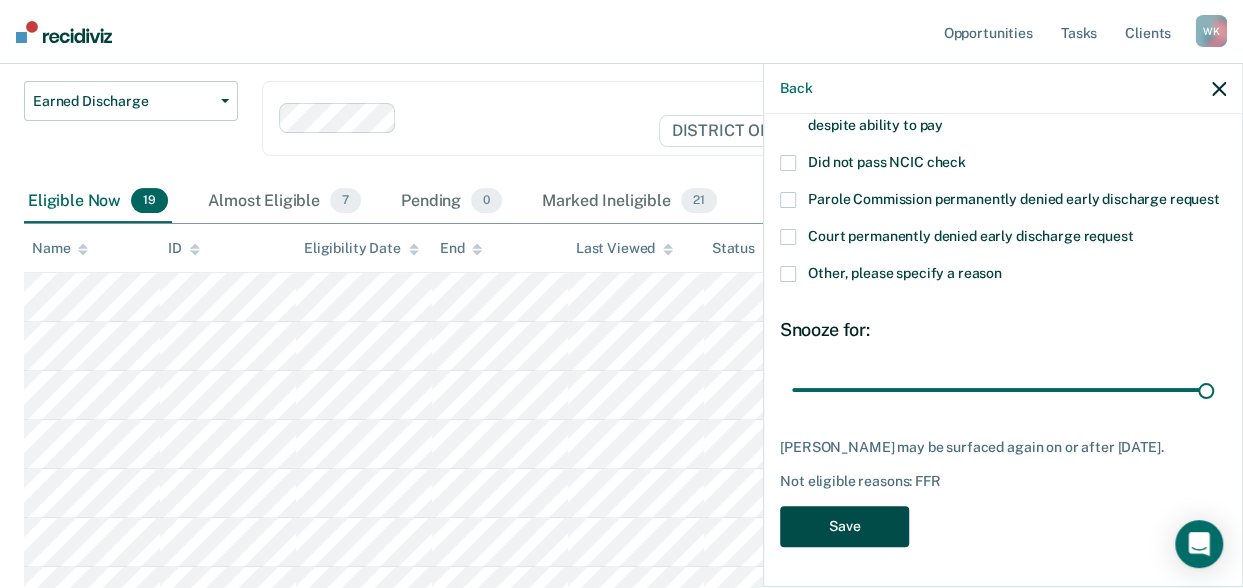 click on "Save" at bounding box center [844, 526] 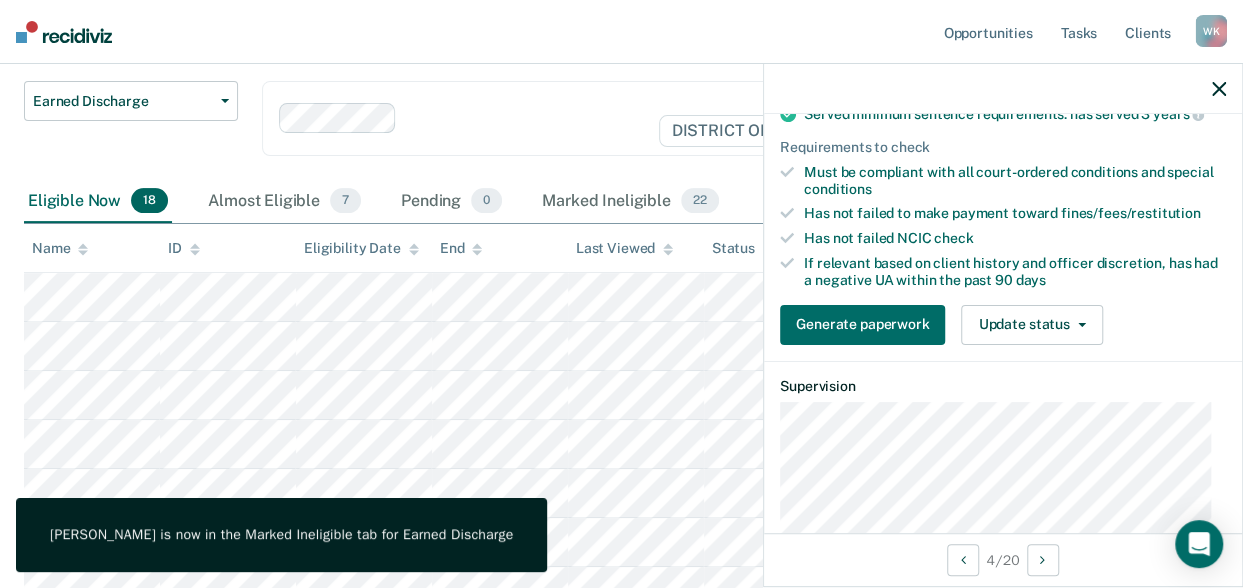 click on "Requirements validated by OMS data Currently low risk with no increase in risk level in past 90   days   No felony convictions in past 24   months   Served minimum sentence requirements: has served 3   years   Requirements to check Must be compliant with all court-ordered conditions and special   conditions Has not failed to make payment toward   fines/fees/restitution Has not failed NCIC   check If relevant based on client history and officer discretion, has had a negative UA within the past 90   days Generate paperwork Update status Mark Pending Mark Ineligible" at bounding box center (1003, 179) 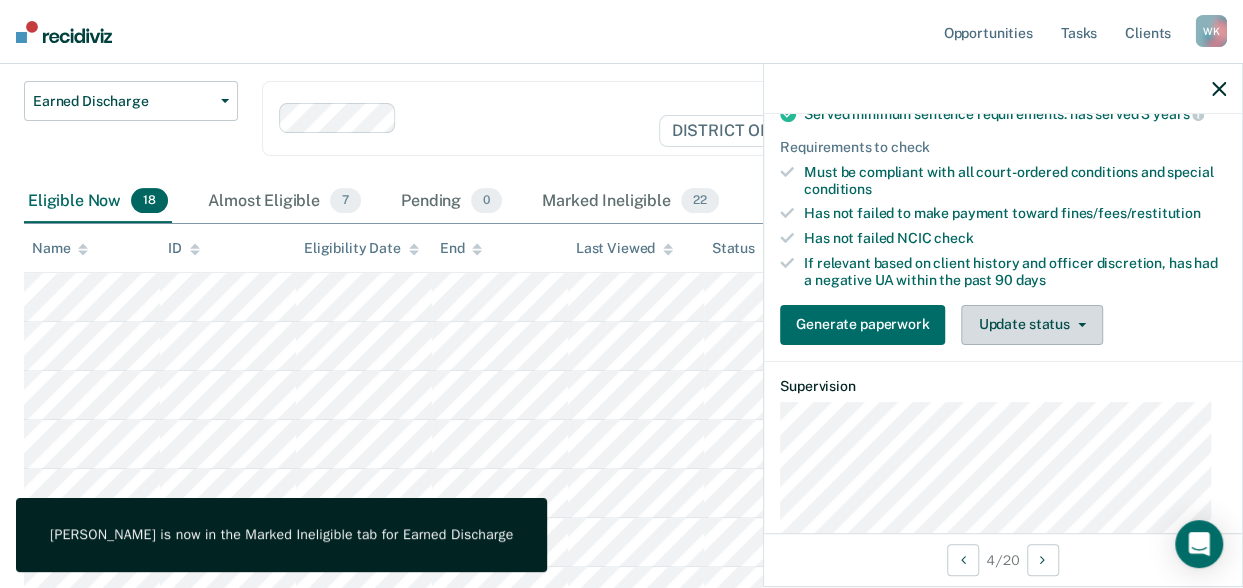 click on "Update status" at bounding box center [1031, 325] 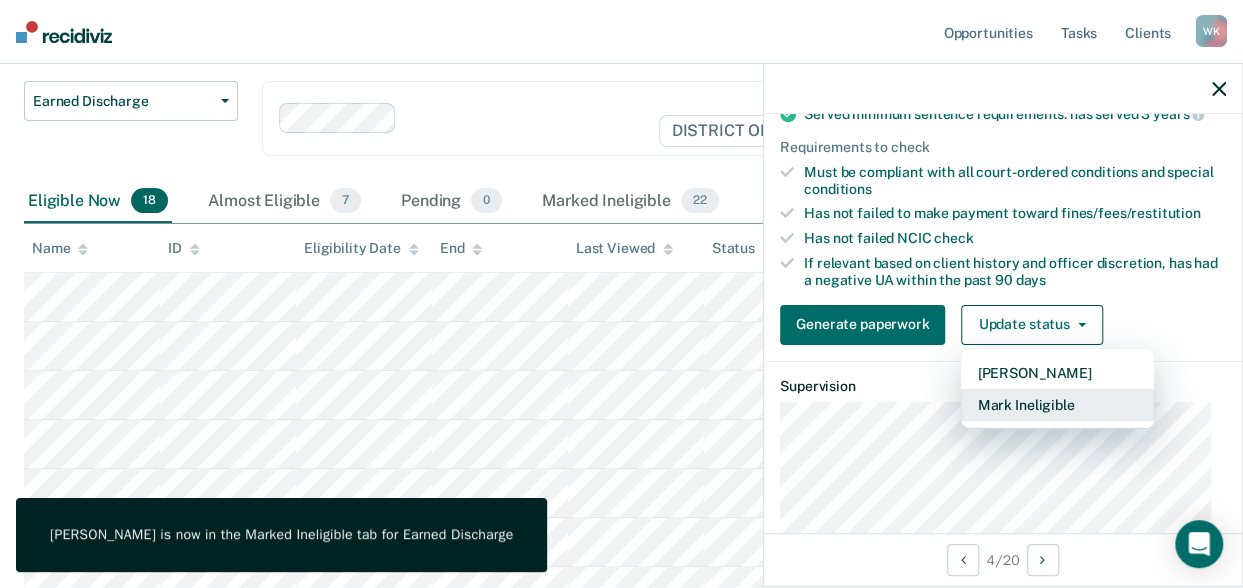 click on "Mark Ineligible" at bounding box center (1057, 405) 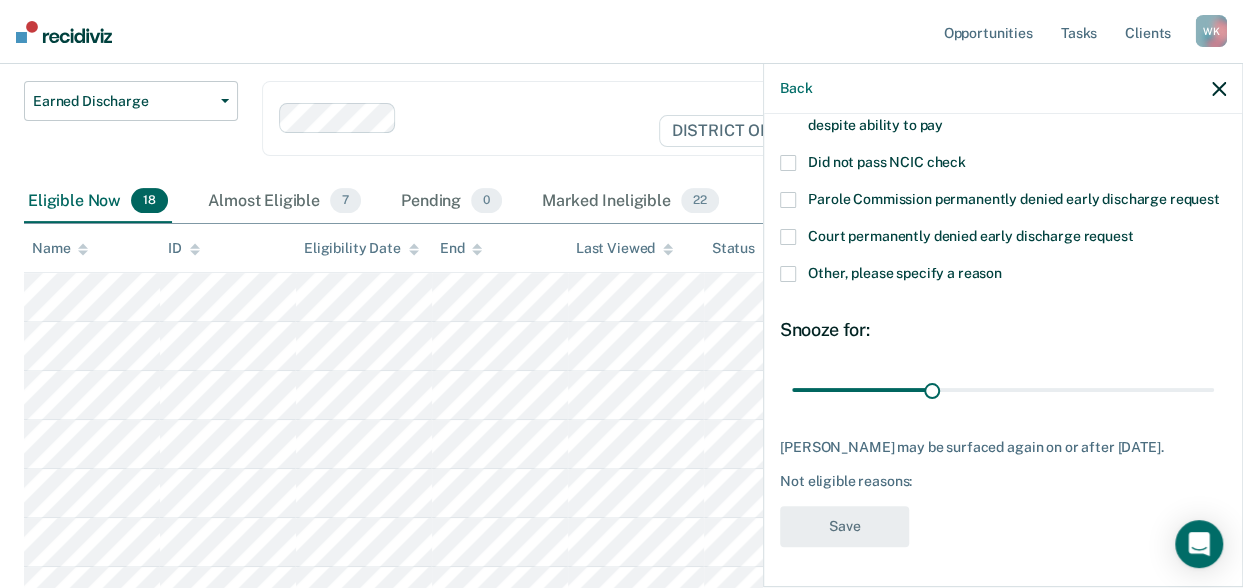click at bounding box center [788, 274] 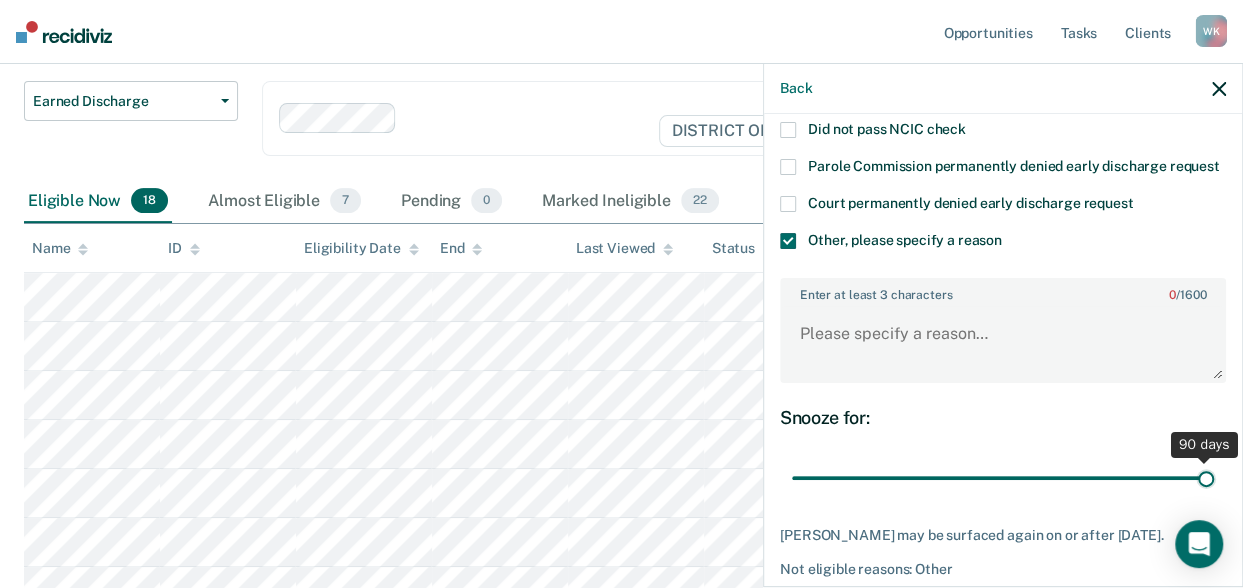 drag, startPoint x: 924, startPoint y: 492, endPoint x: 1268, endPoint y: 516, distance: 344.83618 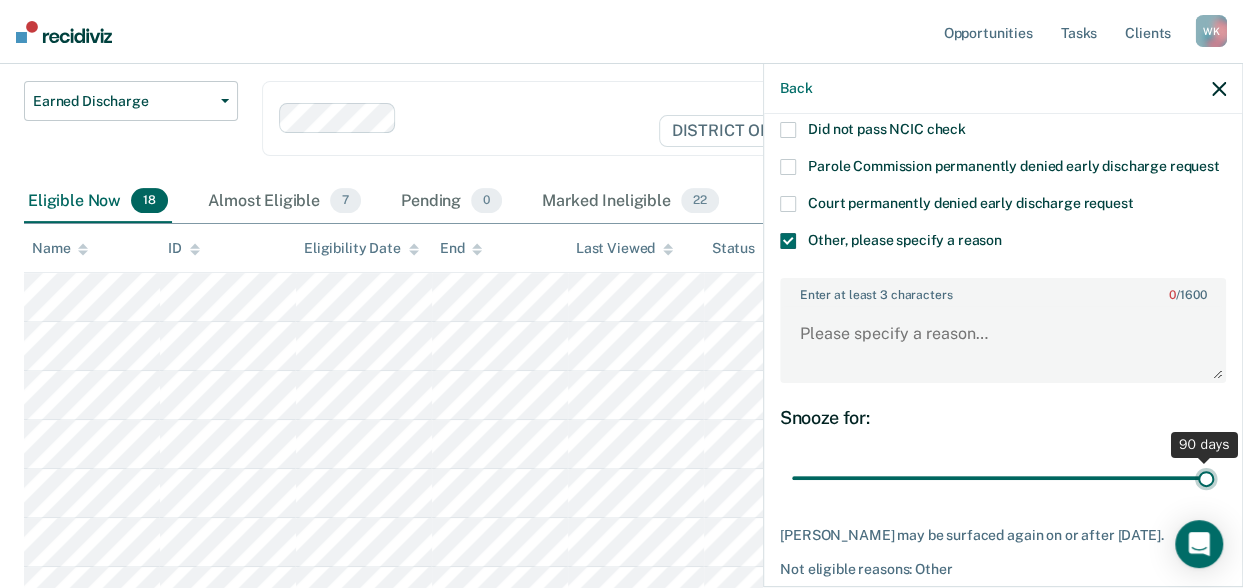type on "90" 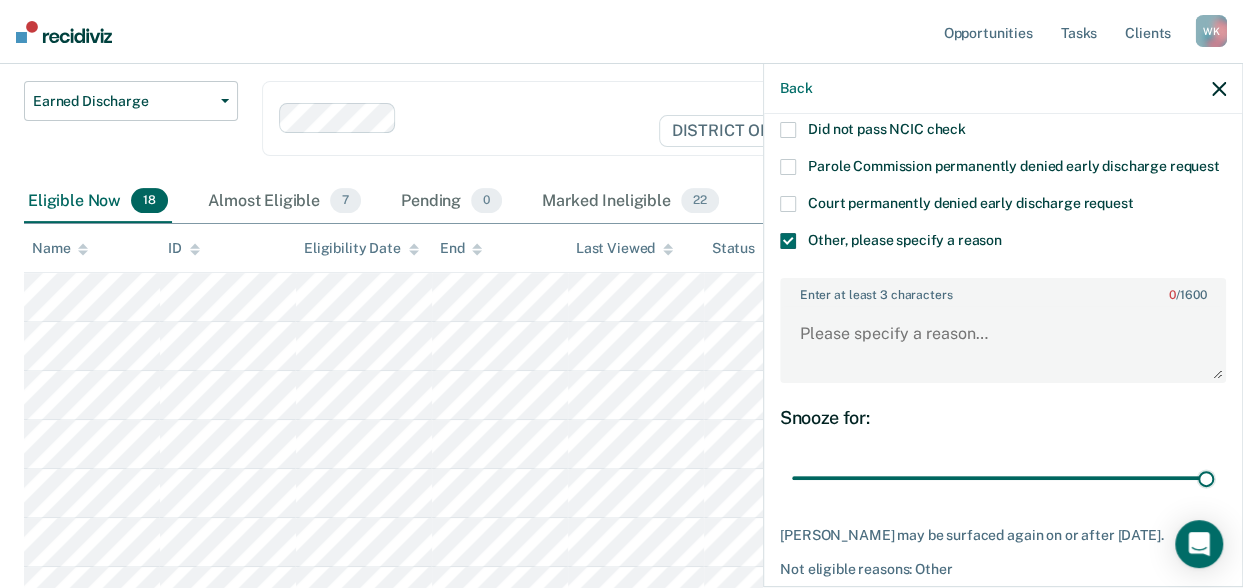 click on "Enter at least 3 characters 0  /  1600" at bounding box center (1003, 291) 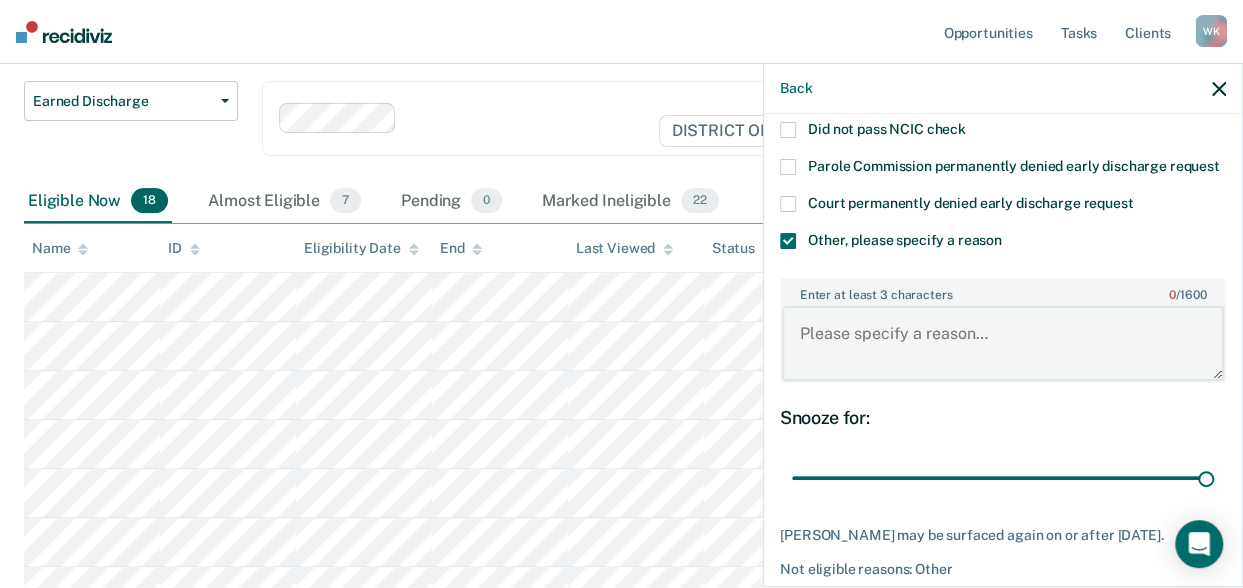 click on "Enter at least 3 characters 0  /  1600" at bounding box center (1003, 343) 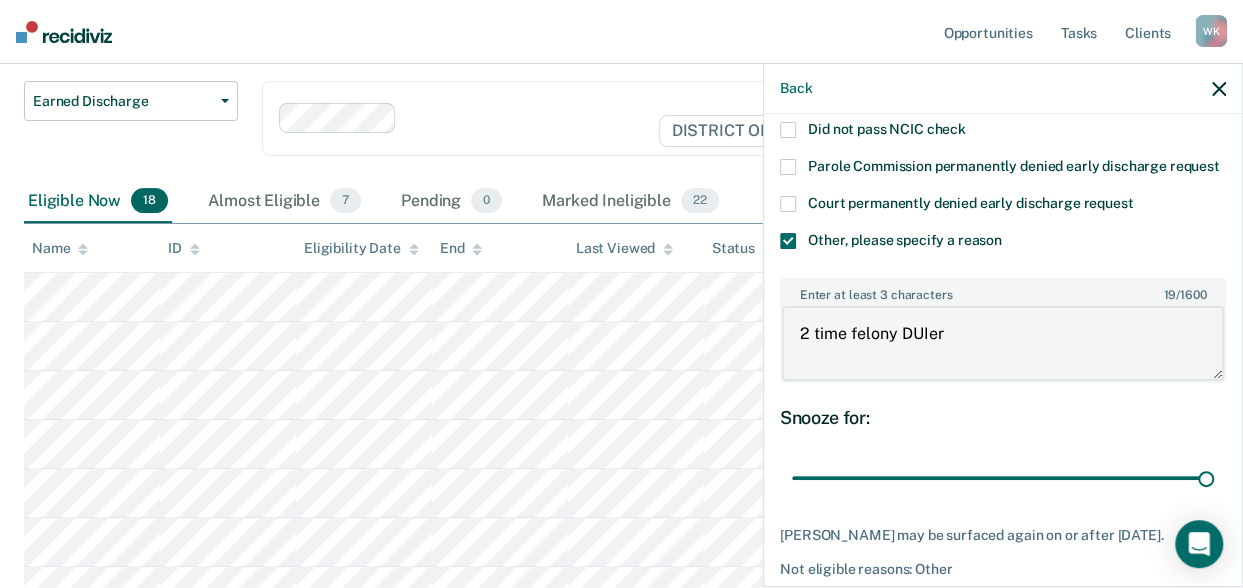 scroll, scrollTop: 362, scrollLeft: 0, axis: vertical 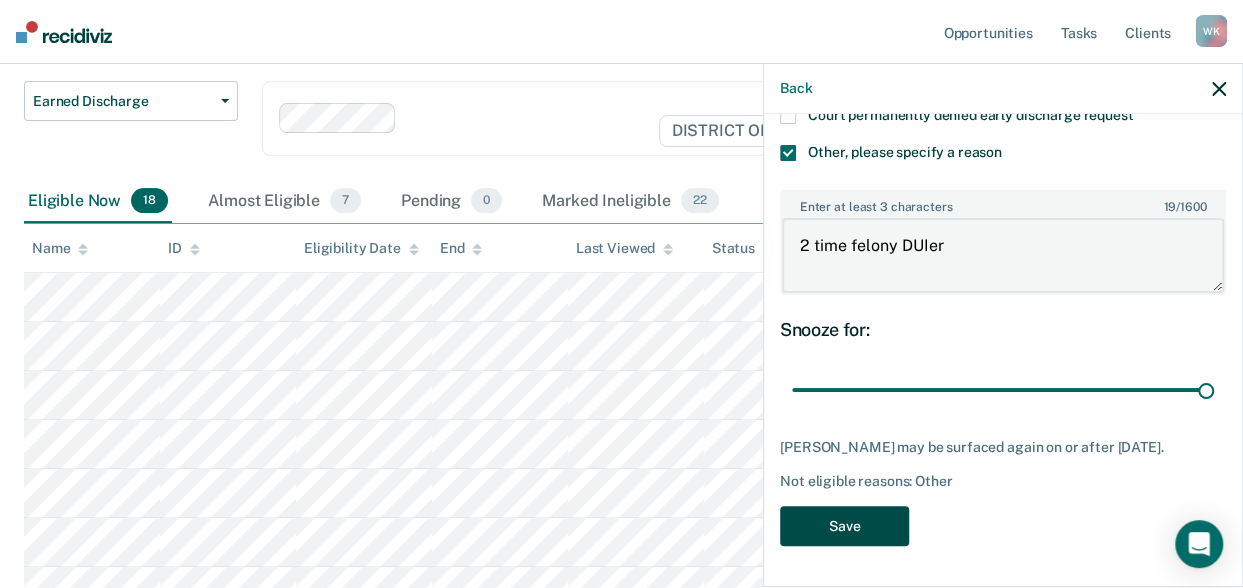type on "2 time felony DUIer" 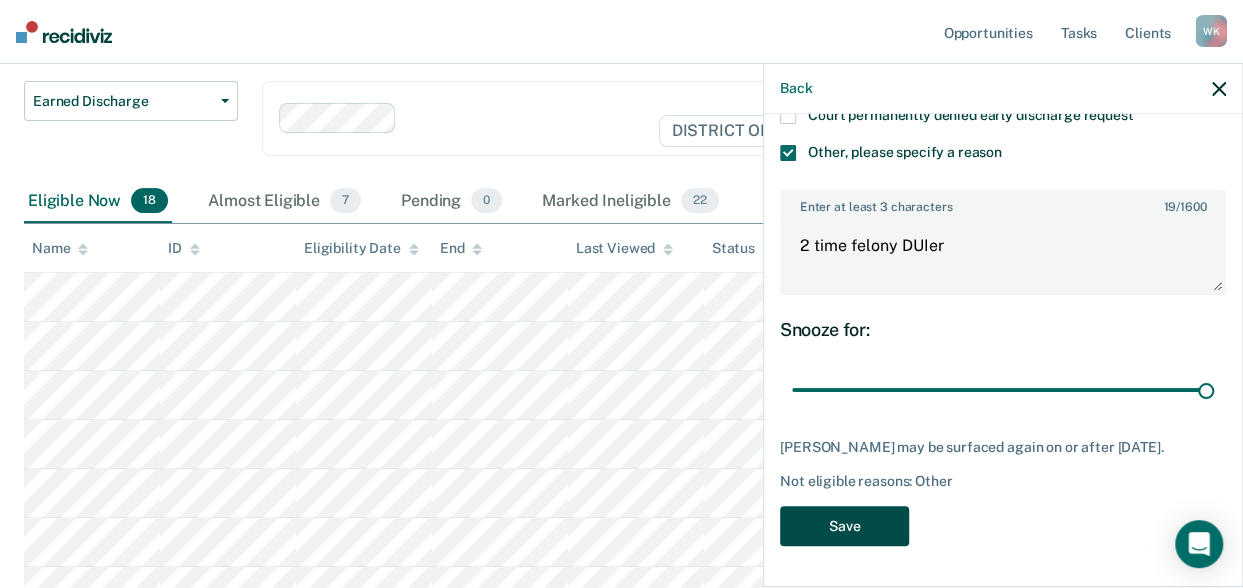 click on "Save" at bounding box center [844, 526] 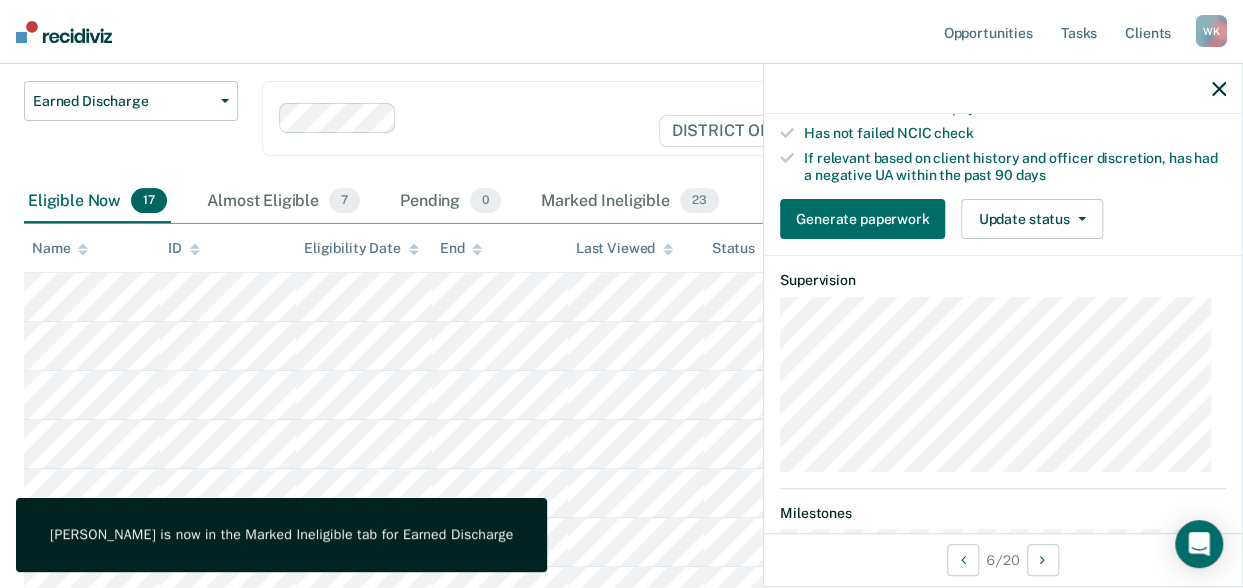 scroll, scrollTop: 378, scrollLeft: 0, axis: vertical 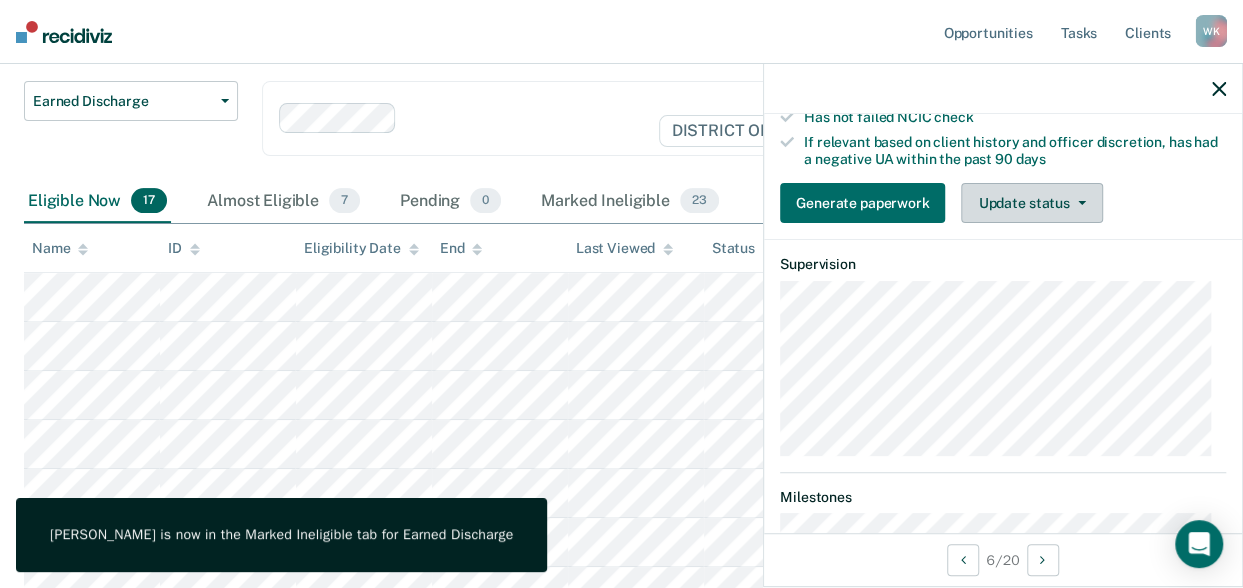 click on "Update status" at bounding box center [1031, 203] 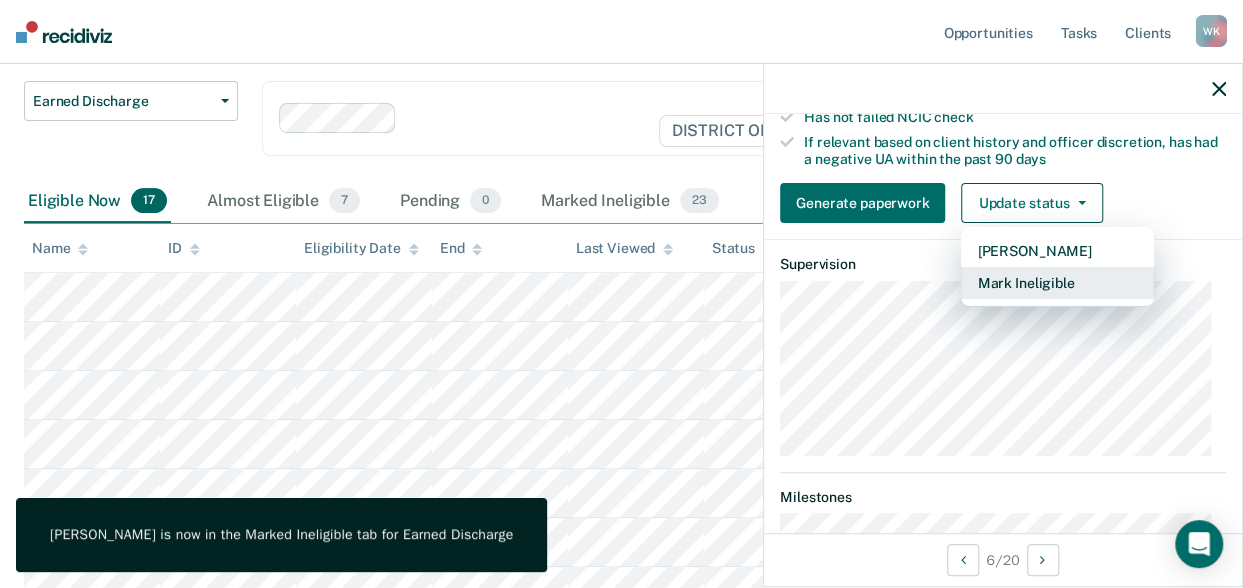 click on "Mark Ineligible" at bounding box center [1057, 283] 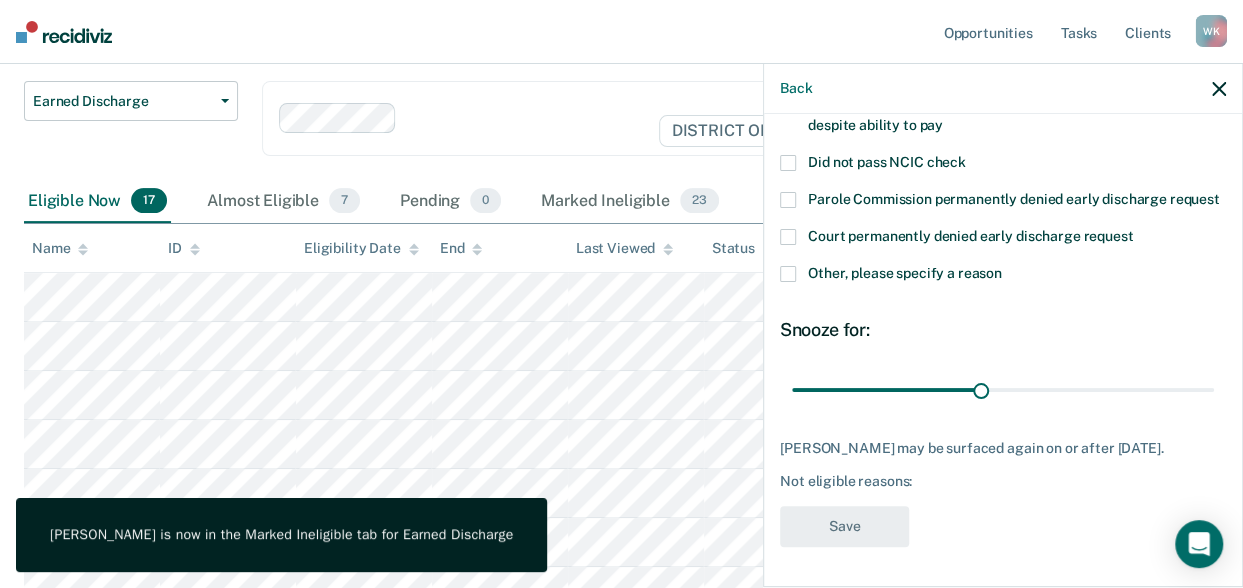 scroll, scrollTop: 224, scrollLeft: 0, axis: vertical 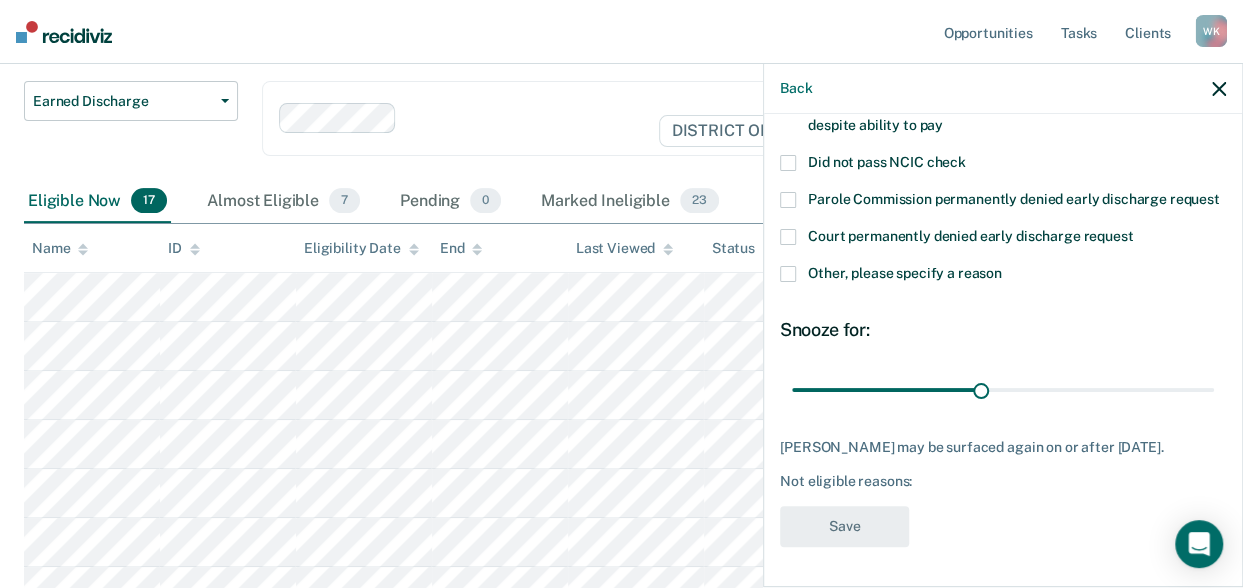click at bounding box center (788, 274) 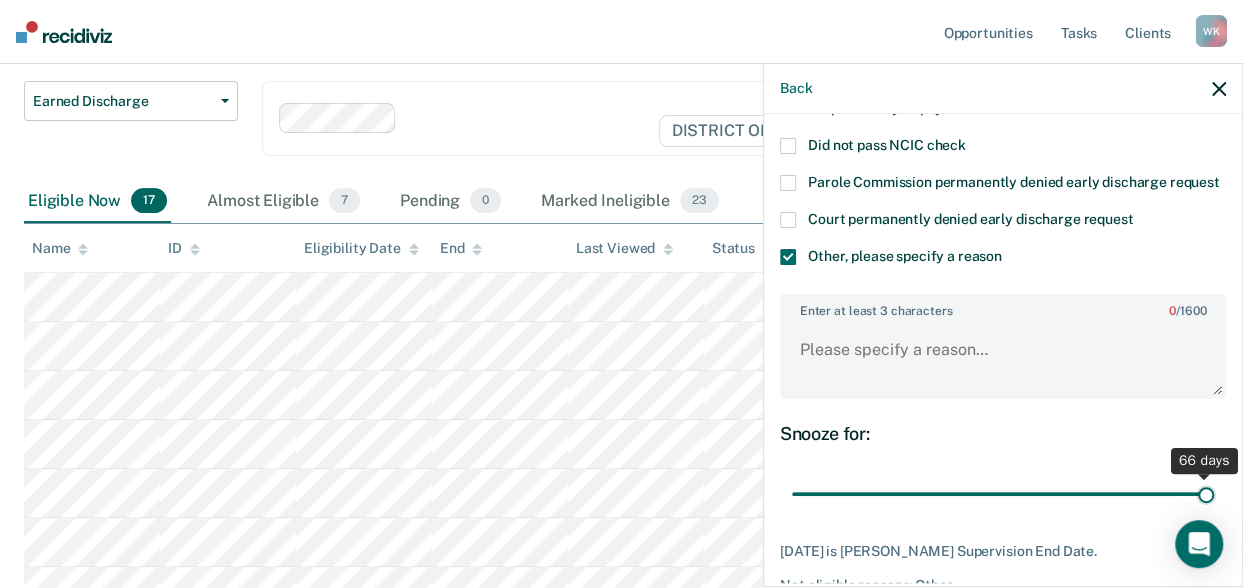 drag, startPoint x: 975, startPoint y: 513, endPoint x: 1268, endPoint y: 517, distance: 293.0273 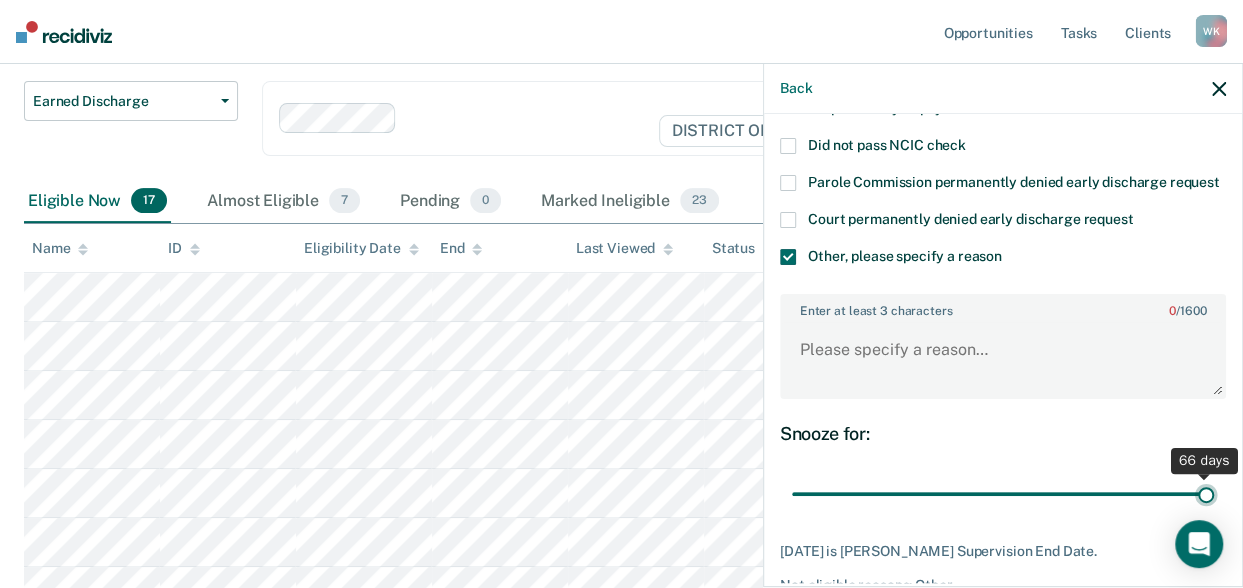 type on "66" 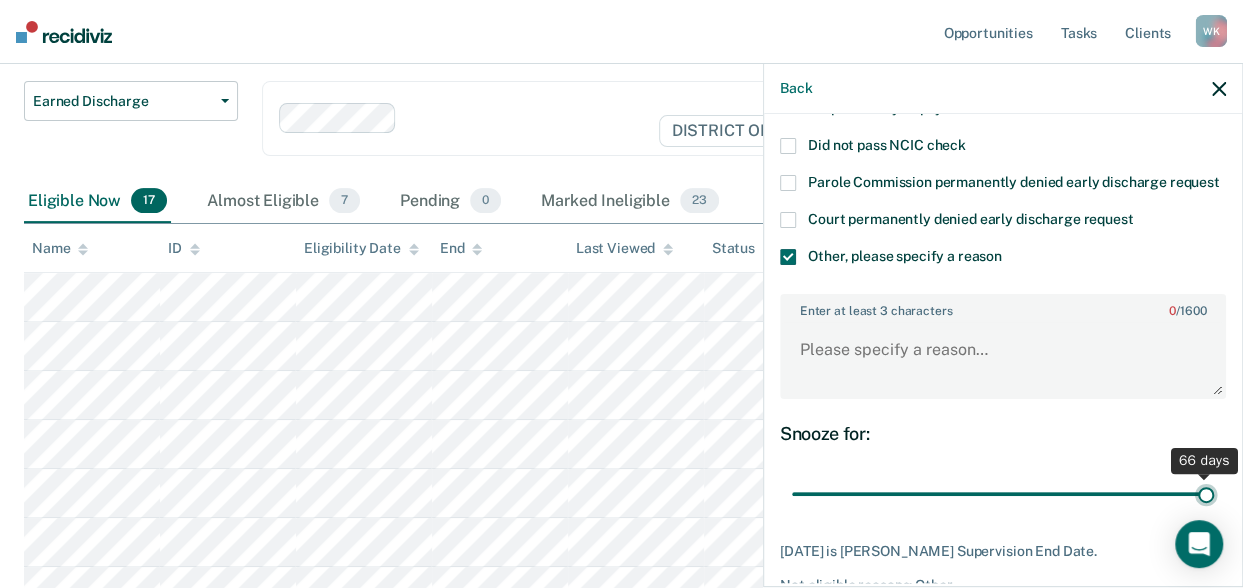 click at bounding box center [1003, 493] 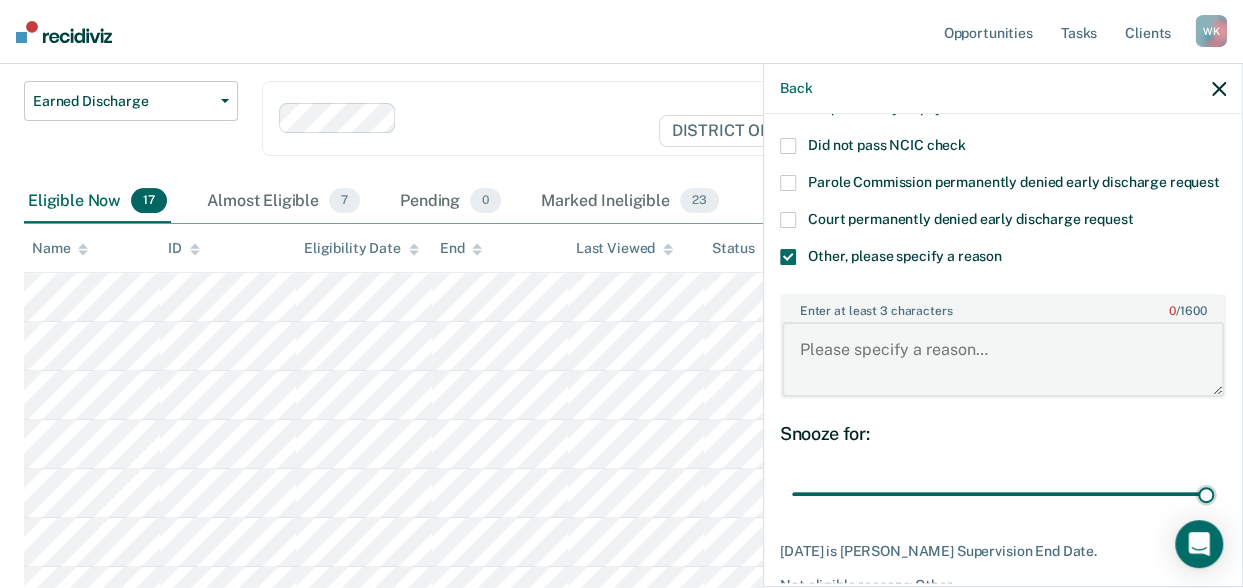 click on "Enter at least 3 characters 0  /  1600" at bounding box center [1003, 359] 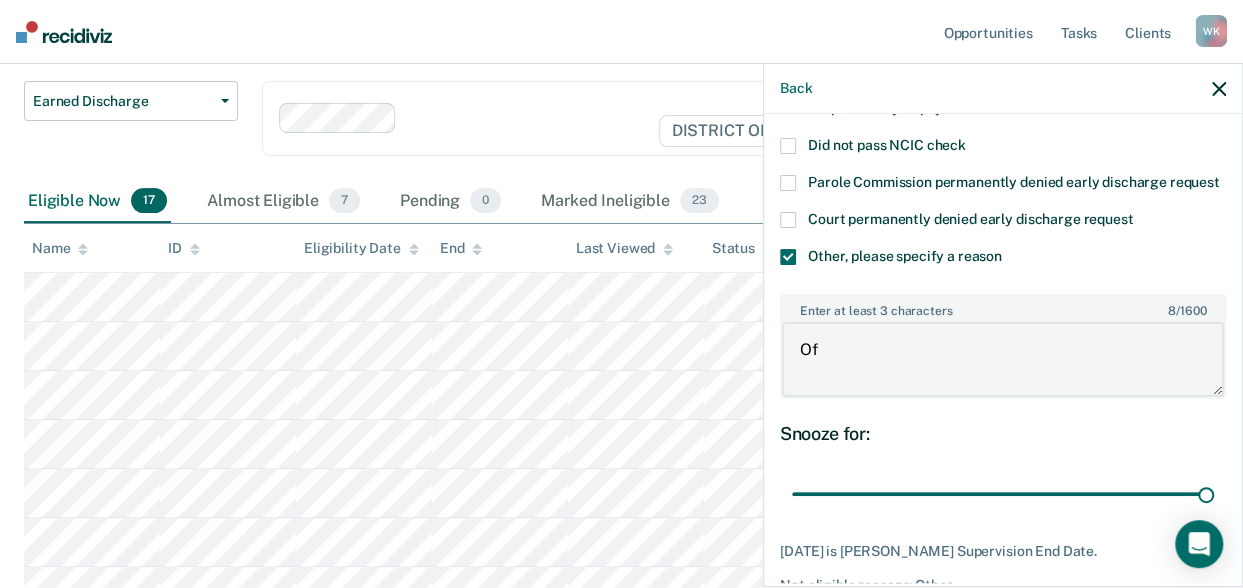 type on "O" 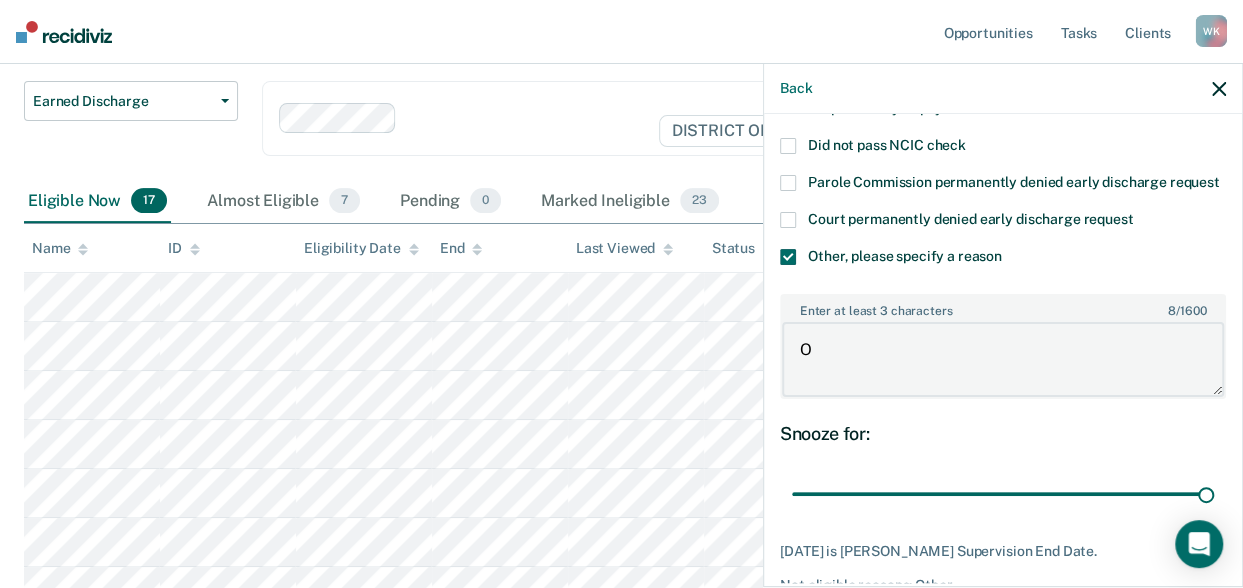 type 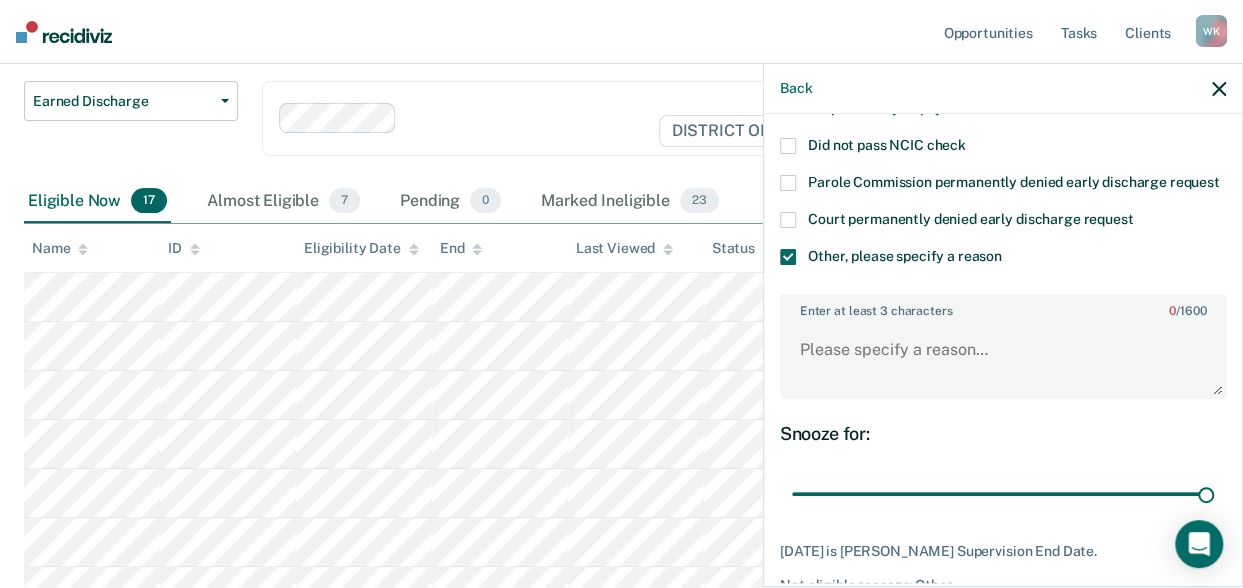 click at bounding box center (788, 257) 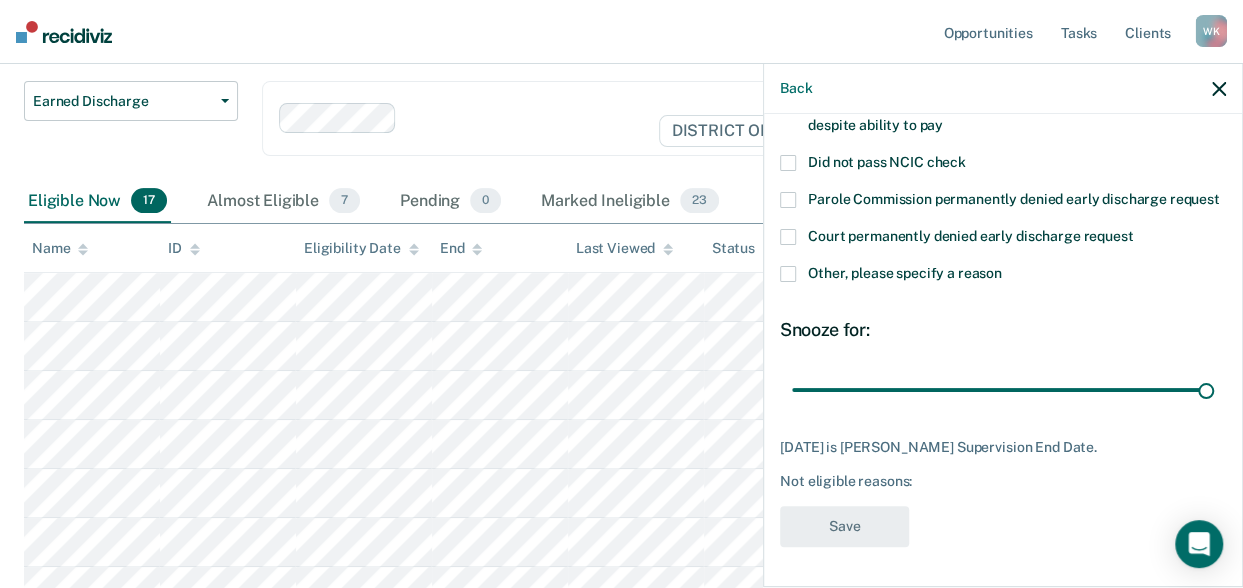 click at bounding box center [788, 237] 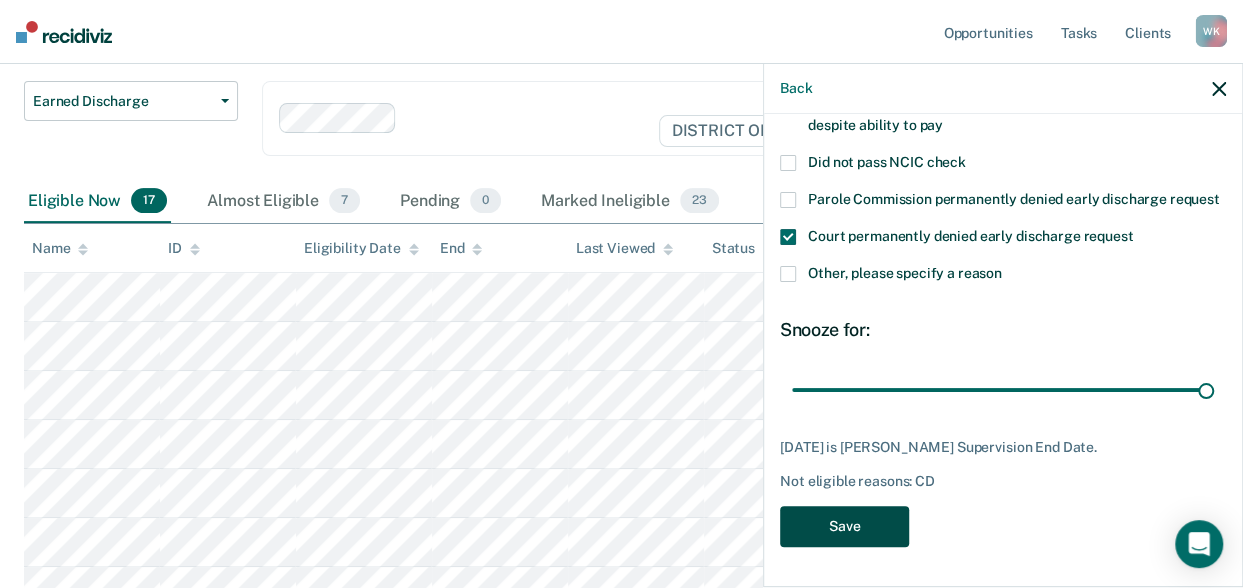 click on "Save" at bounding box center [844, 526] 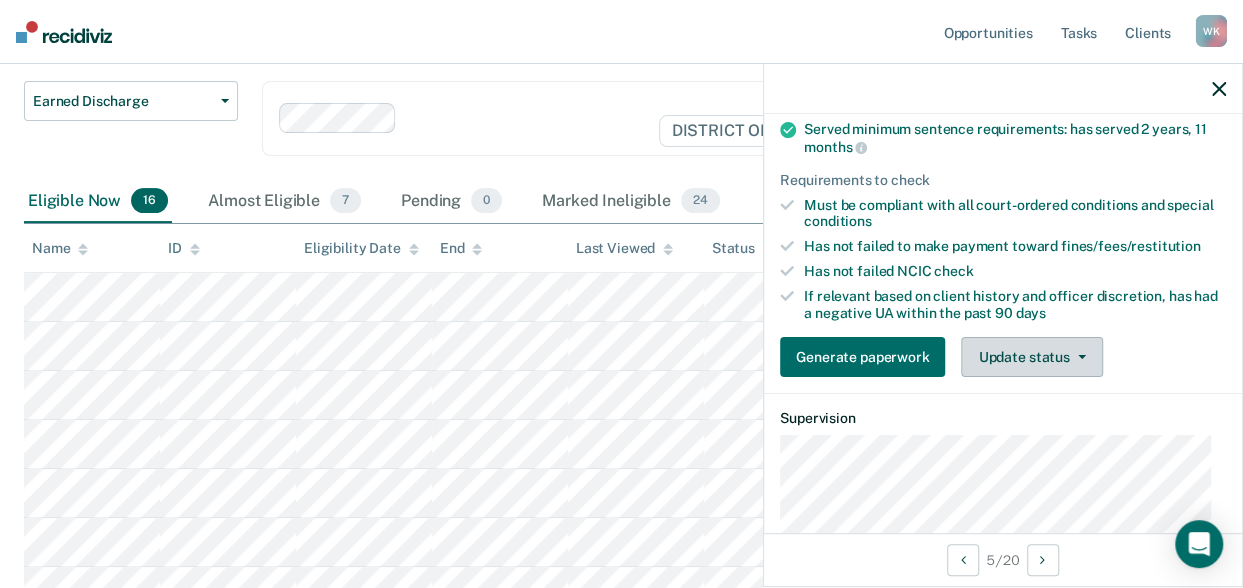click on "Update status" at bounding box center [1031, 357] 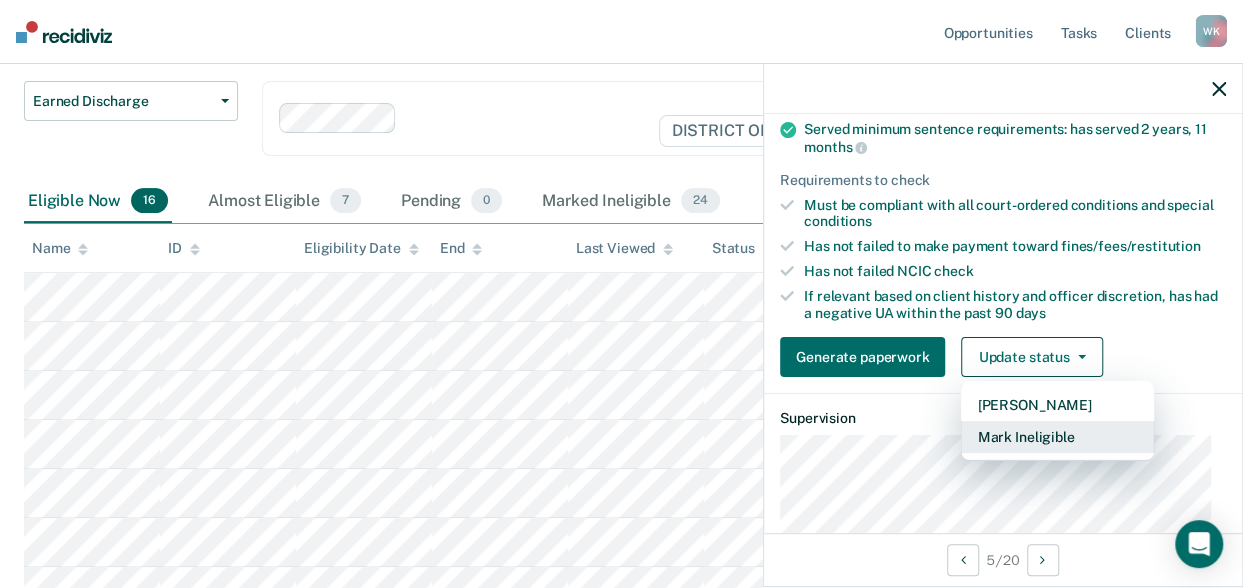 click on "Mark Ineligible" at bounding box center [1057, 437] 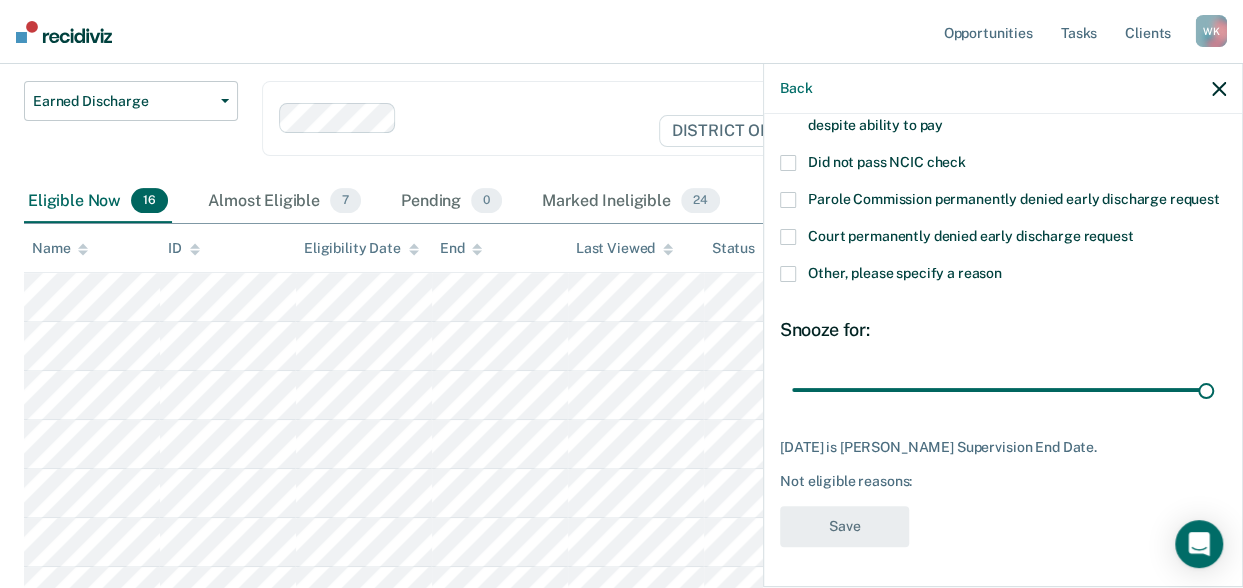 click at bounding box center (788, 274) 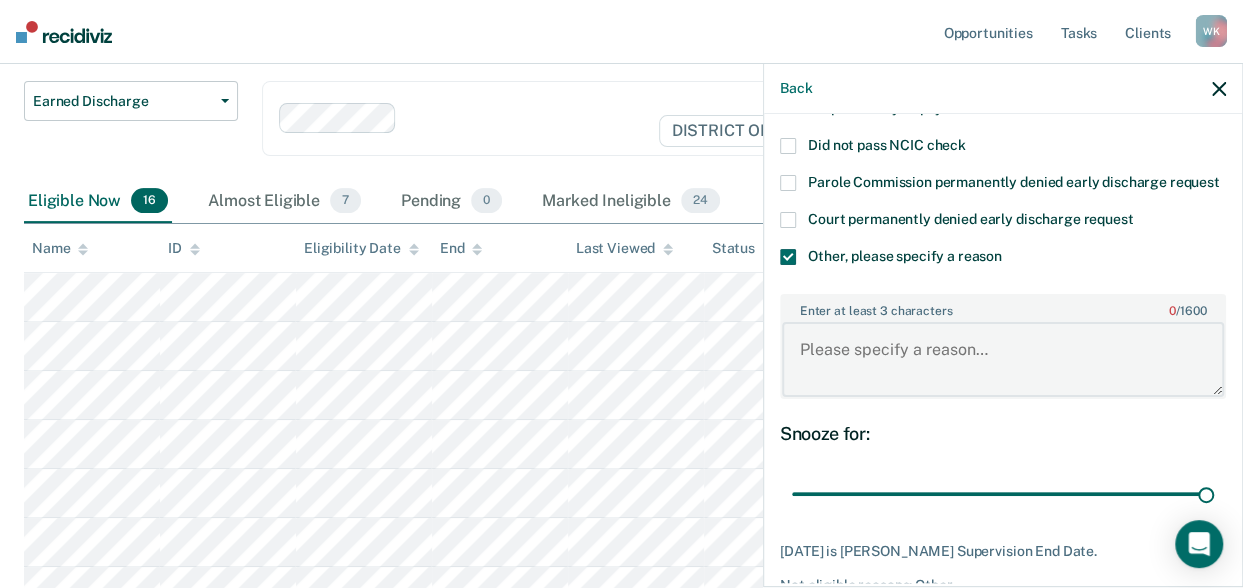 click on "Enter at least 3 characters 0  /  1600" at bounding box center [1003, 359] 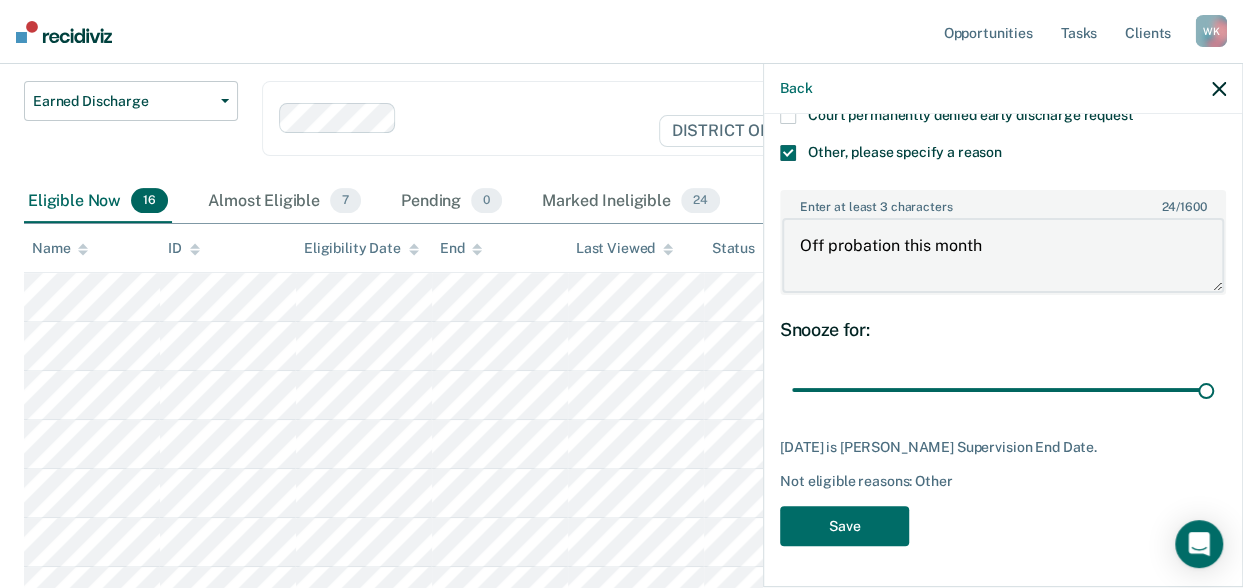 scroll, scrollTop: 338, scrollLeft: 0, axis: vertical 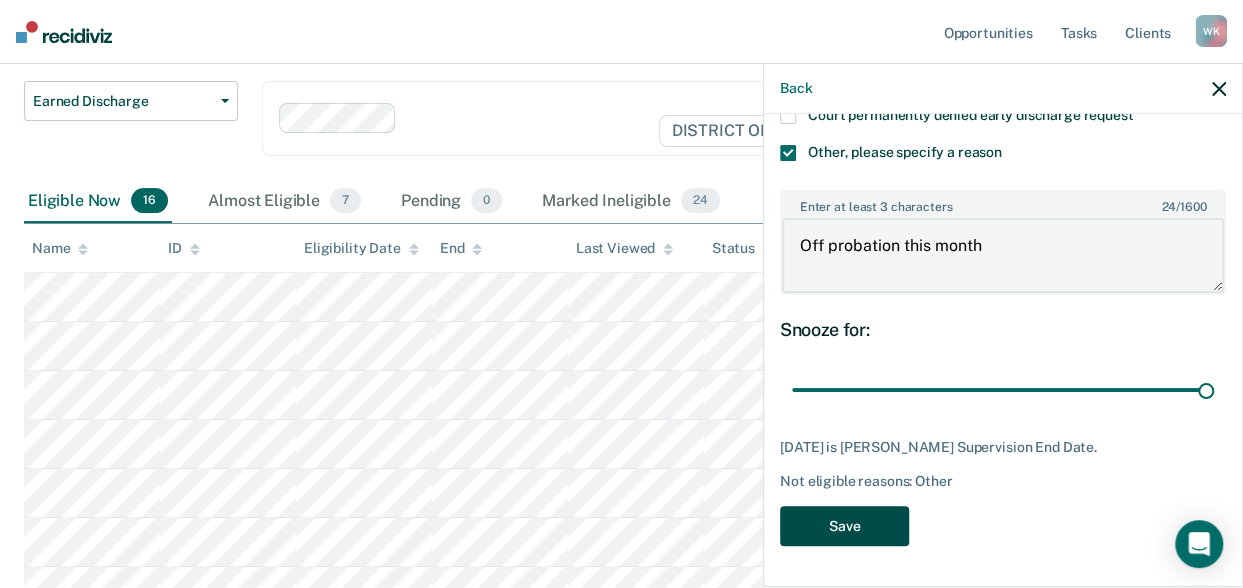 type on "Off probation this month" 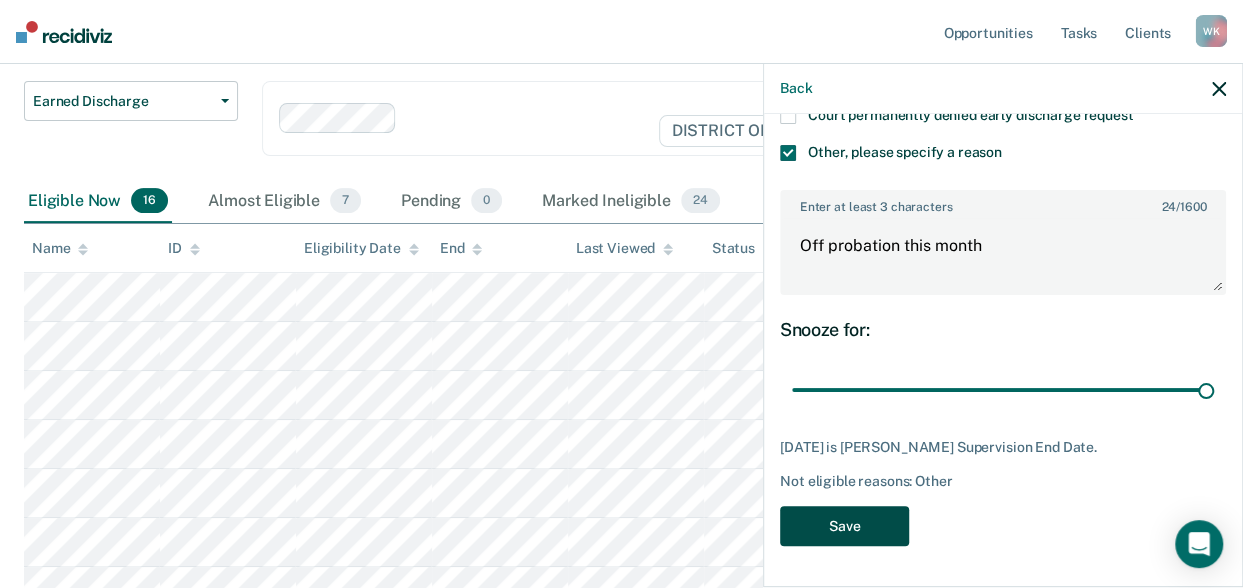 click on "Save" at bounding box center [844, 526] 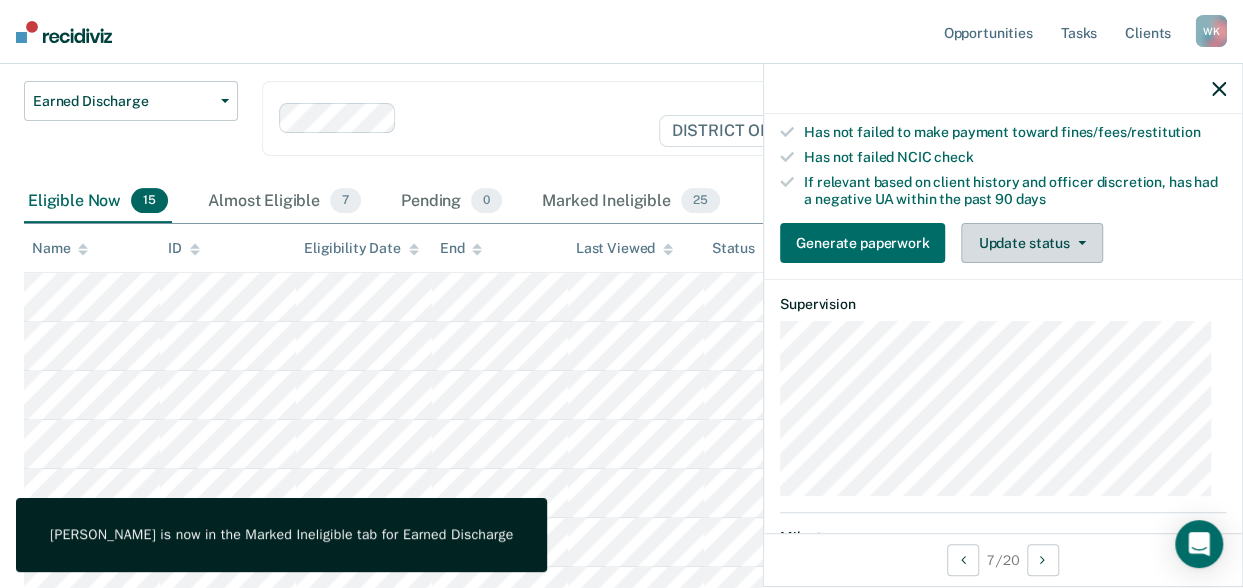 click on "Update status" at bounding box center (1031, 243) 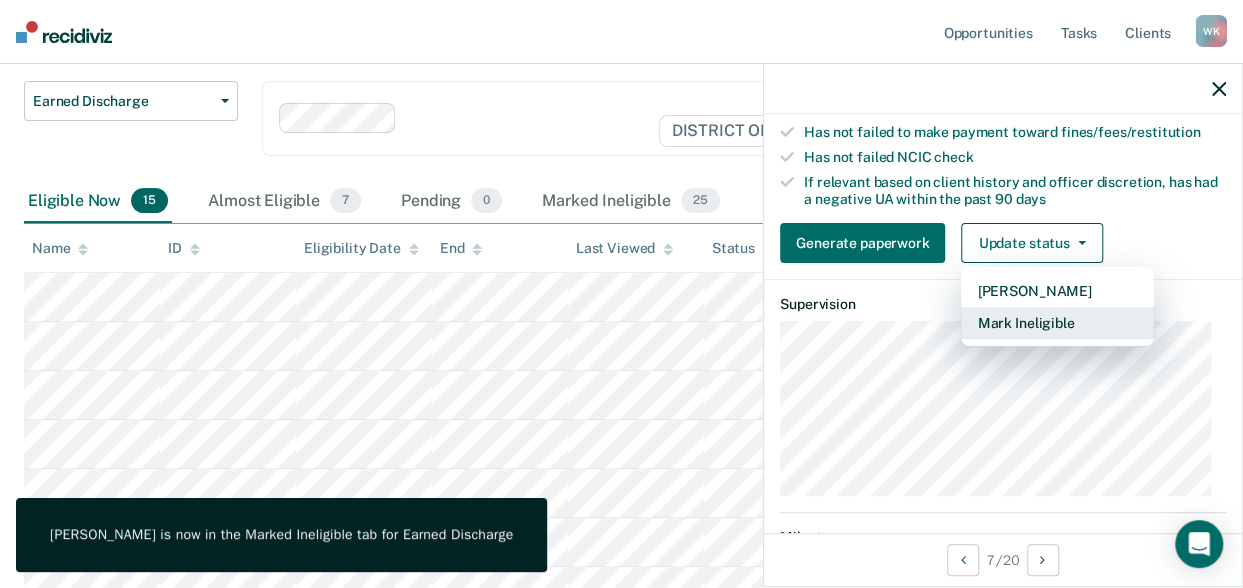 click on "Mark Ineligible" at bounding box center [1057, 323] 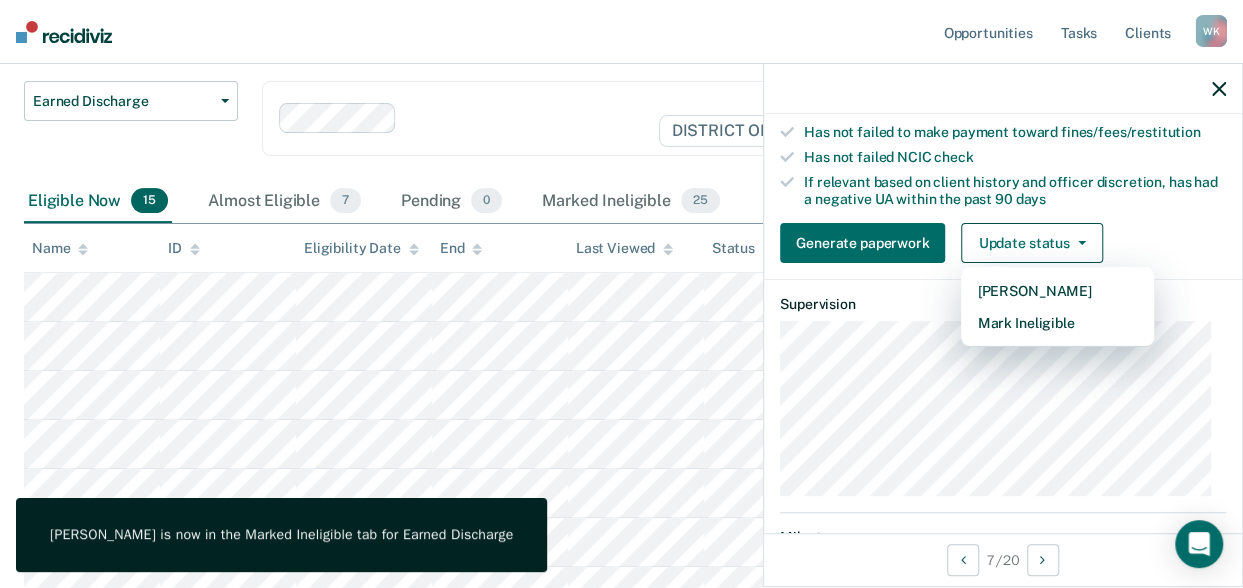 scroll, scrollTop: 224, scrollLeft: 0, axis: vertical 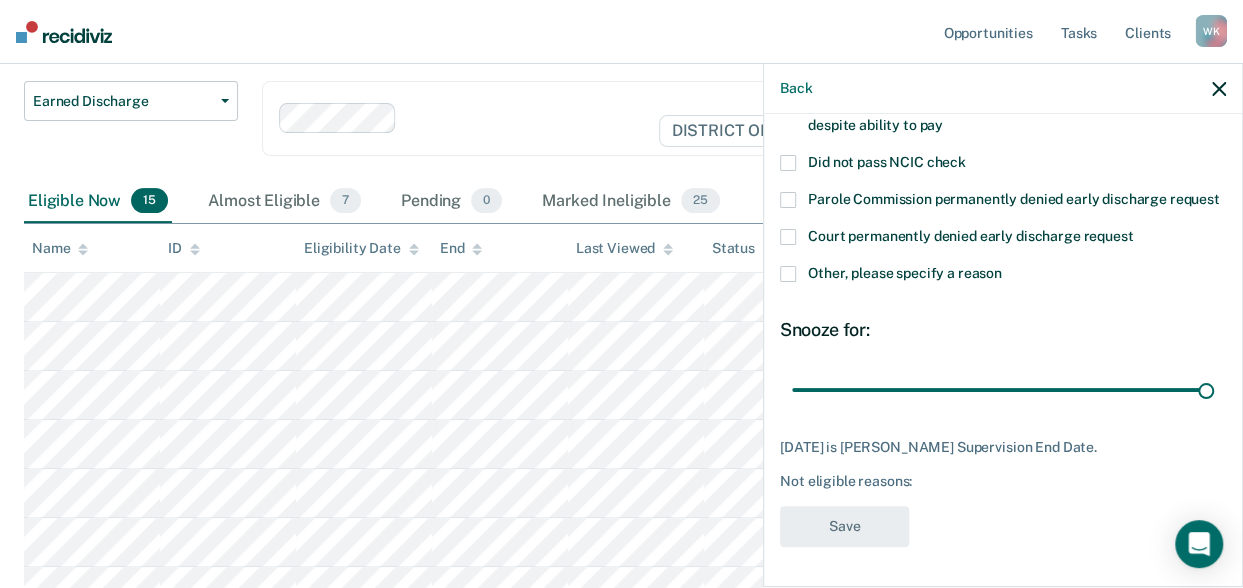 click at bounding box center (788, 274) 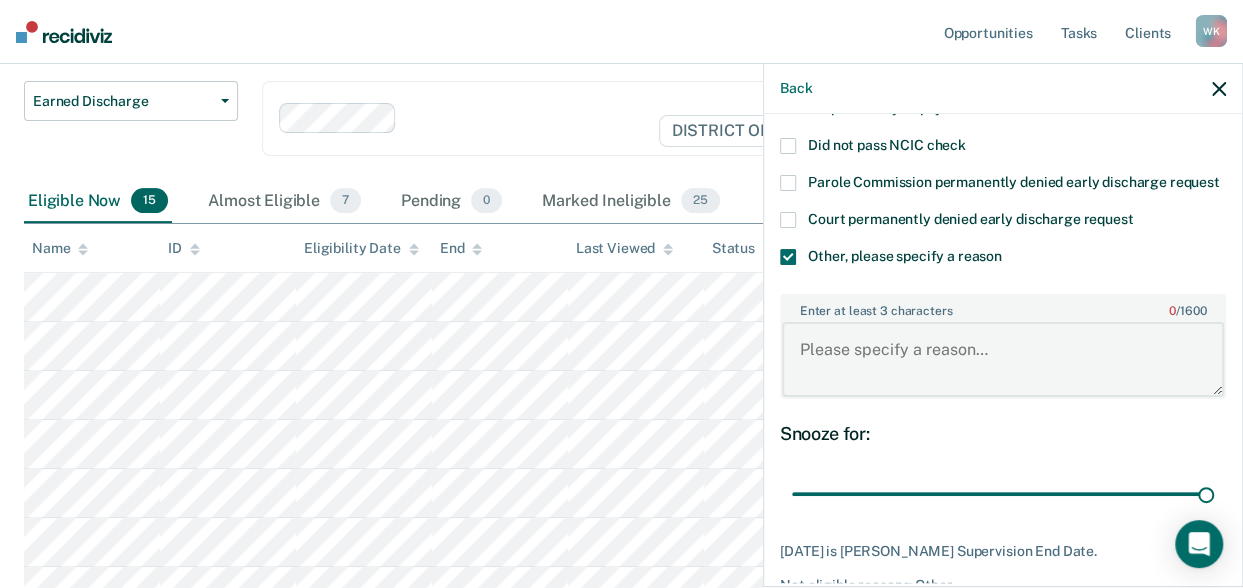 click on "Enter at least 3 characters 0  /  1600" at bounding box center (1003, 359) 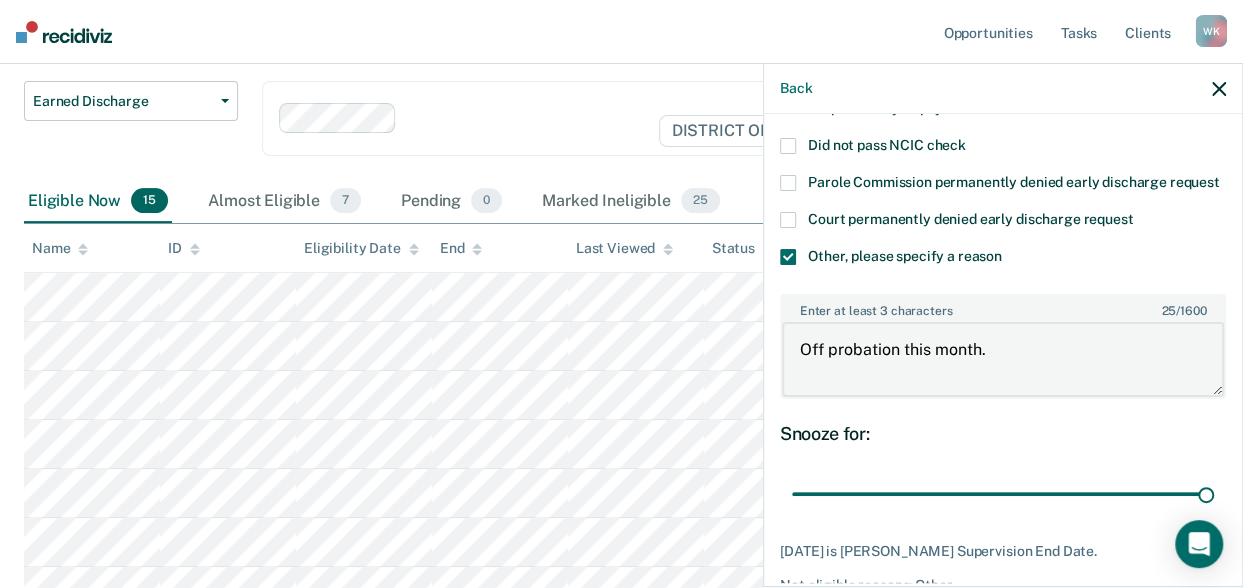 scroll, scrollTop: 344, scrollLeft: 0, axis: vertical 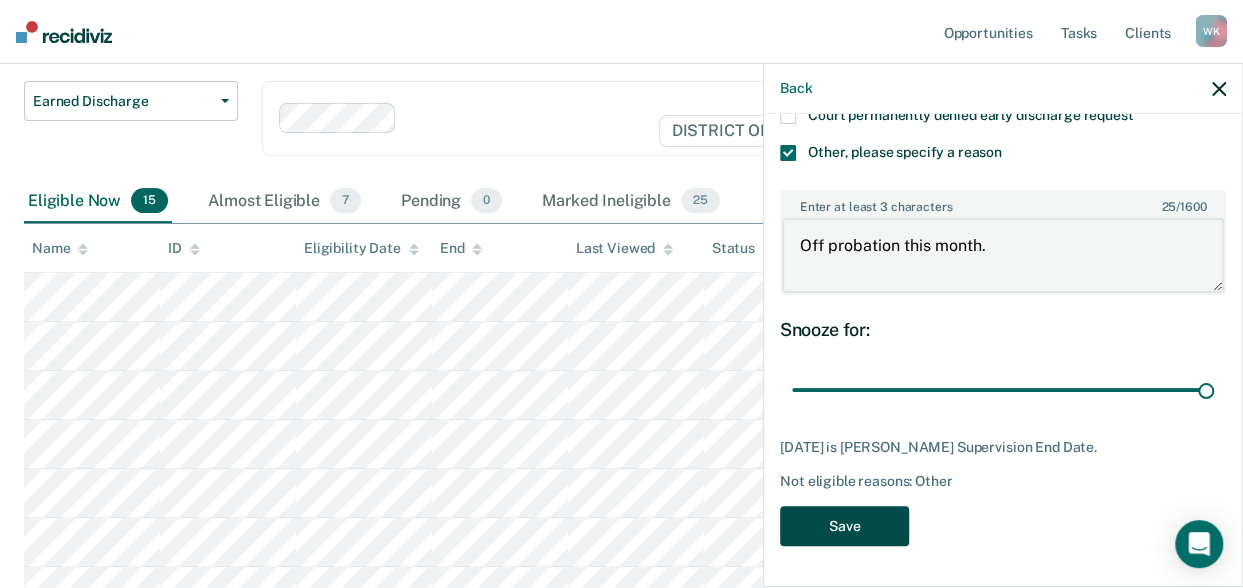 type on "Off probation this month." 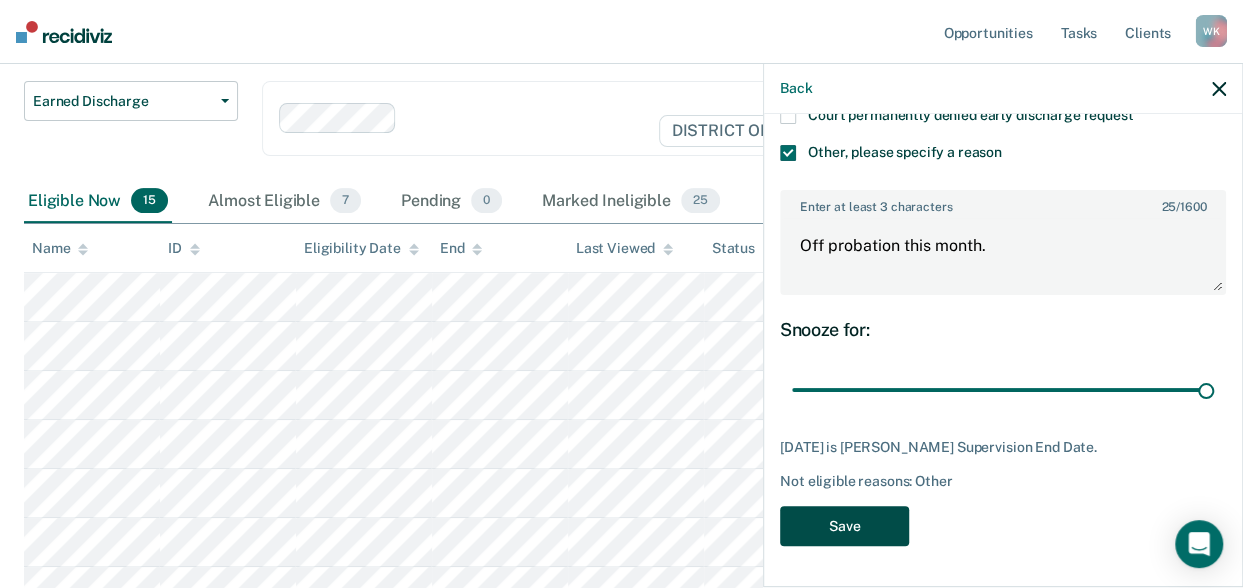 click on "Save" at bounding box center [844, 526] 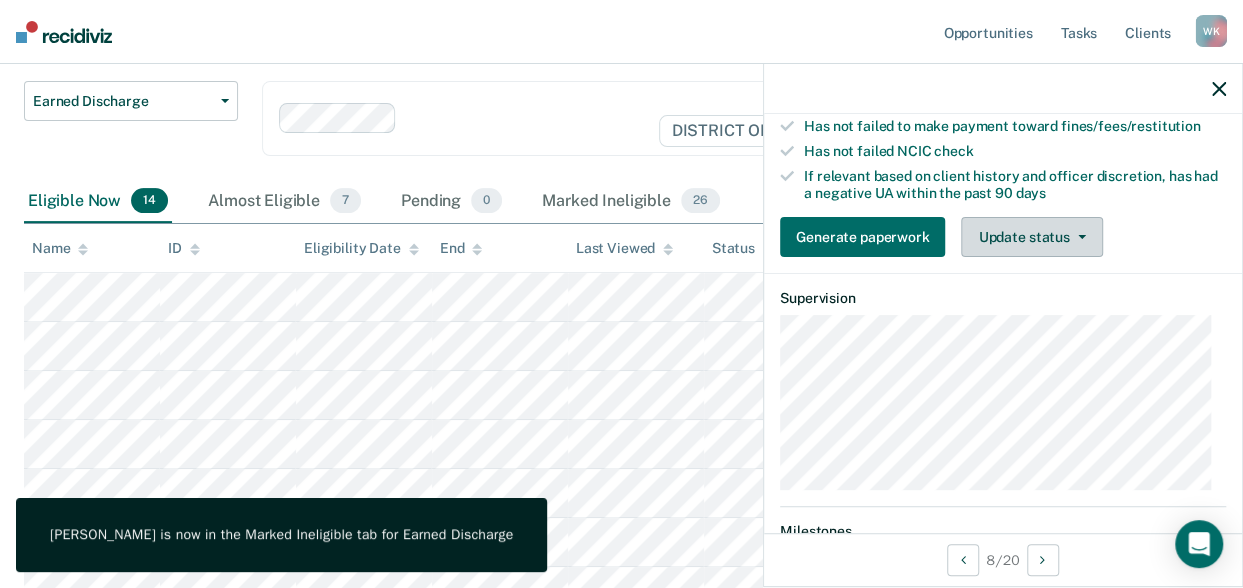 click on "Update status" at bounding box center [1031, 237] 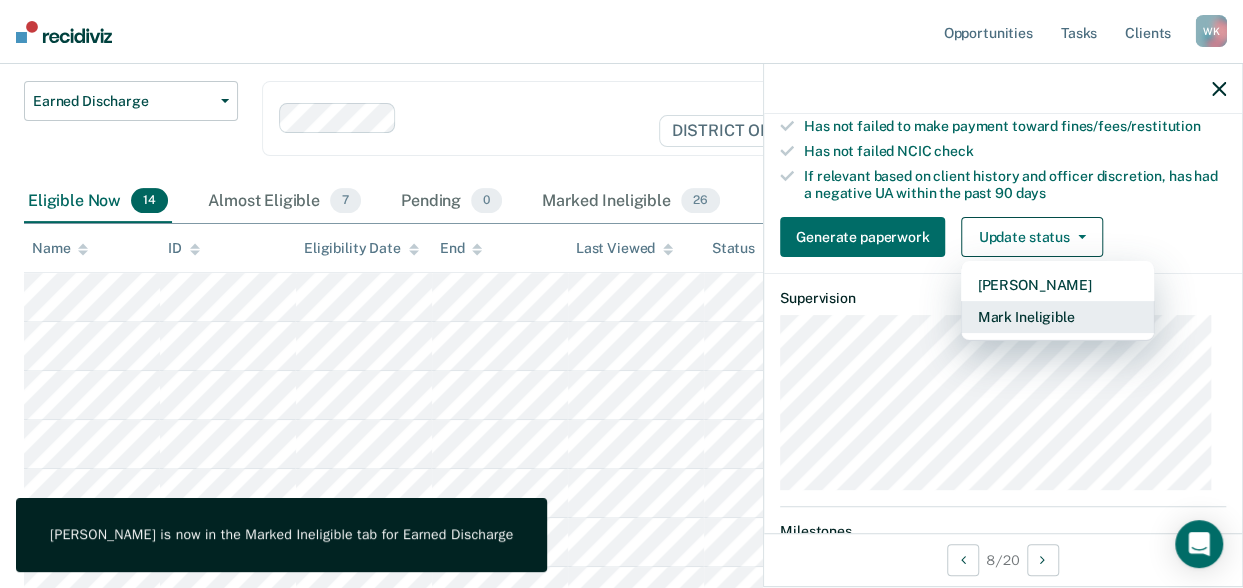 click on "Mark Ineligible" at bounding box center (1057, 317) 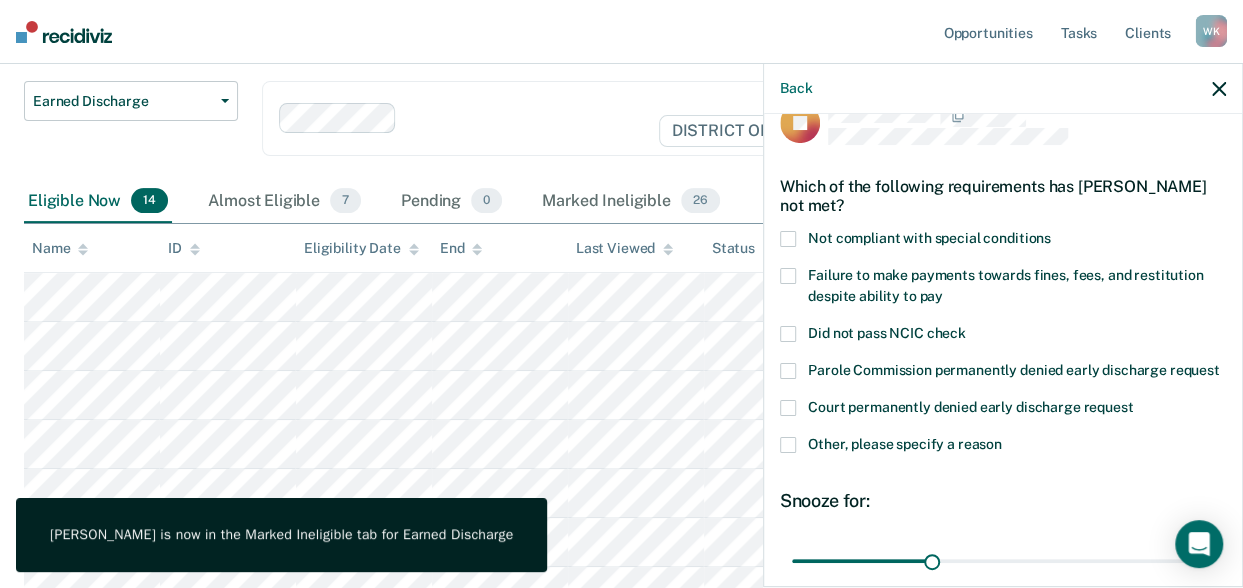 scroll, scrollTop: 35, scrollLeft: 0, axis: vertical 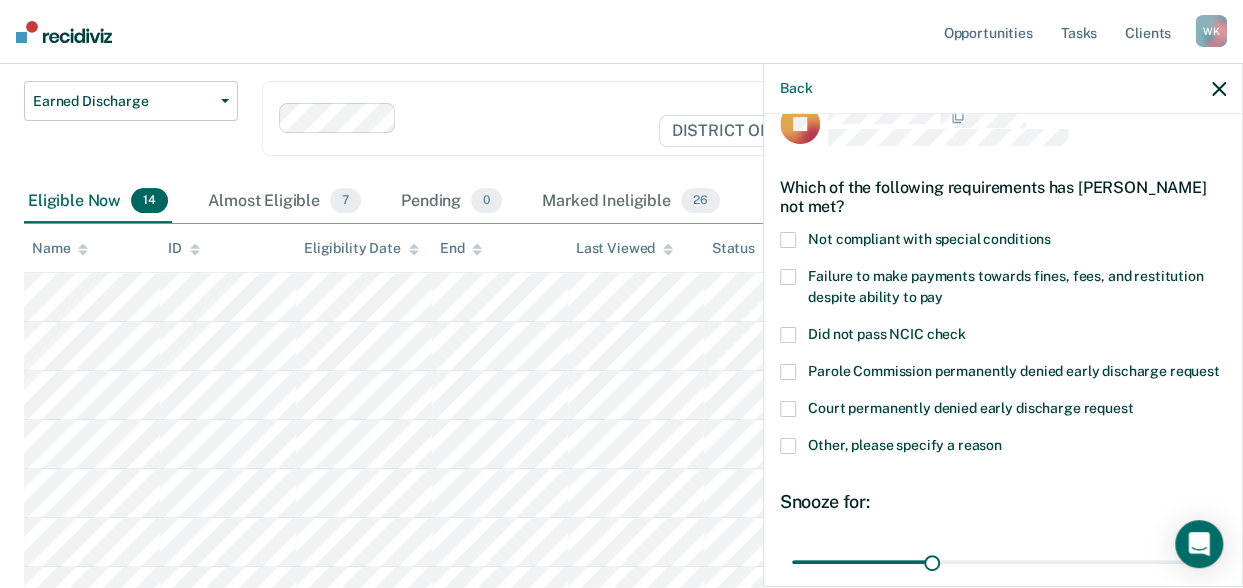 click on "Failure to make payments towards fines, fees, and restitution despite ability to pay" at bounding box center [1003, 290] 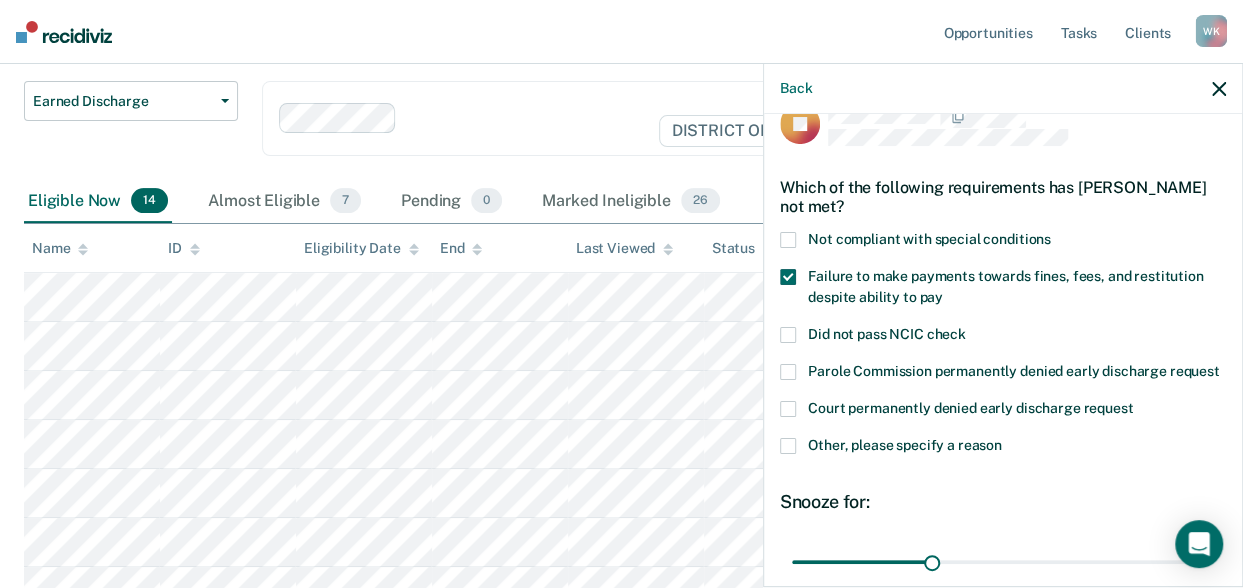 scroll, scrollTop: 224, scrollLeft: 0, axis: vertical 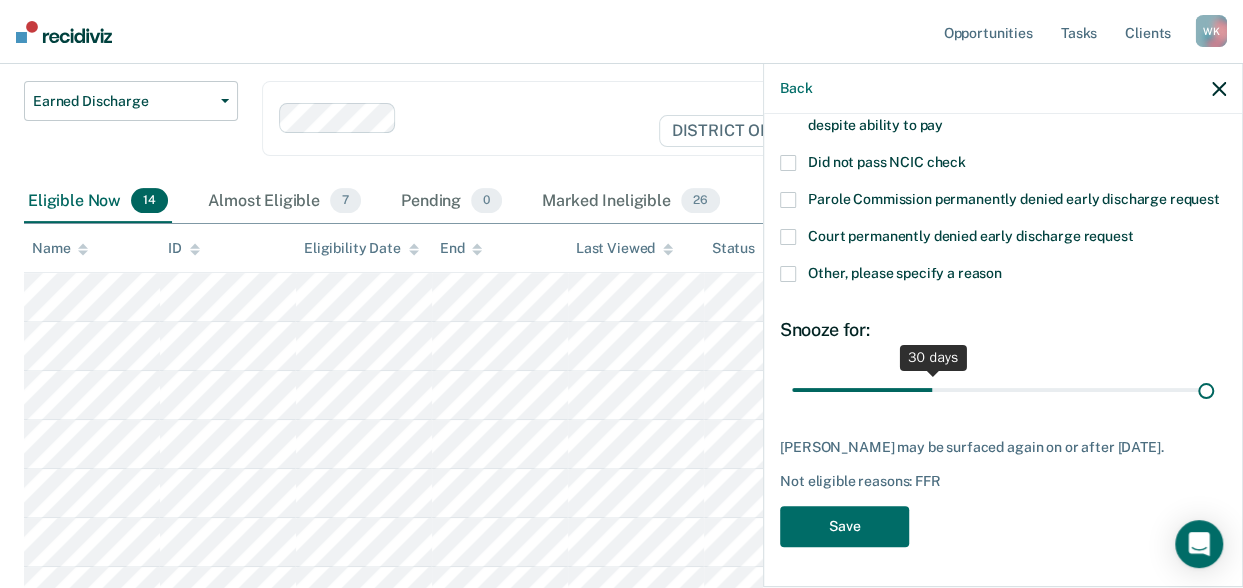 drag, startPoint x: 930, startPoint y: 392, endPoint x: 1268, endPoint y: 396, distance: 338.02368 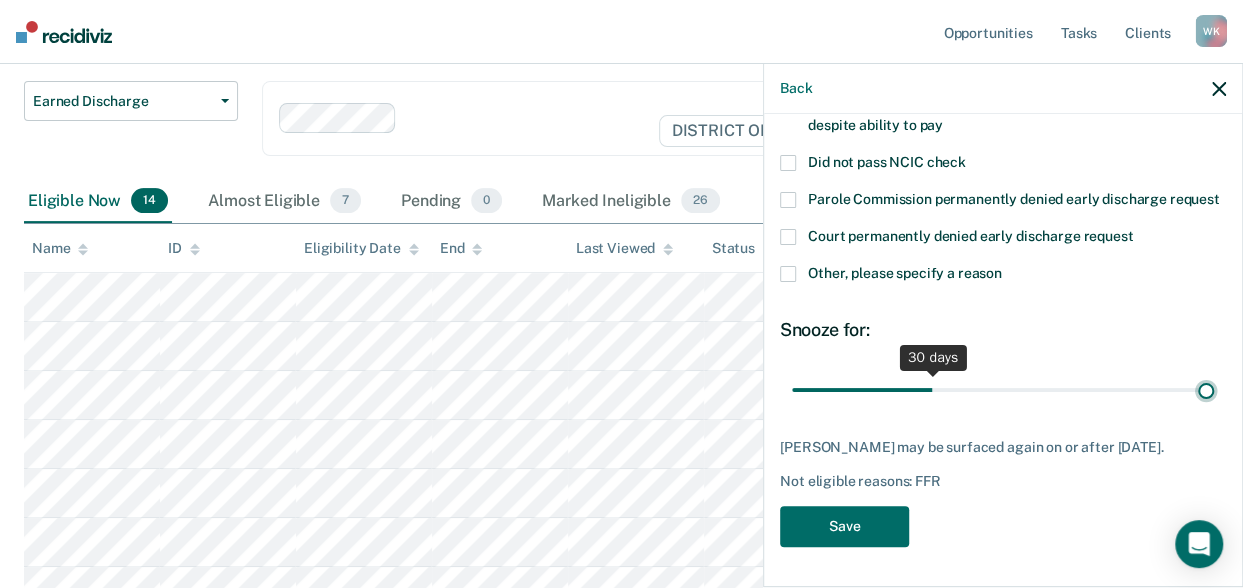 type on "90" 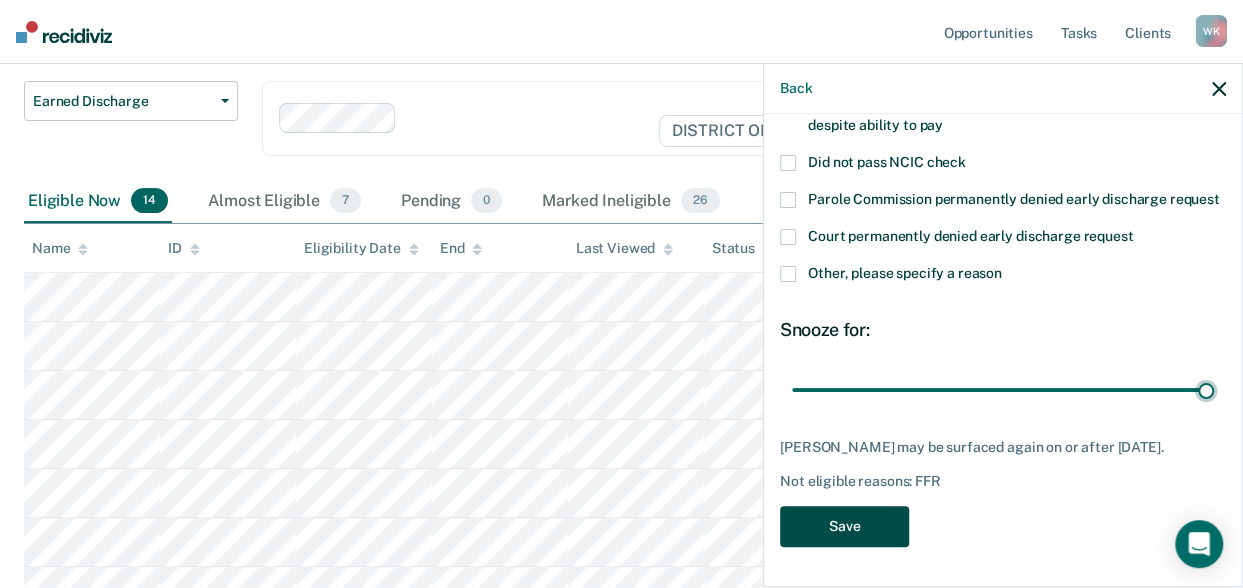 click on "Save" at bounding box center [844, 526] 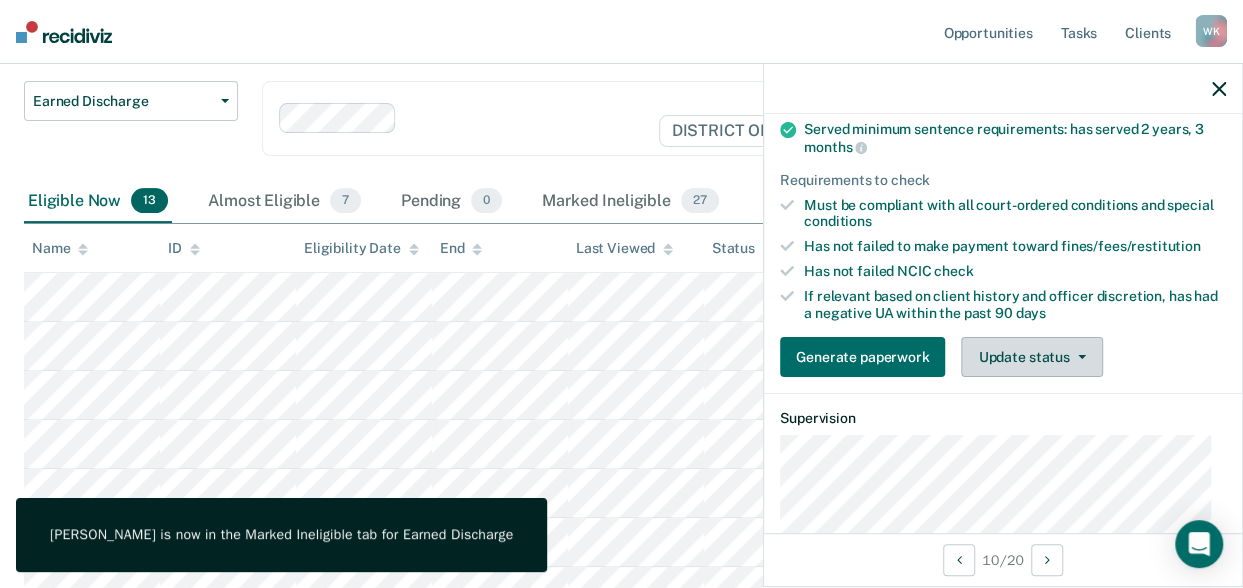 click on "Update status" at bounding box center [1031, 357] 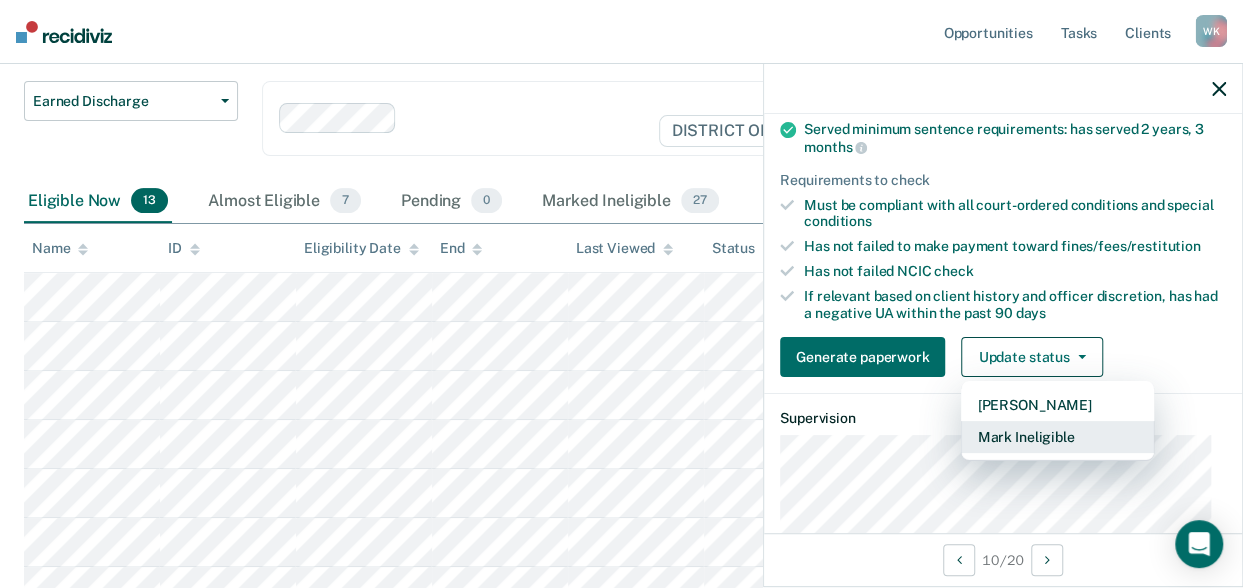 click on "Mark Ineligible" at bounding box center (1057, 437) 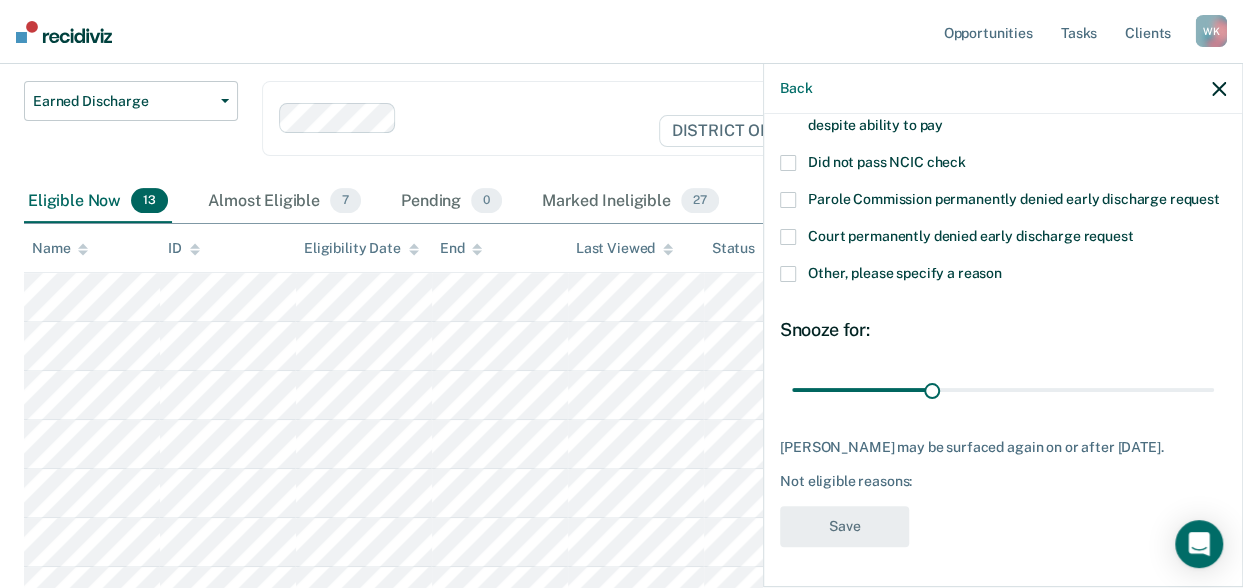 click at bounding box center (788, 274) 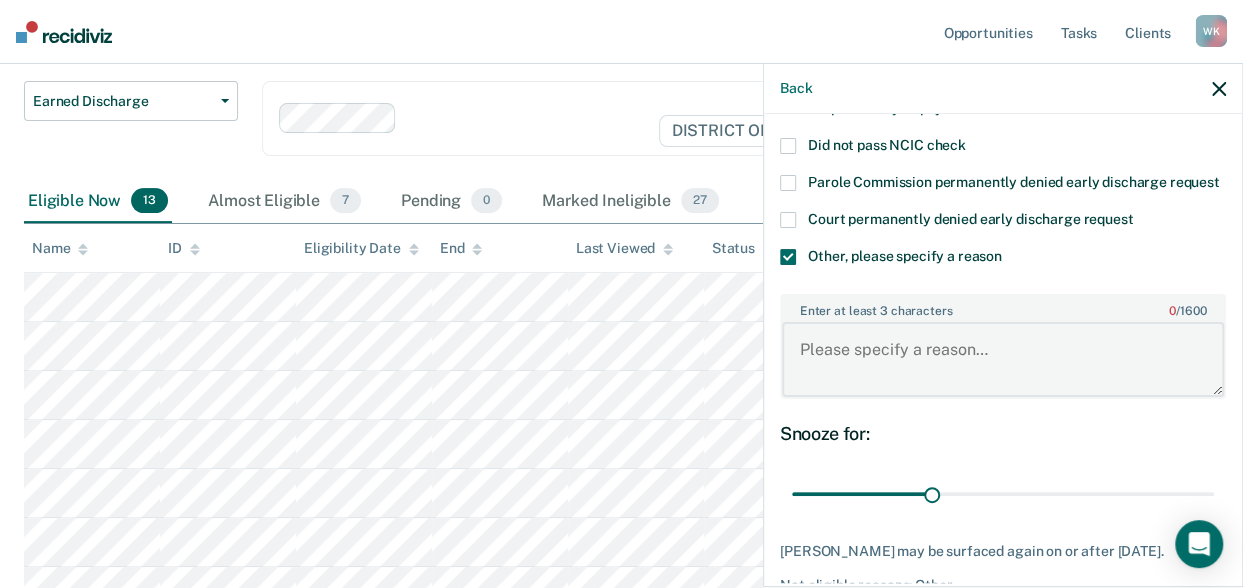 click on "Enter at least 3 characters 0  /  1600" at bounding box center (1003, 359) 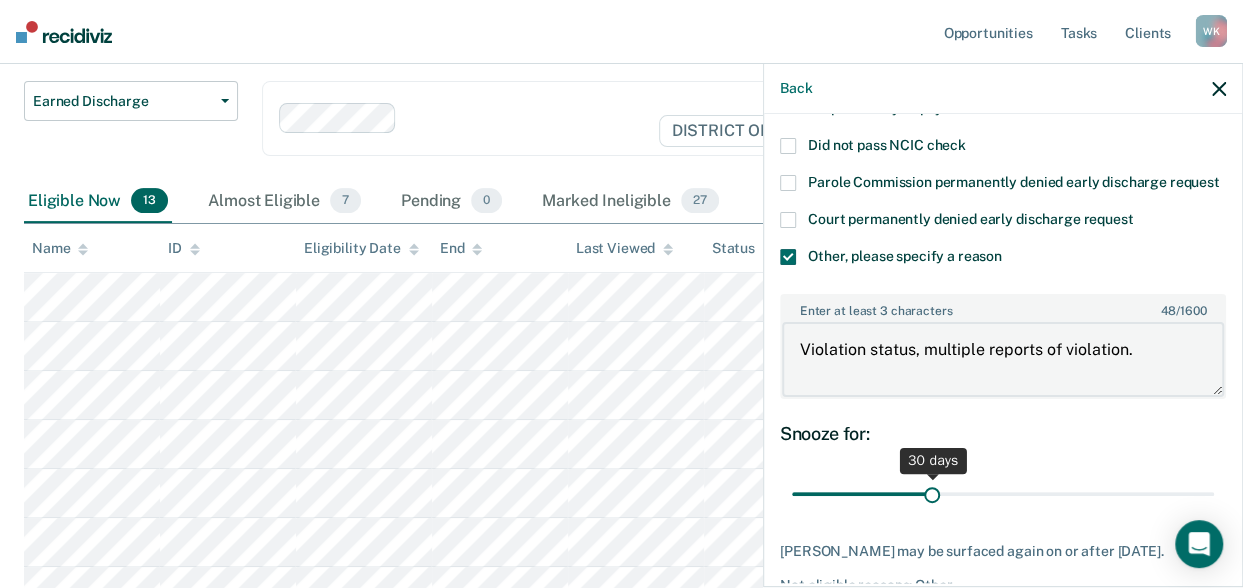 type on "Violation status, multiple reports of violation." 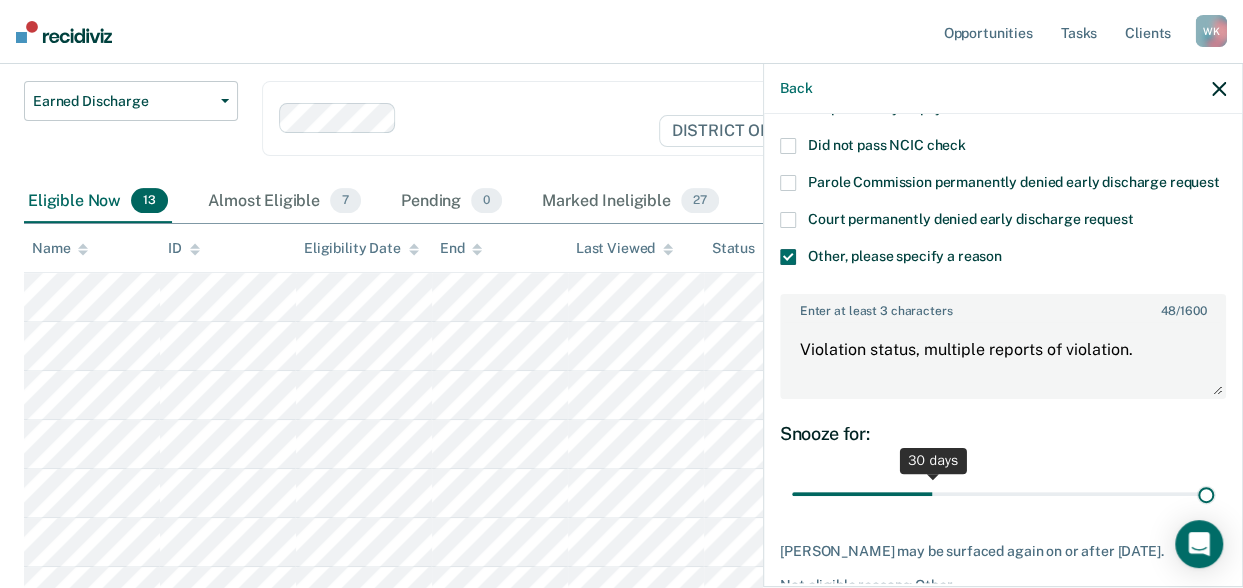 drag, startPoint x: 928, startPoint y: 509, endPoint x: 1267, endPoint y: 464, distance: 341.9737 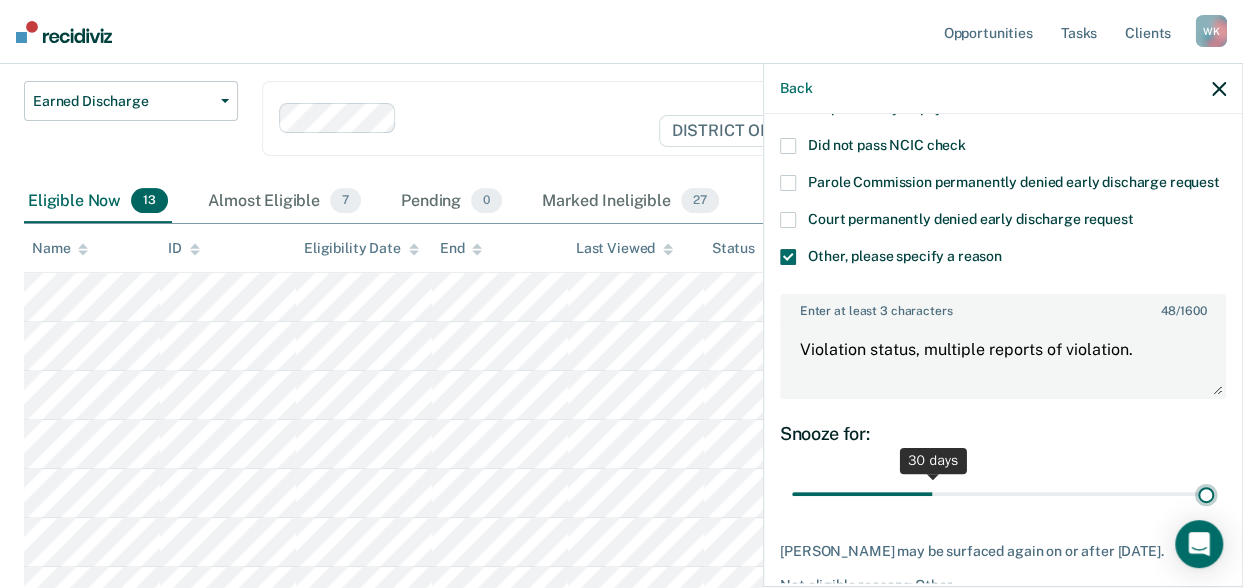 type on "90" 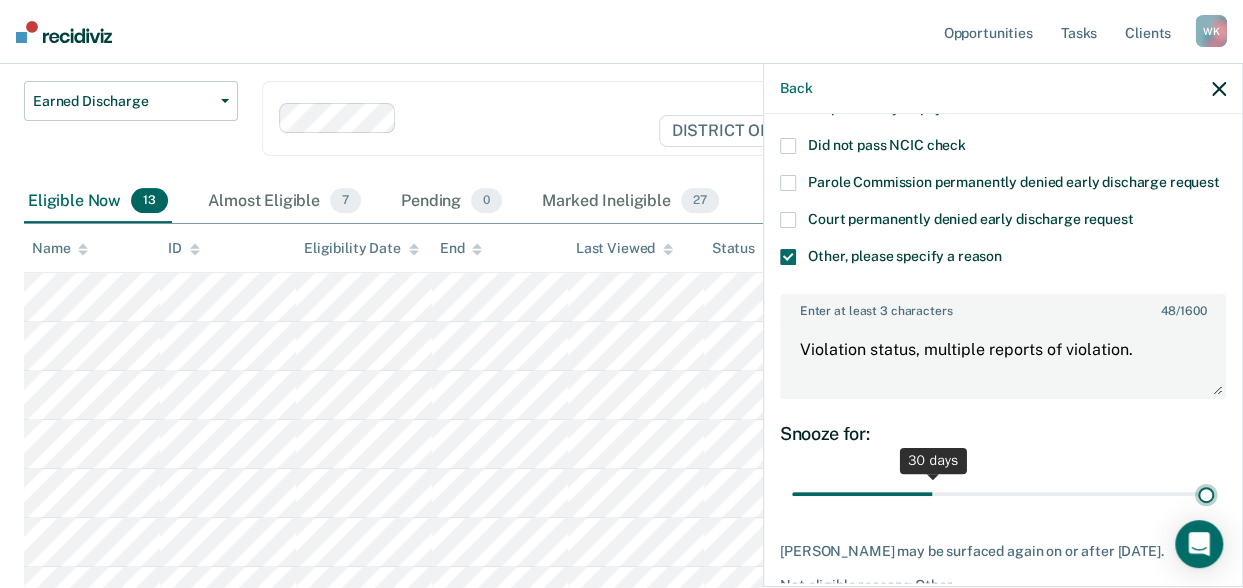 click at bounding box center (1003, 493) 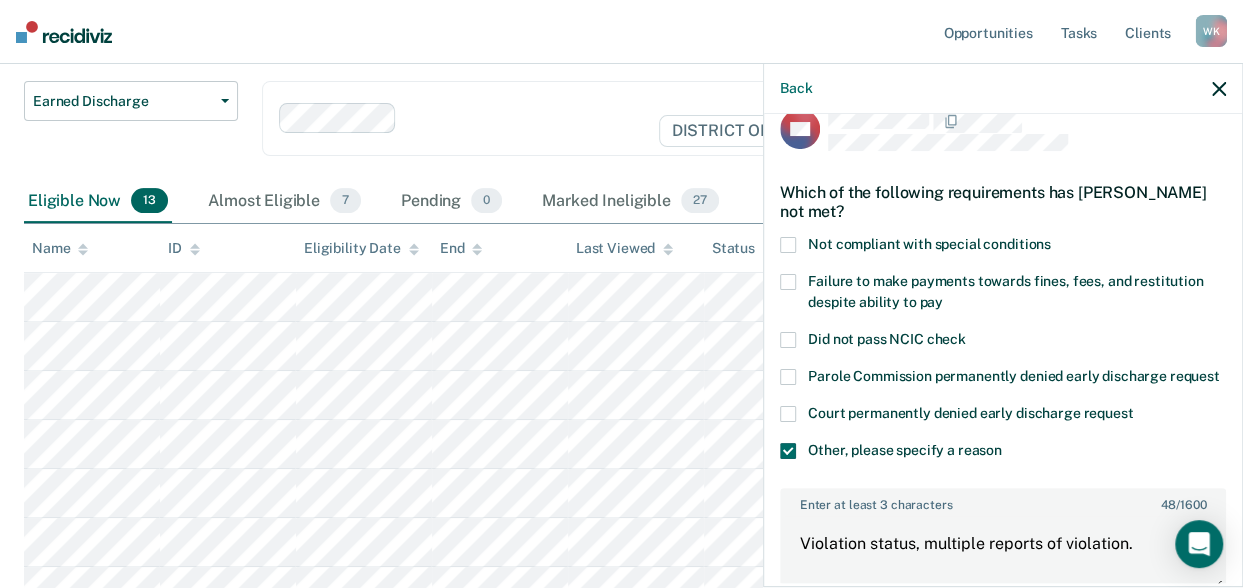 scroll, scrollTop: 344, scrollLeft: 0, axis: vertical 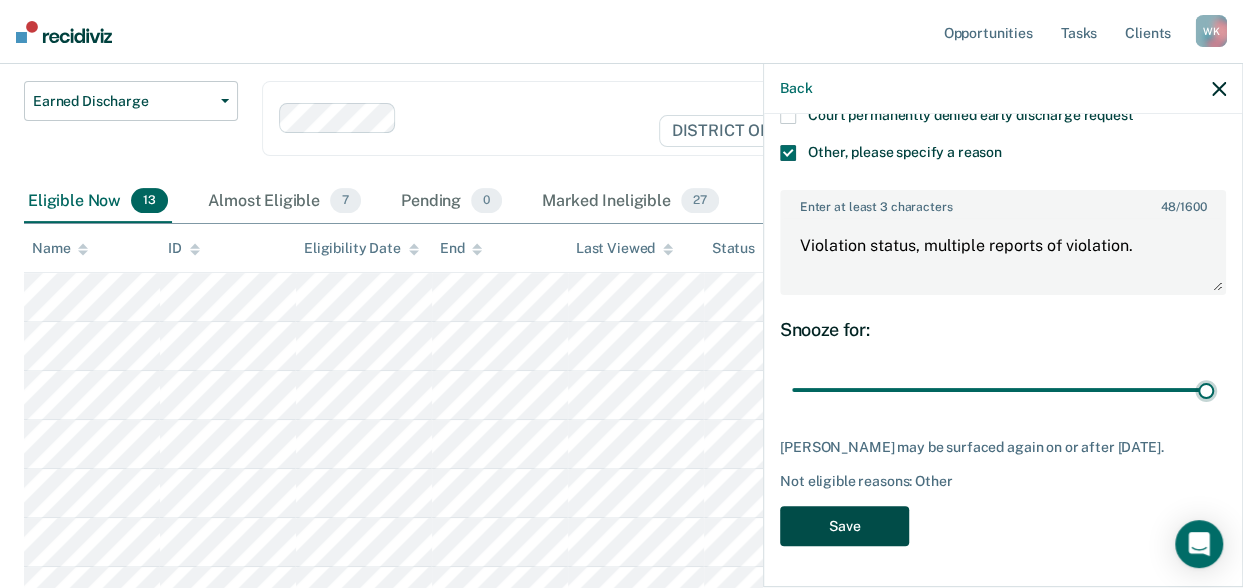click on "Save" at bounding box center (844, 526) 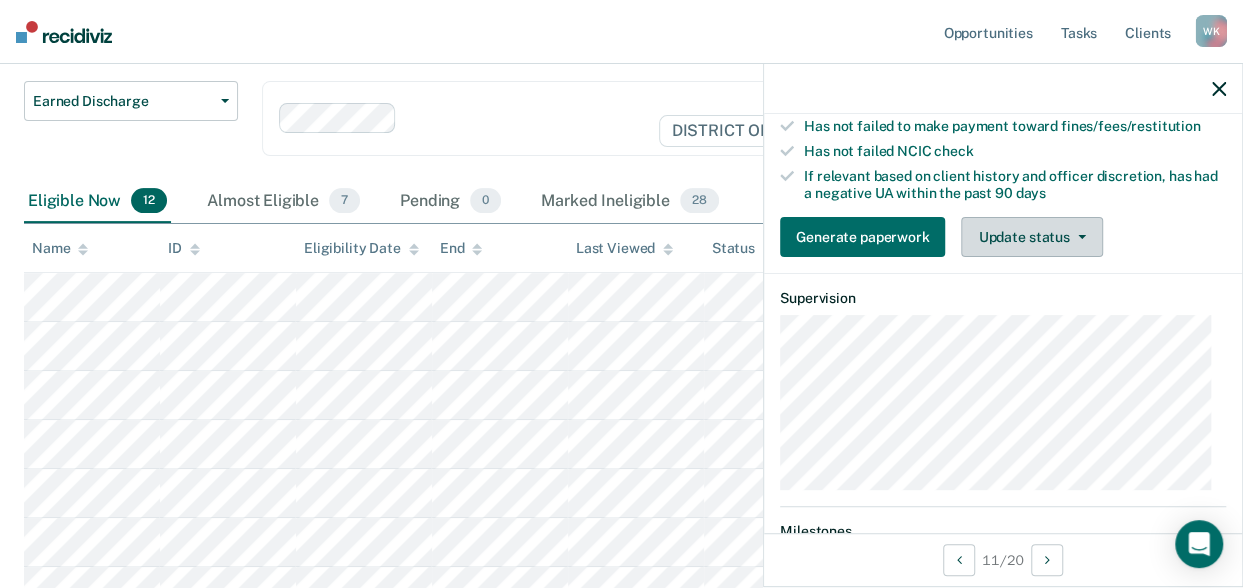 click on "Update status" at bounding box center [1031, 237] 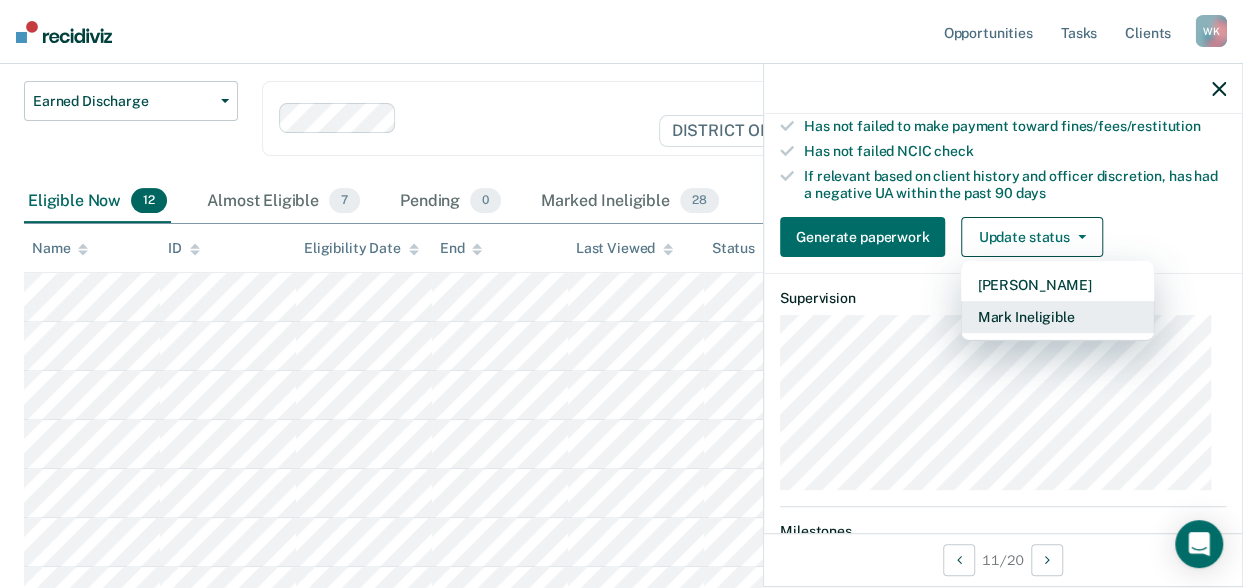 click on "Mark Ineligible" at bounding box center [1057, 317] 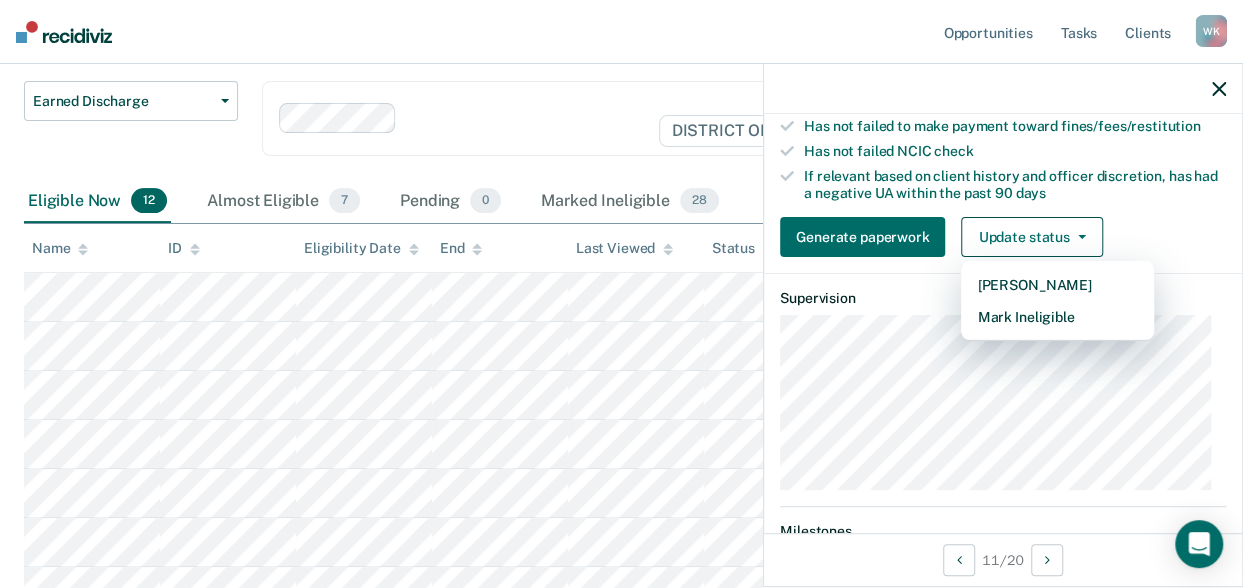 scroll, scrollTop: 240, scrollLeft: 0, axis: vertical 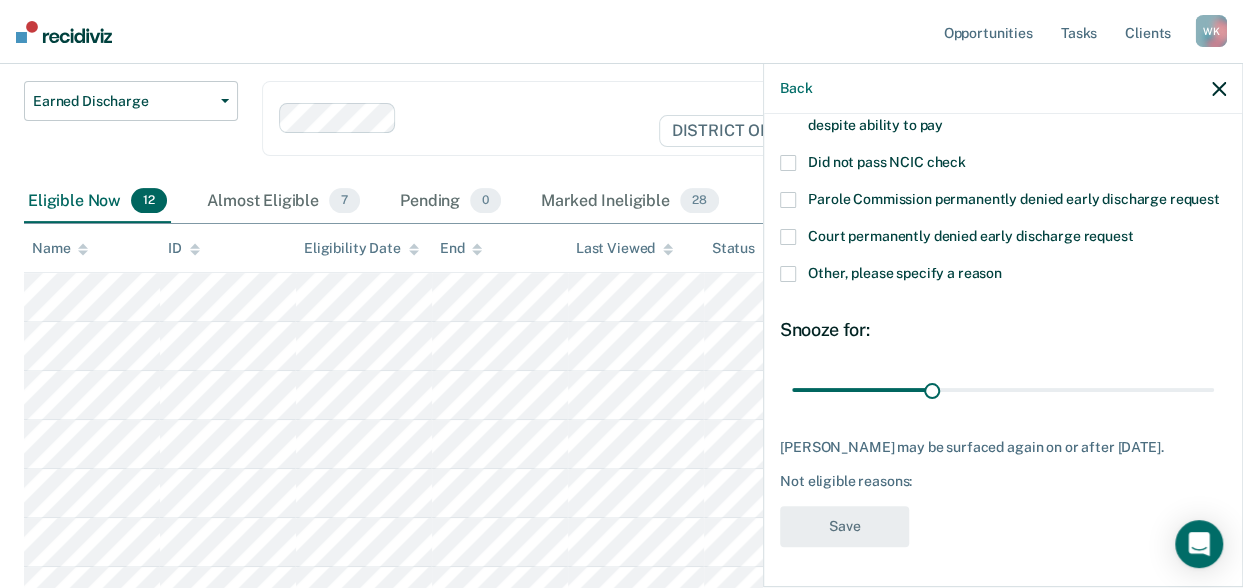 click at bounding box center (788, 274) 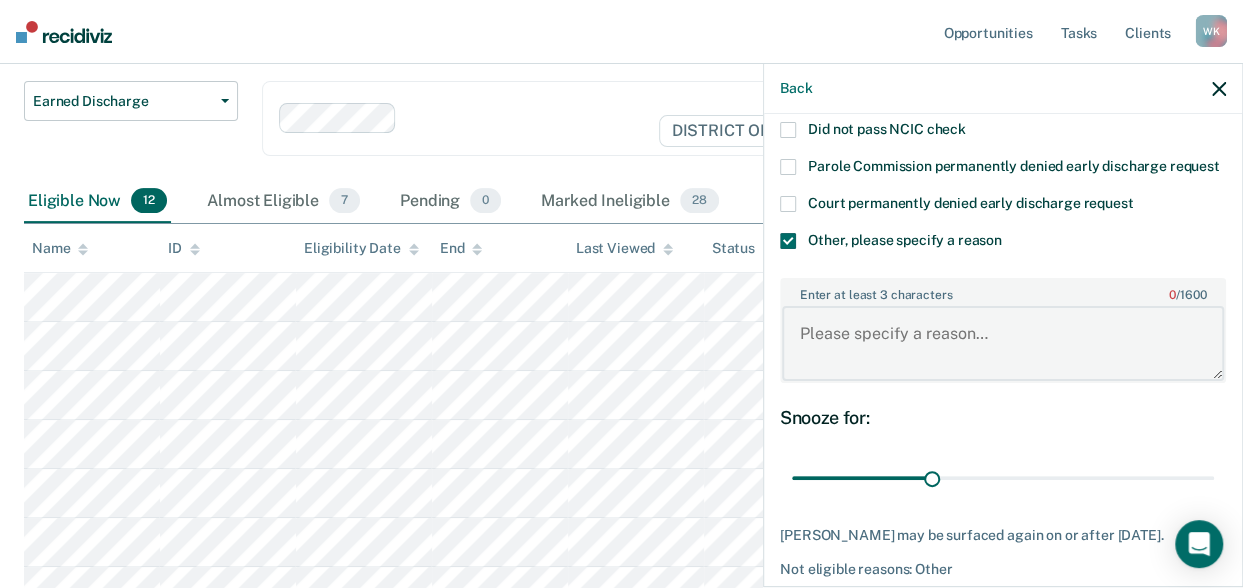 click on "Enter at least 3 characters 0  /  1600" at bounding box center (1003, 343) 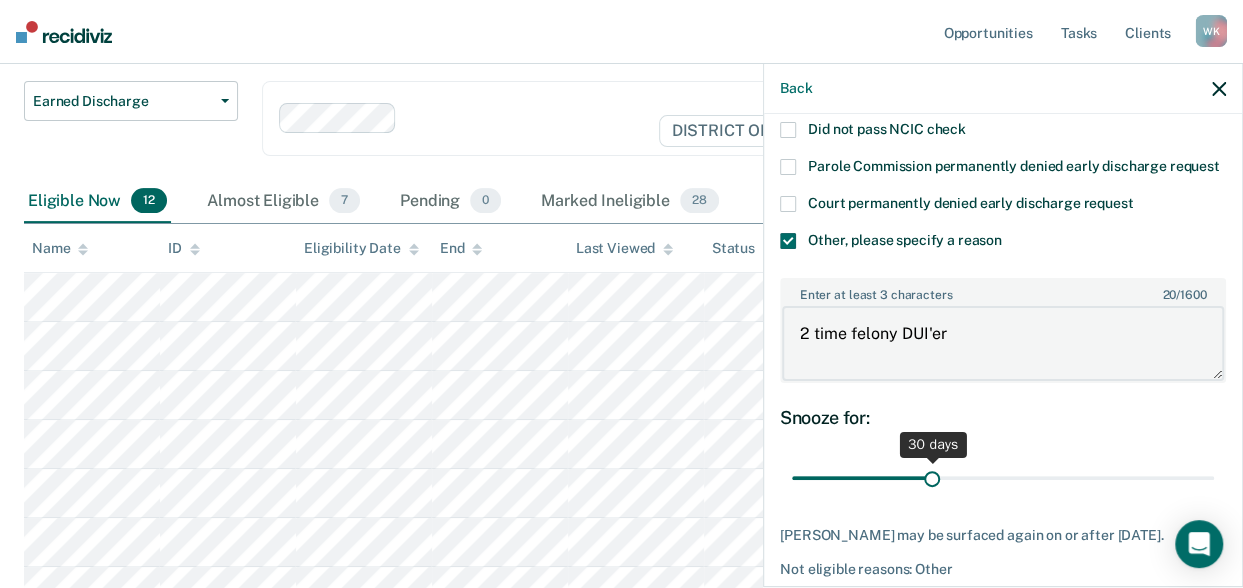 type on "2 time felony DUI'er" 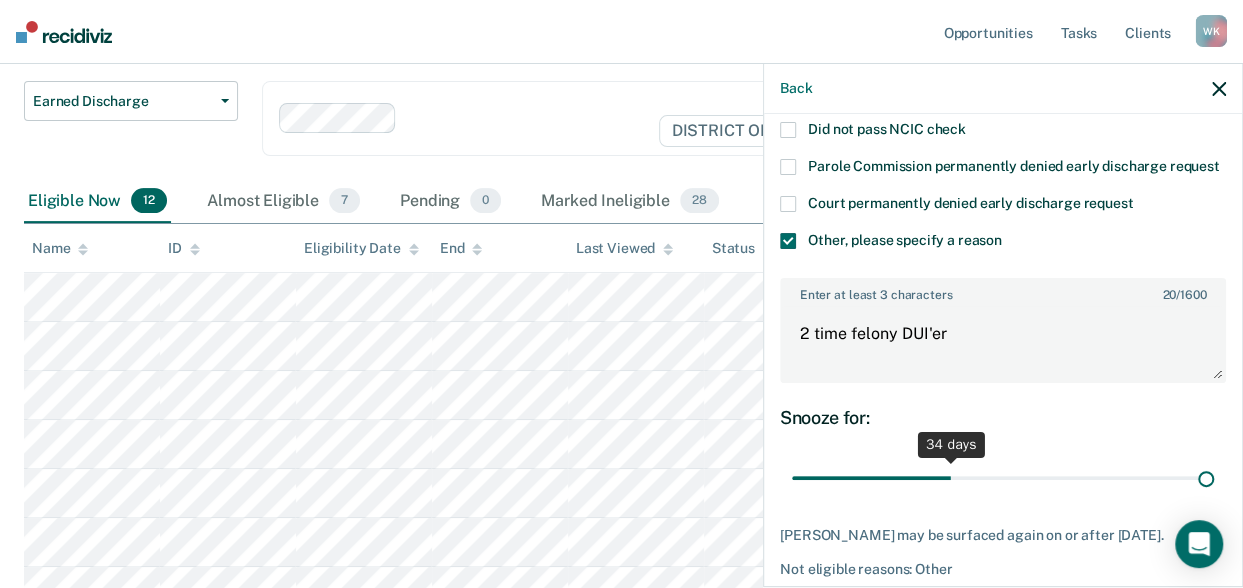 drag, startPoint x: 930, startPoint y: 497, endPoint x: 1268, endPoint y: 509, distance: 338.21295 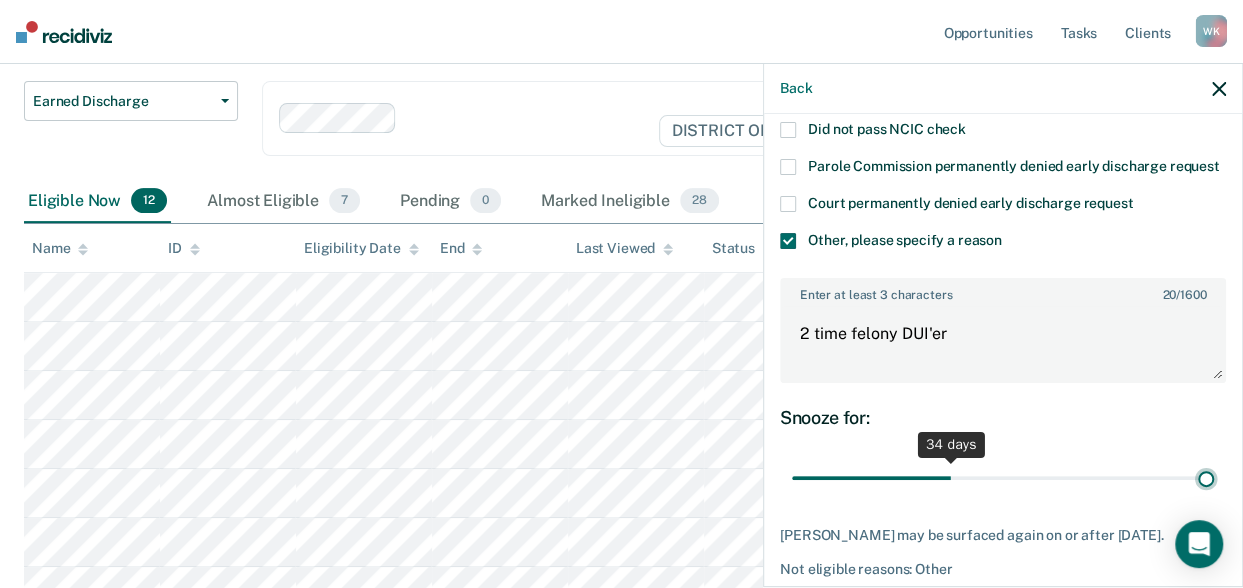type on "90" 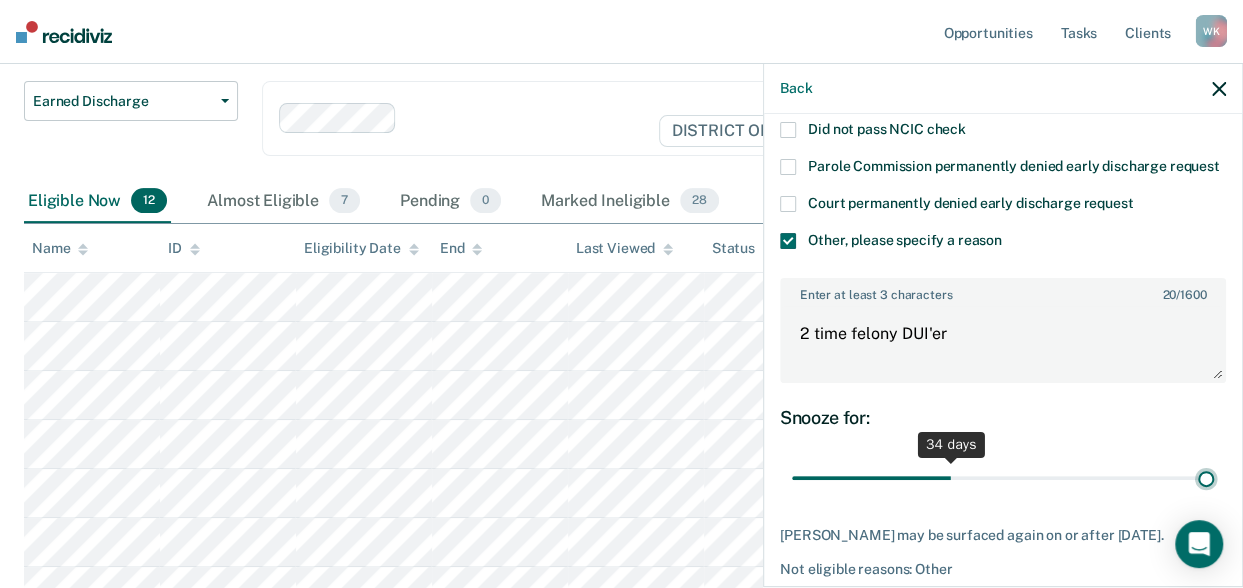 click at bounding box center (1003, 477) 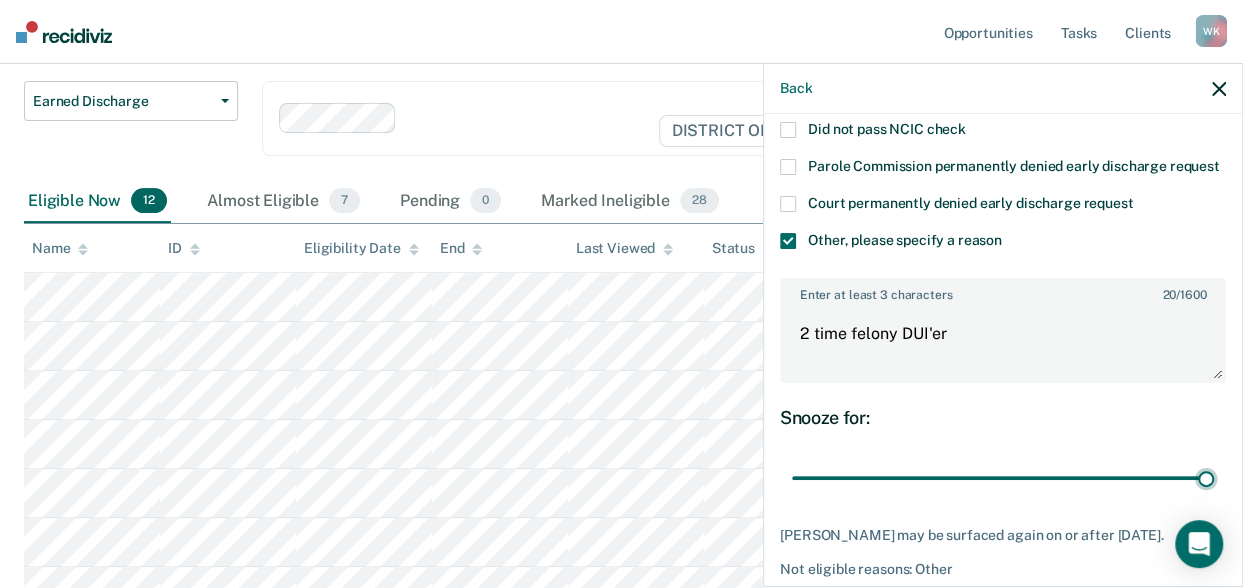 scroll, scrollTop: 362, scrollLeft: 0, axis: vertical 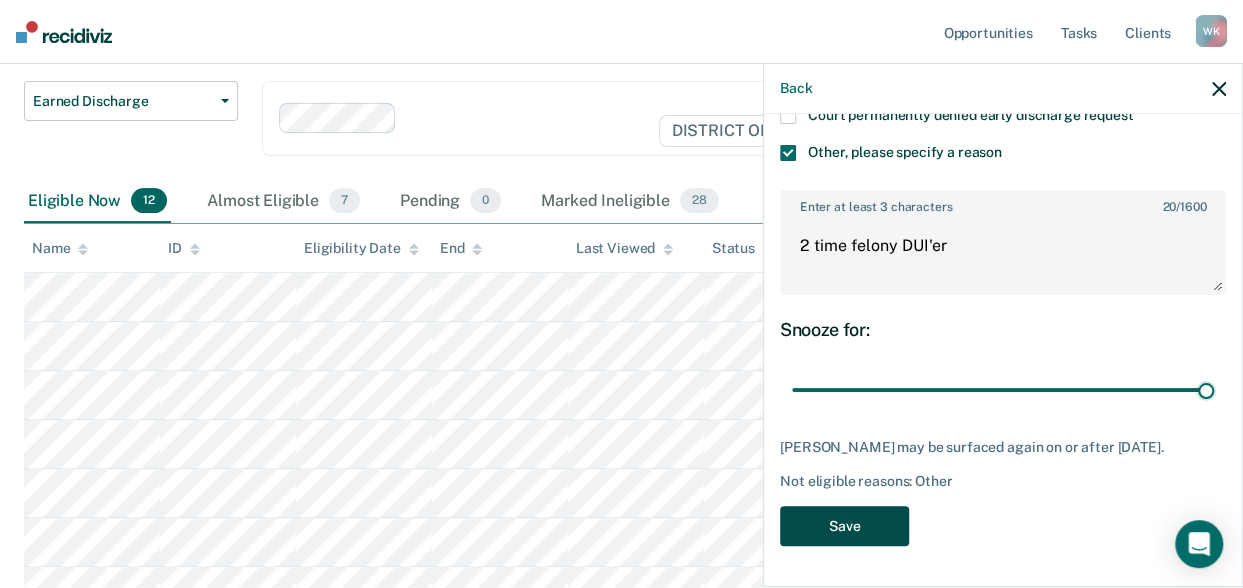 click on "Save" at bounding box center (844, 526) 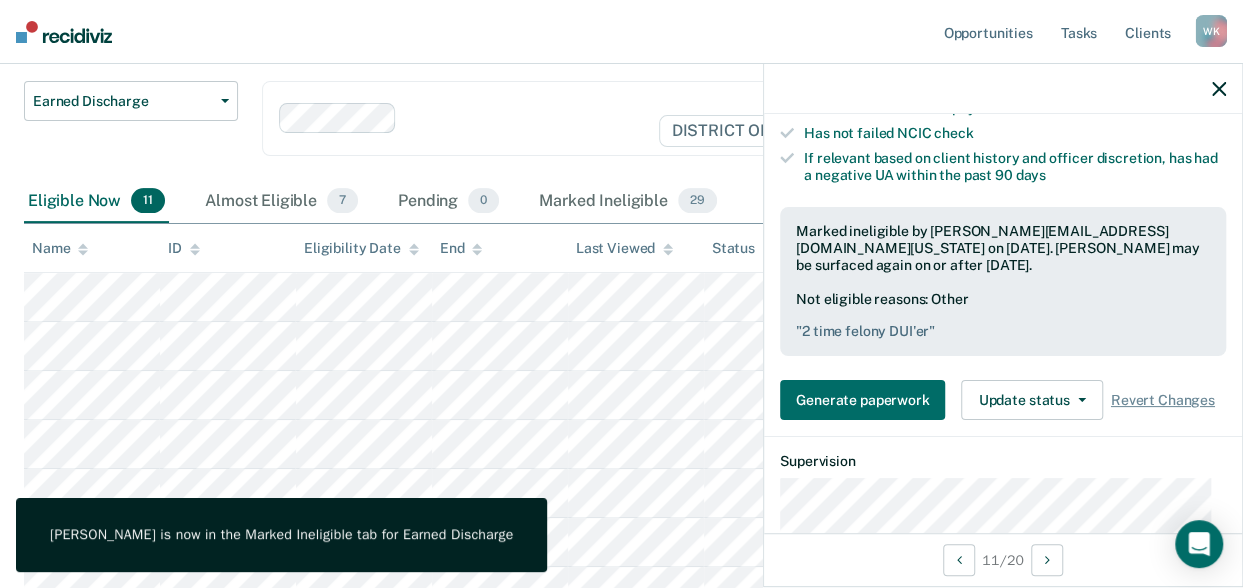 click 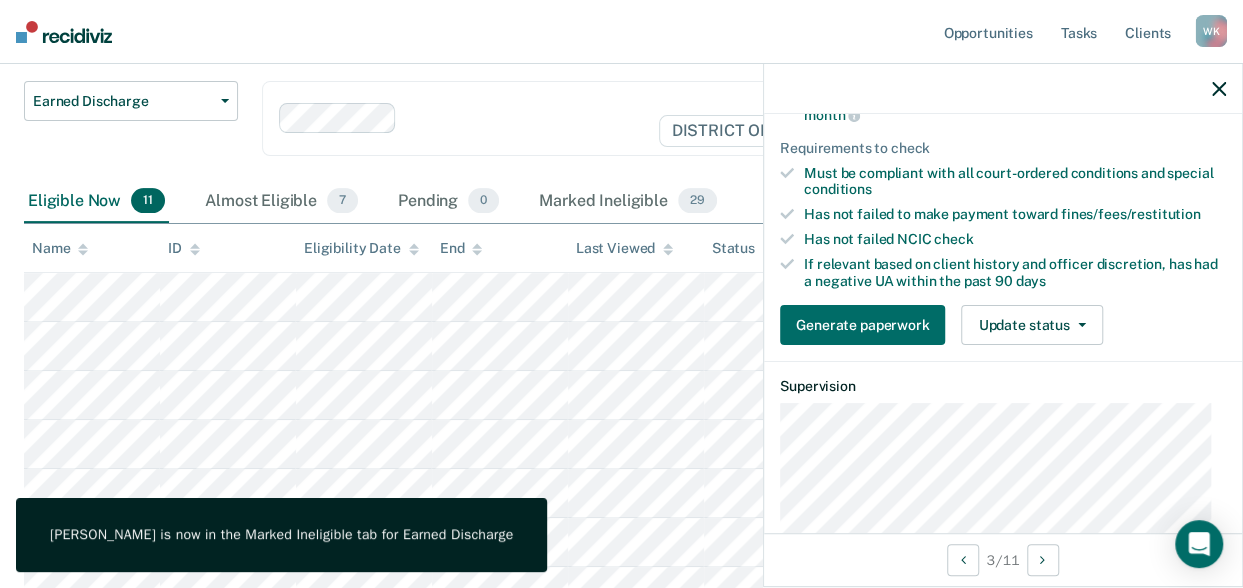 scroll, scrollTop: 257, scrollLeft: 0, axis: vertical 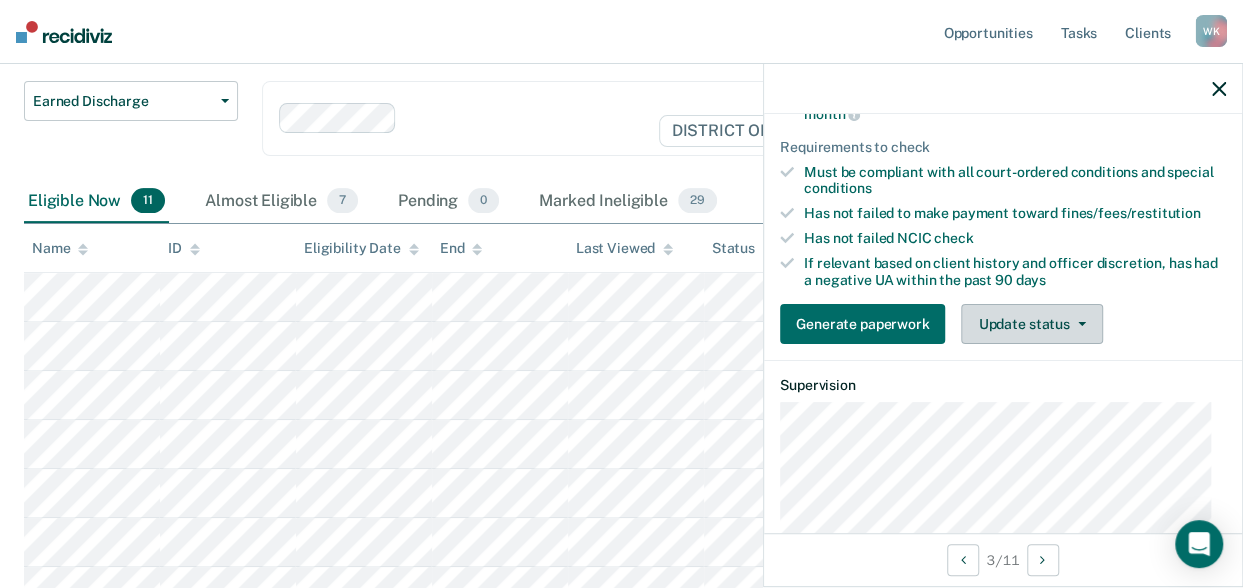 click on "Update status" at bounding box center (1031, 324) 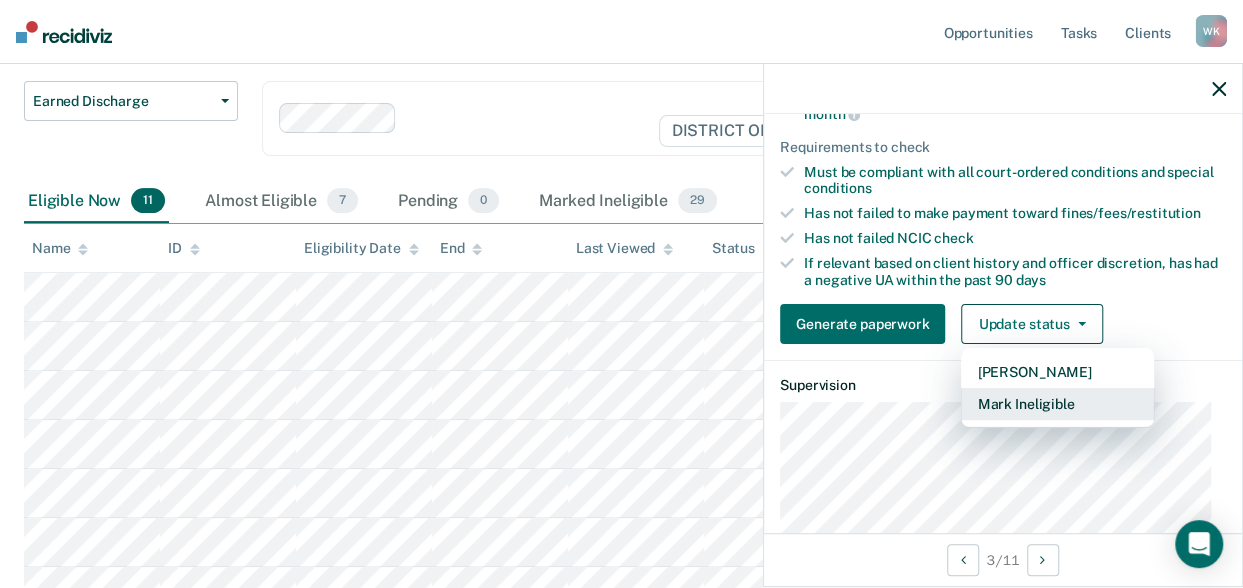 click on "Mark Ineligible" at bounding box center [1057, 404] 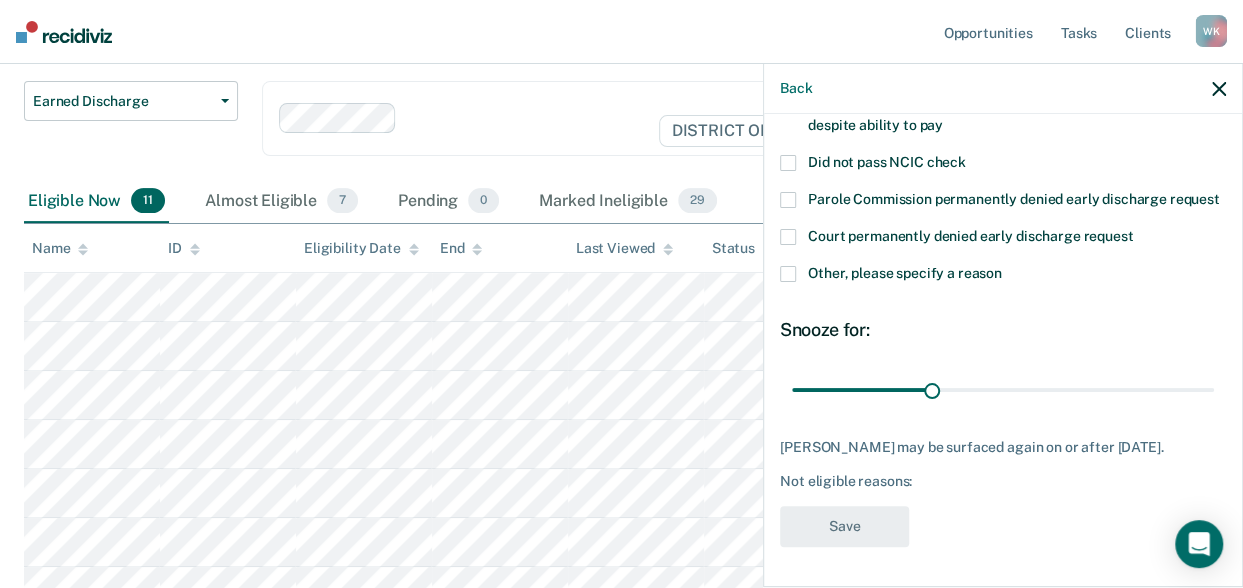 scroll, scrollTop: 240, scrollLeft: 0, axis: vertical 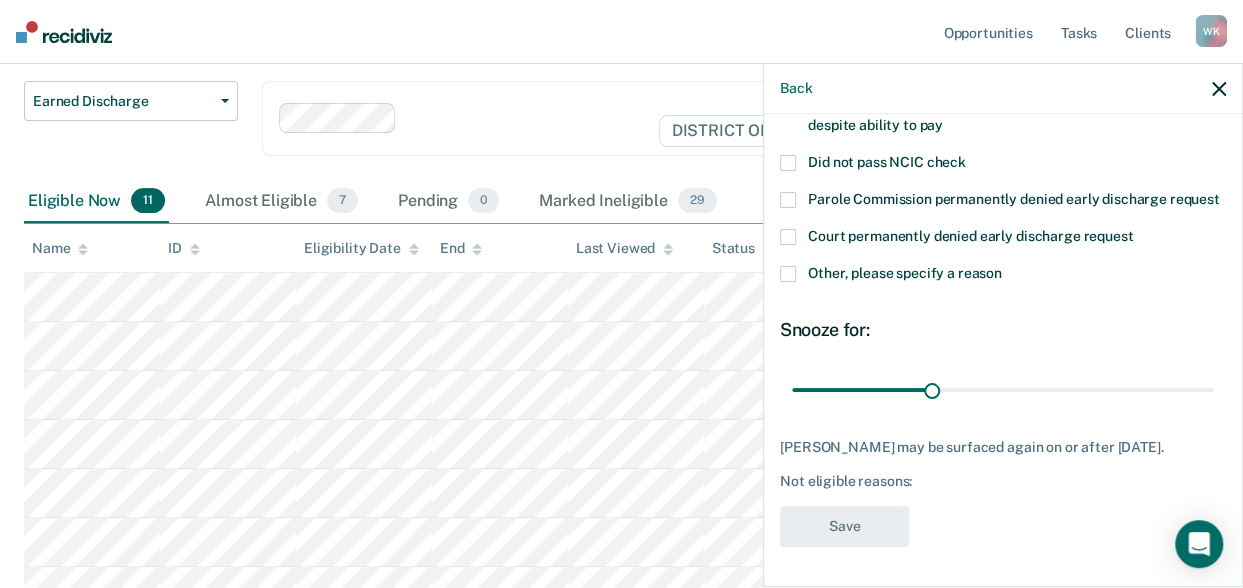 click at bounding box center (788, 274) 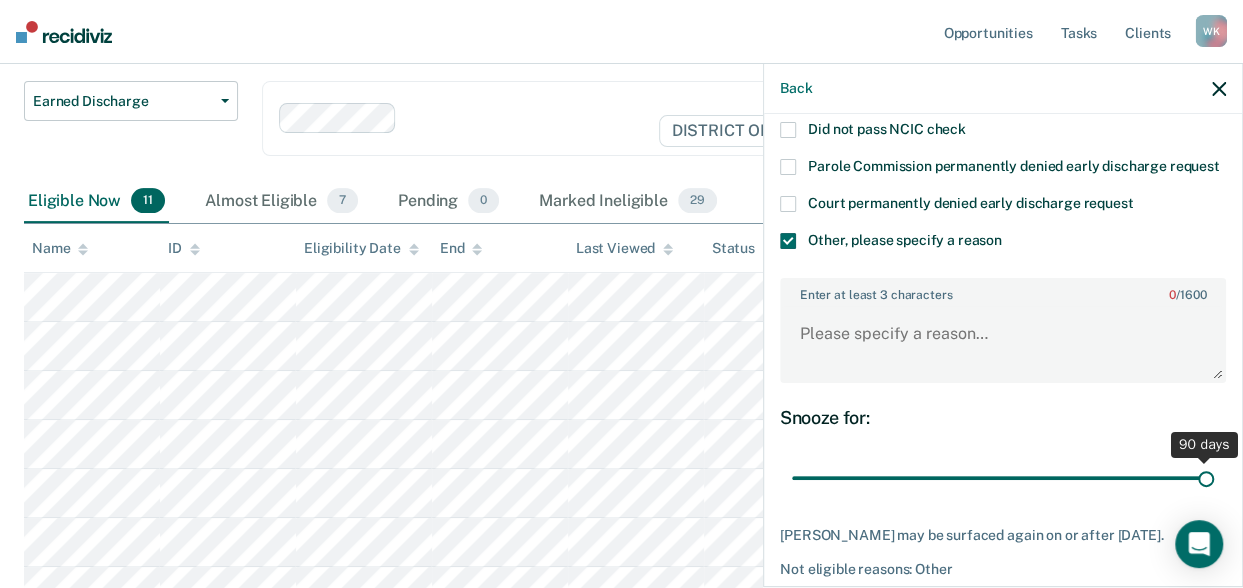 drag, startPoint x: 928, startPoint y: 494, endPoint x: 1268, endPoint y: 555, distance: 345.4287 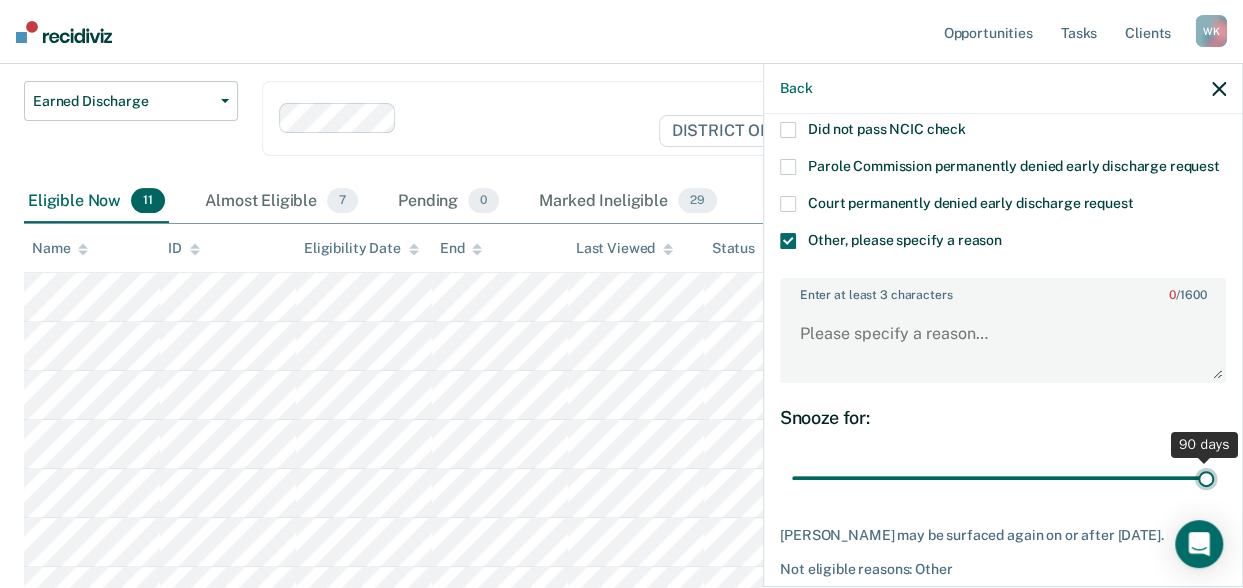 type on "90" 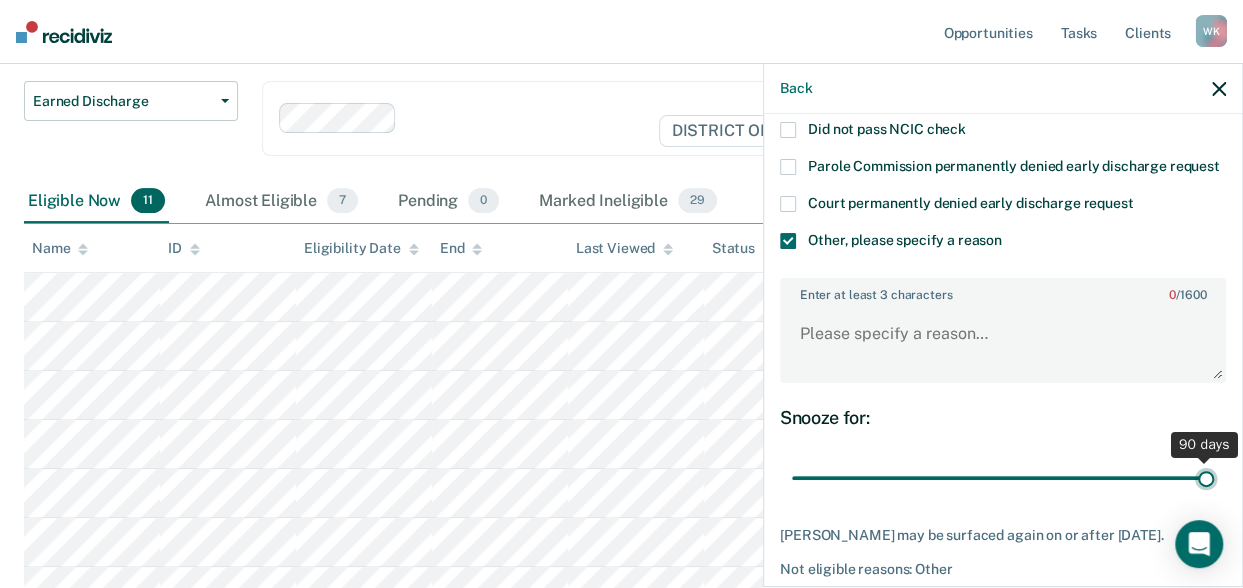 click at bounding box center [1003, 477] 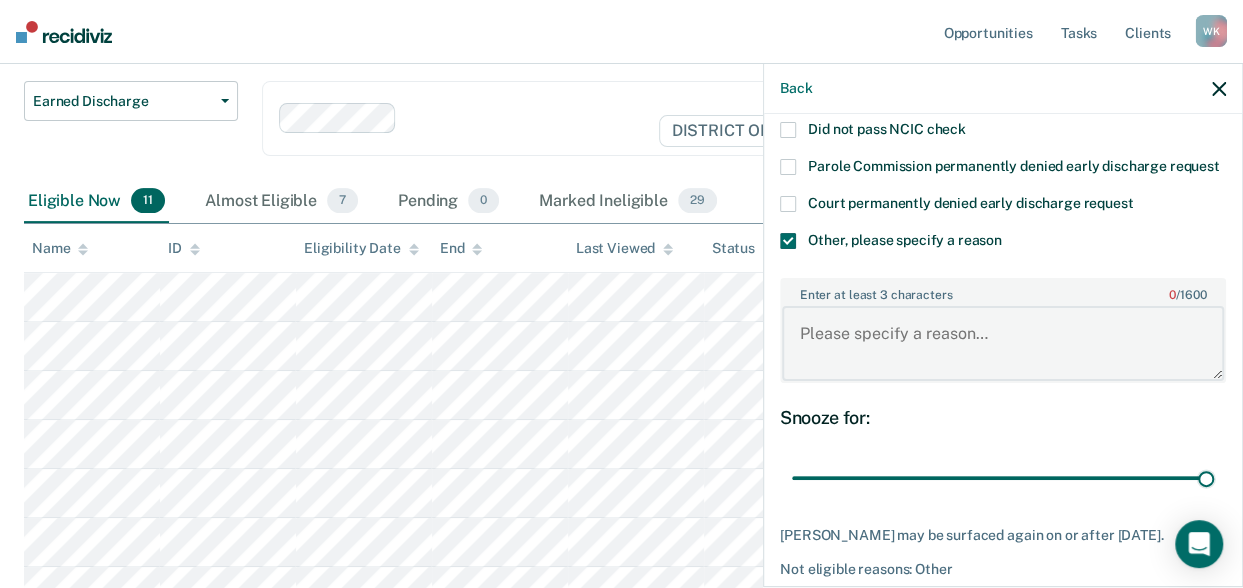 click on "Enter at least 3 characters 0  /  1600" at bounding box center [1003, 343] 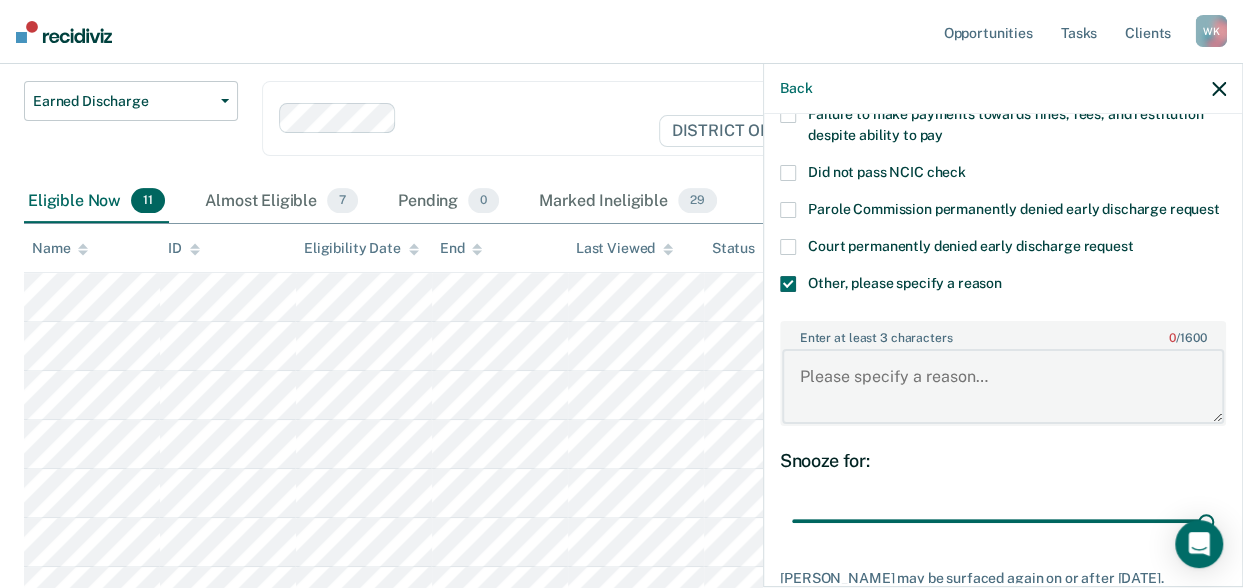 scroll, scrollTop: 231, scrollLeft: 0, axis: vertical 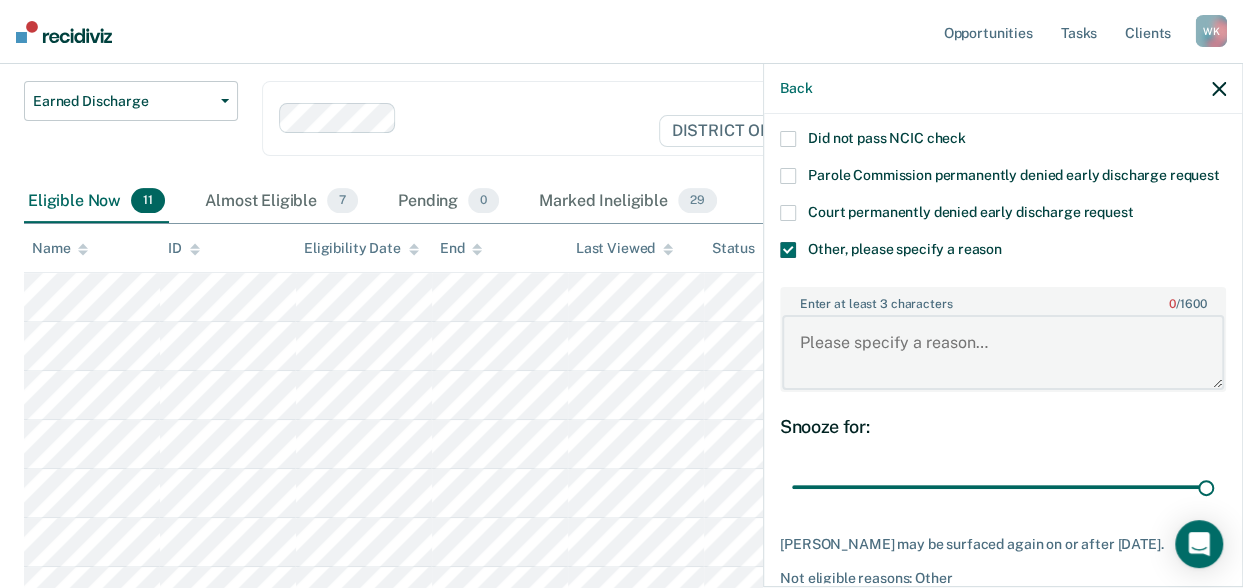 type on "M" 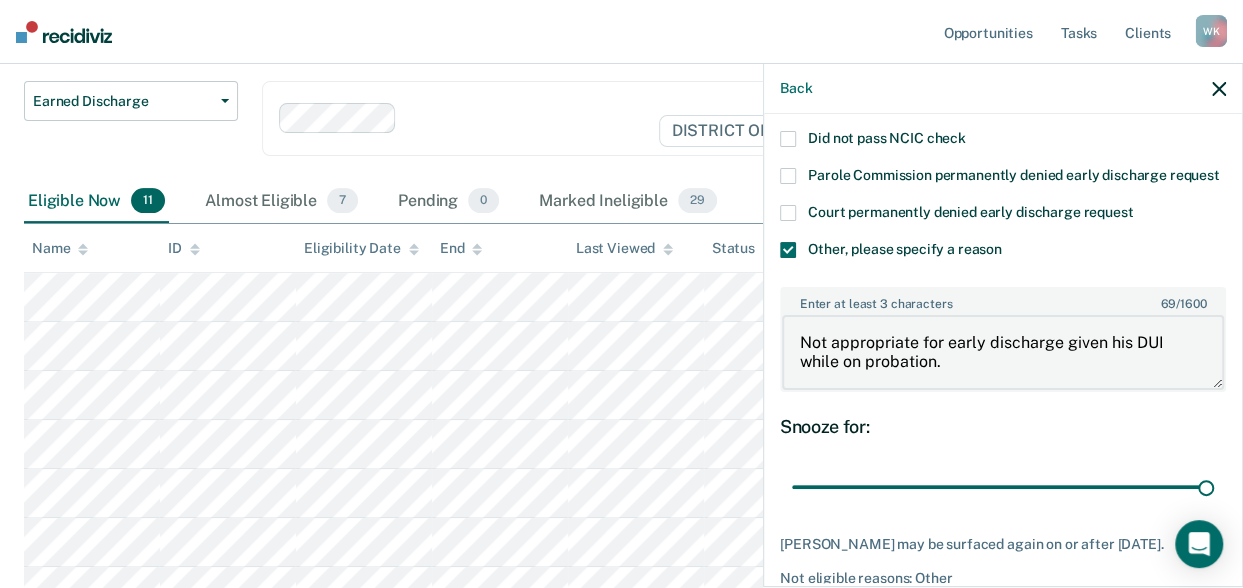 scroll, scrollTop: 362, scrollLeft: 0, axis: vertical 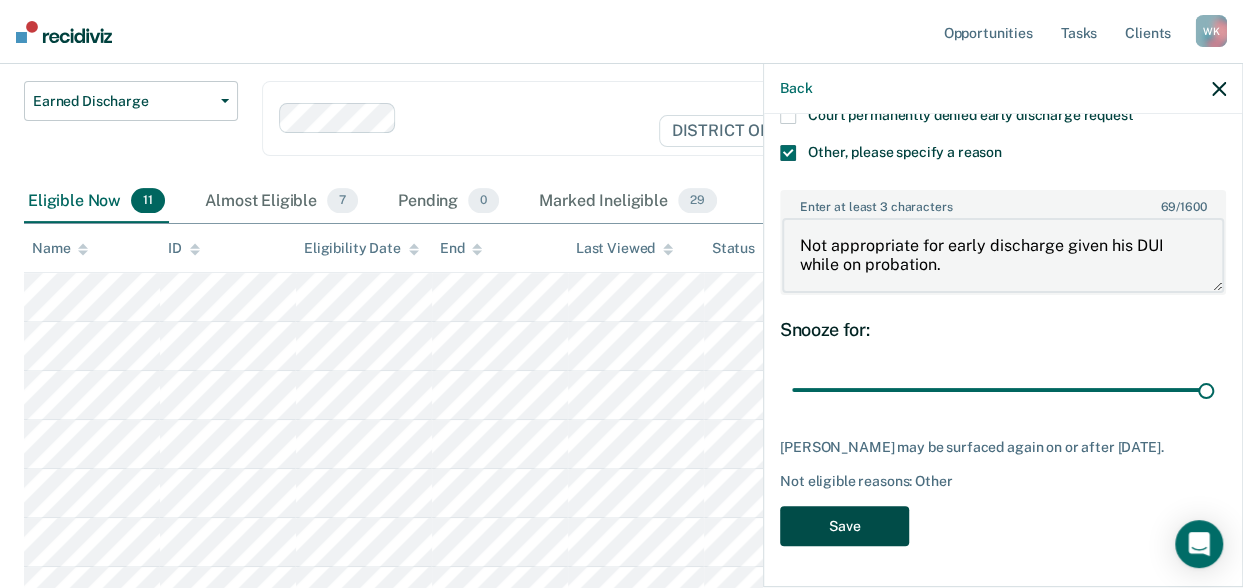 type on "Not appropriate for early discharge given his DUI while on probation." 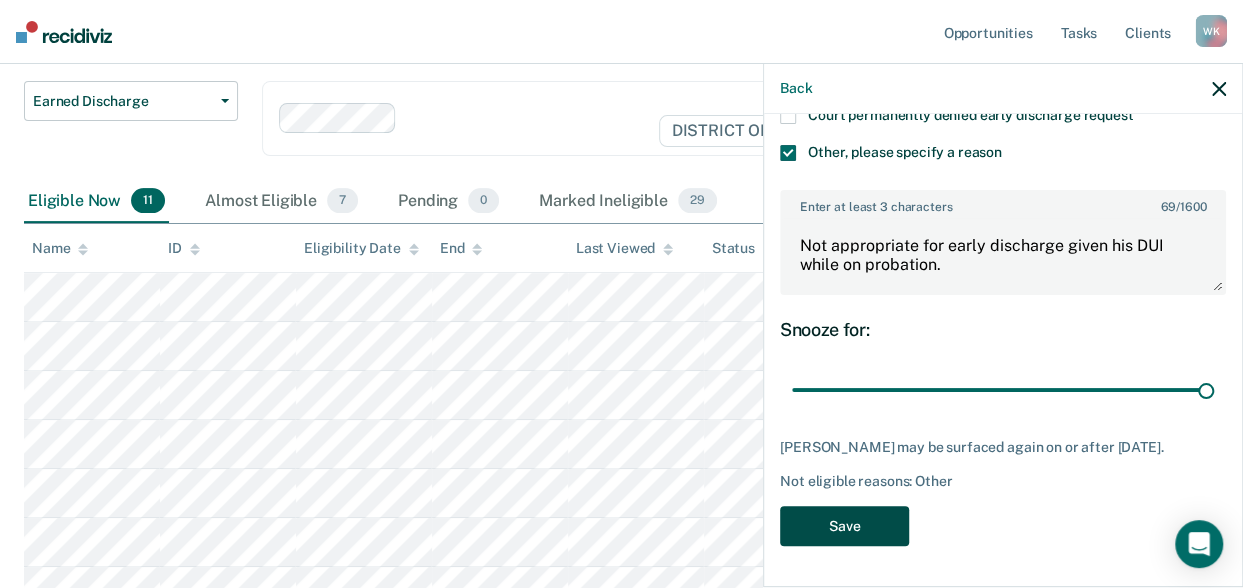 click on "Save" at bounding box center (844, 526) 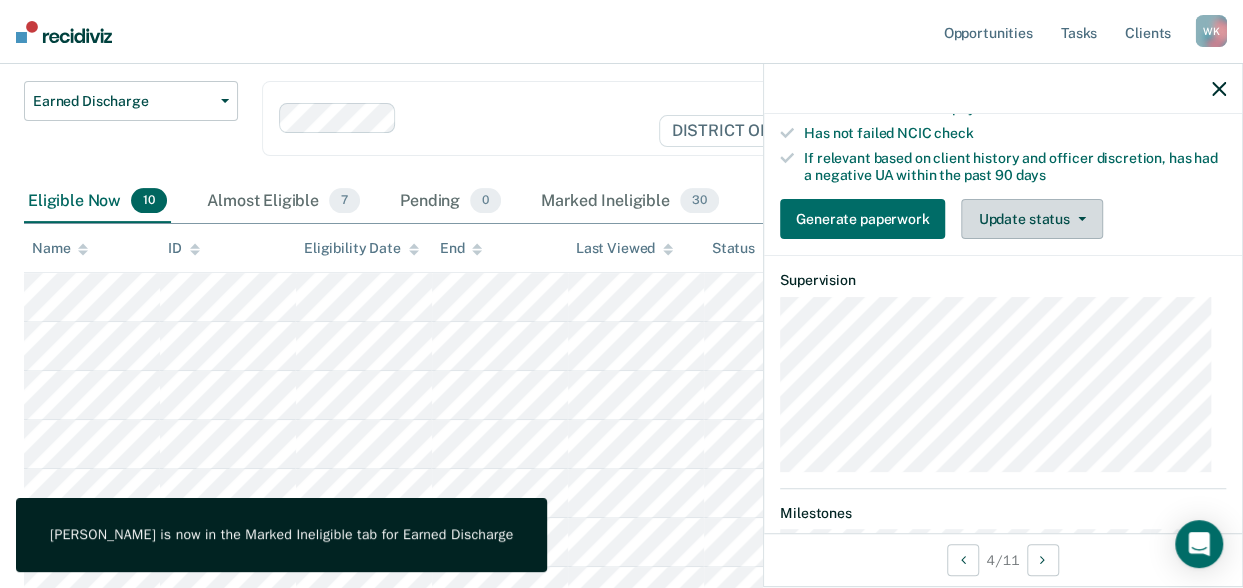 click on "Update status" at bounding box center (1031, 219) 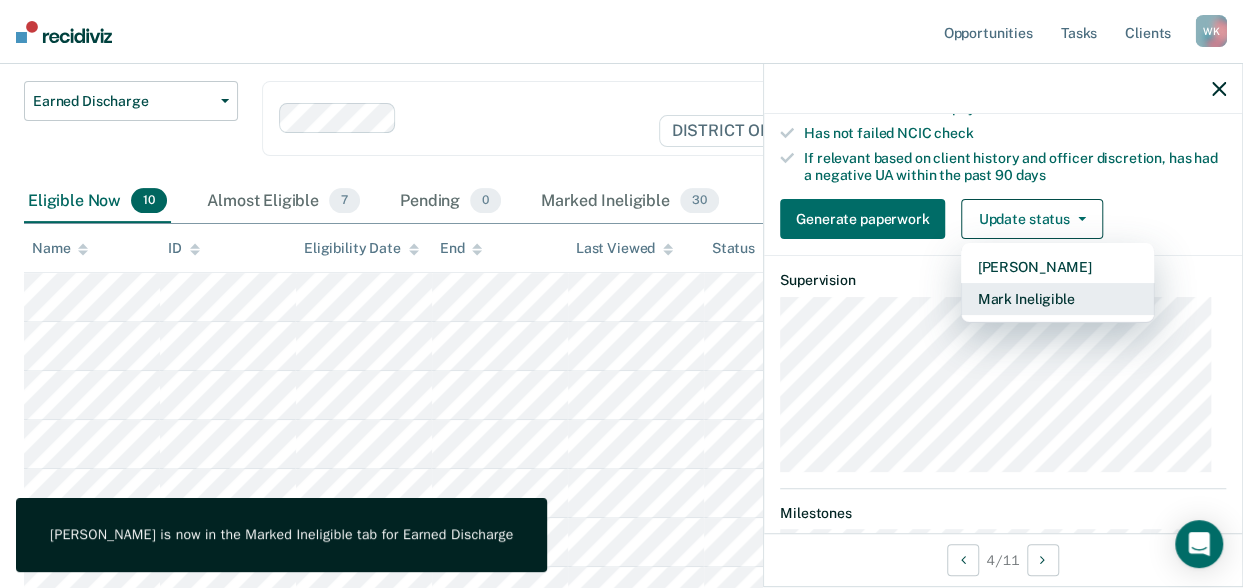 click on "Mark Ineligible" at bounding box center (1057, 299) 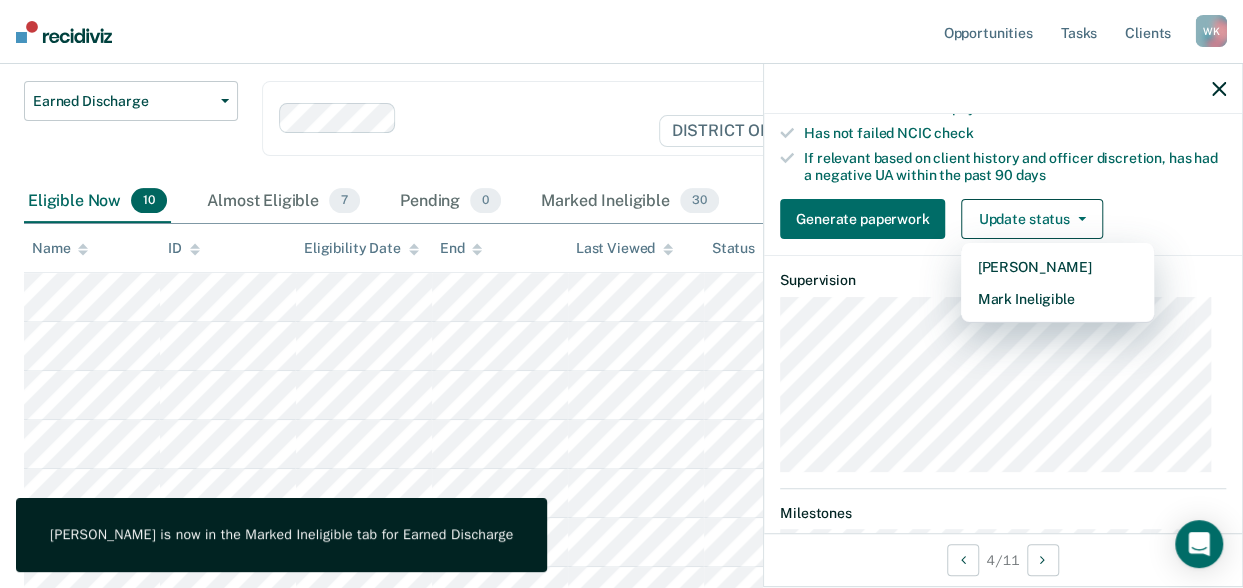 scroll, scrollTop: 224, scrollLeft: 0, axis: vertical 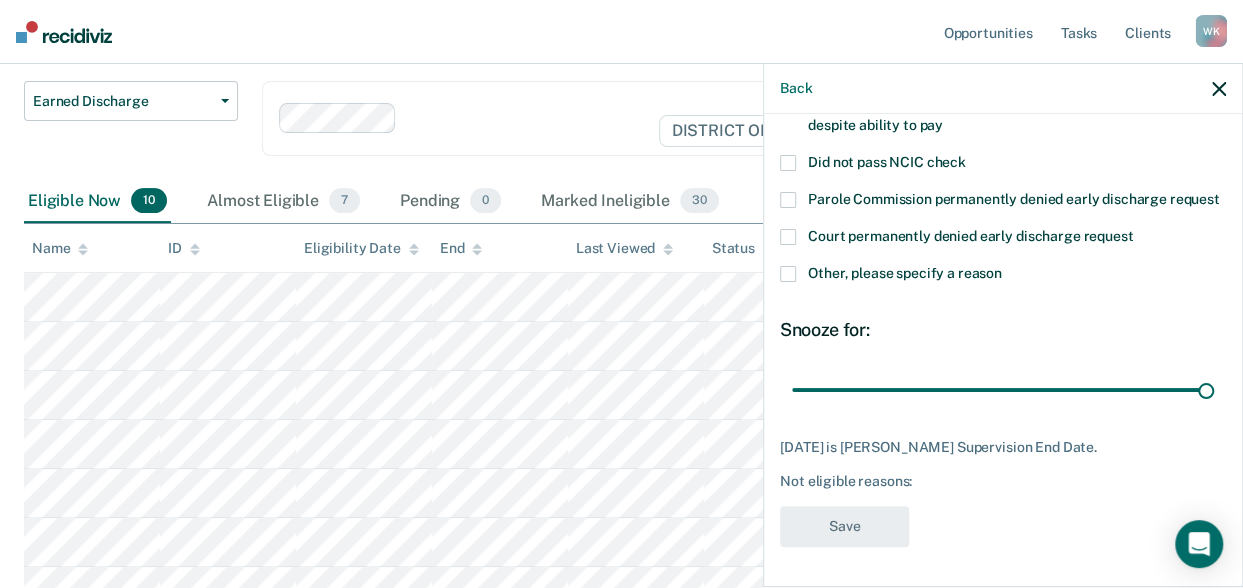 click at bounding box center [788, 274] 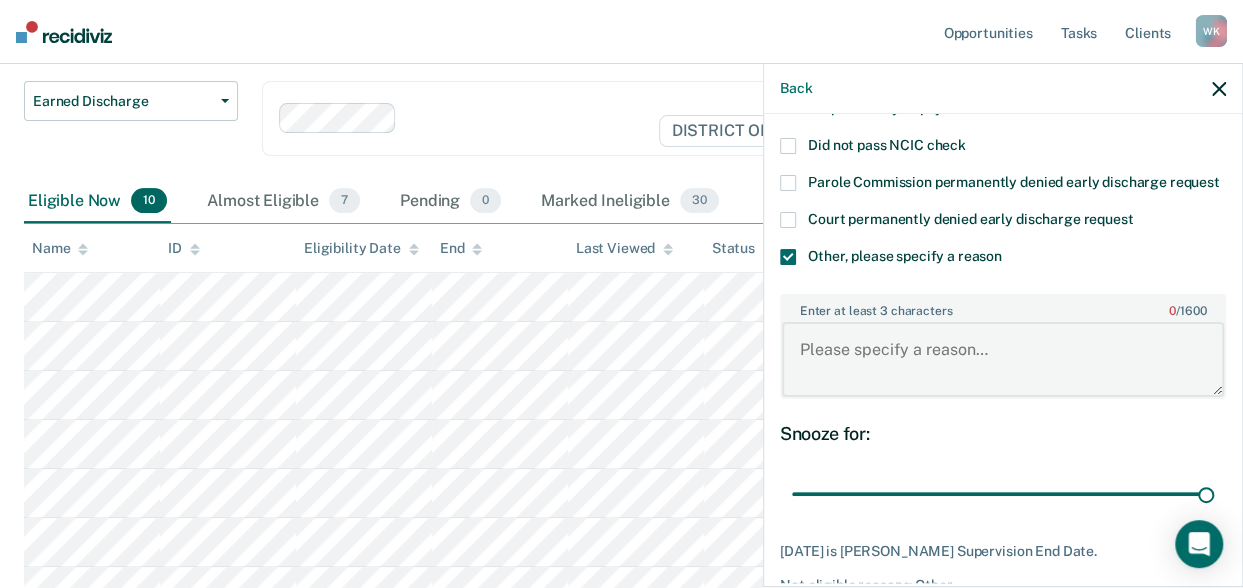 click on "Enter at least 3 characters 0  /  1600" at bounding box center [1003, 359] 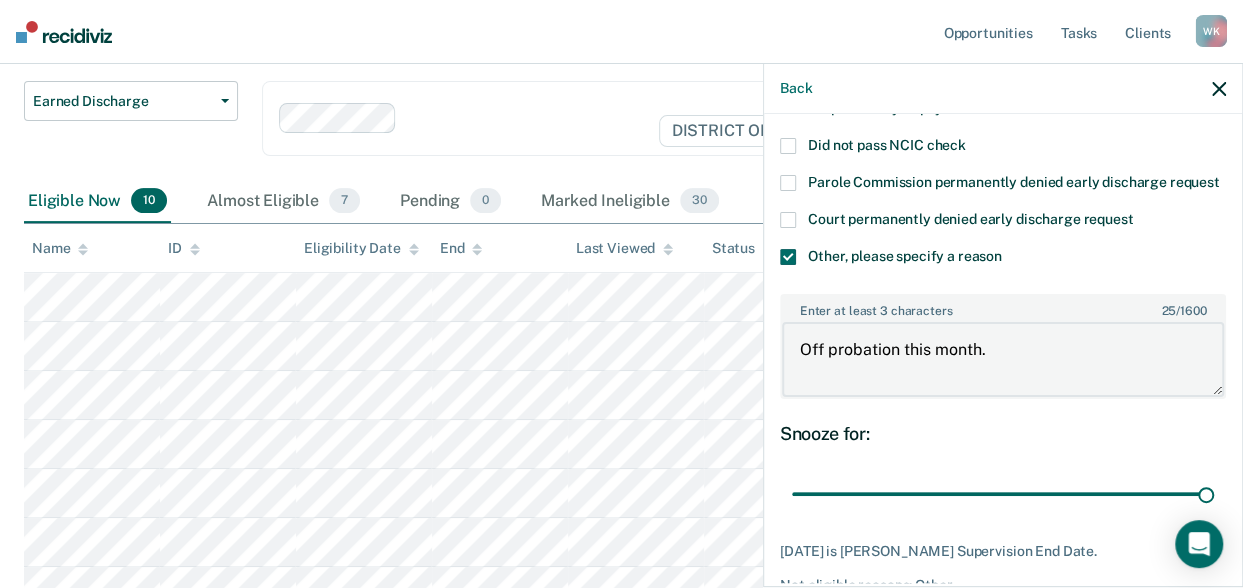 scroll, scrollTop: 344, scrollLeft: 0, axis: vertical 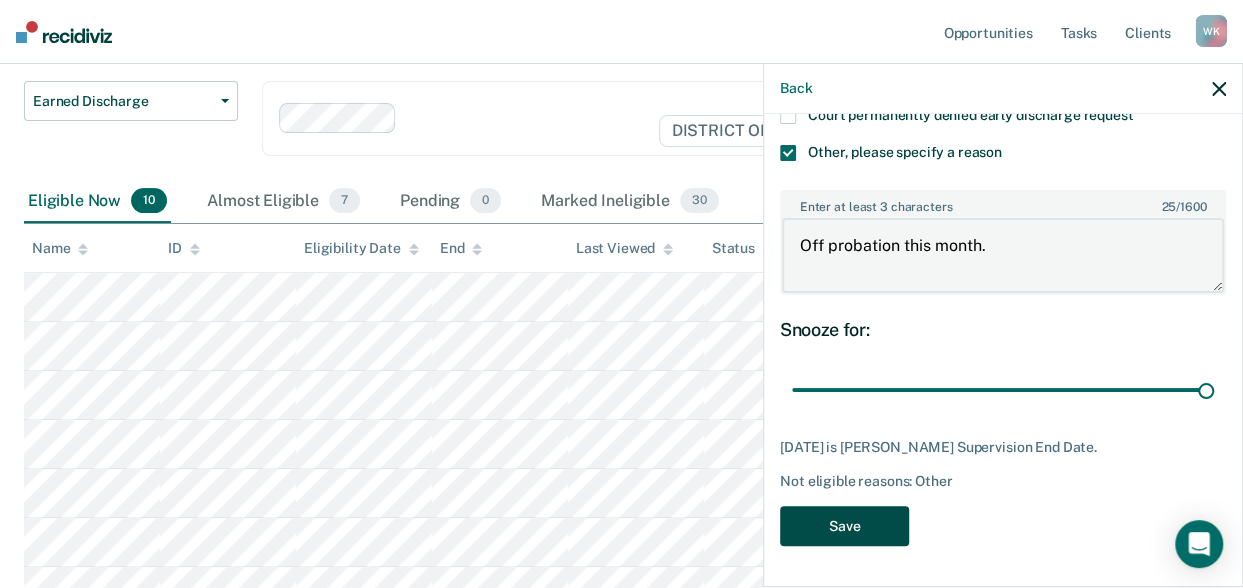 type on "Off probation this month." 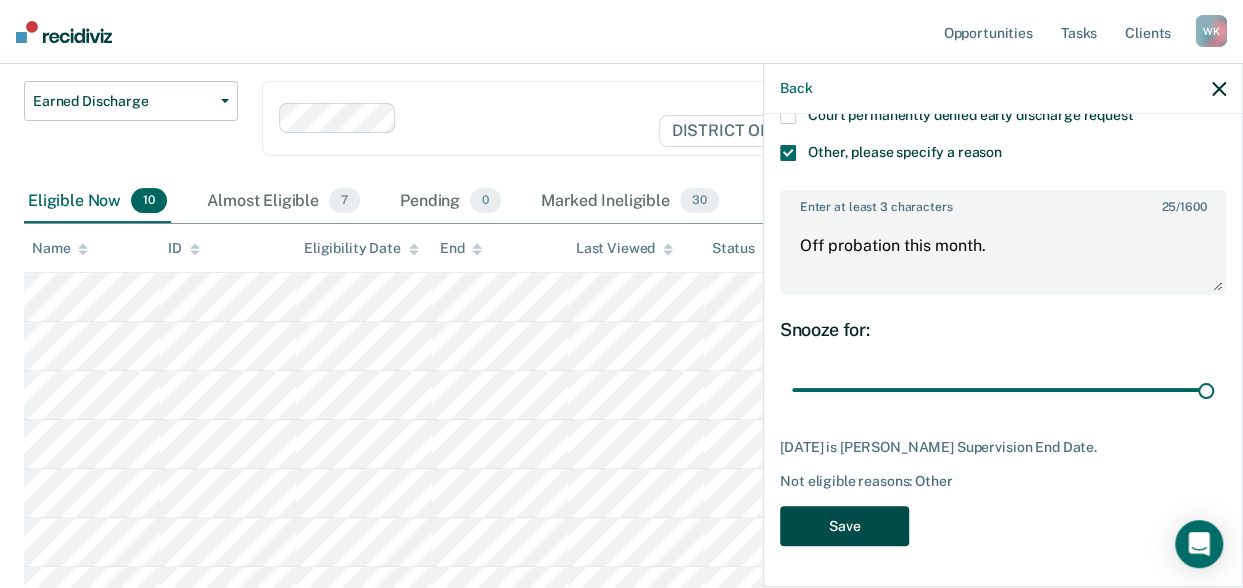 click on "Save" at bounding box center (844, 526) 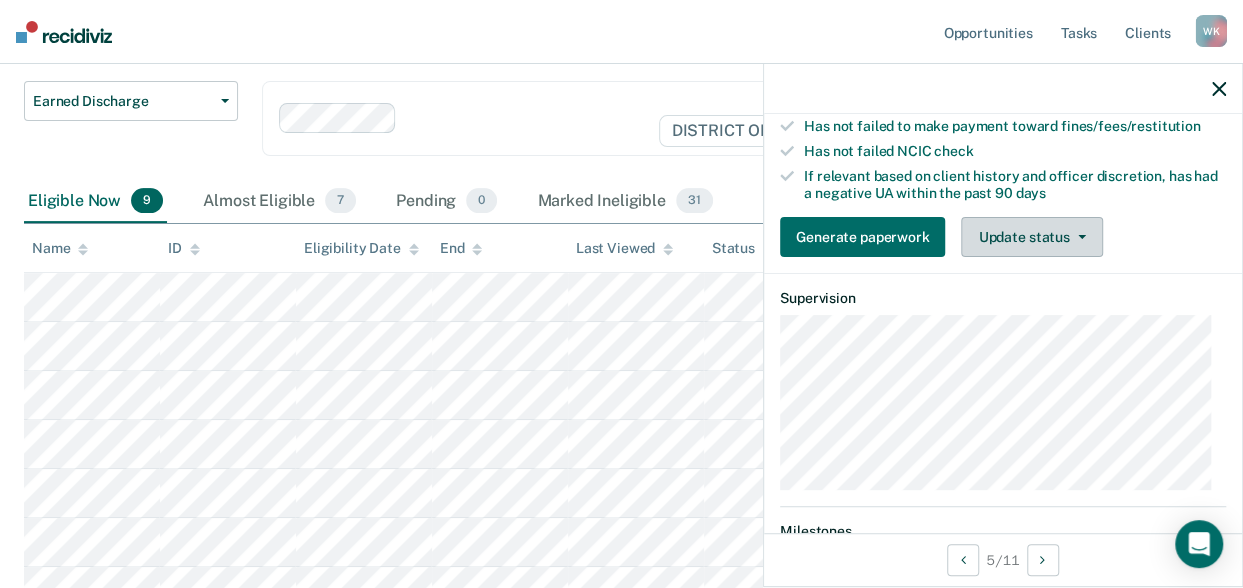 click on "Update status" at bounding box center [1031, 237] 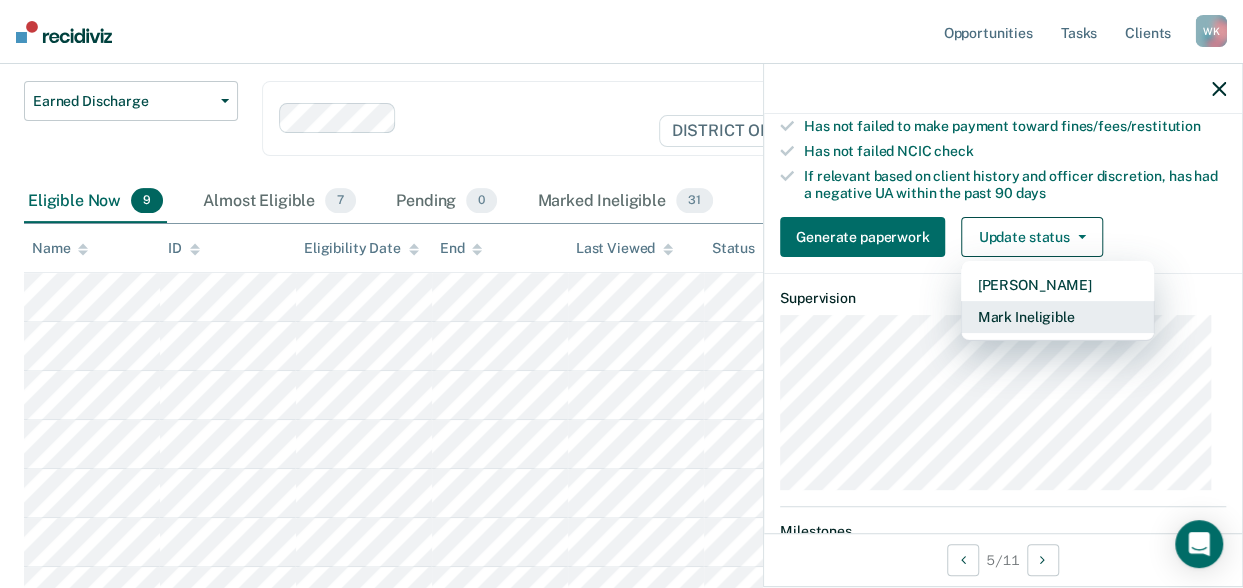 click on "Mark Ineligible" at bounding box center [1057, 317] 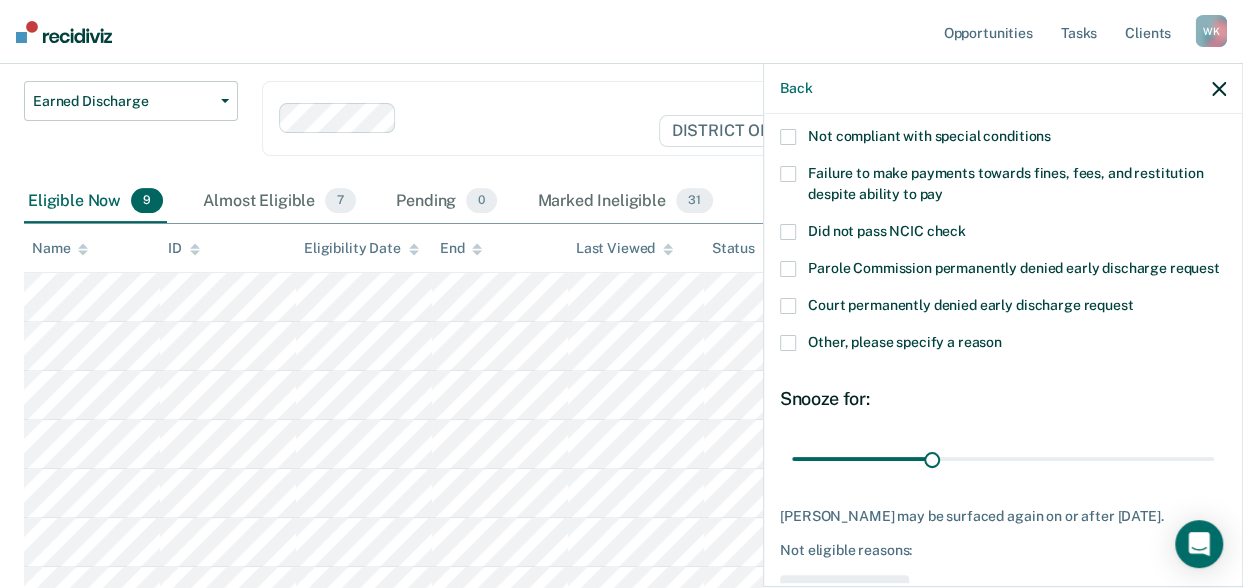 scroll, scrollTop: 214, scrollLeft: 0, axis: vertical 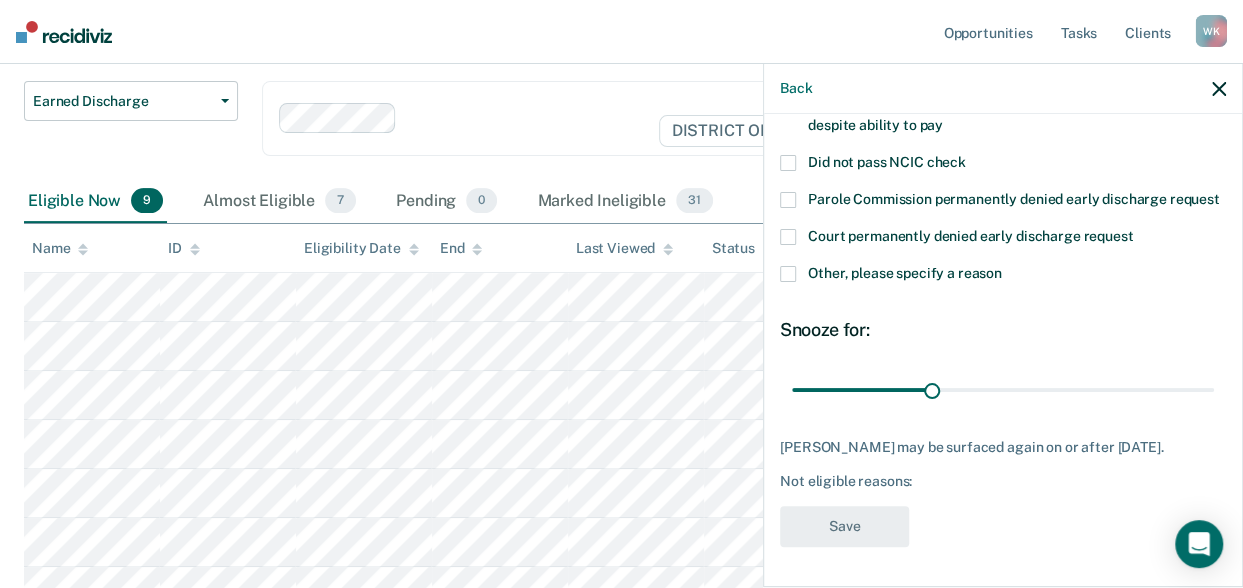 click at bounding box center (788, 274) 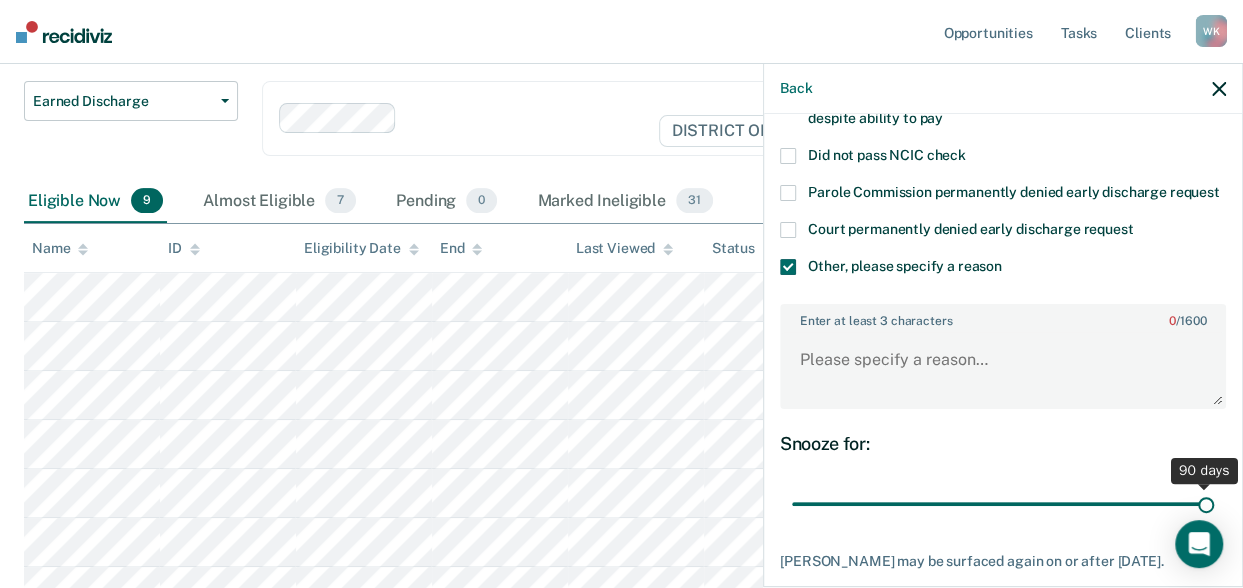 drag, startPoint x: 928, startPoint y: 522, endPoint x: 1238, endPoint y: 543, distance: 310.71048 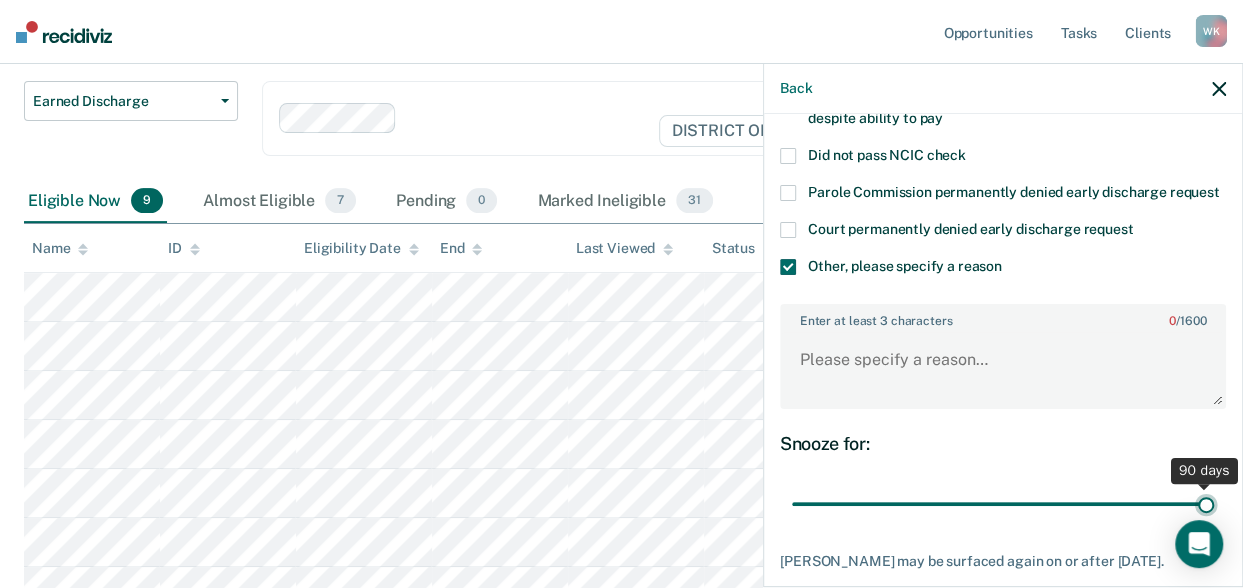type on "90" 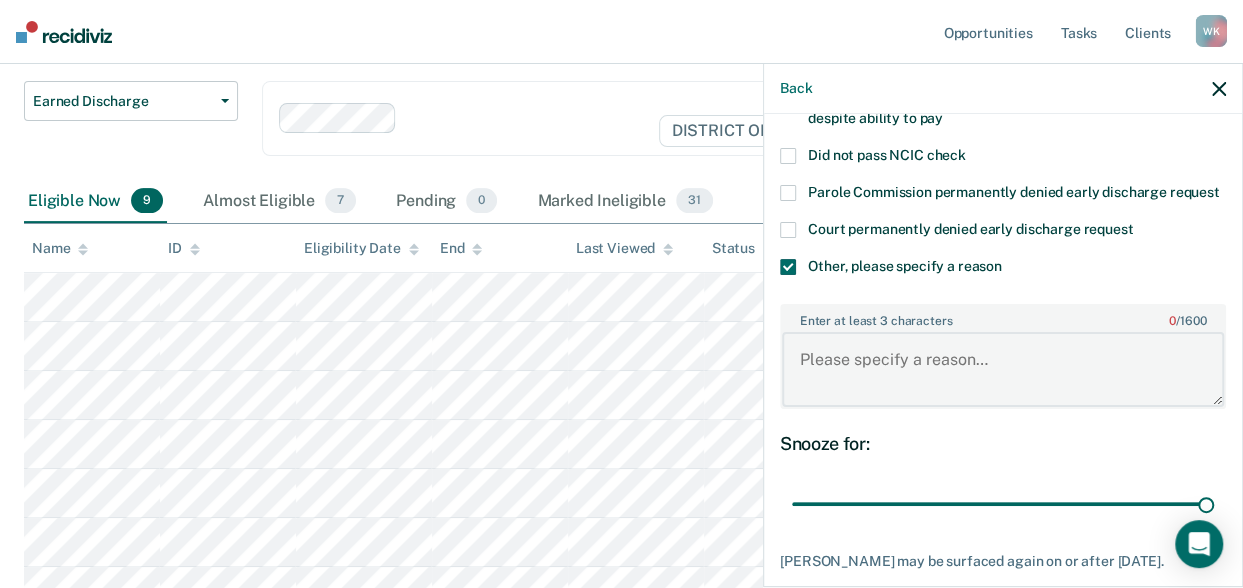 click on "Enter at least 3 characters 0  /  1600" at bounding box center (1003, 369) 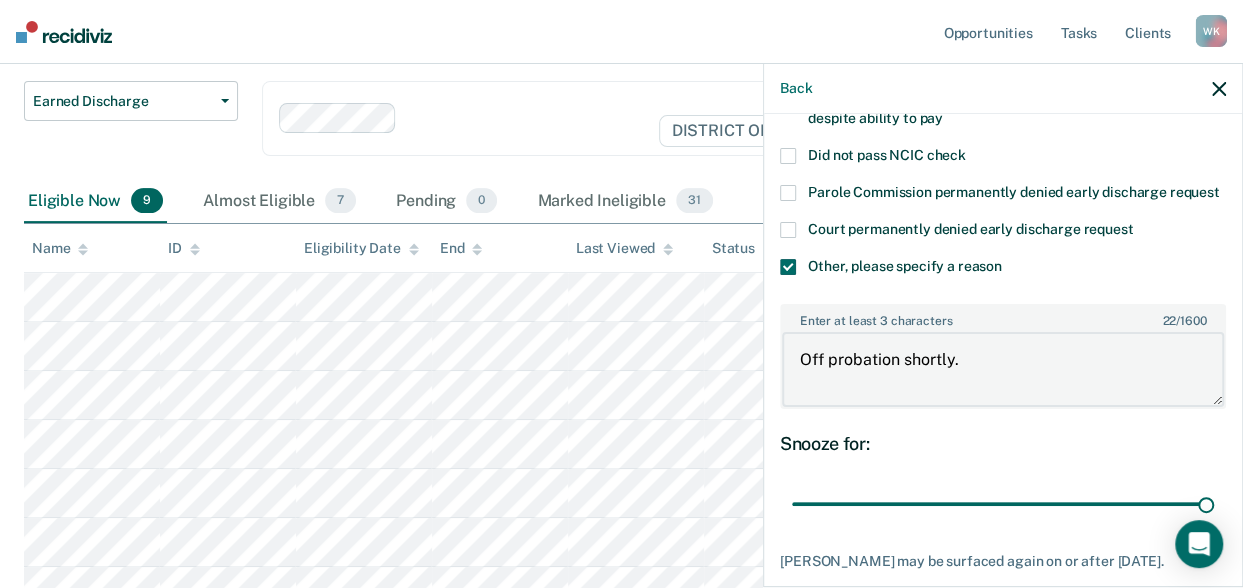 scroll, scrollTop: 362, scrollLeft: 0, axis: vertical 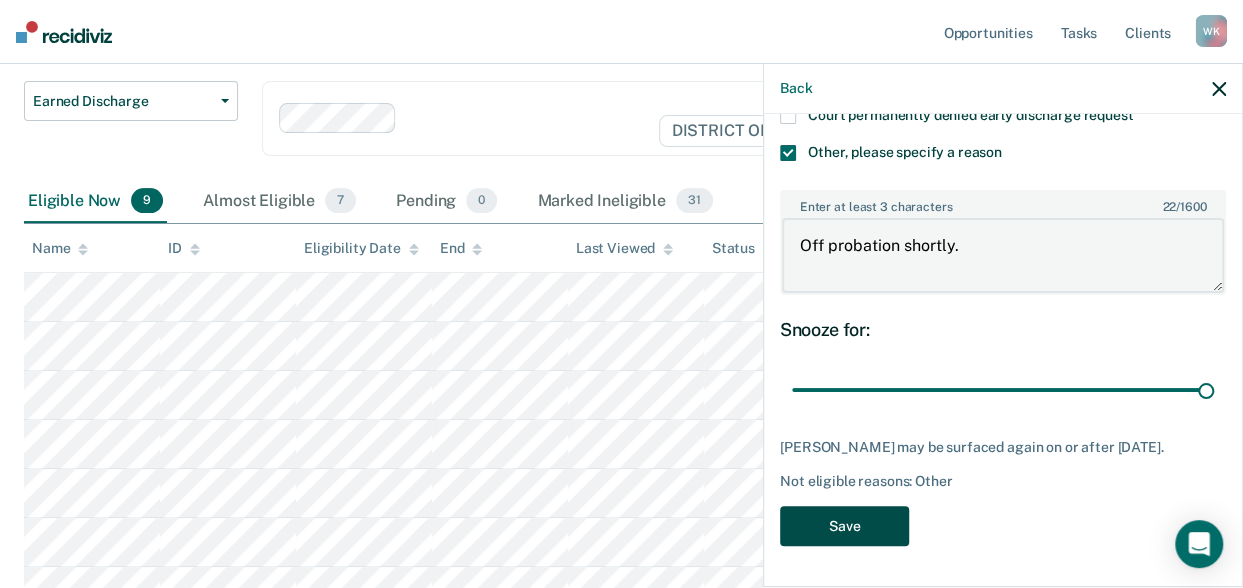 type on "Off probation shortly." 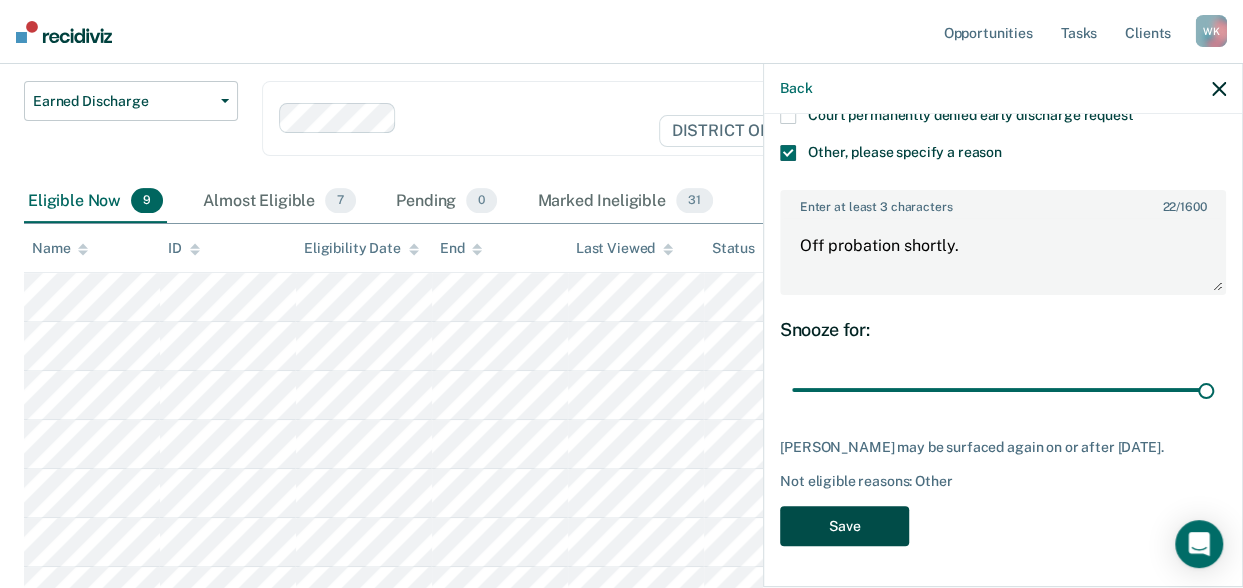 click on "Save" at bounding box center [844, 526] 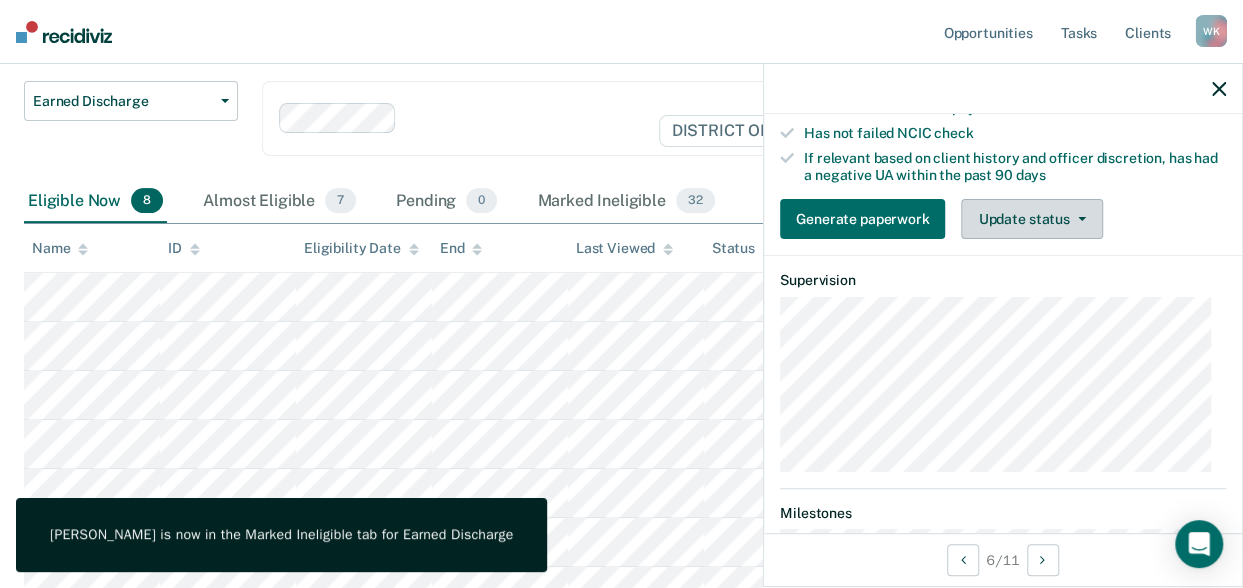 click on "Update status" at bounding box center (1031, 219) 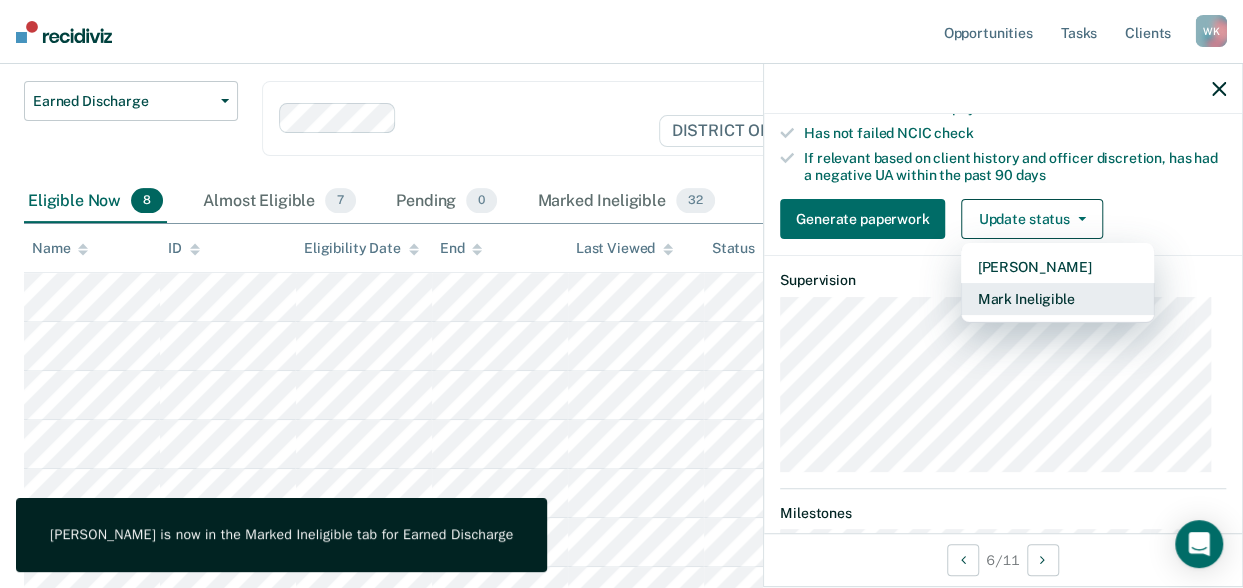 click on "Mark Ineligible" at bounding box center [1057, 299] 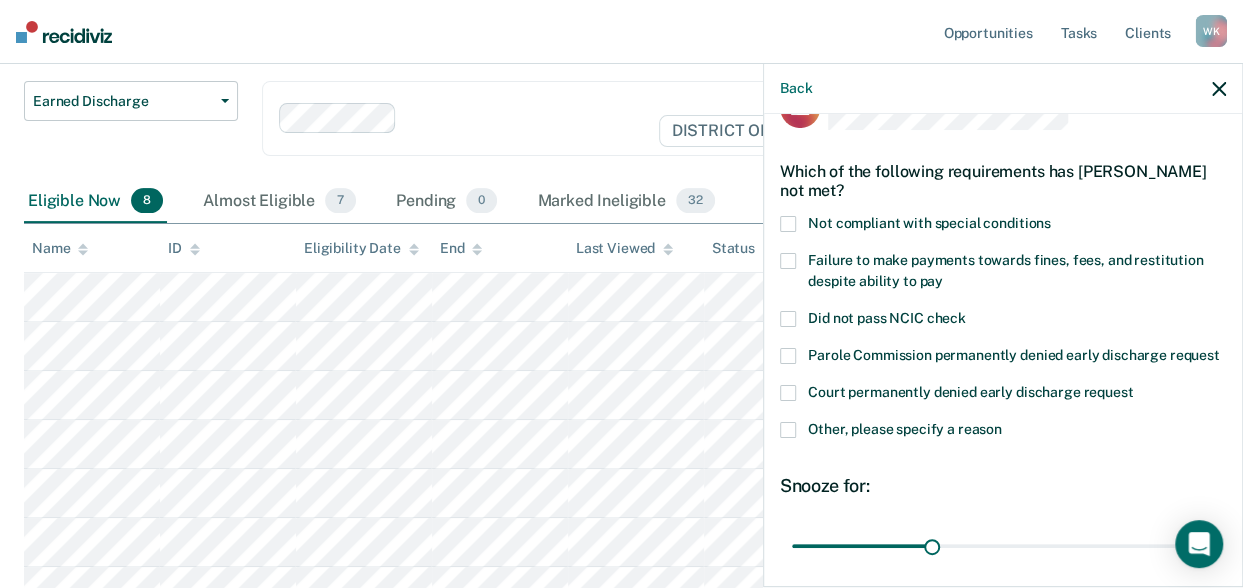 scroll, scrollTop: 50, scrollLeft: 0, axis: vertical 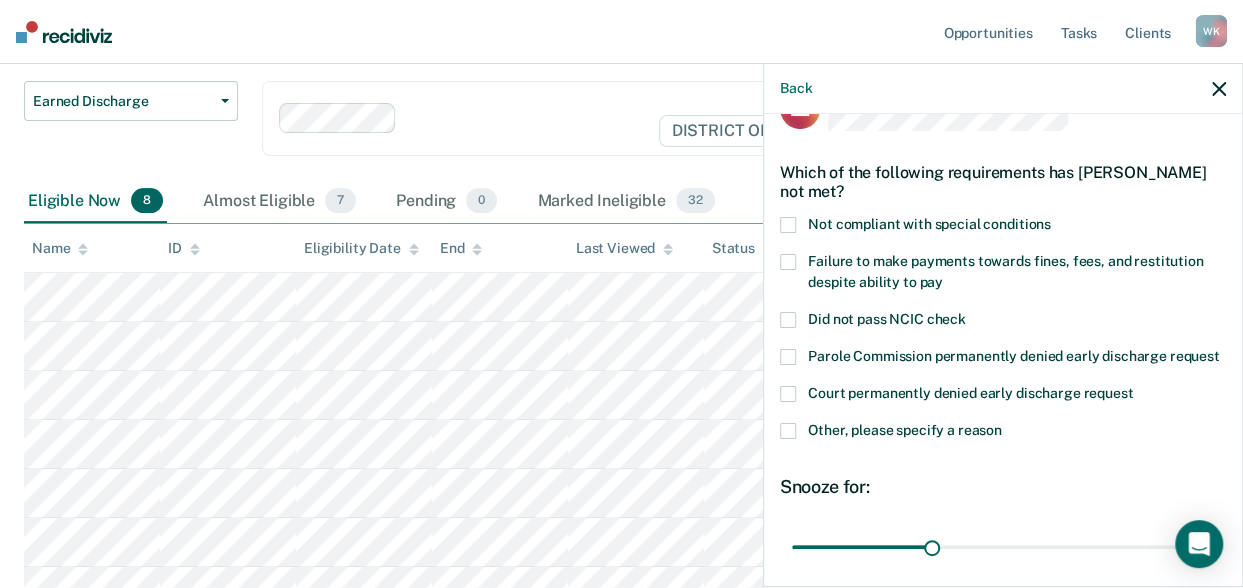 click at bounding box center [788, 262] 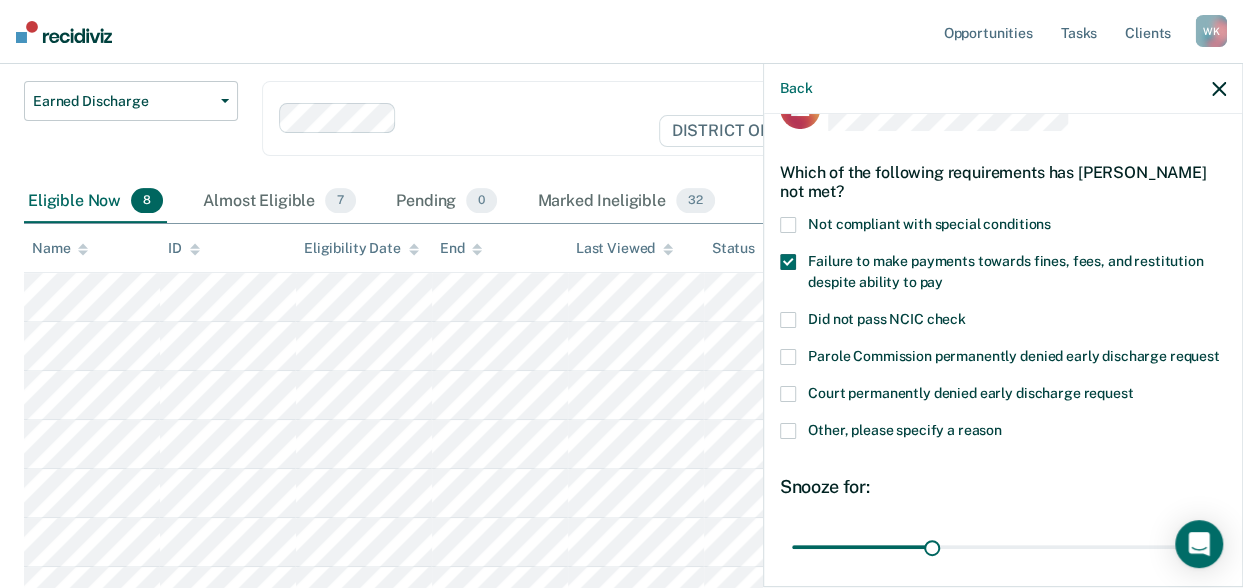 scroll, scrollTop: 224, scrollLeft: 0, axis: vertical 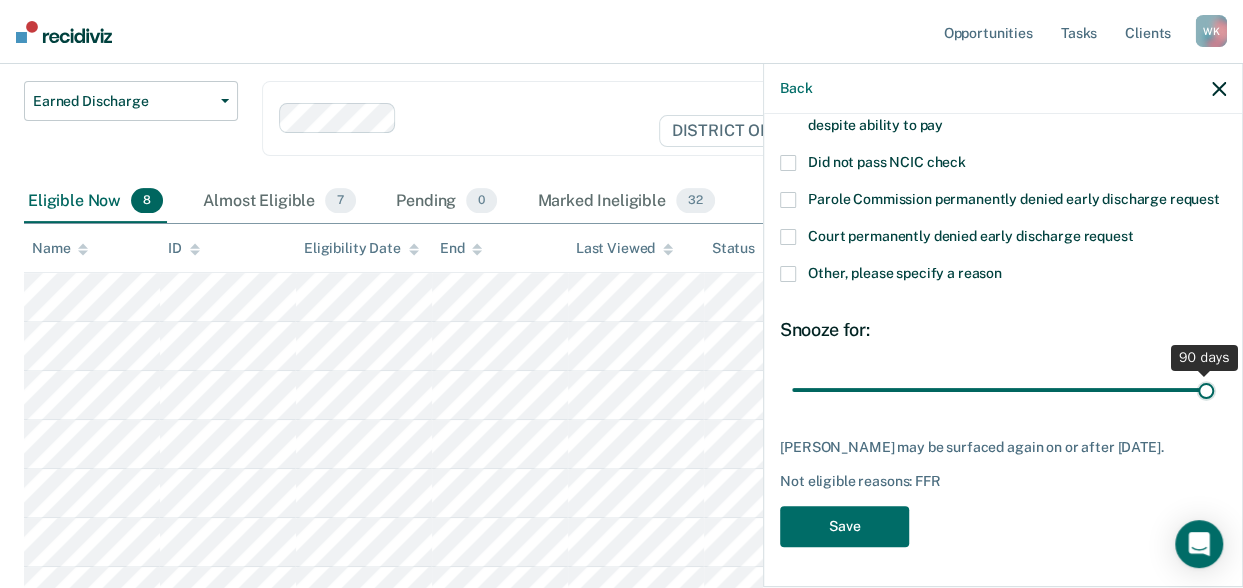 drag, startPoint x: 930, startPoint y: 390, endPoint x: 1268, endPoint y: 389, distance: 338.00146 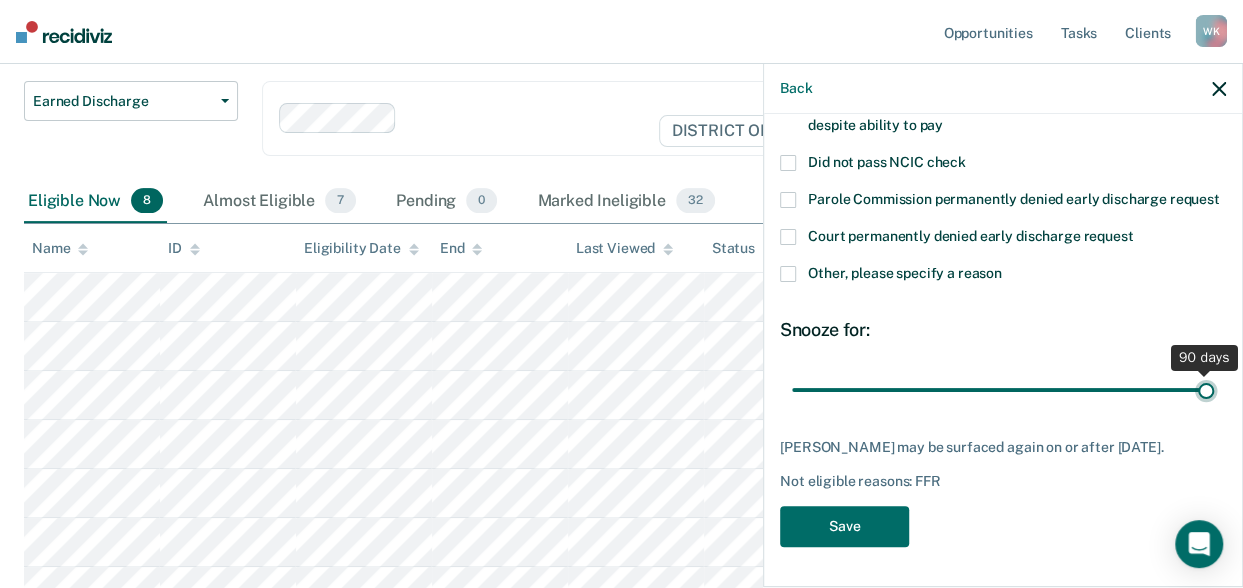 type on "90" 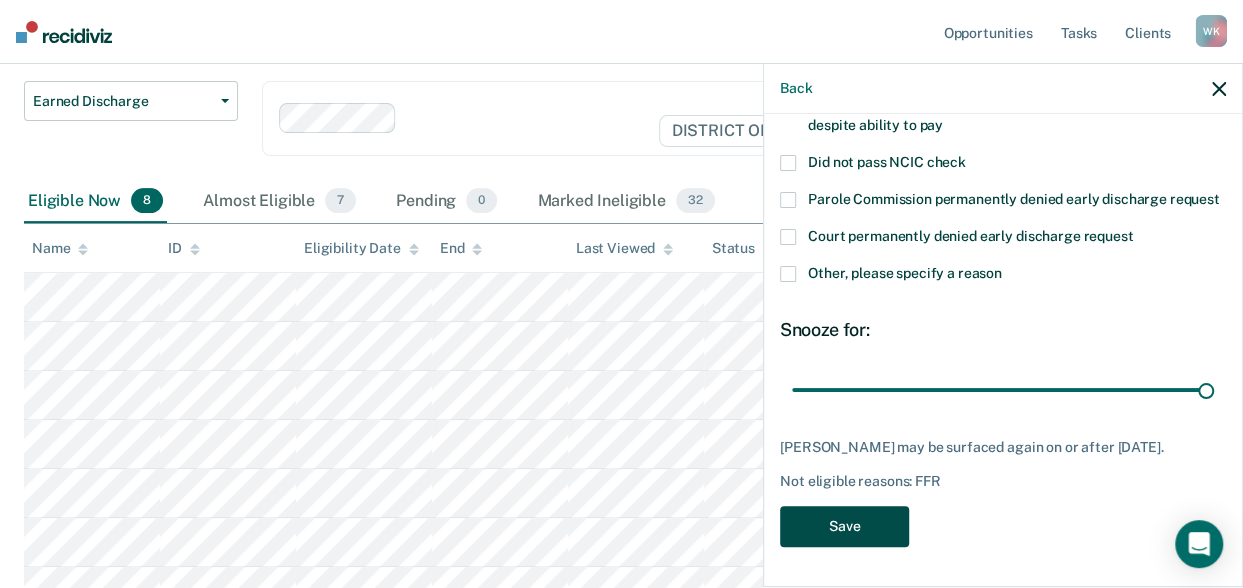 click on "Save" at bounding box center (844, 526) 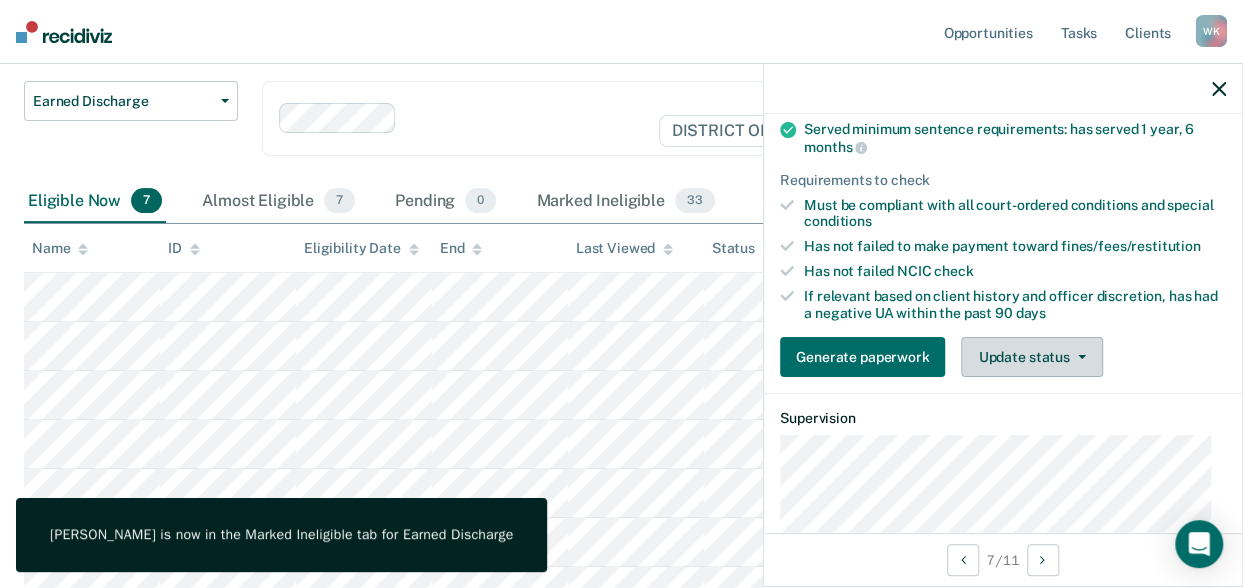 click on "Update status" at bounding box center (1031, 357) 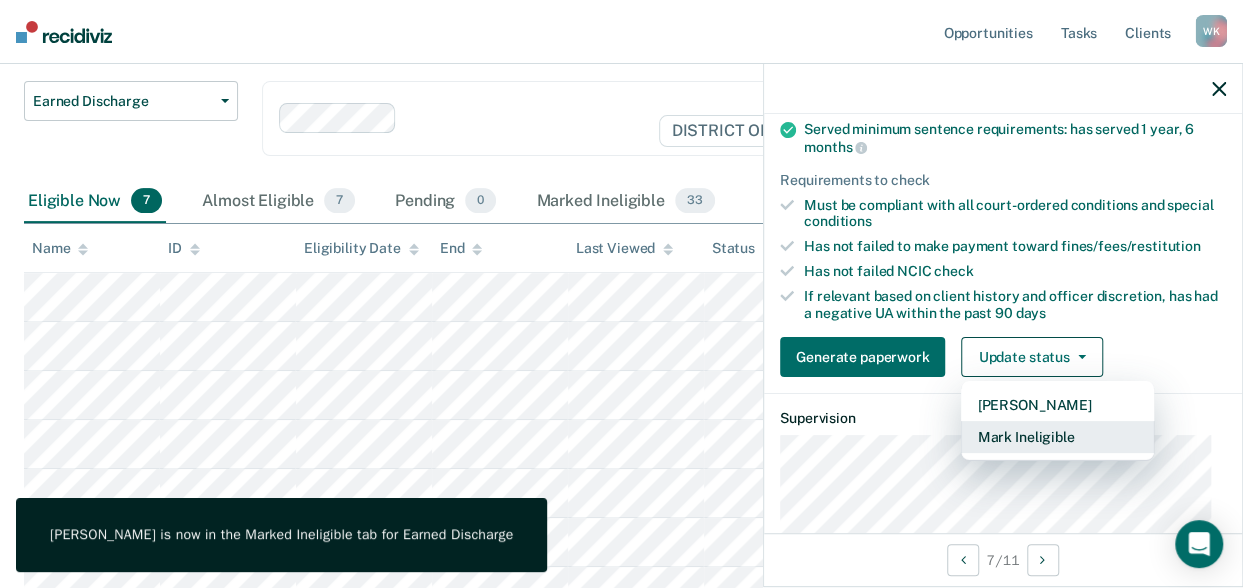 click on "Mark Ineligible" at bounding box center [1057, 437] 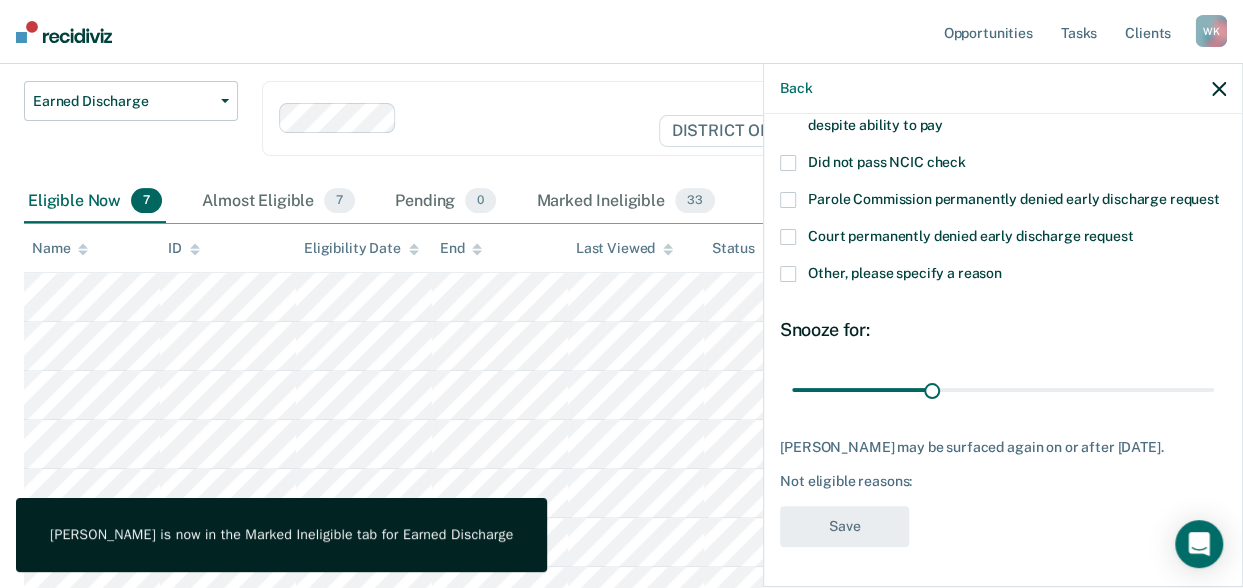 scroll, scrollTop: 54, scrollLeft: 0, axis: vertical 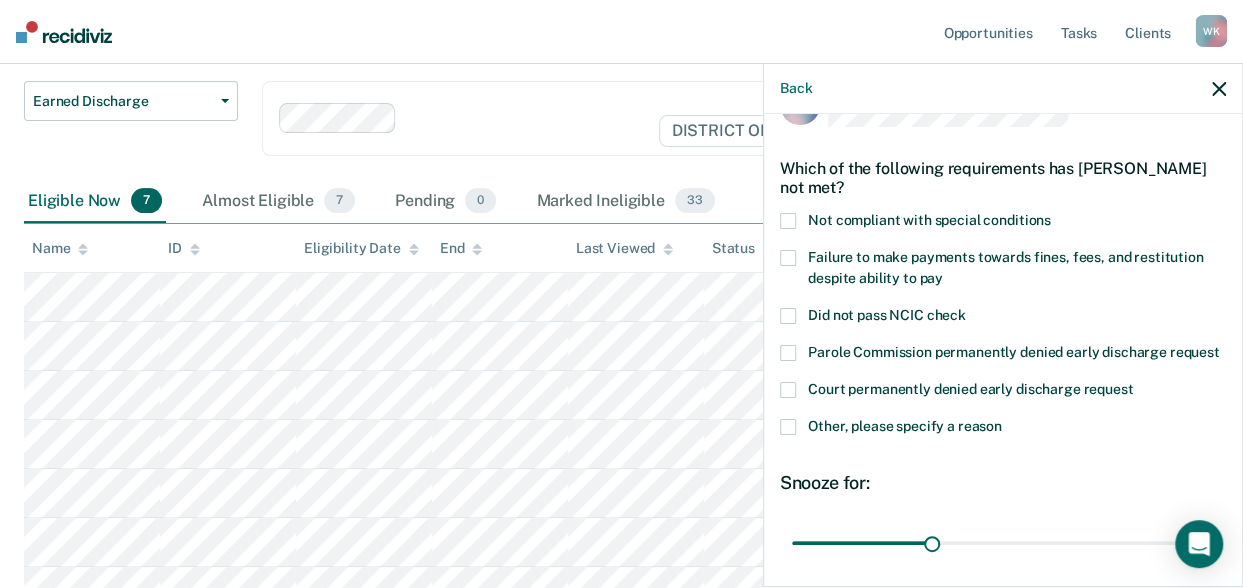 click on "Not compliant with special conditions" at bounding box center [1003, 231] 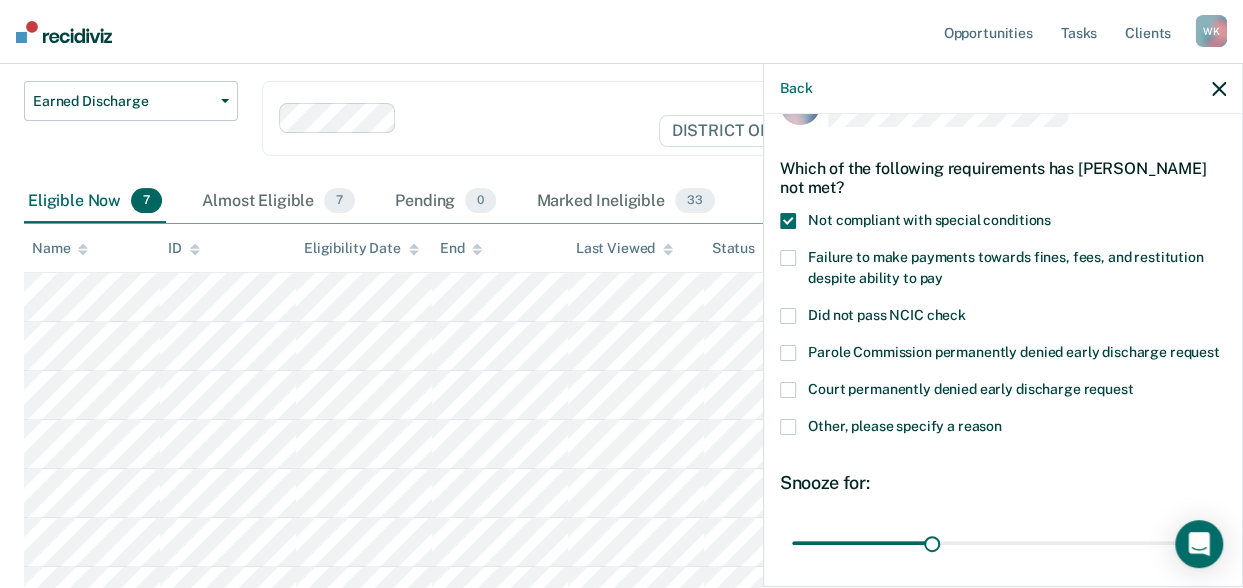 click at bounding box center [788, 258] 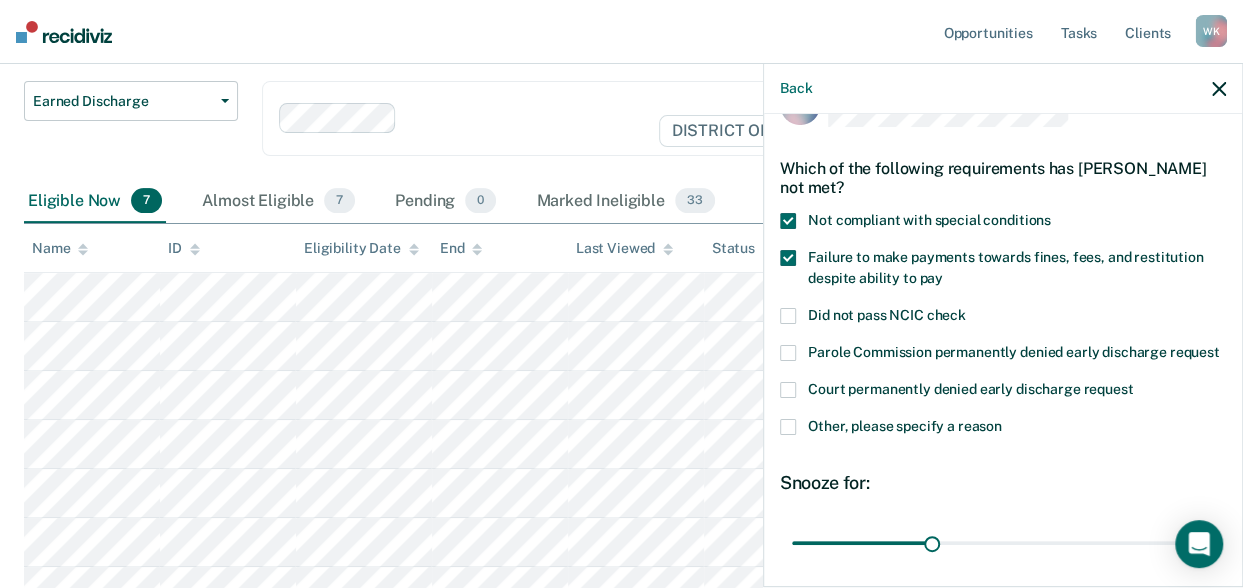 click at bounding box center (788, 221) 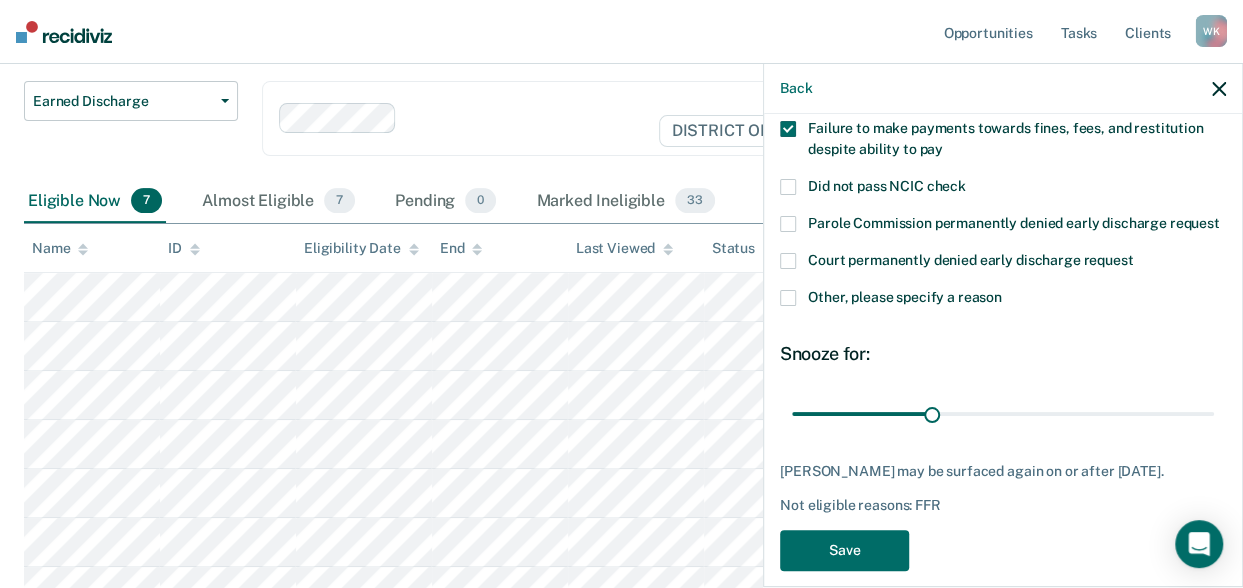 scroll, scrollTop: 185, scrollLeft: 0, axis: vertical 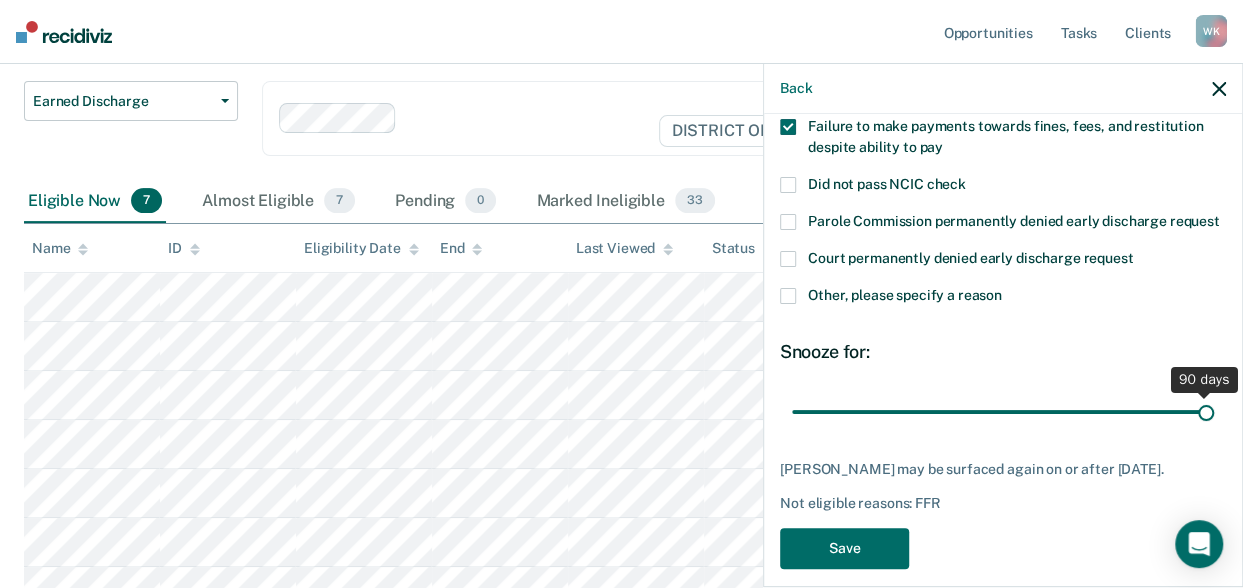 drag, startPoint x: 932, startPoint y: 436, endPoint x: 1268, endPoint y: 461, distance: 336.92877 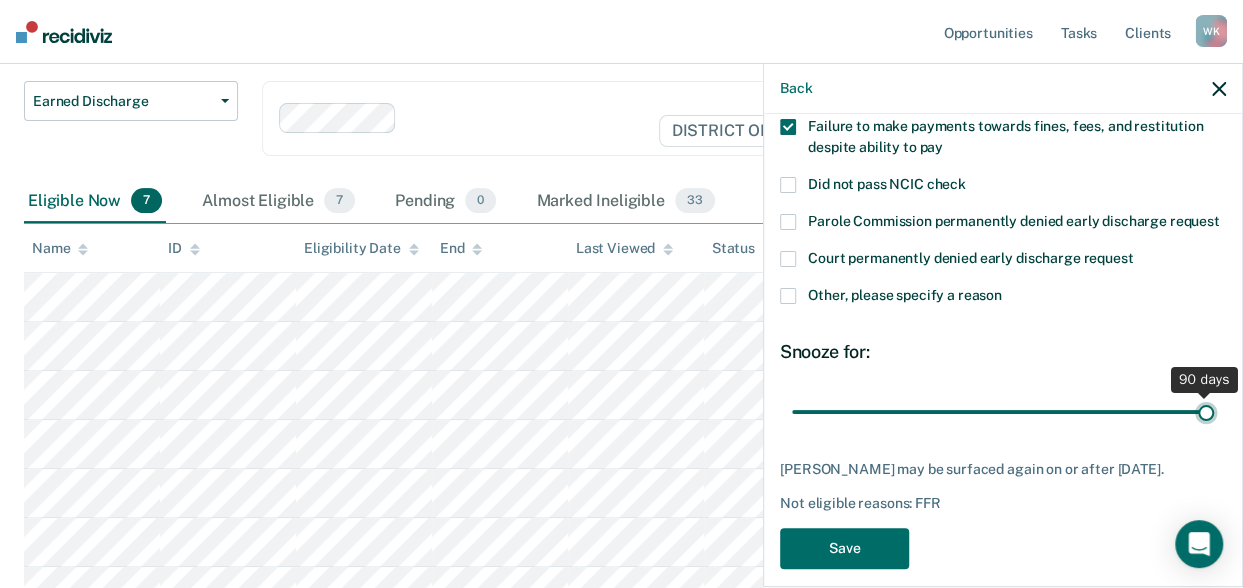 type on "90" 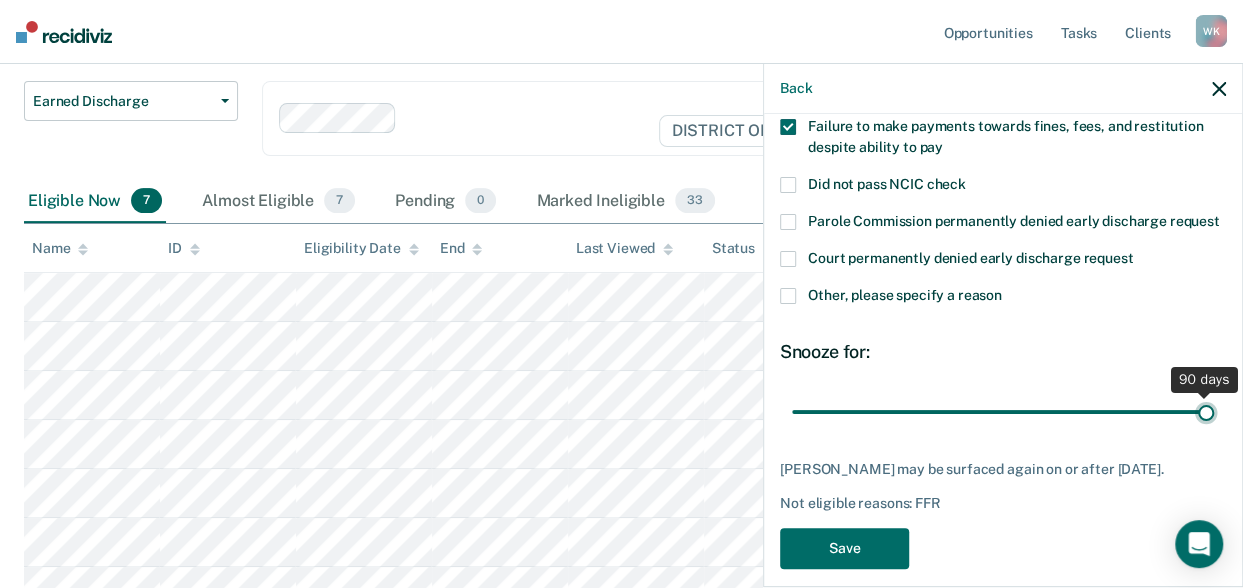 click at bounding box center (1003, 411) 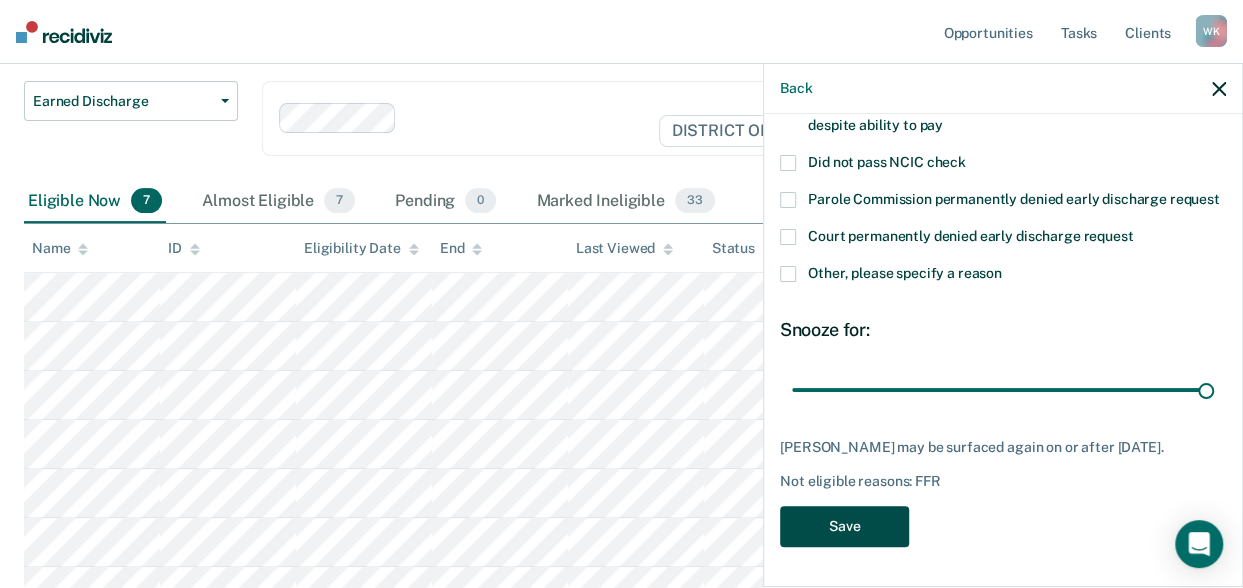click on "Save" at bounding box center (844, 526) 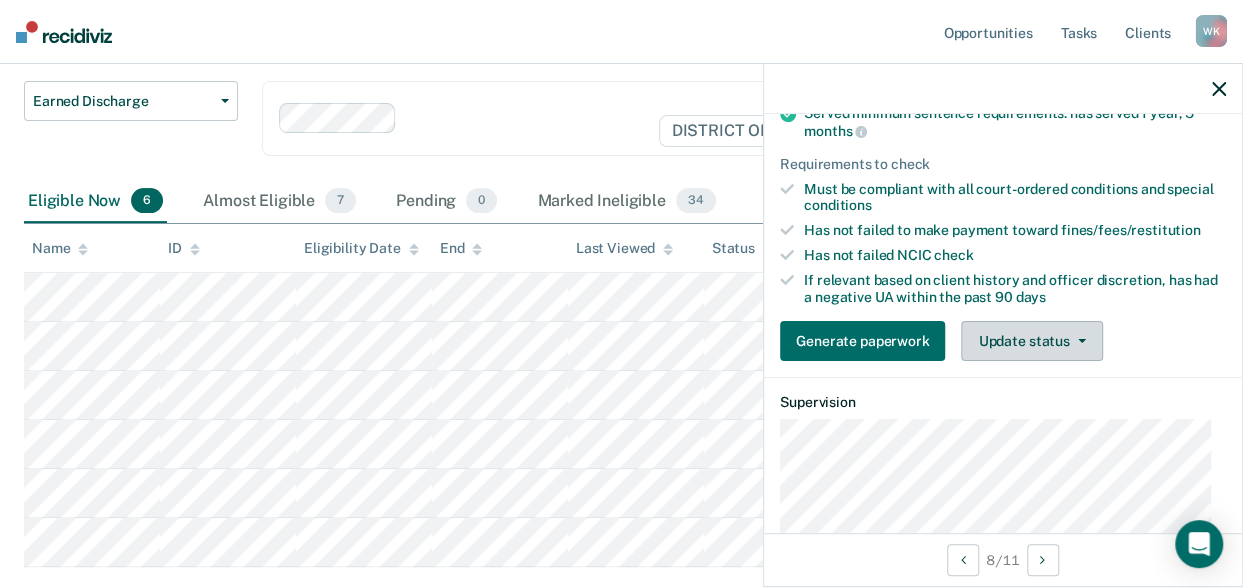 click on "Update status" at bounding box center (1031, 341) 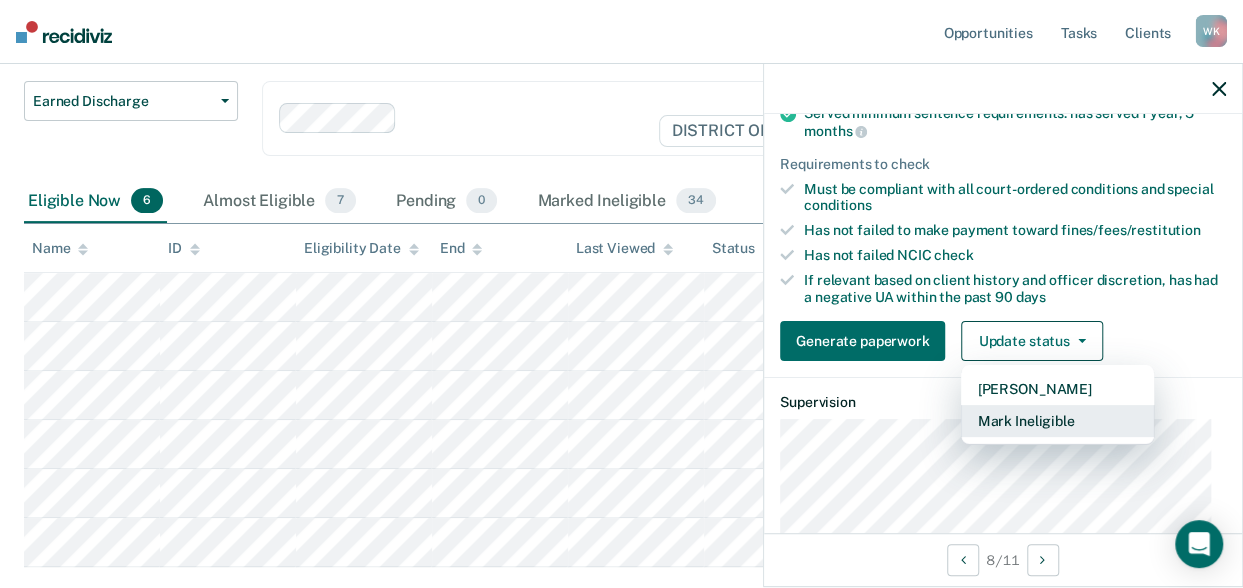 click on "Mark Ineligible" at bounding box center [1057, 421] 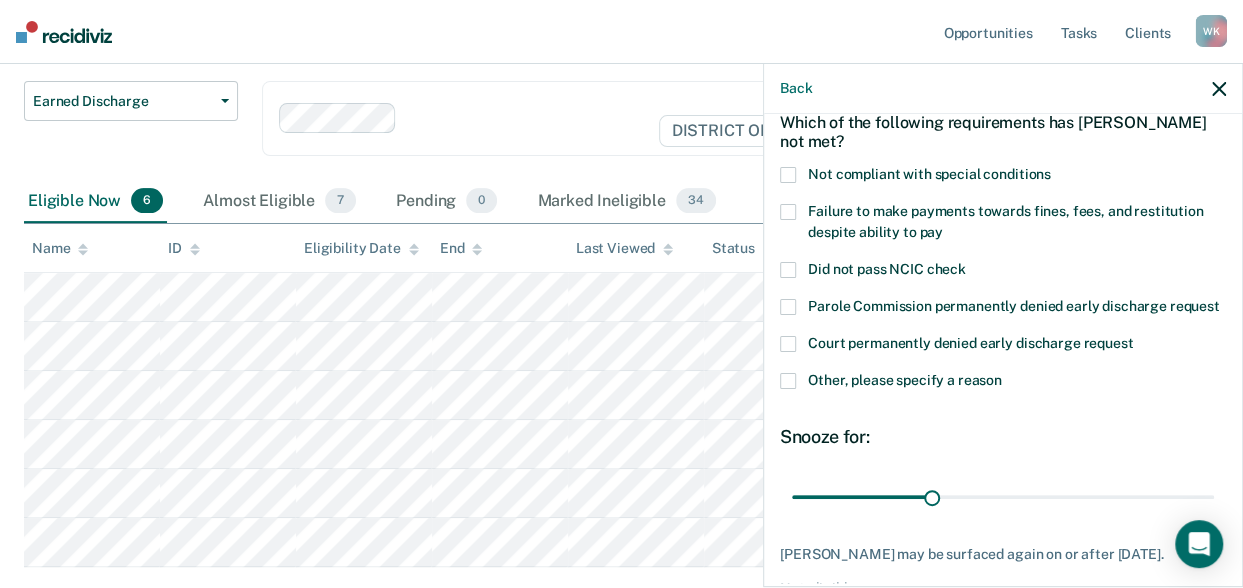 scroll, scrollTop: 94, scrollLeft: 0, axis: vertical 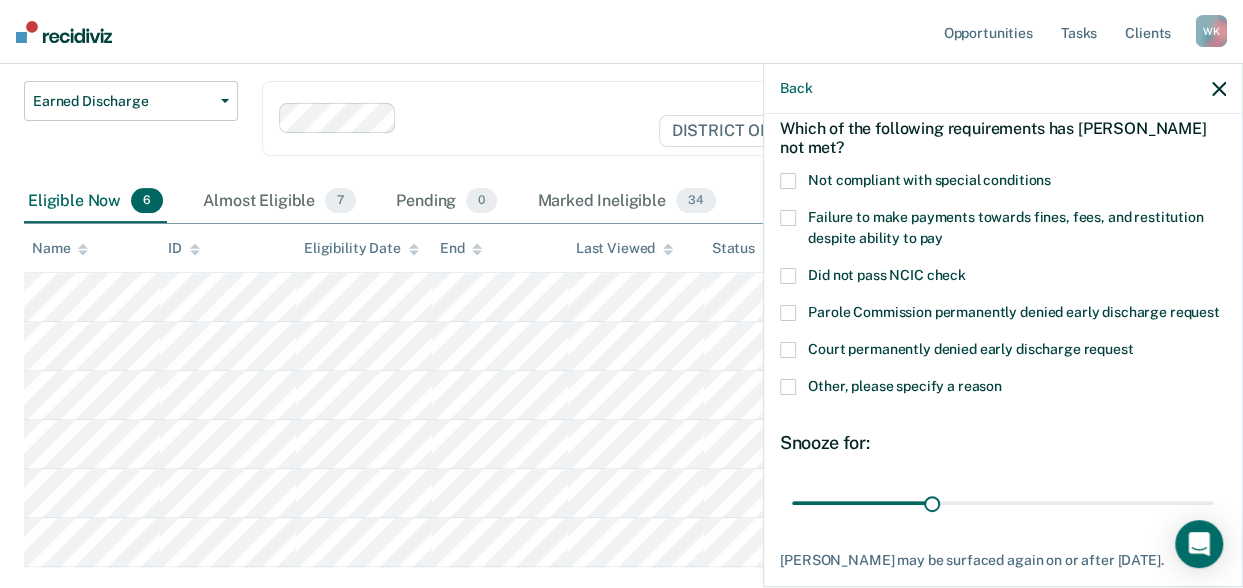 click at bounding box center (788, 387) 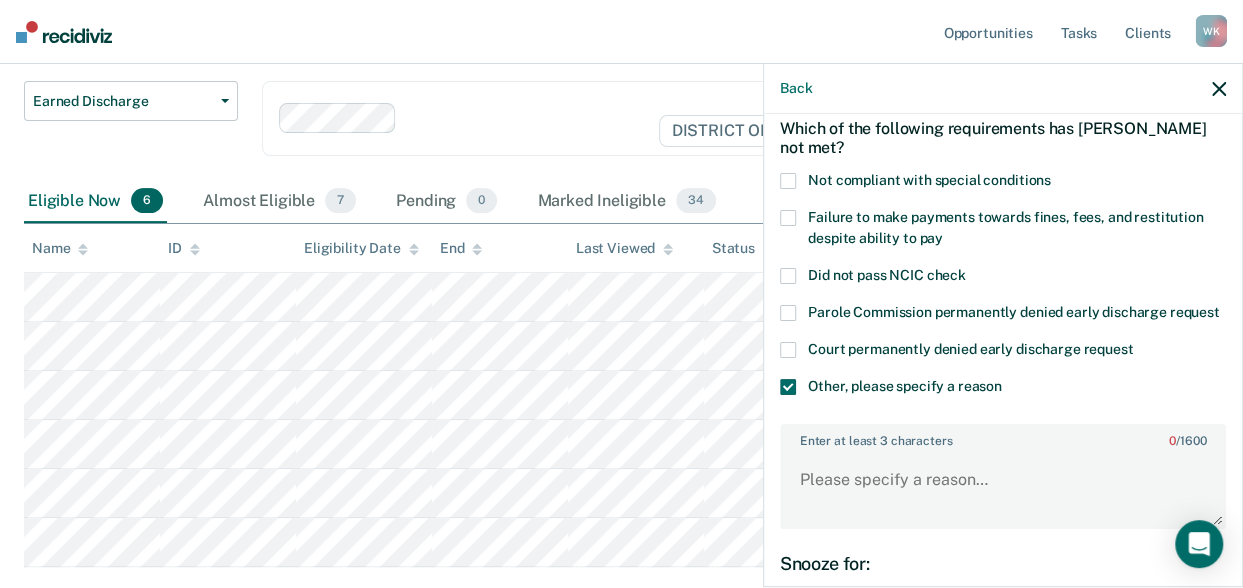 drag, startPoint x: 790, startPoint y: 403, endPoint x: 970, endPoint y: 394, distance: 180.22485 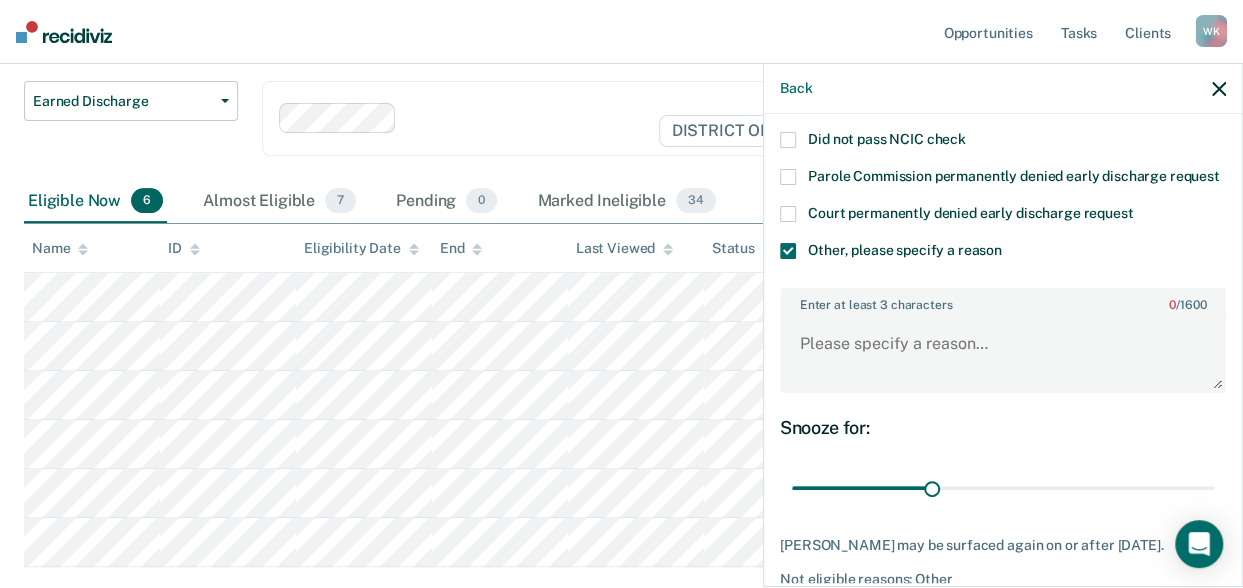 scroll, scrollTop: 230, scrollLeft: 0, axis: vertical 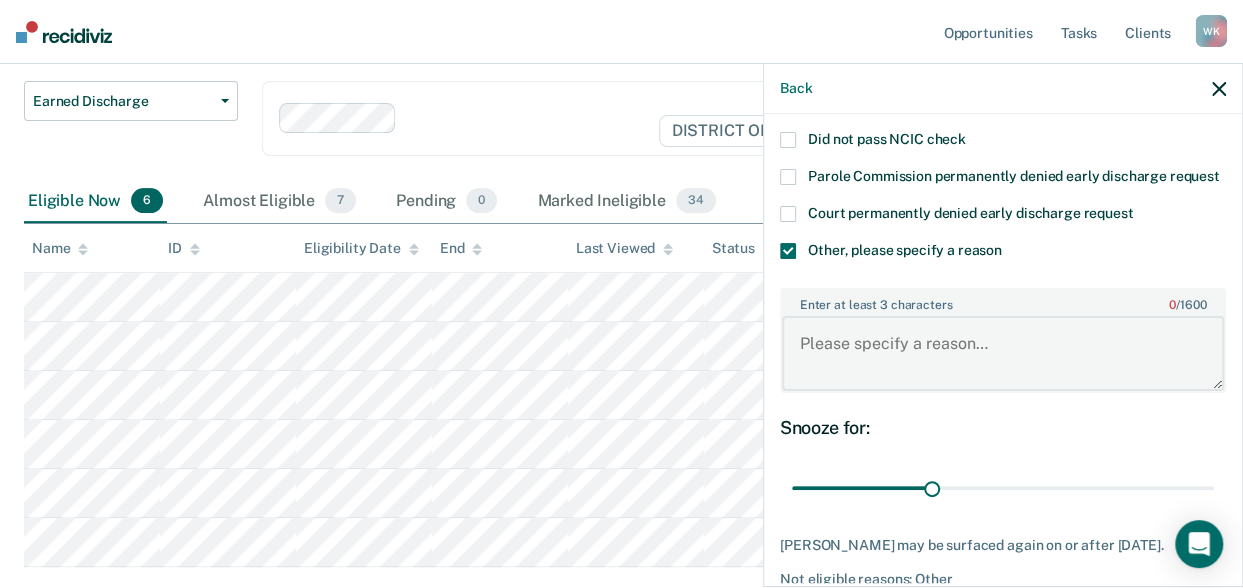 click on "Enter at least 3 characters 0  /  1600" at bounding box center (1003, 353) 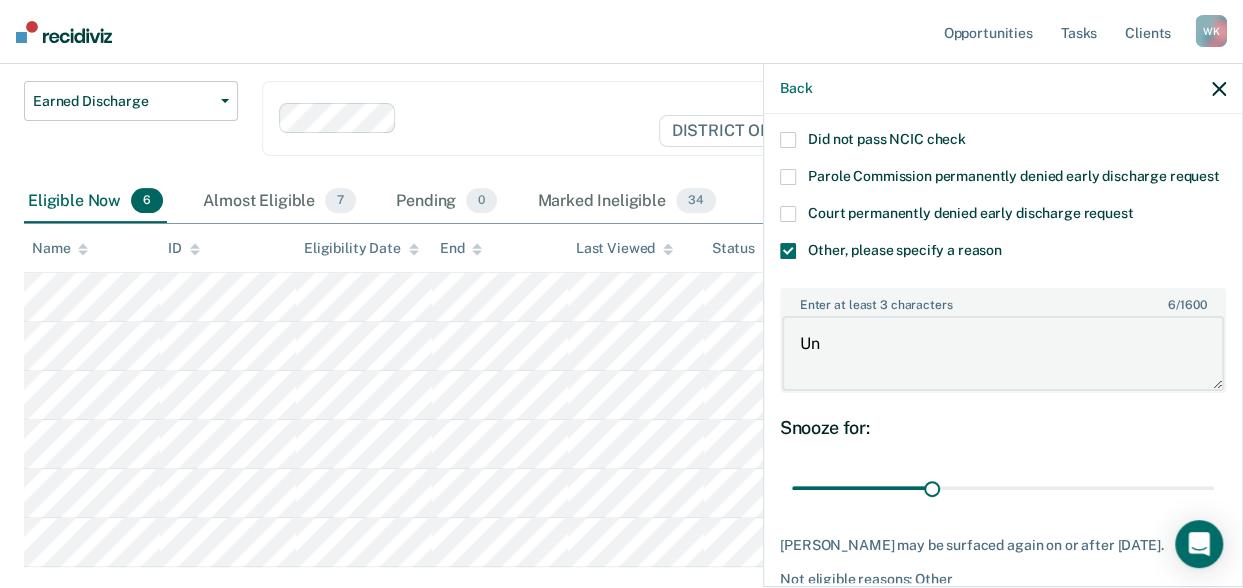 type on "U" 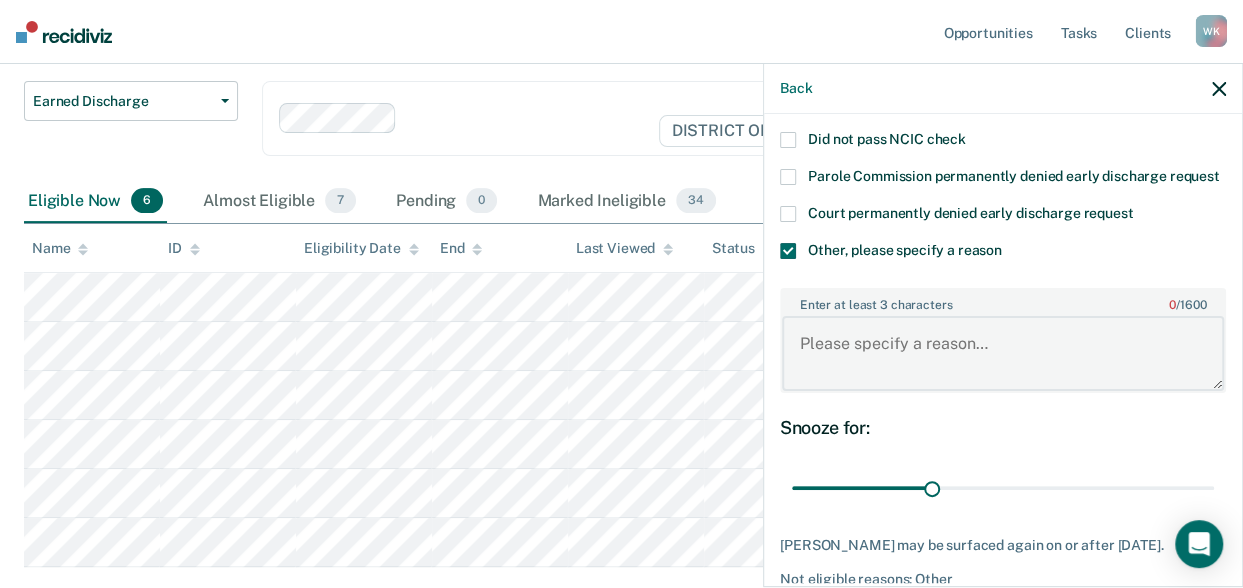 type on "H" 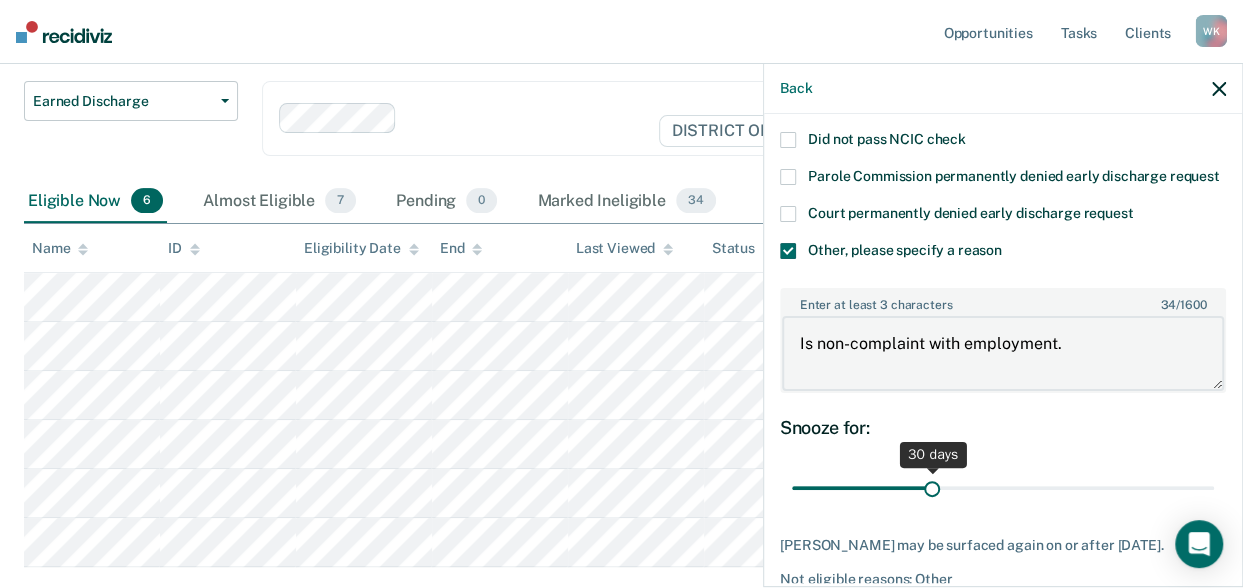 type on "Is non-complaint with employment." 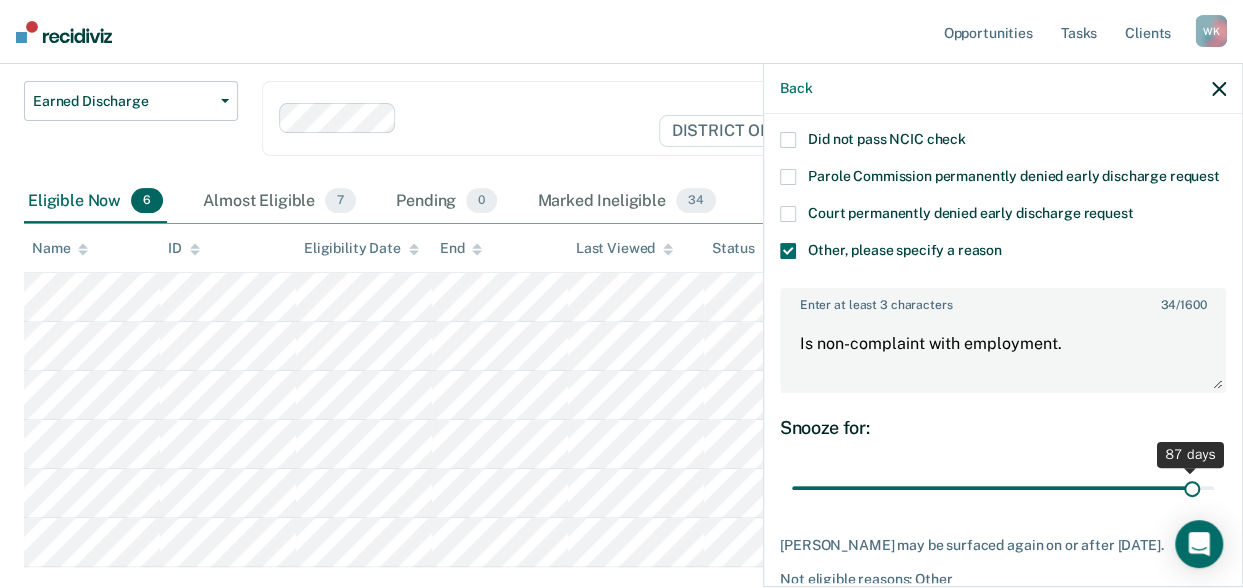 drag, startPoint x: 929, startPoint y: 505, endPoint x: 1179, endPoint y: 532, distance: 251.45377 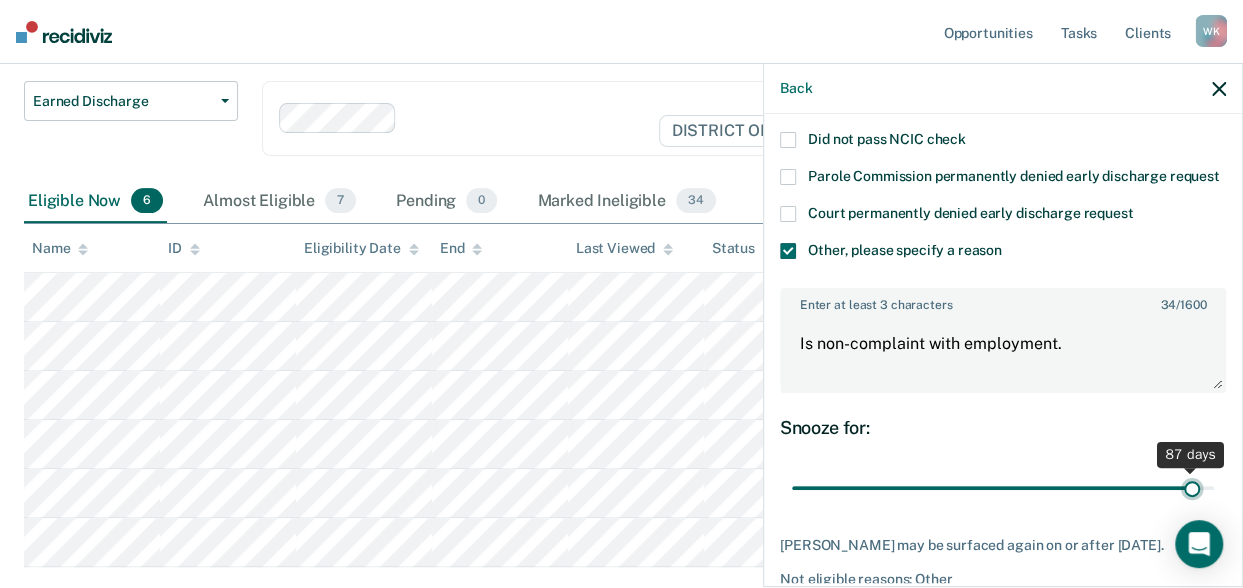 click at bounding box center (1003, 487) 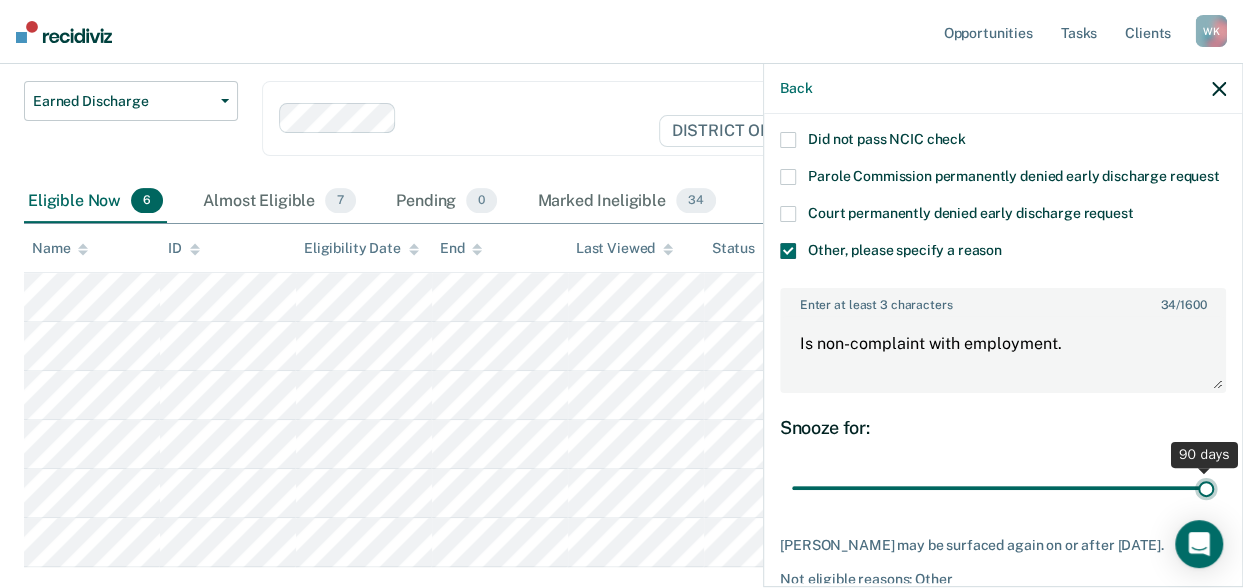 drag, startPoint x: 1206, startPoint y: 503, endPoint x: 1224, endPoint y: 505, distance: 18.110771 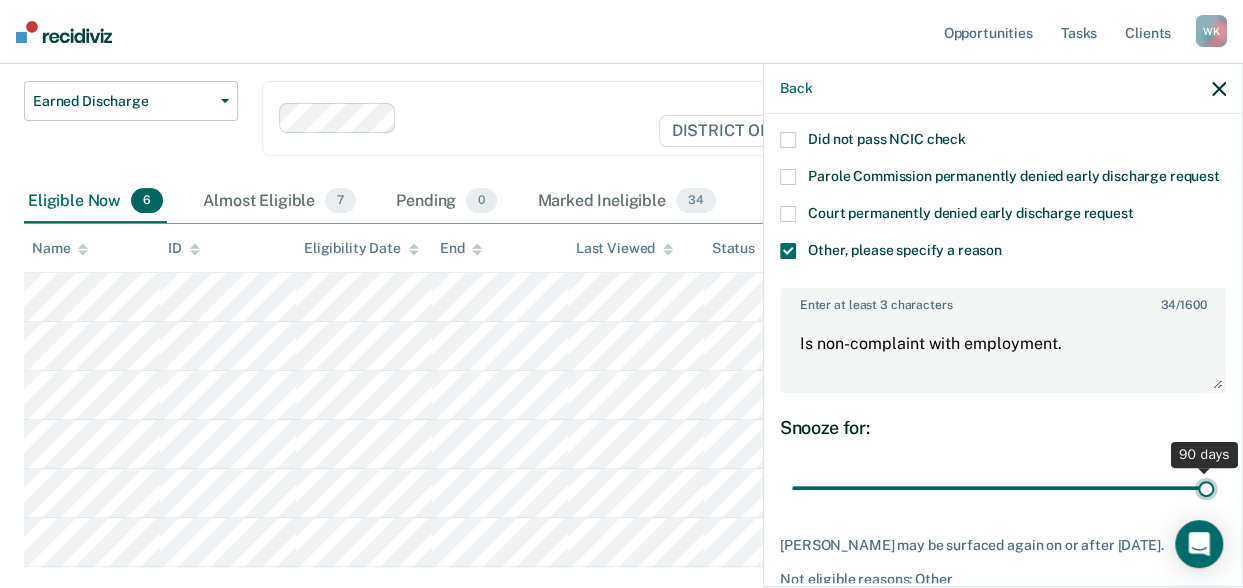 type on "90" 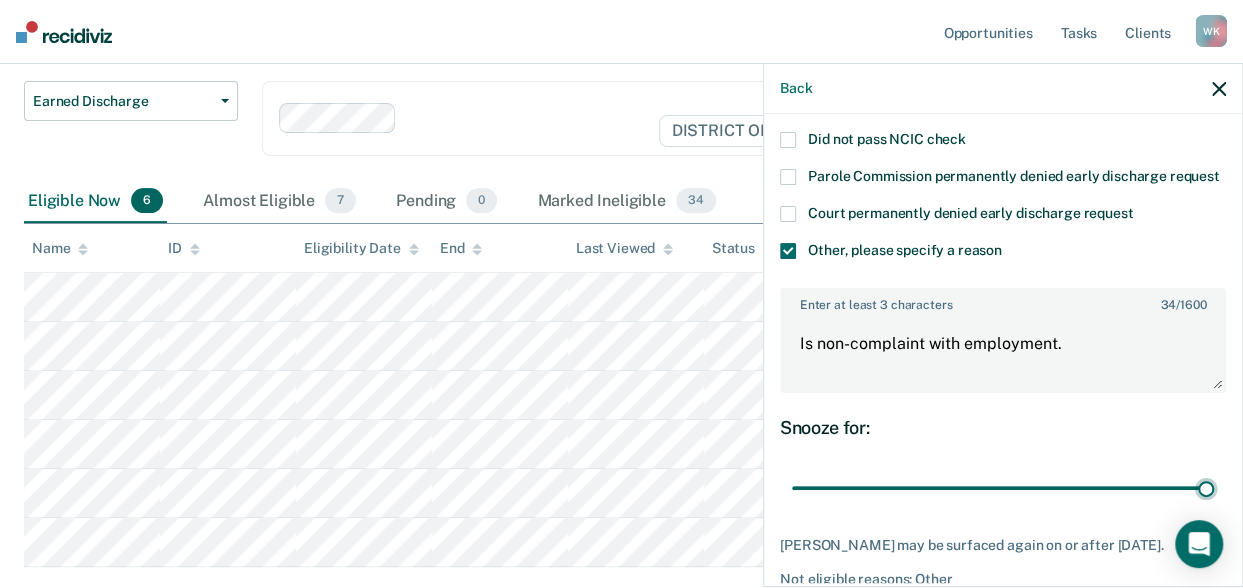 scroll, scrollTop: 362, scrollLeft: 0, axis: vertical 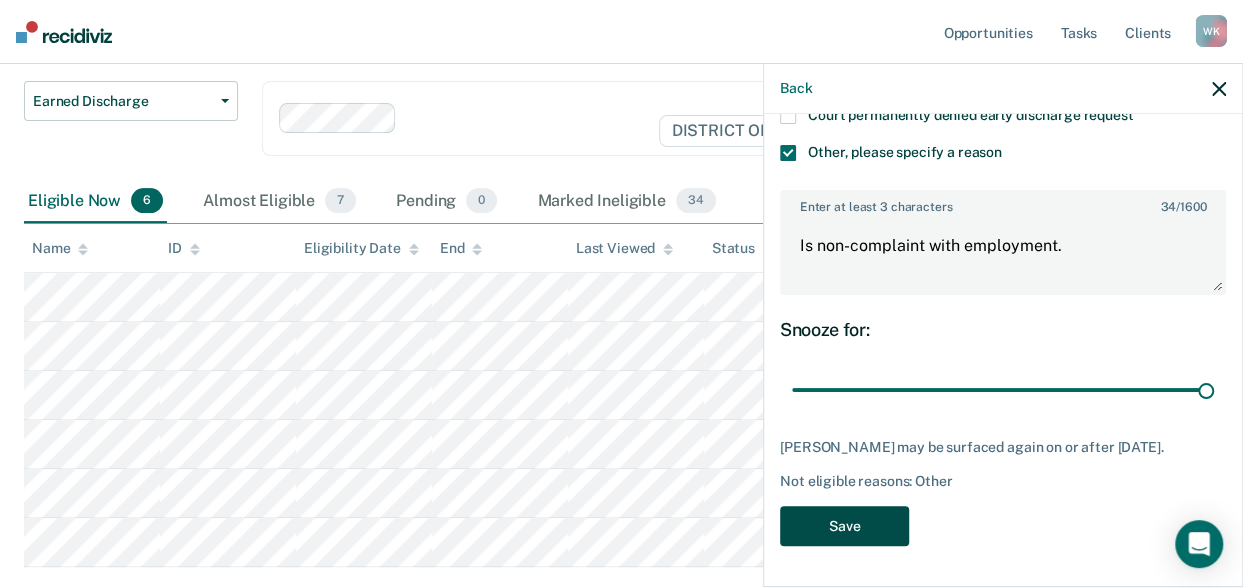 click on "Save" at bounding box center [844, 526] 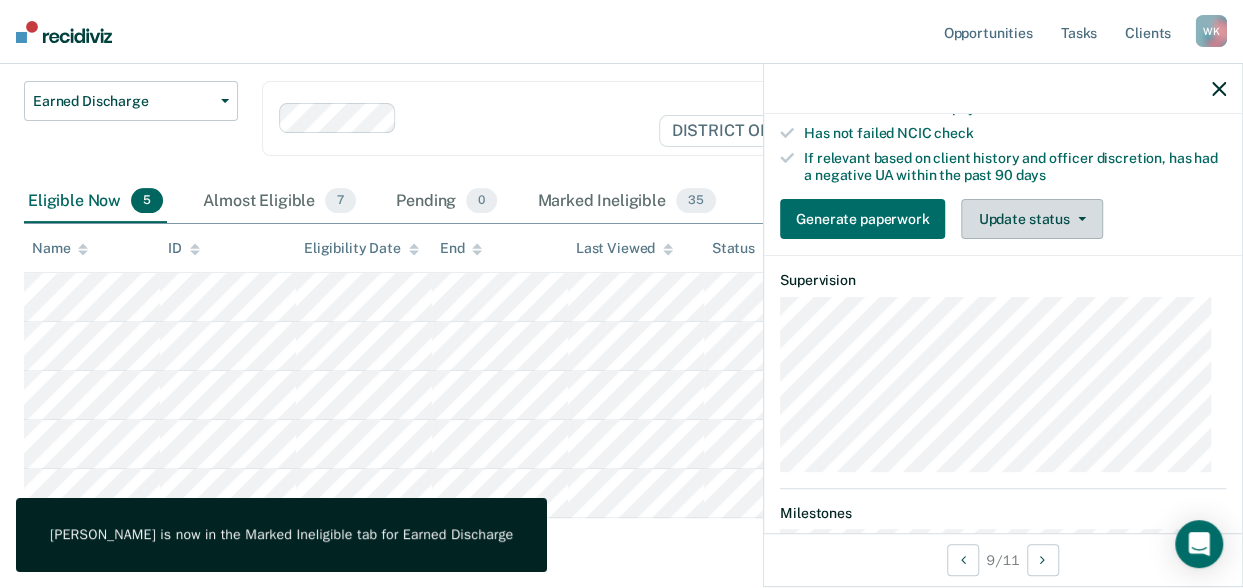 click on "Update status" at bounding box center (1031, 219) 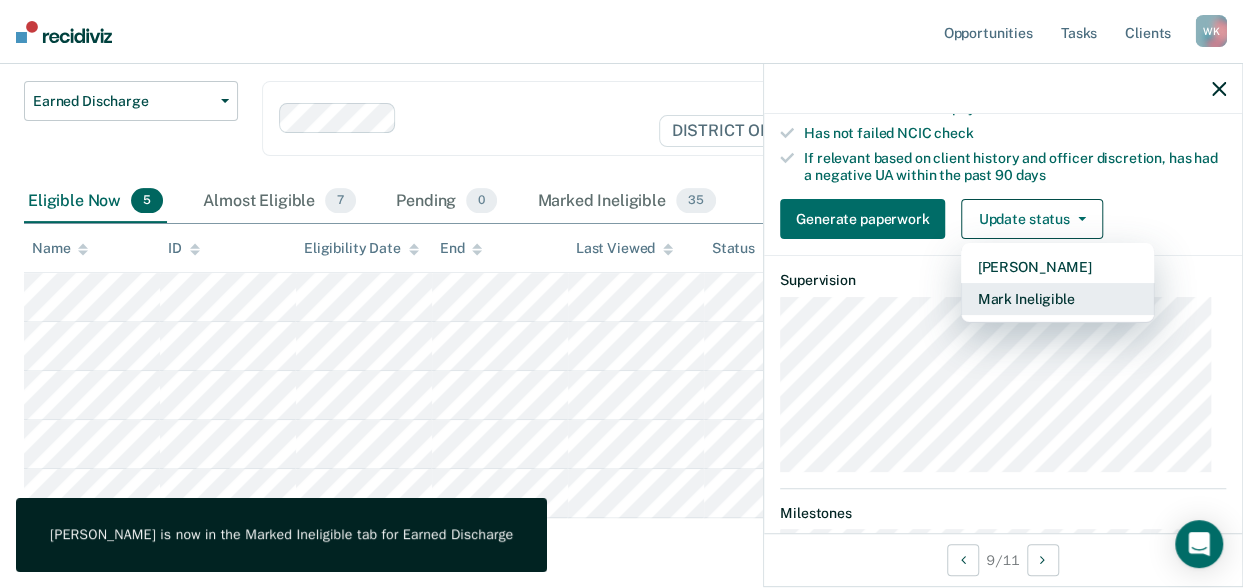 click on "Mark Ineligible" at bounding box center (1057, 299) 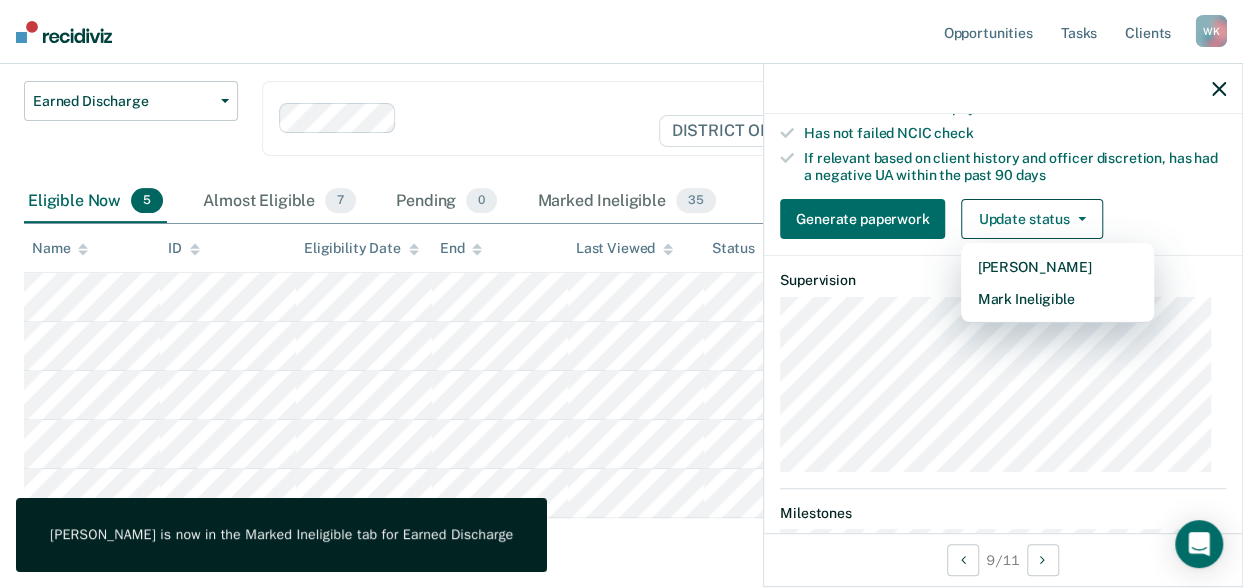 scroll, scrollTop: 224, scrollLeft: 0, axis: vertical 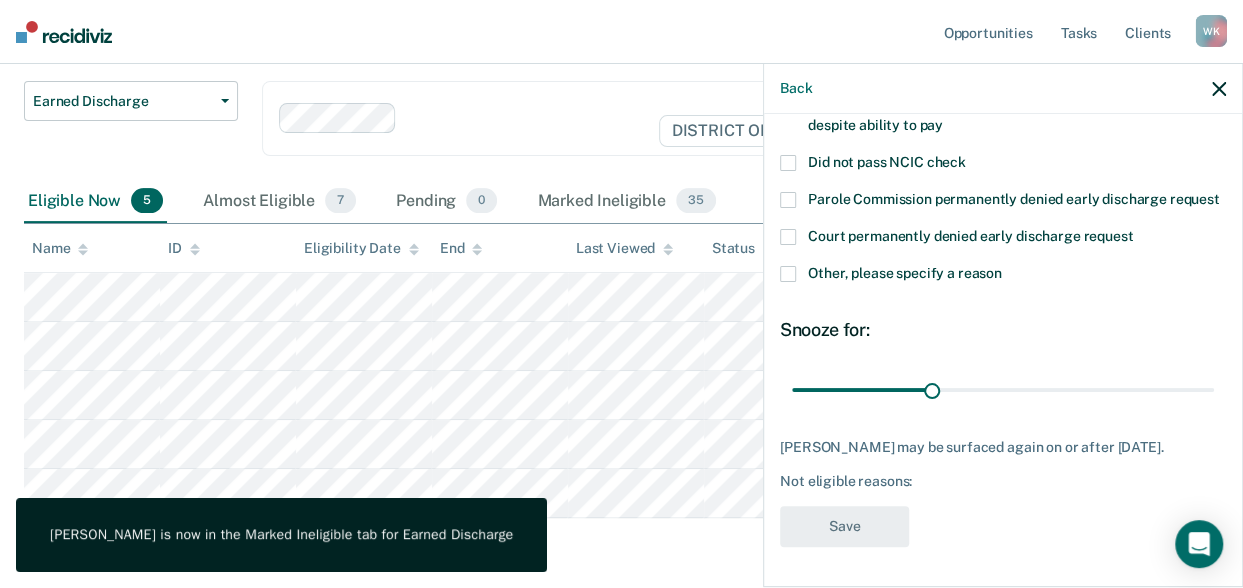 click at bounding box center [788, 274] 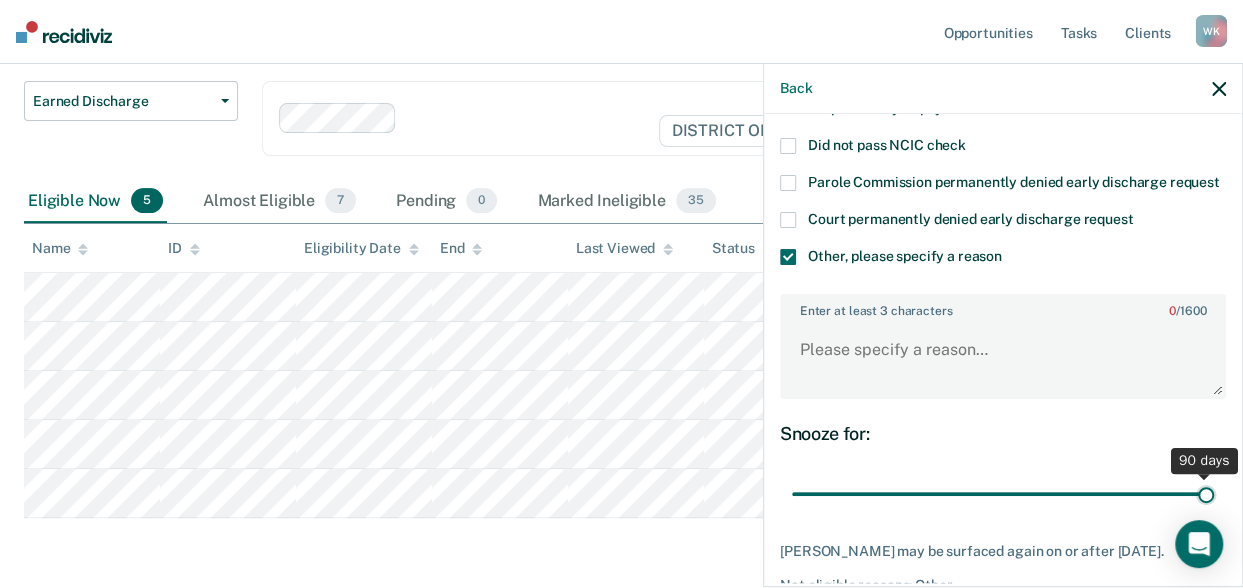 drag, startPoint x: 926, startPoint y: 512, endPoint x: 1268, endPoint y: 487, distance: 342.91254 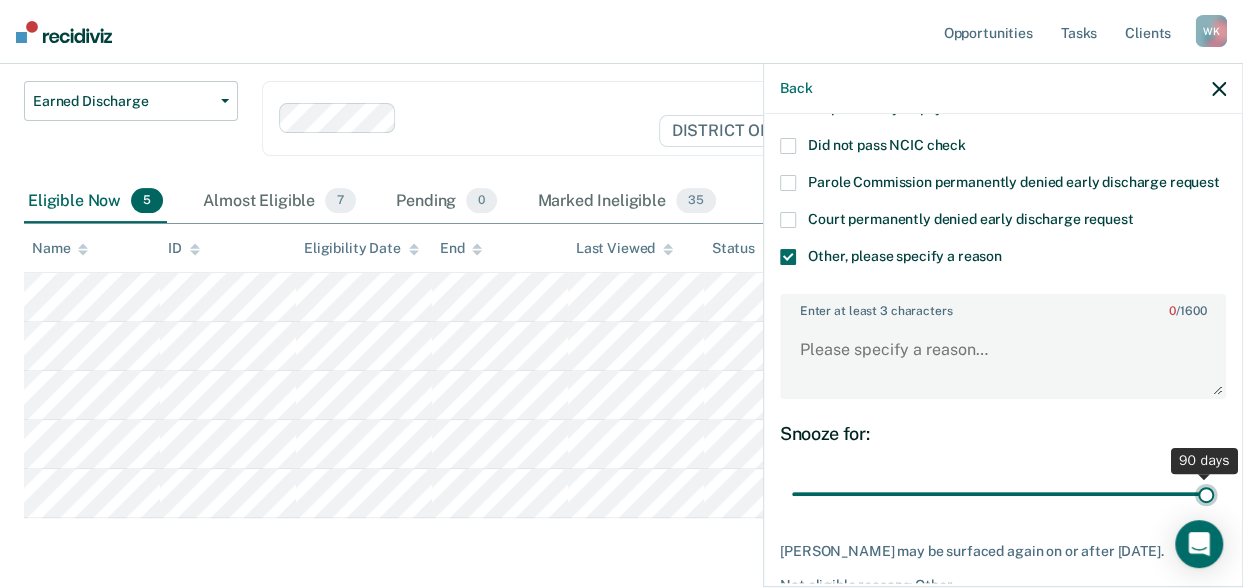type on "90" 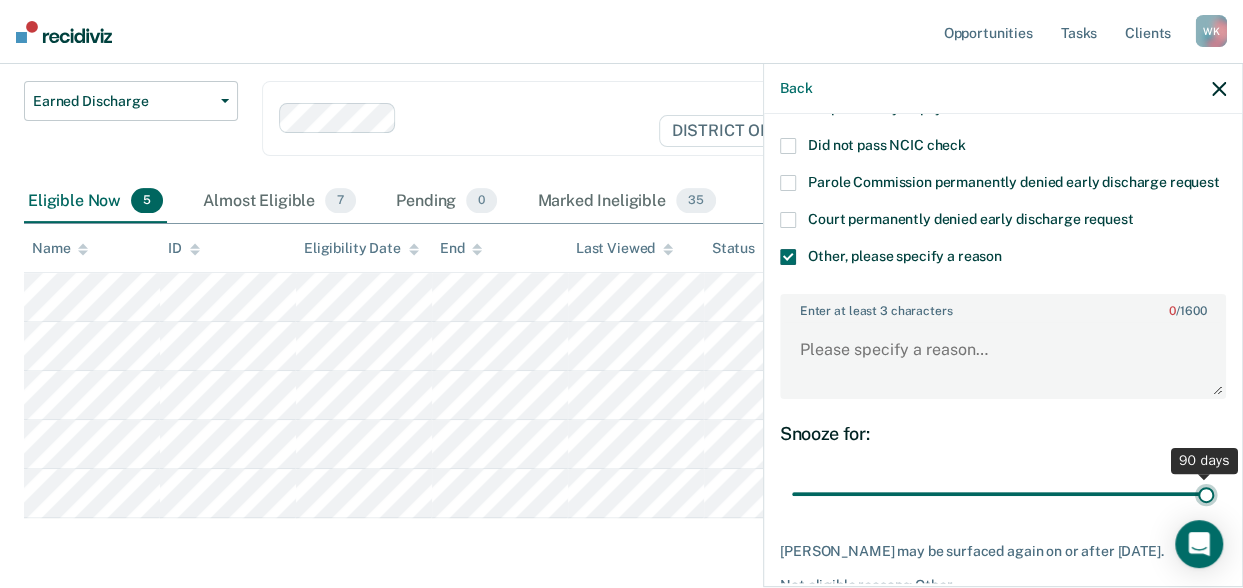 click at bounding box center [1003, 493] 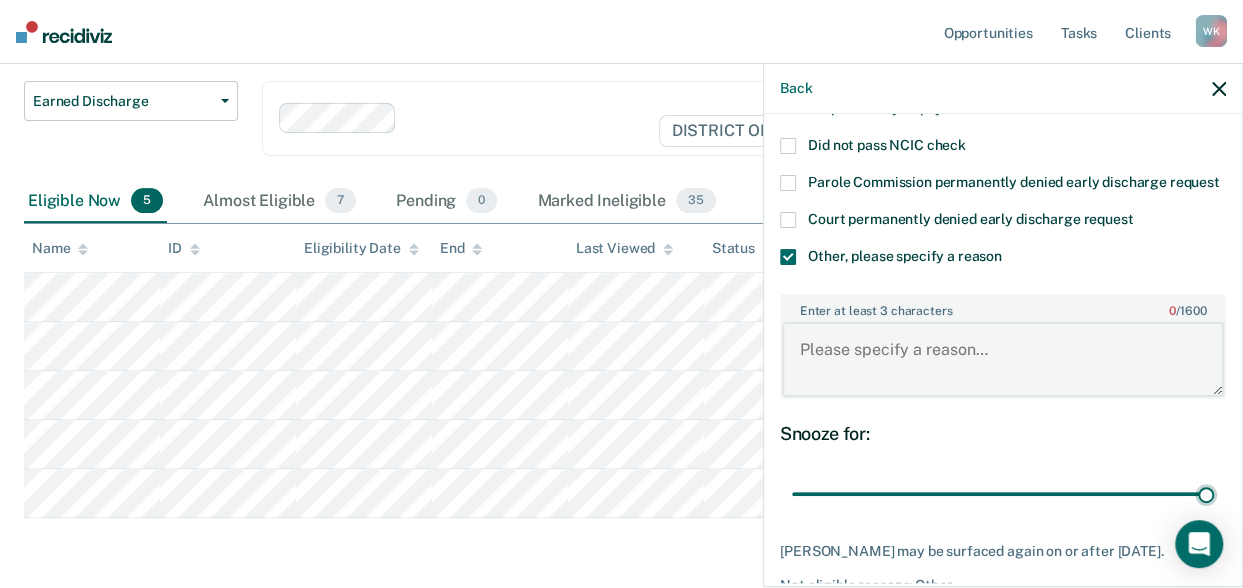 click on "Enter at least 3 characters 0  /  1600" at bounding box center (1003, 359) 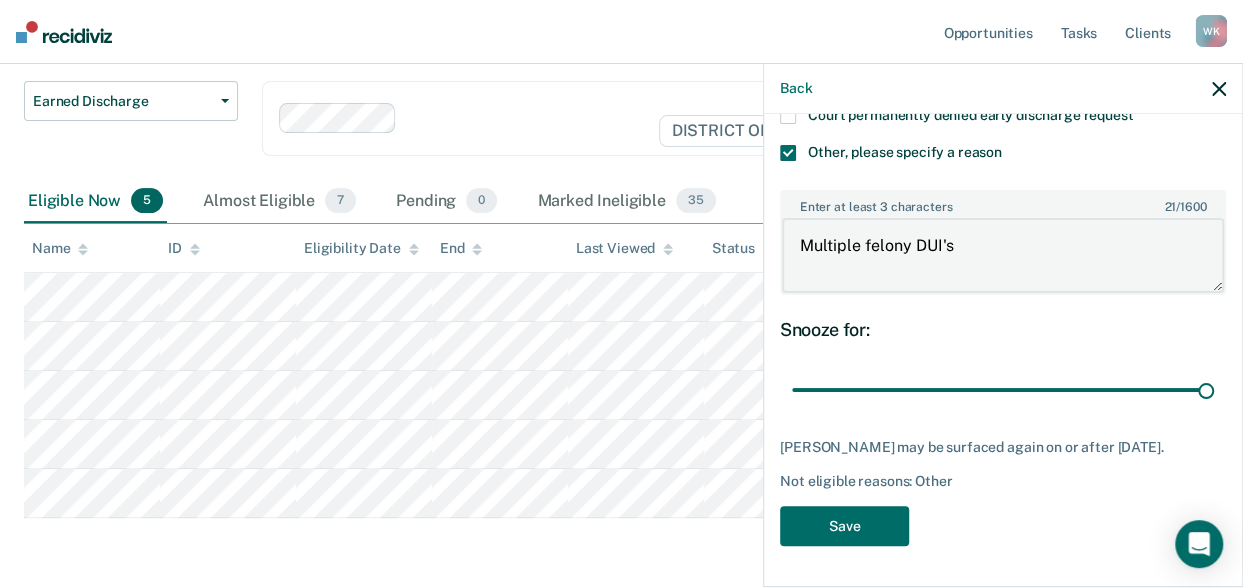 scroll, scrollTop: 344, scrollLeft: 0, axis: vertical 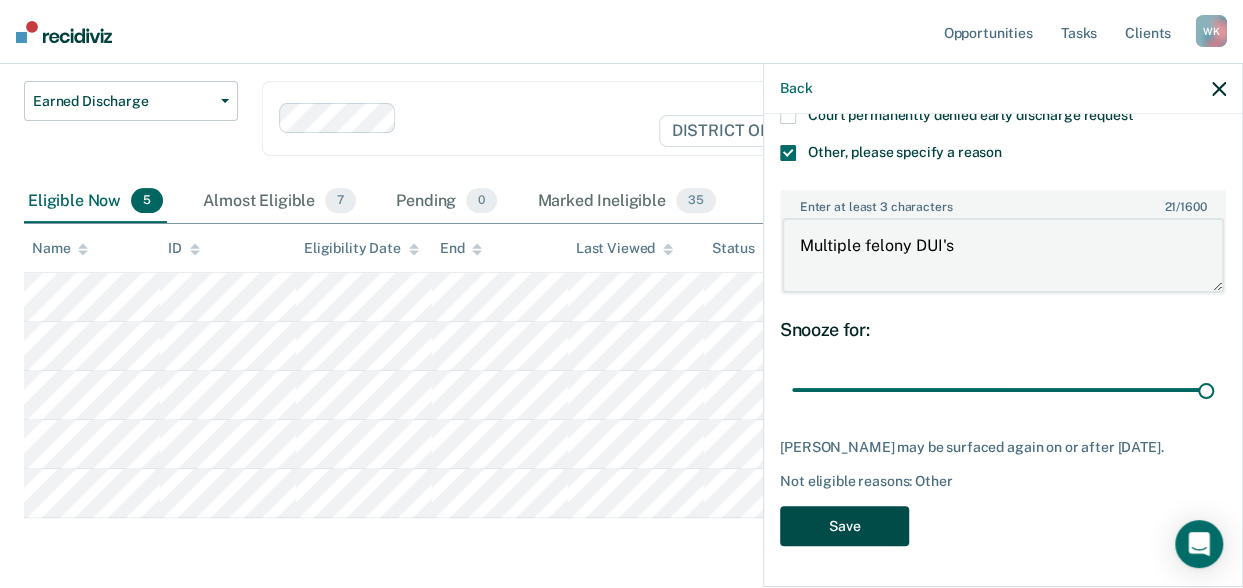type on "Multiple felony DUI's" 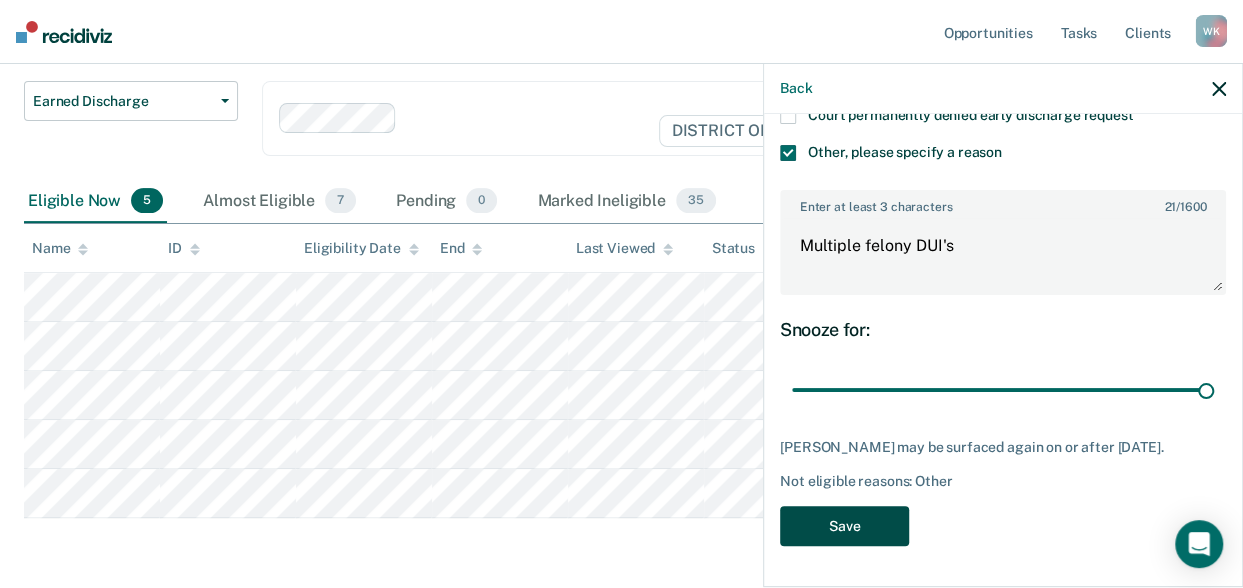 click on "Save" at bounding box center (844, 526) 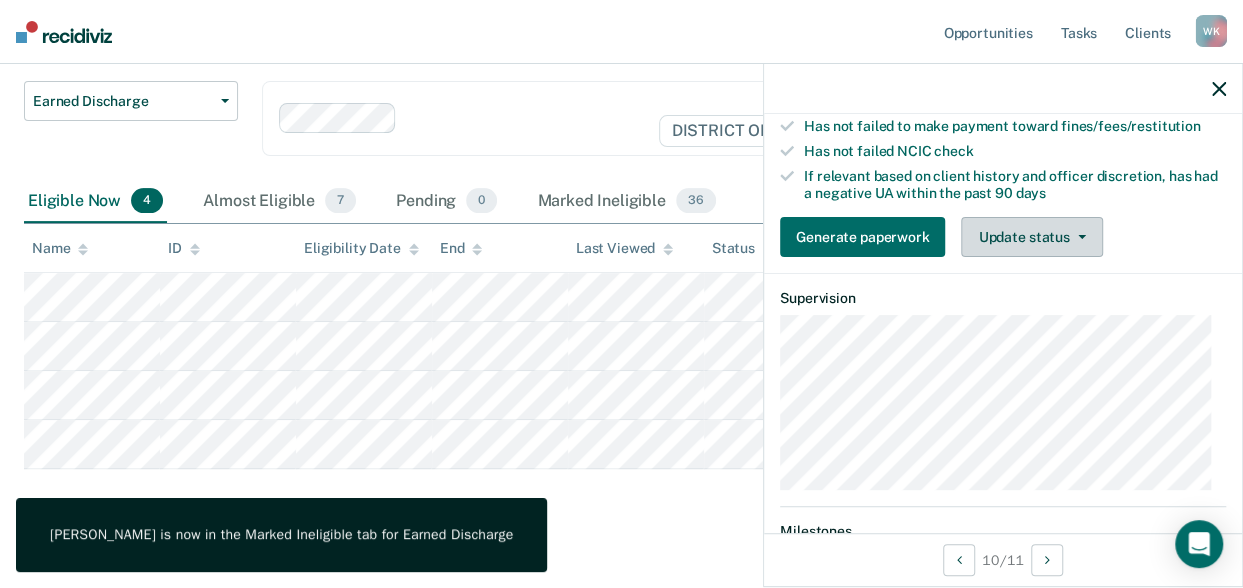 click on "Update status" at bounding box center [1031, 237] 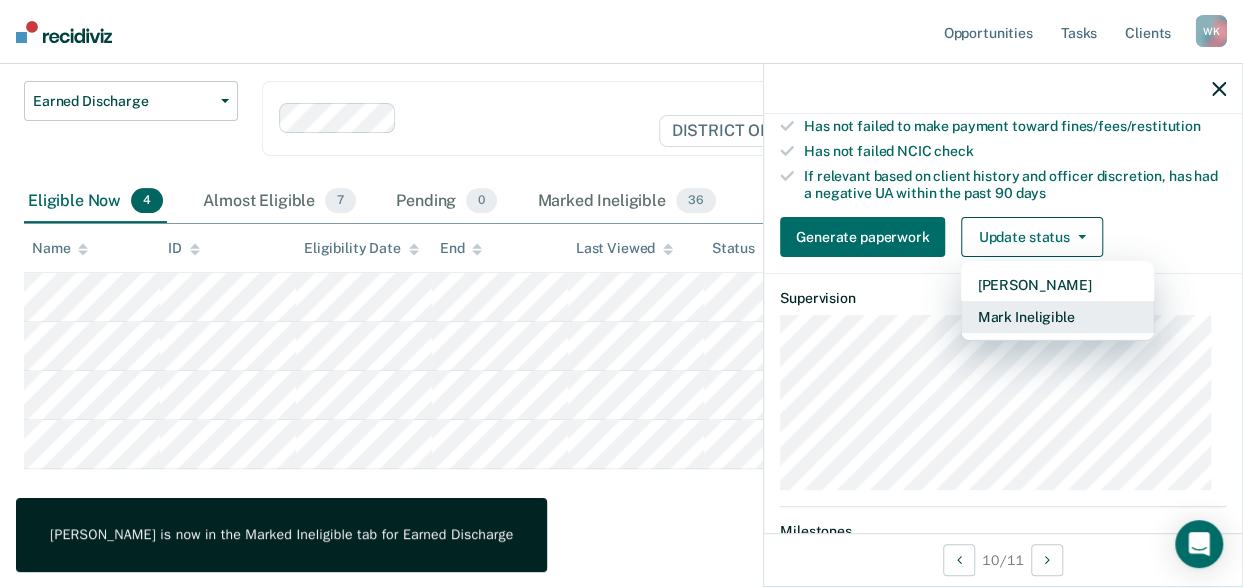 click on "Mark Ineligible" at bounding box center [1057, 317] 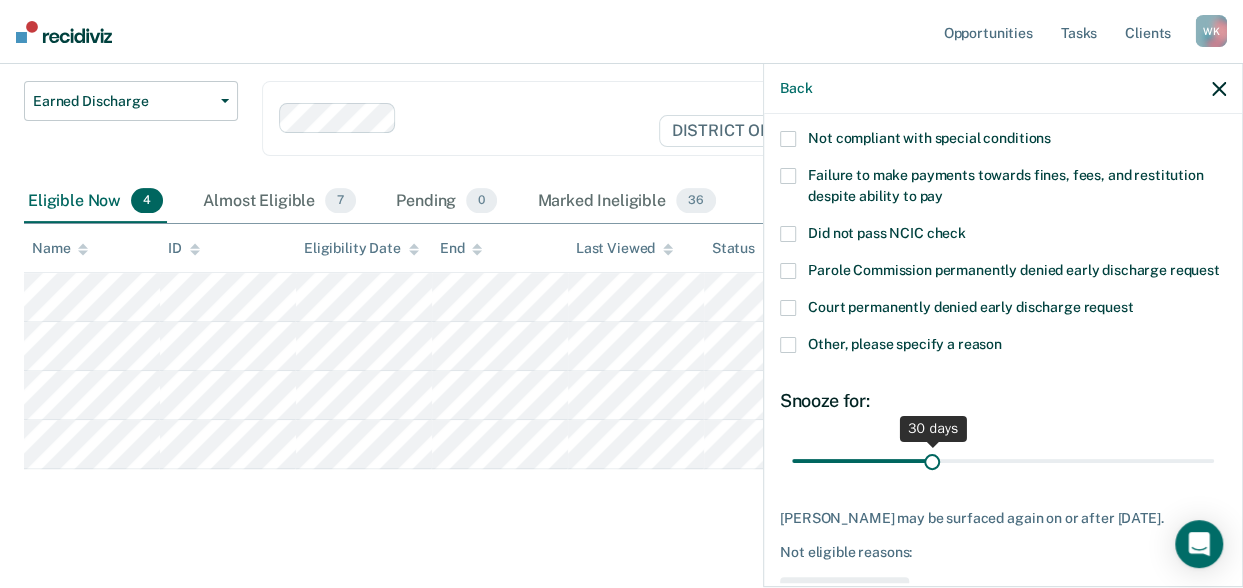 scroll, scrollTop: 114, scrollLeft: 0, axis: vertical 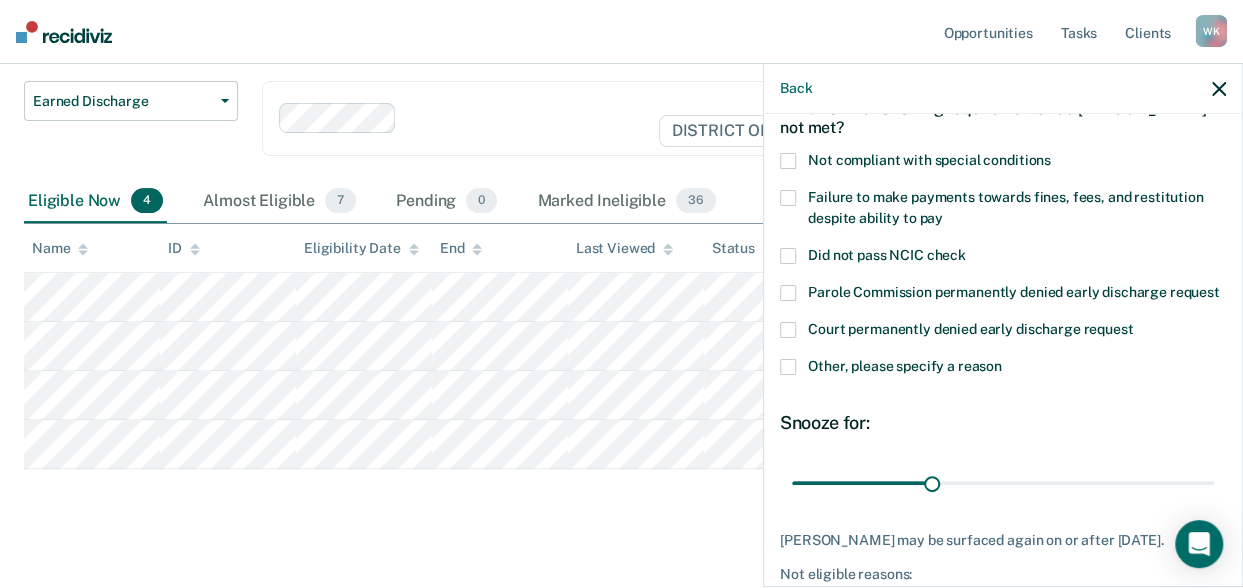 click at bounding box center [788, 198] 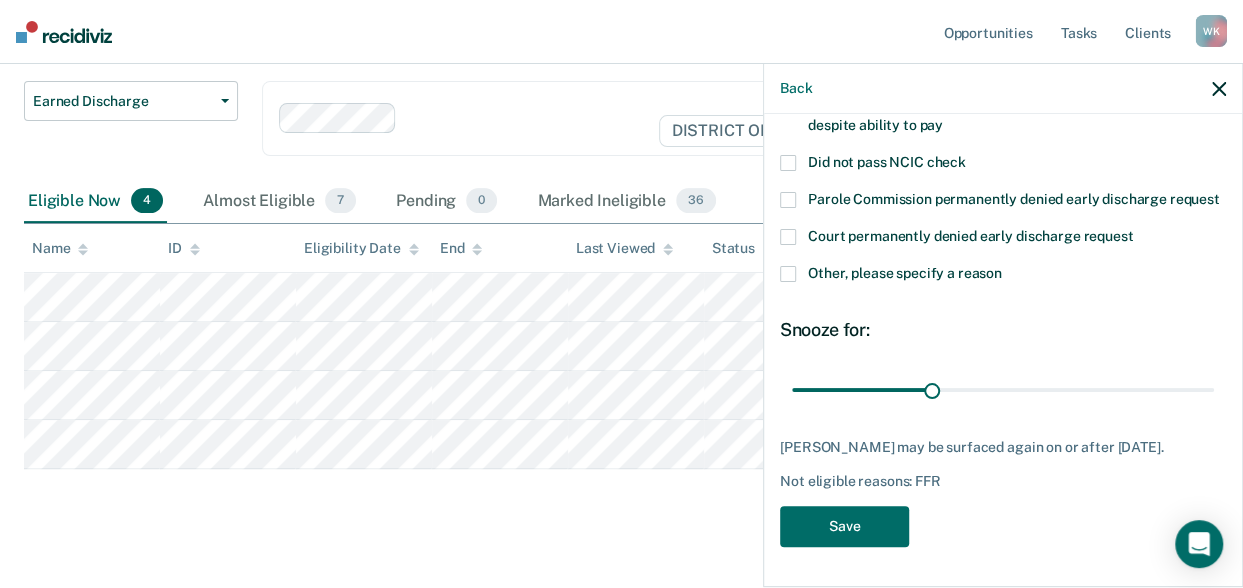 scroll, scrollTop: 236, scrollLeft: 0, axis: vertical 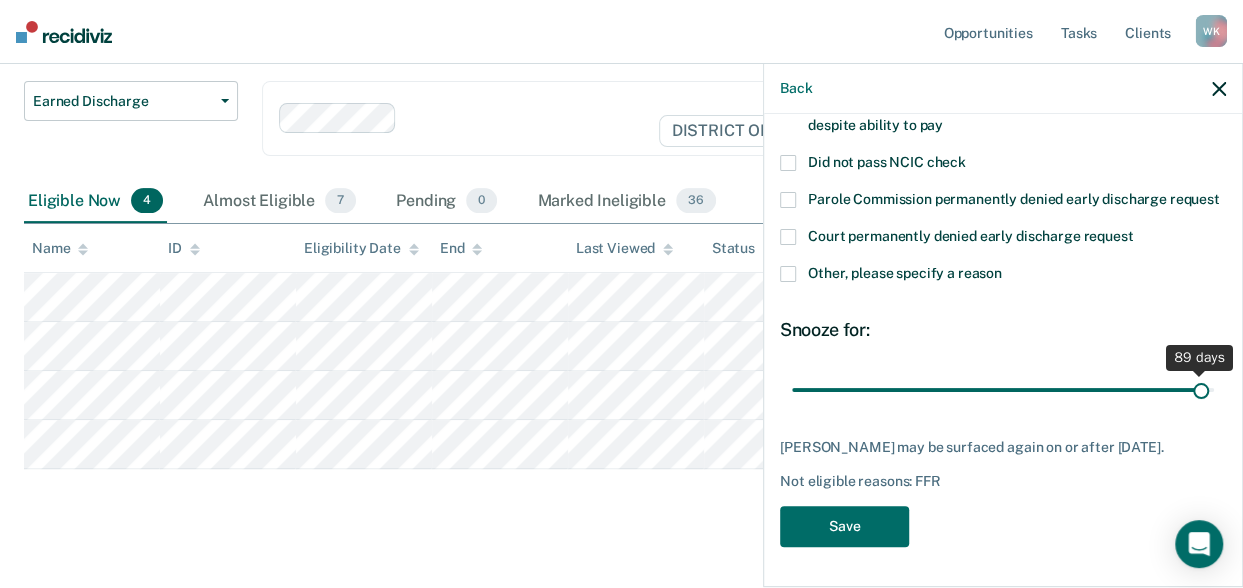 drag, startPoint x: 927, startPoint y: 377, endPoint x: 1186, endPoint y: 433, distance: 264.9849 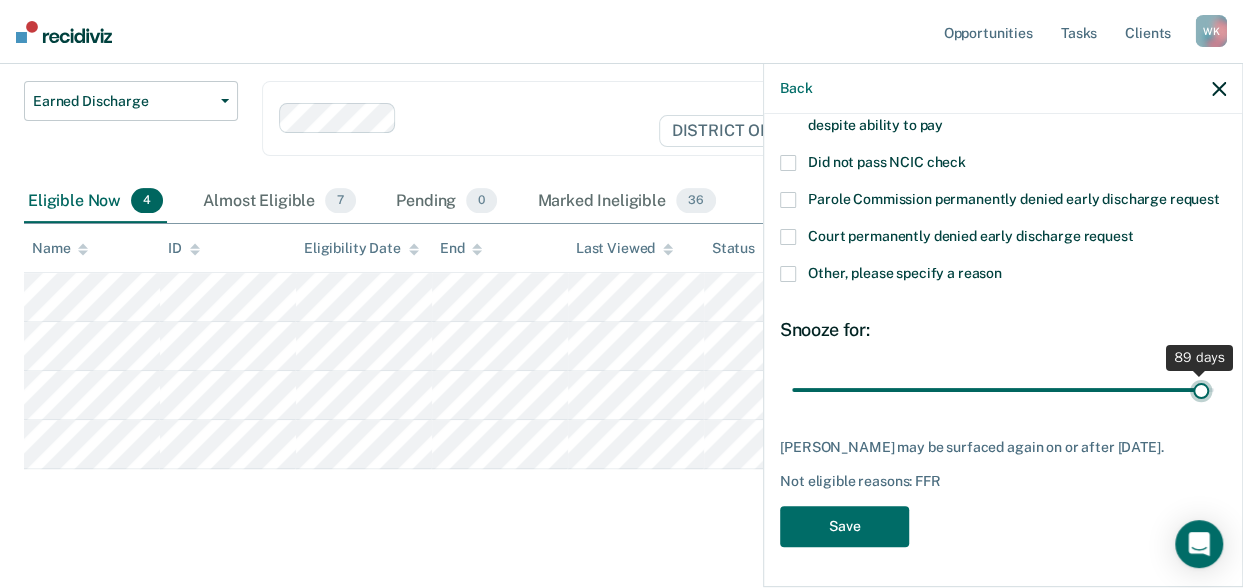 click at bounding box center (1003, 389) 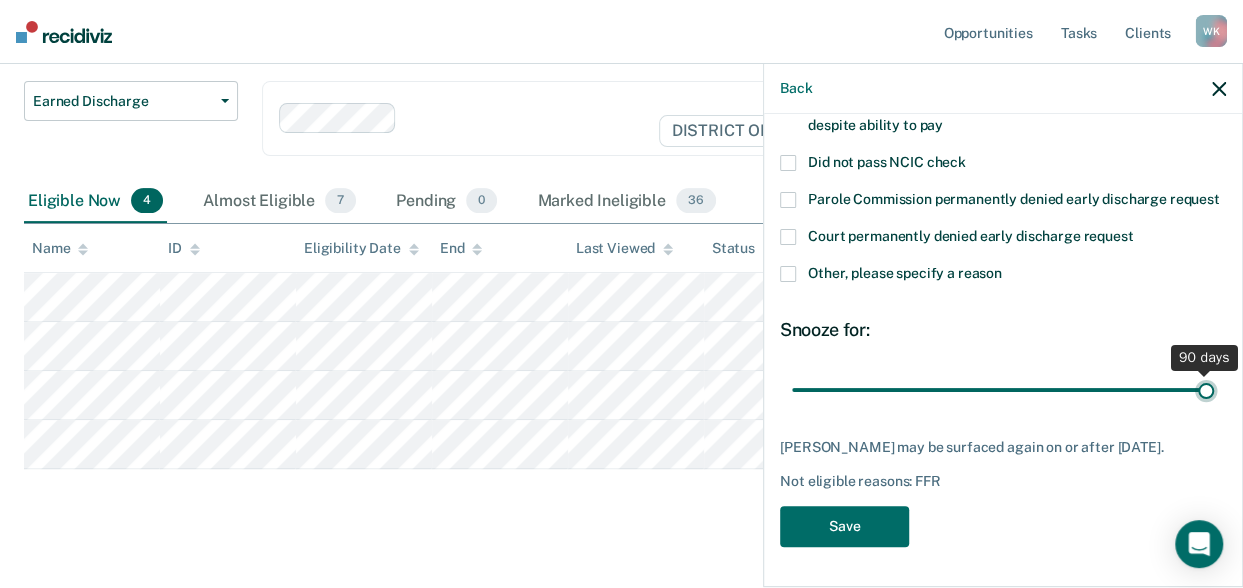 drag, startPoint x: 1188, startPoint y: 374, endPoint x: 1204, endPoint y: 383, distance: 18.35756 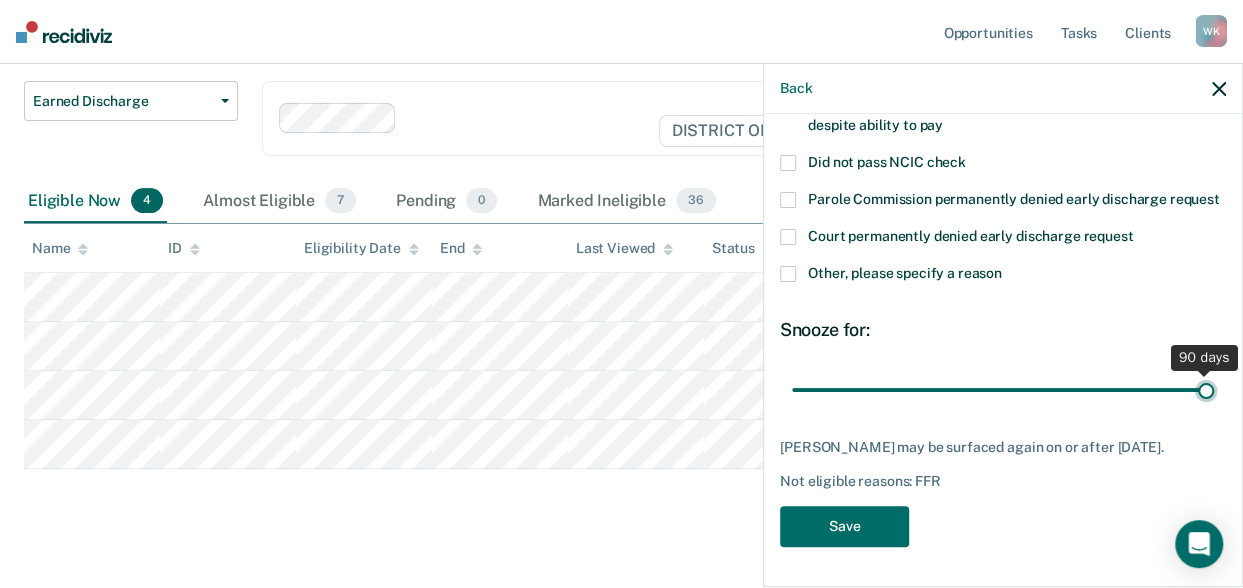 type on "90" 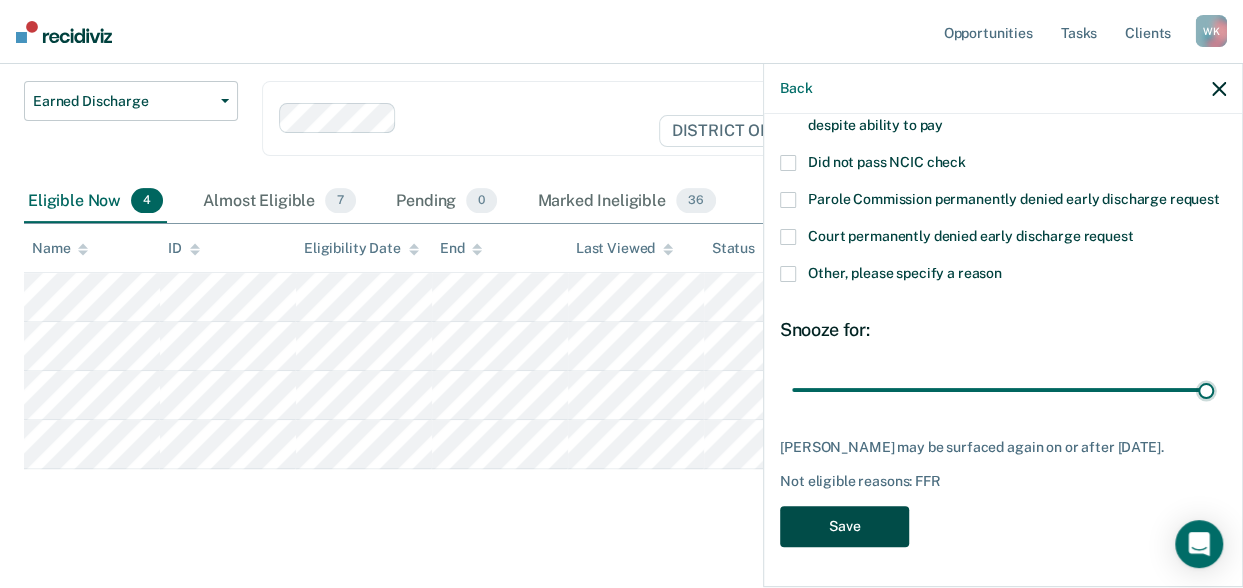 click on "Save" at bounding box center [844, 526] 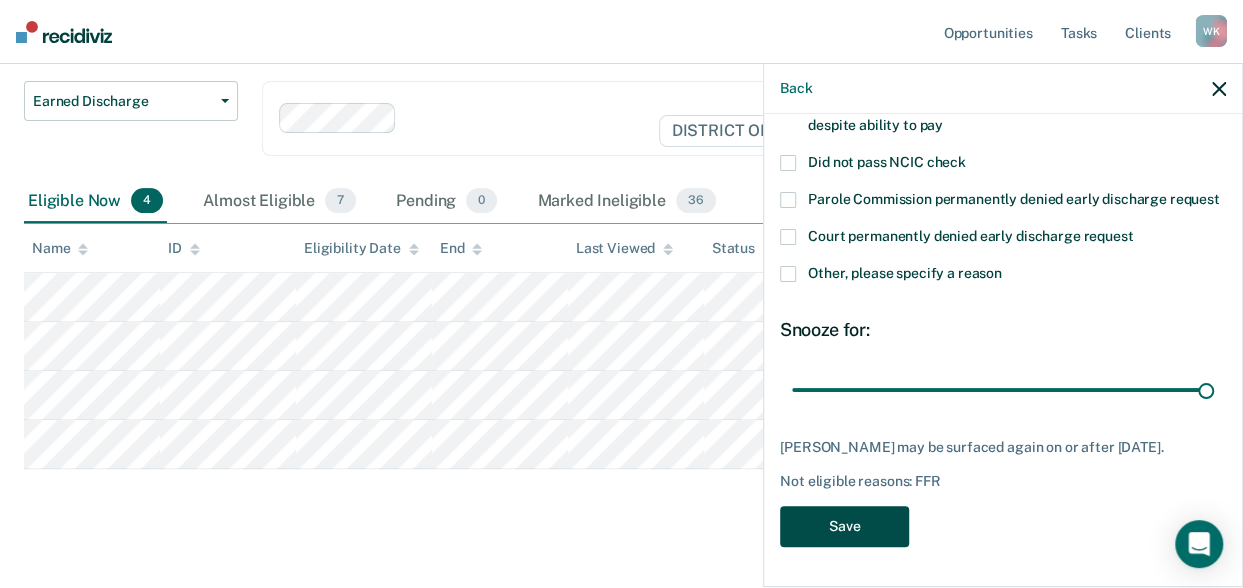 scroll, scrollTop: 143, scrollLeft: 0, axis: vertical 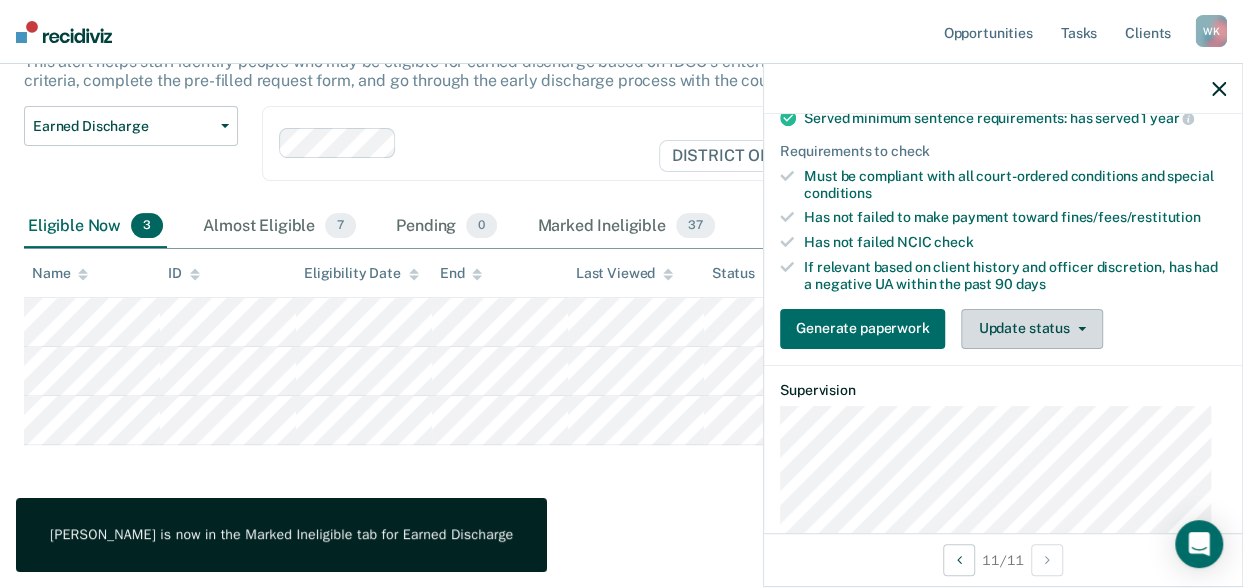click on "Update status" at bounding box center (1031, 329) 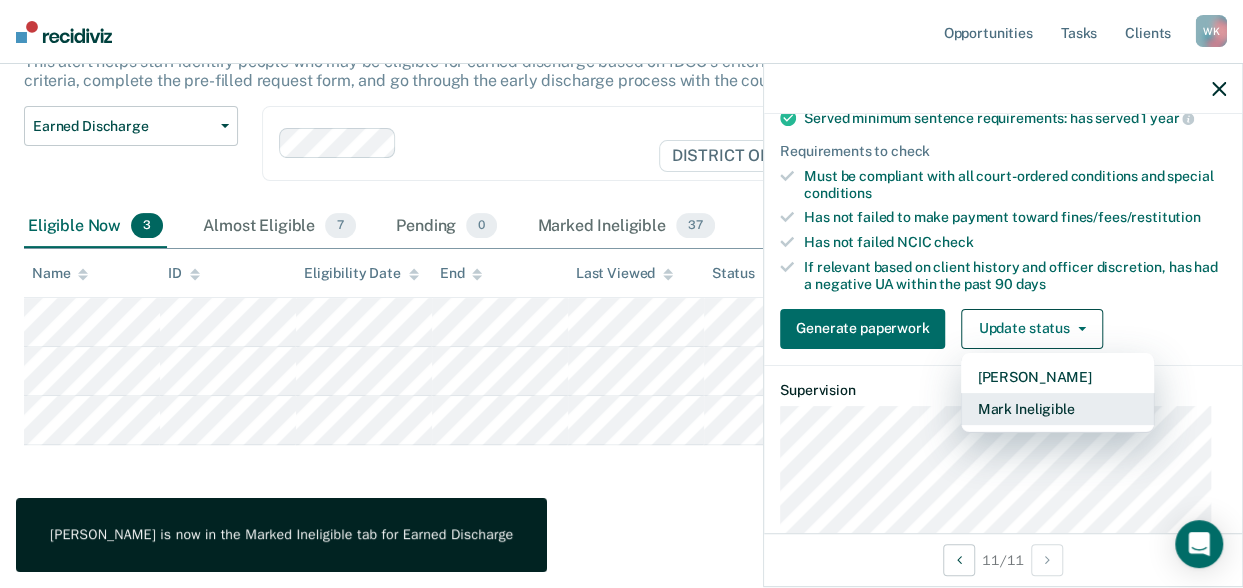 click on "Mark Ineligible" at bounding box center (1057, 409) 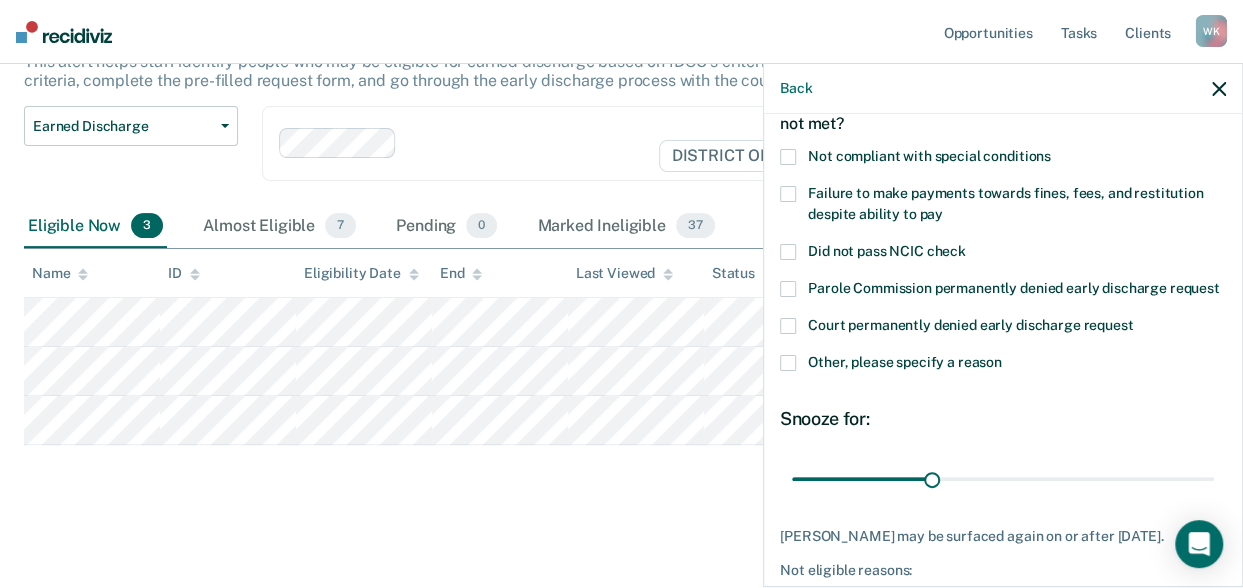 scroll, scrollTop: 118, scrollLeft: 0, axis: vertical 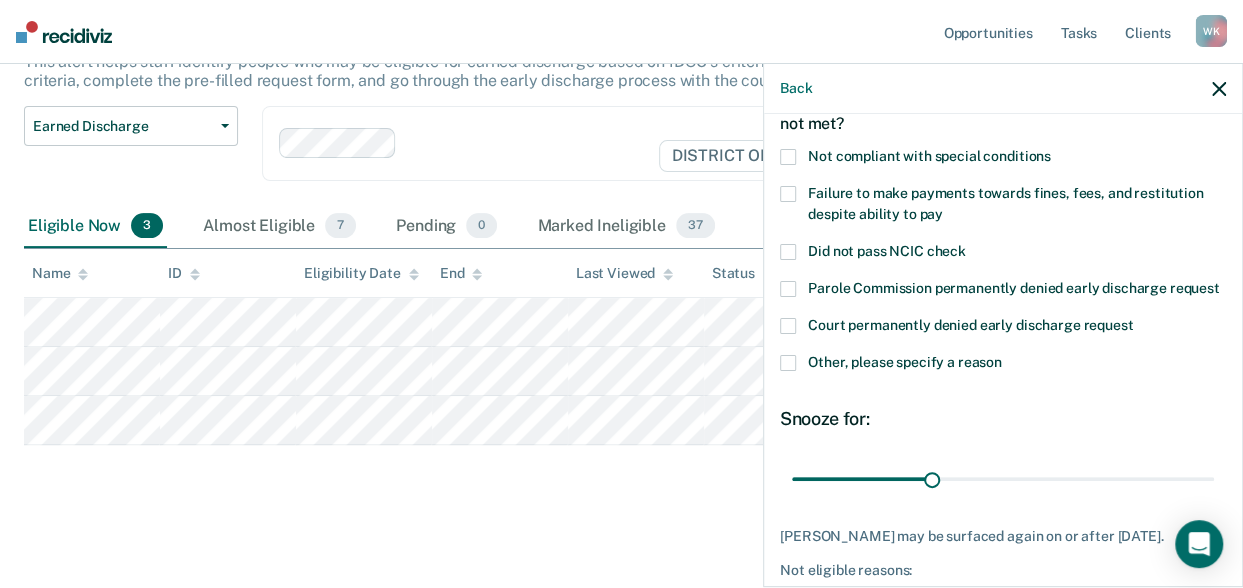 click at bounding box center (788, 157) 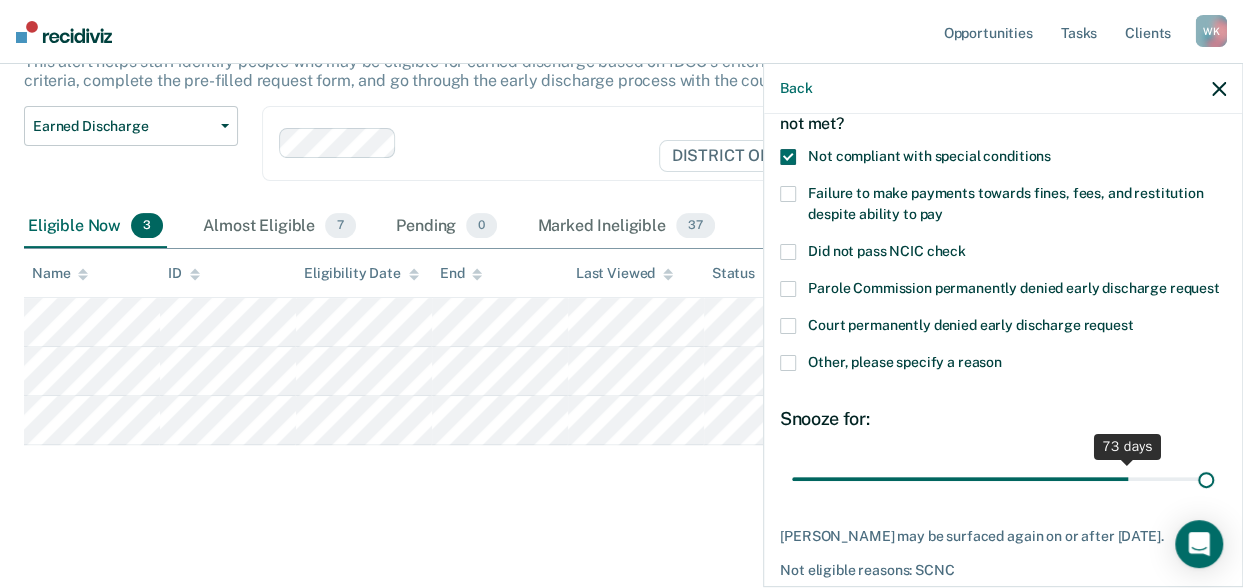 drag, startPoint x: 994, startPoint y: 495, endPoint x: 1211, endPoint y: 493, distance: 217.00922 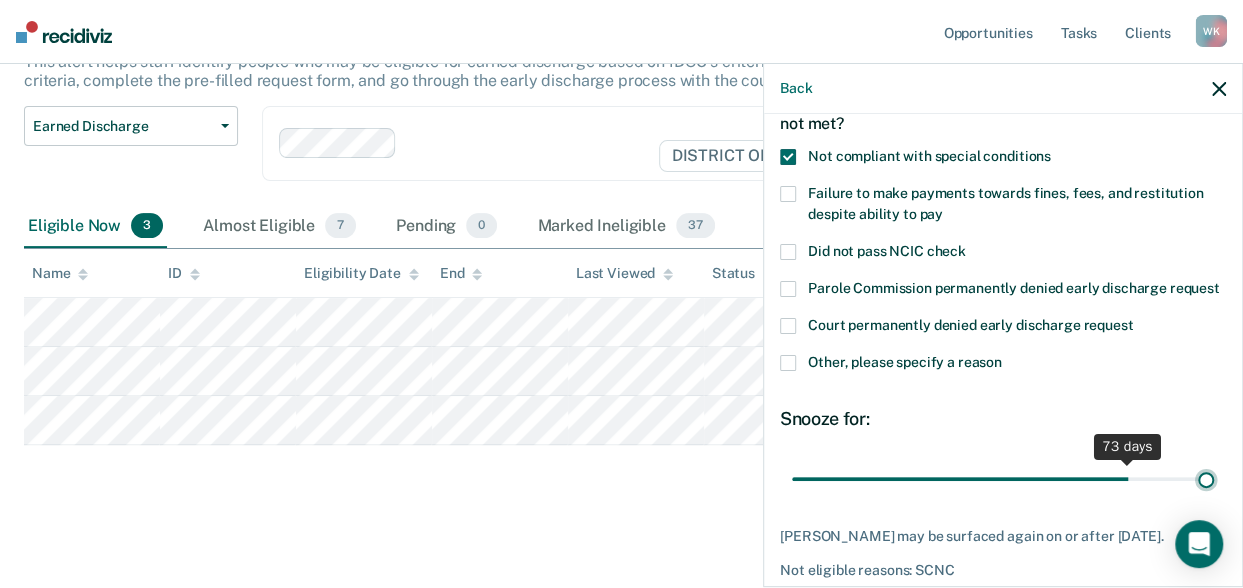 type on "90" 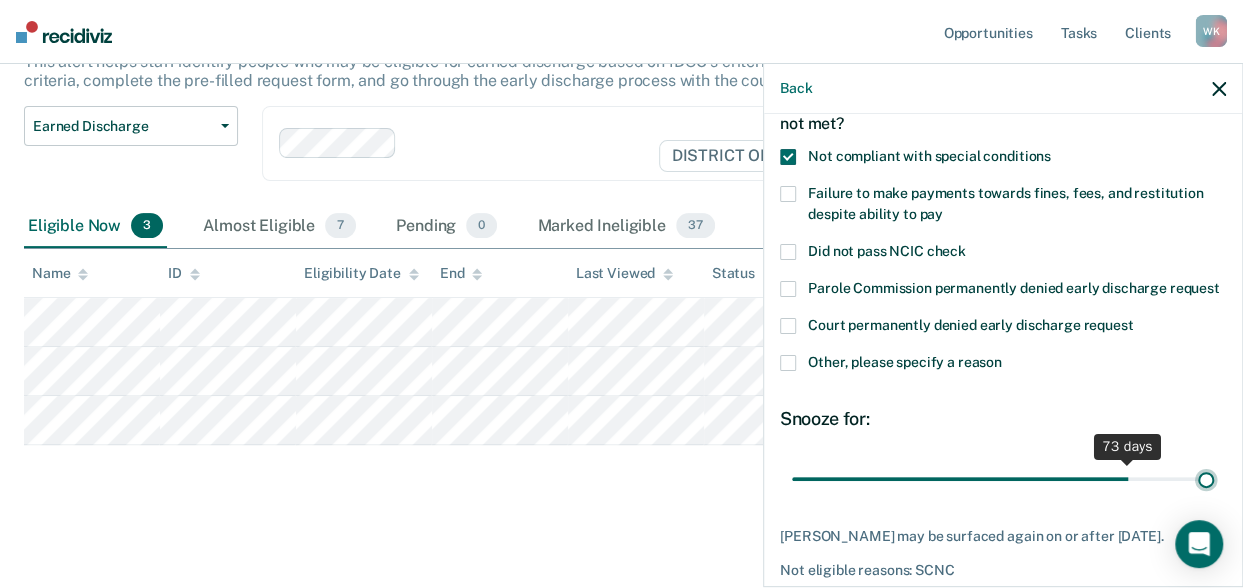 click at bounding box center [1003, 478] 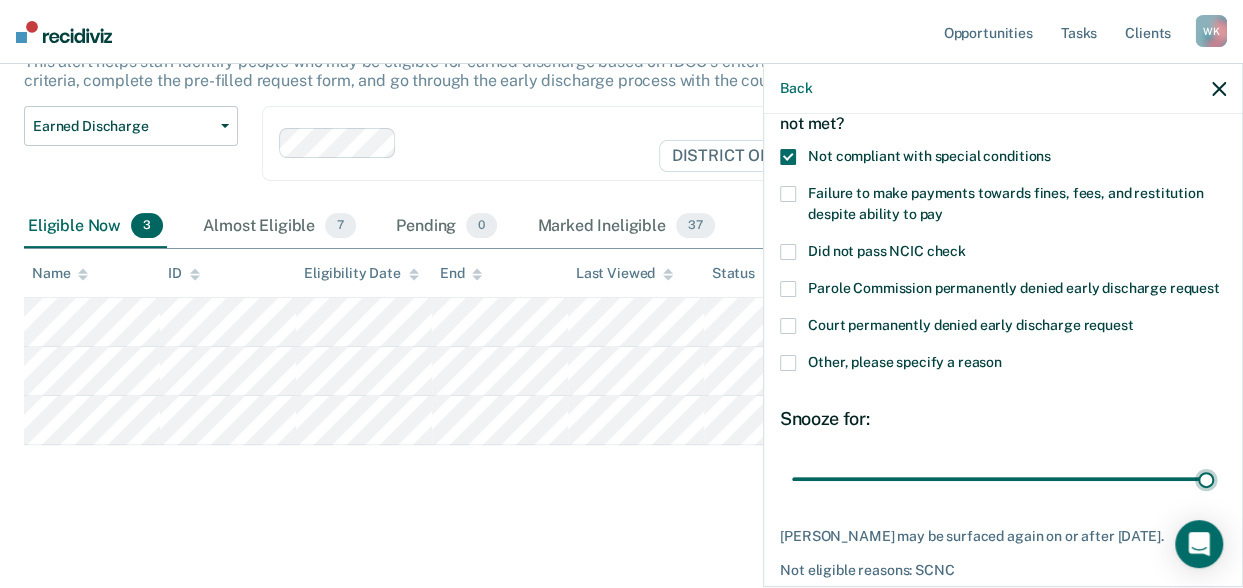 scroll, scrollTop: 240, scrollLeft: 0, axis: vertical 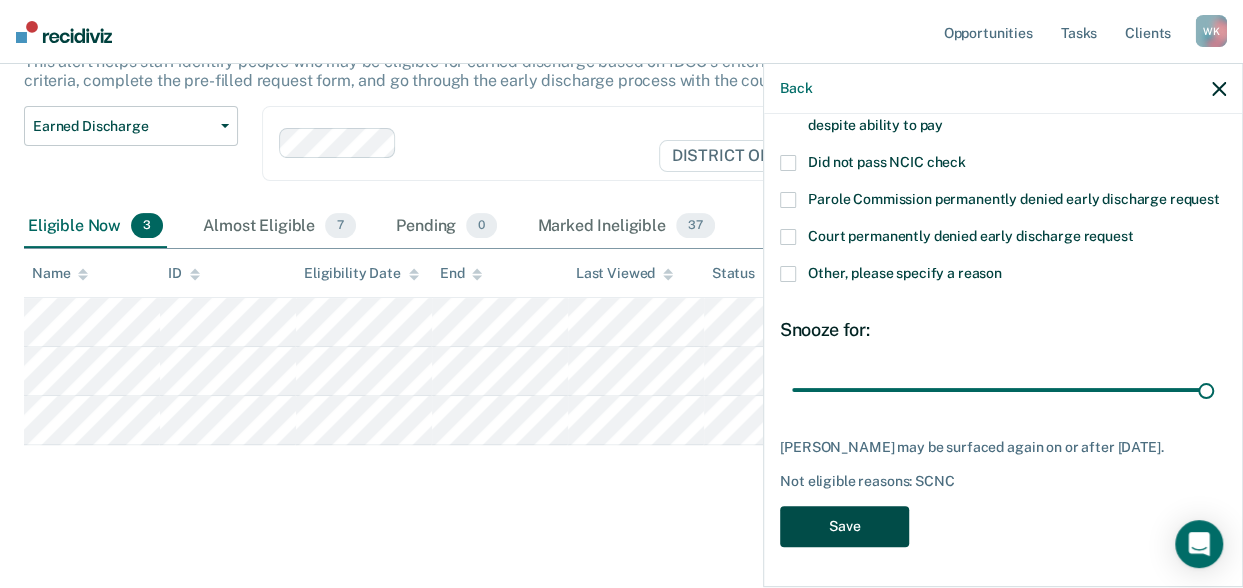 click on "Save" at bounding box center [844, 526] 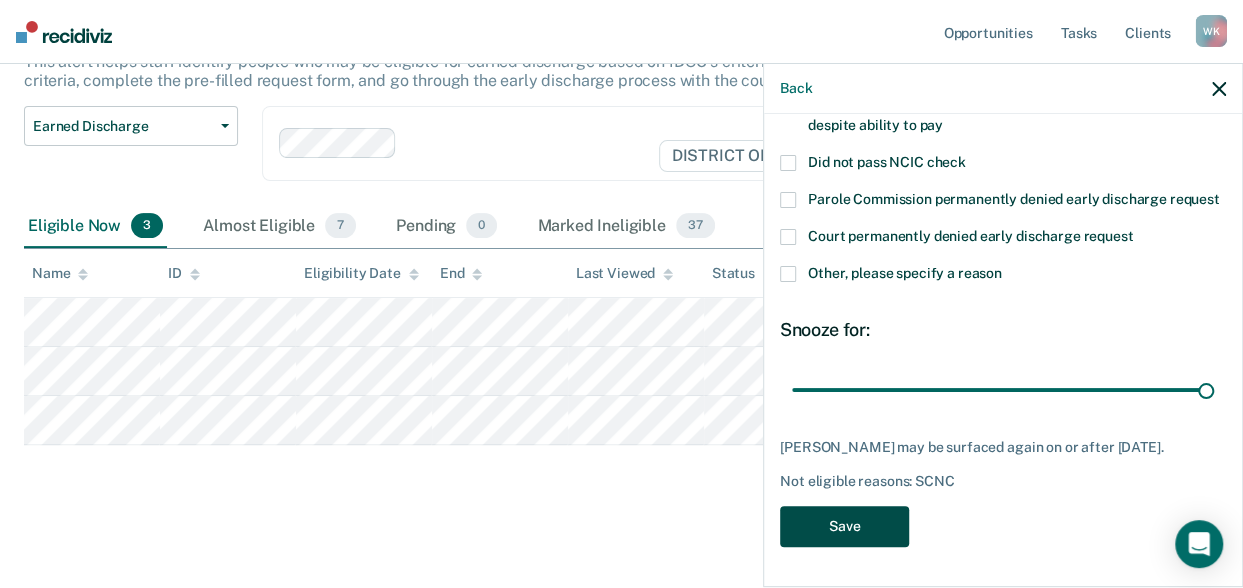 scroll, scrollTop: 94, scrollLeft: 0, axis: vertical 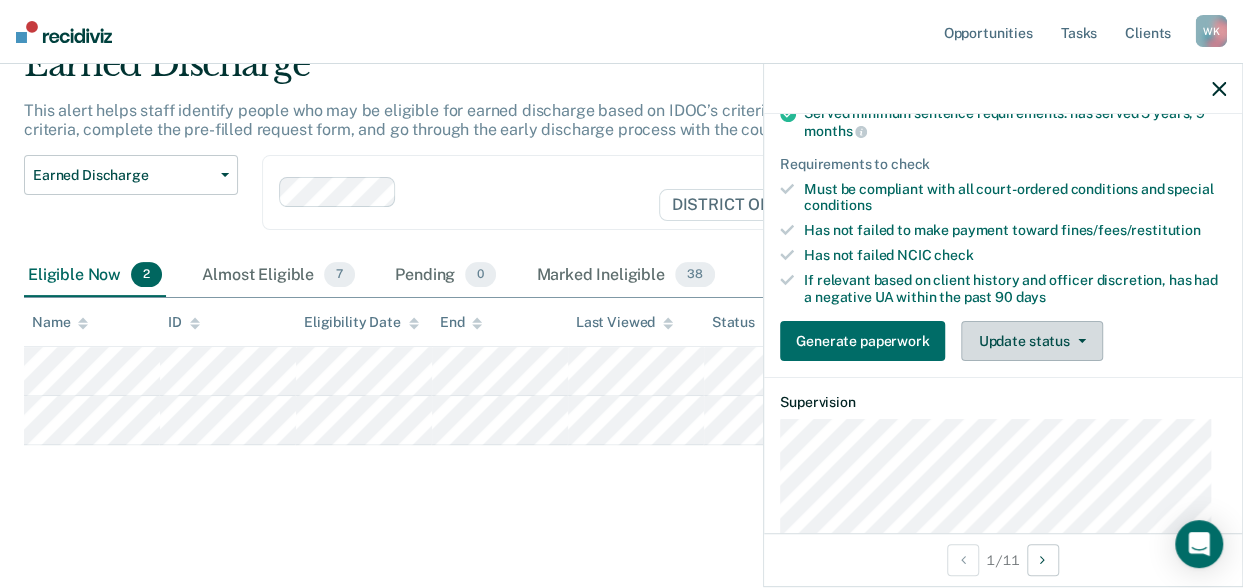 click on "Update status" at bounding box center [1031, 341] 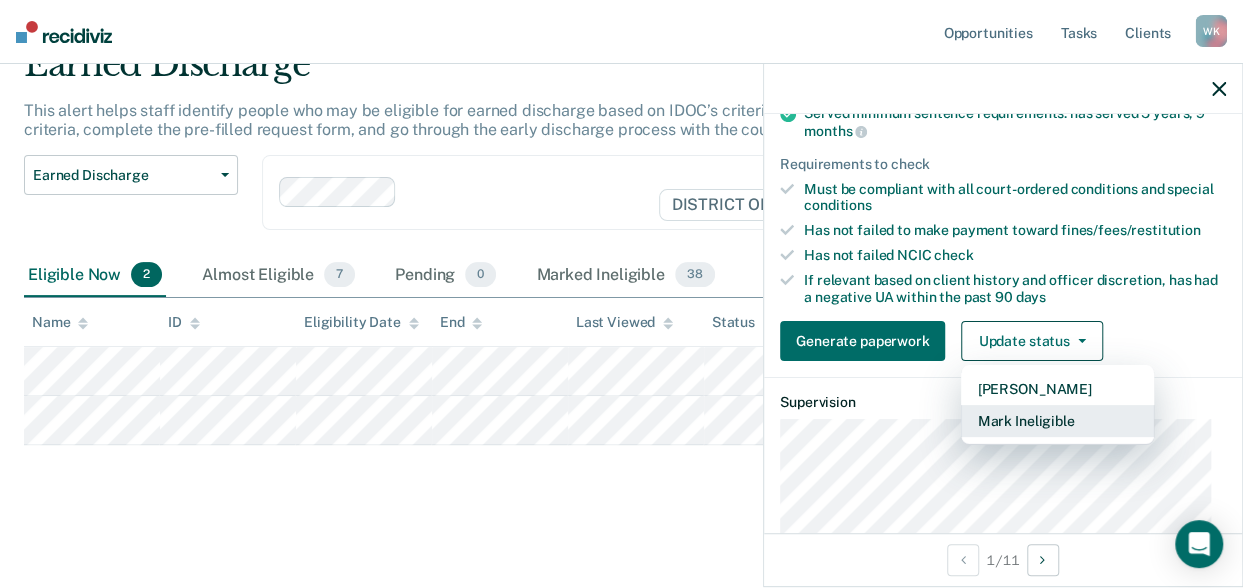 click on "Mark Ineligible" at bounding box center [1057, 421] 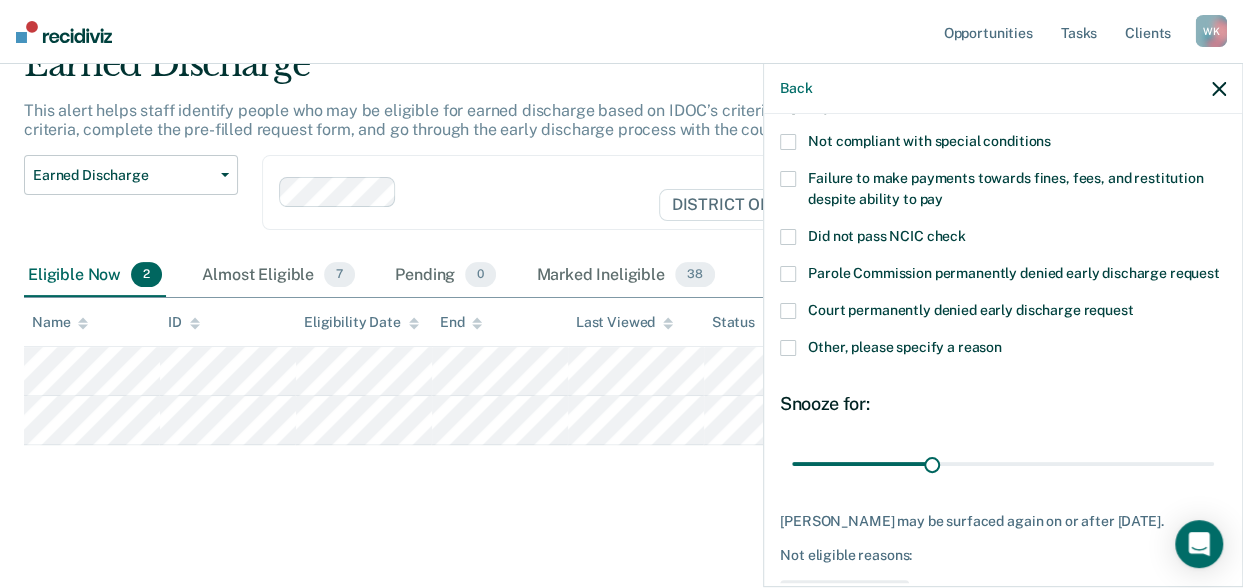 scroll, scrollTop: 115, scrollLeft: 0, axis: vertical 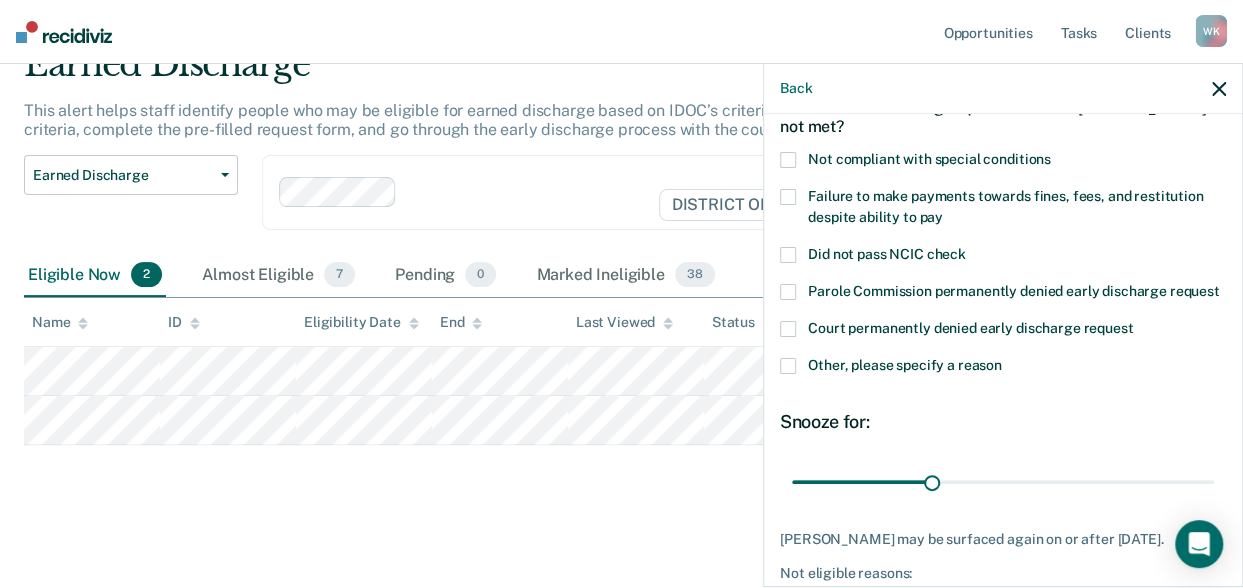 click at bounding box center [788, 366] 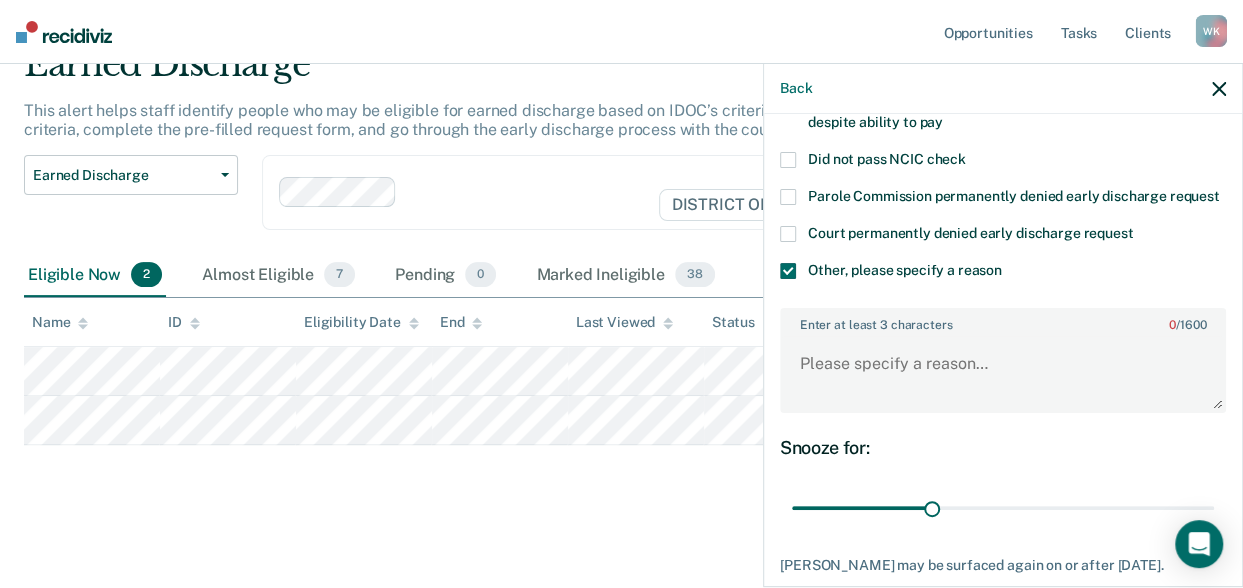 scroll, scrollTop: 211, scrollLeft: 0, axis: vertical 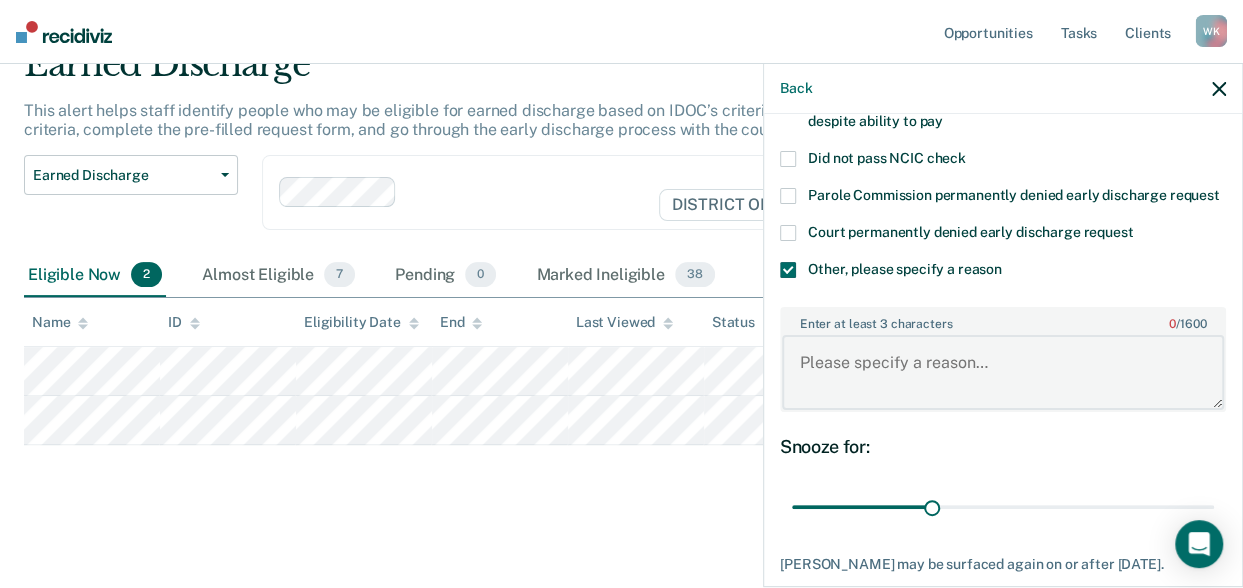 click on "Enter at least 3 characters 0  /  1600" at bounding box center [1003, 372] 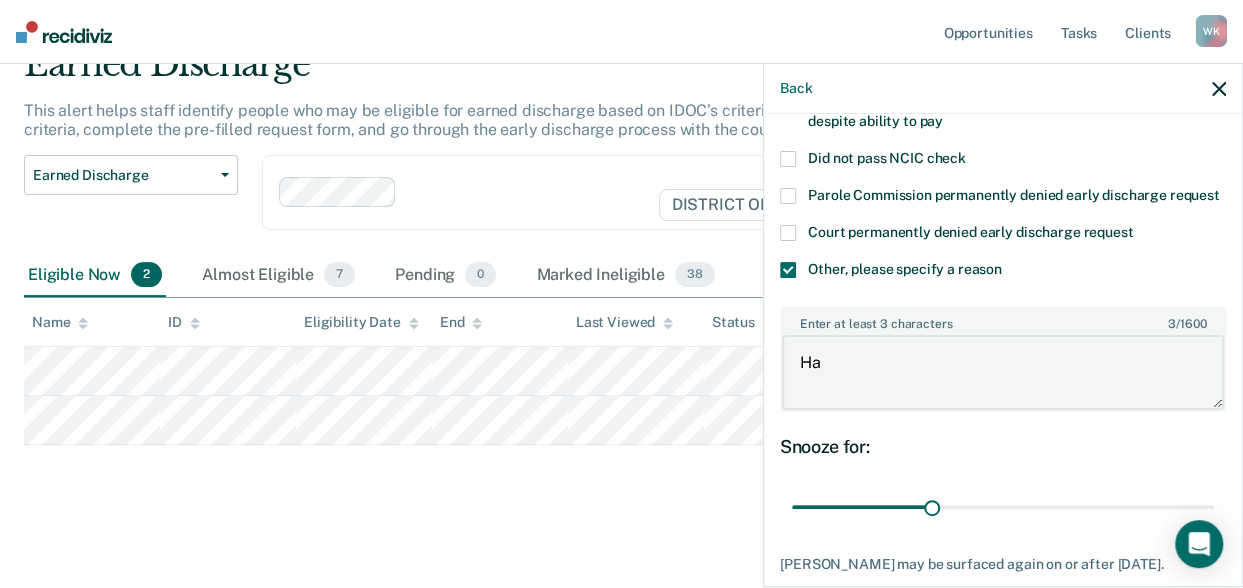 type on "H" 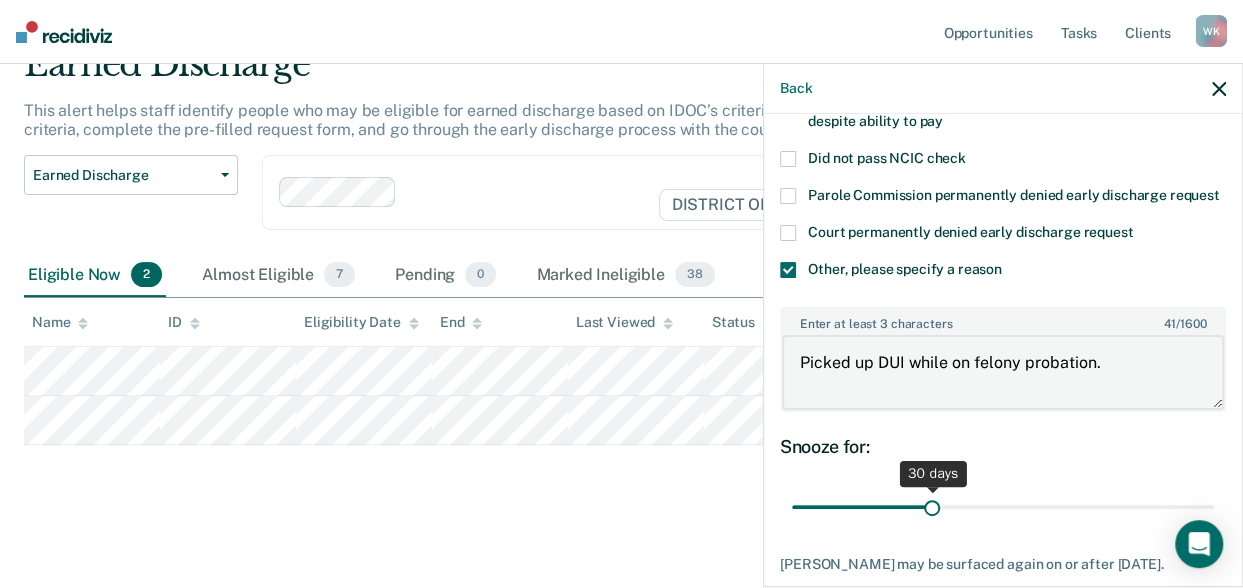 type on "Picked up DUI while on felony probation." 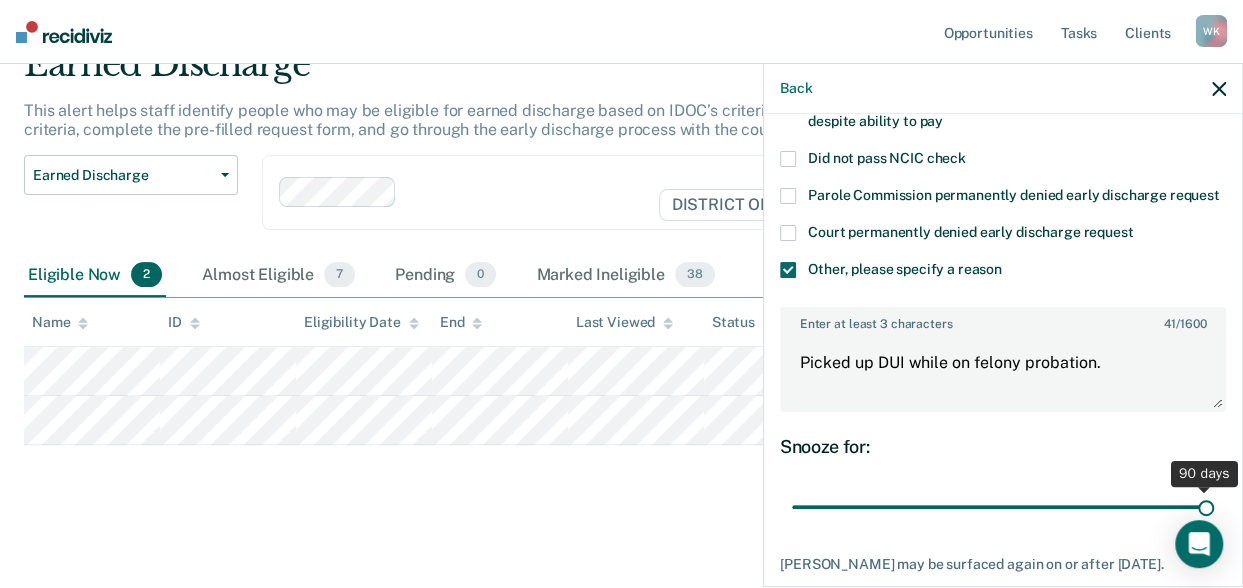 drag, startPoint x: 929, startPoint y: 525, endPoint x: 1268, endPoint y: 517, distance: 339.0944 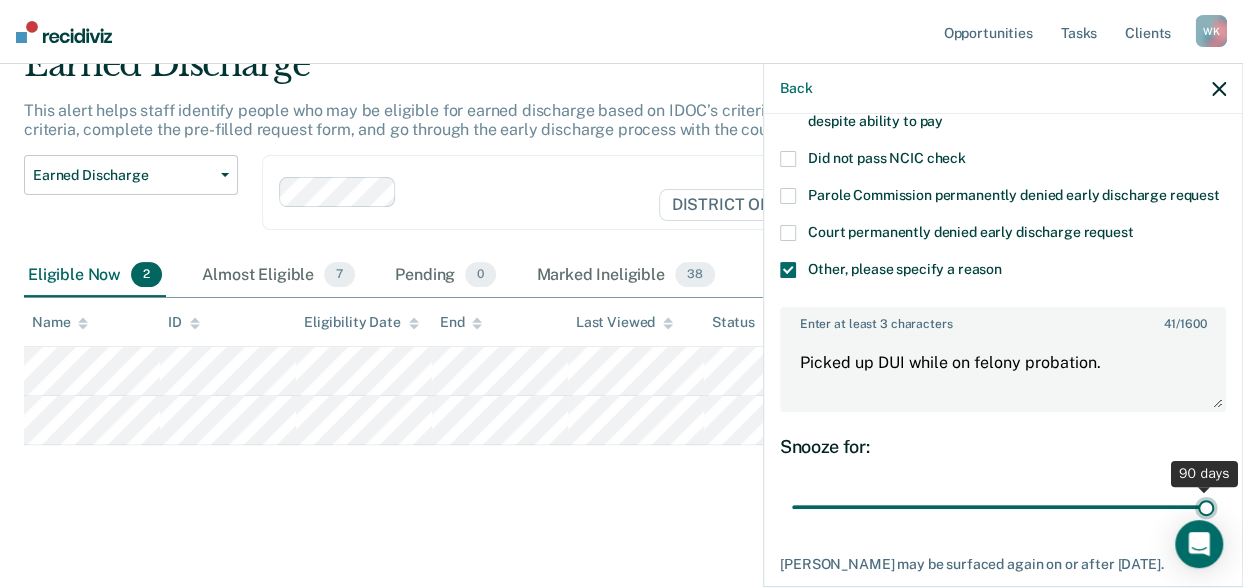 type on "90" 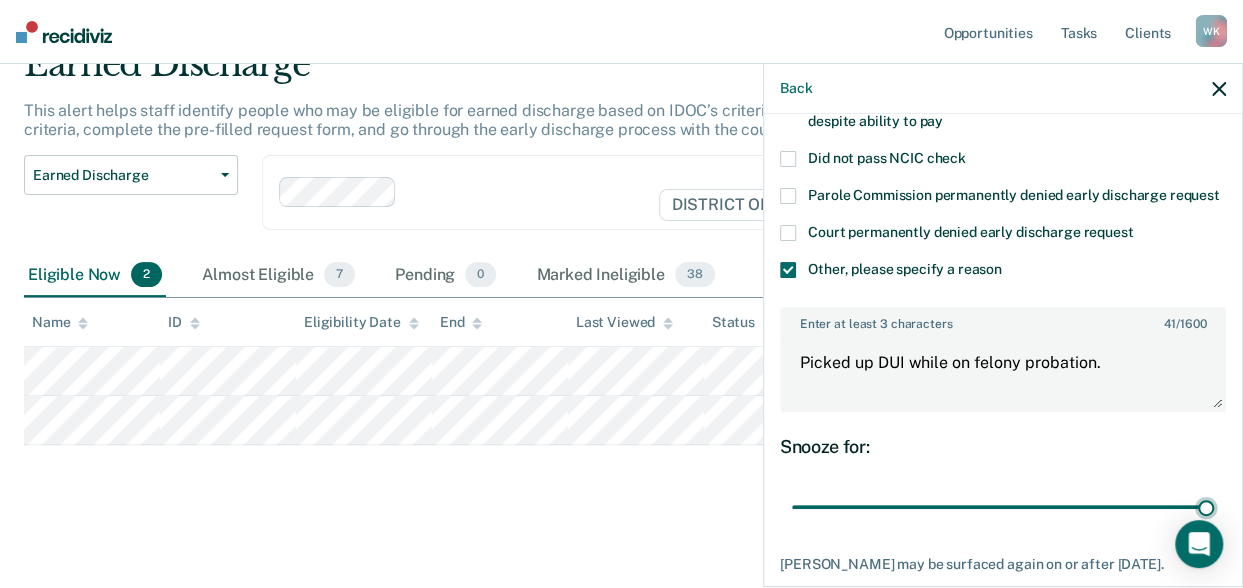 scroll, scrollTop: 344, scrollLeft: 0, axis: vertical 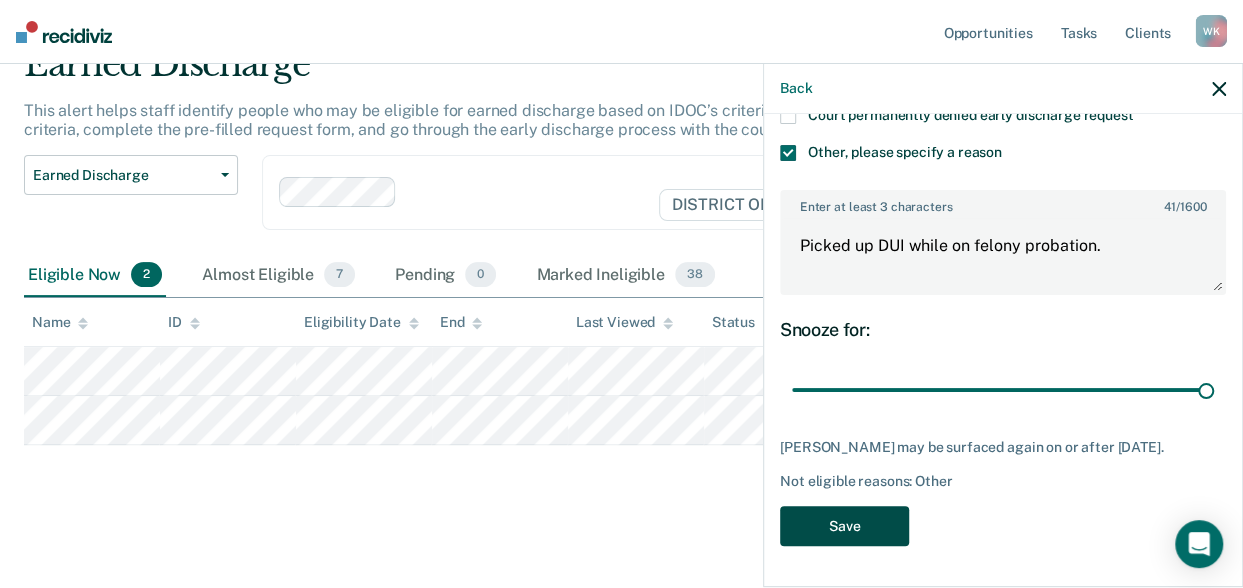 click on "Save" at bounding box center [844, 526] 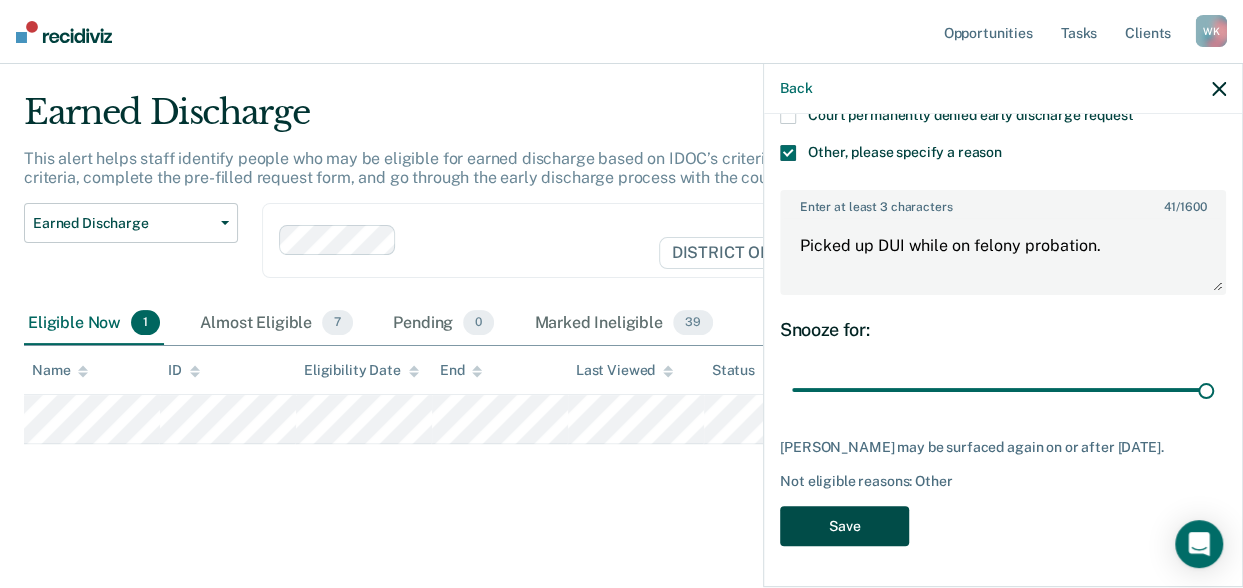 scroll, scrollTop: 45, scrollLeft: 0, axis: vertical 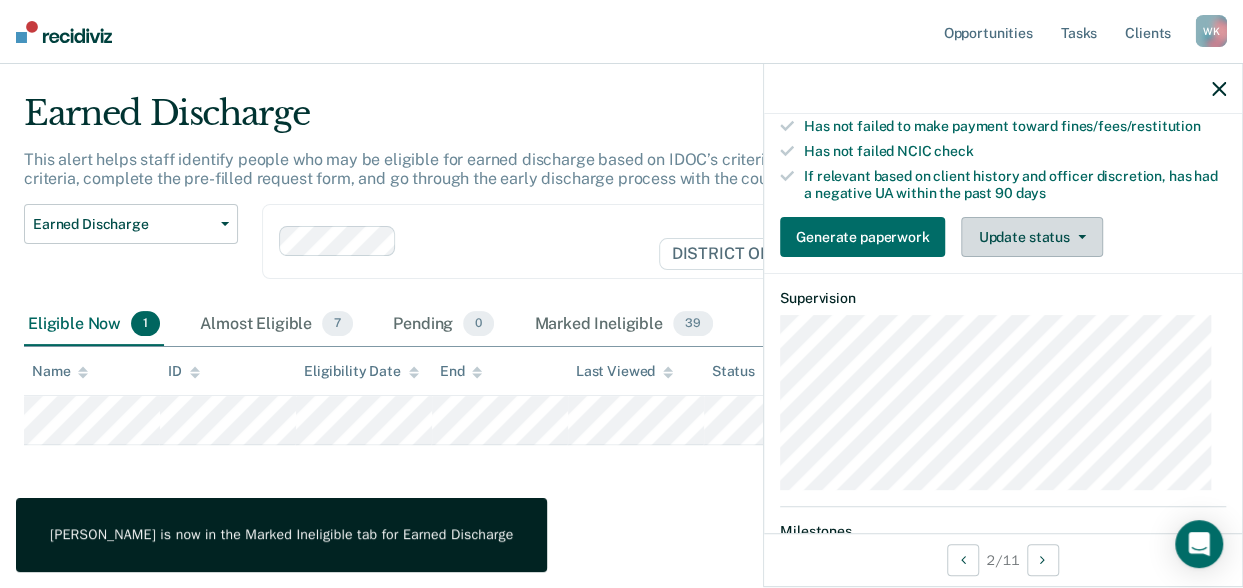 click on "Update status" at bounding box center [1031, 237] 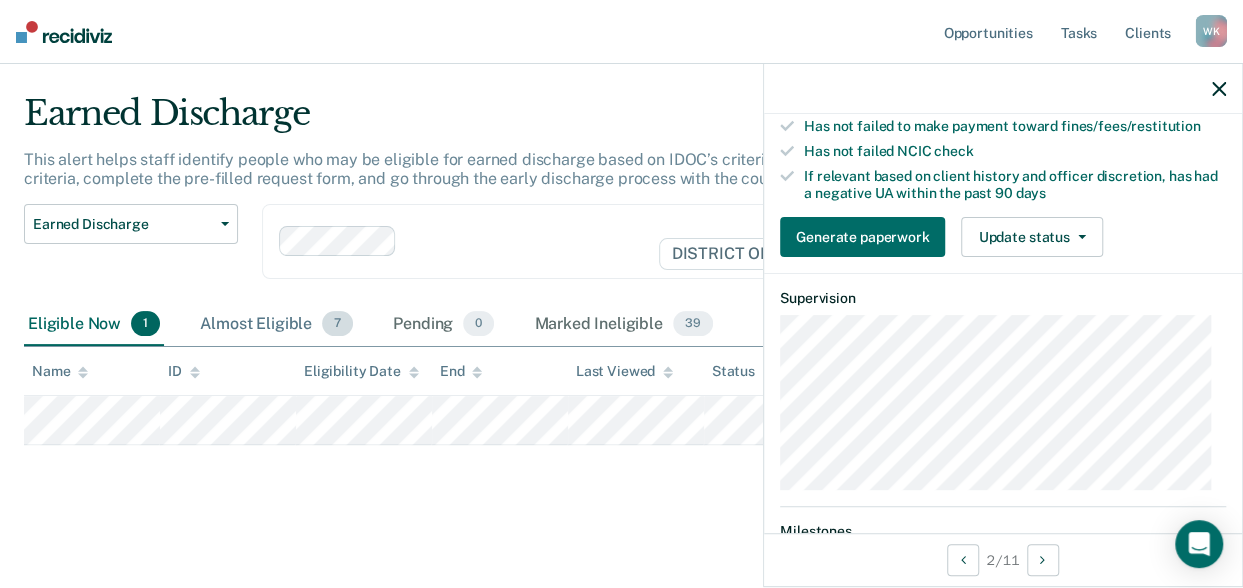 click on "Almost Eligible 7" at bounding box center (276, 325) 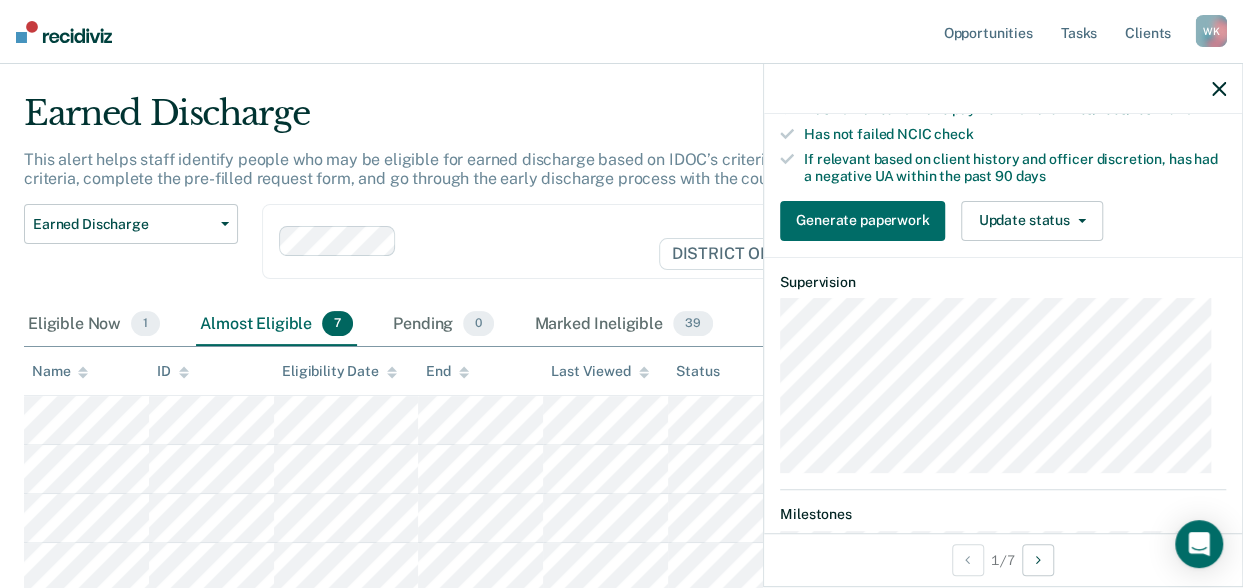 scroll, scrollTop: 328, scrollLeft: 0, axis: vertical 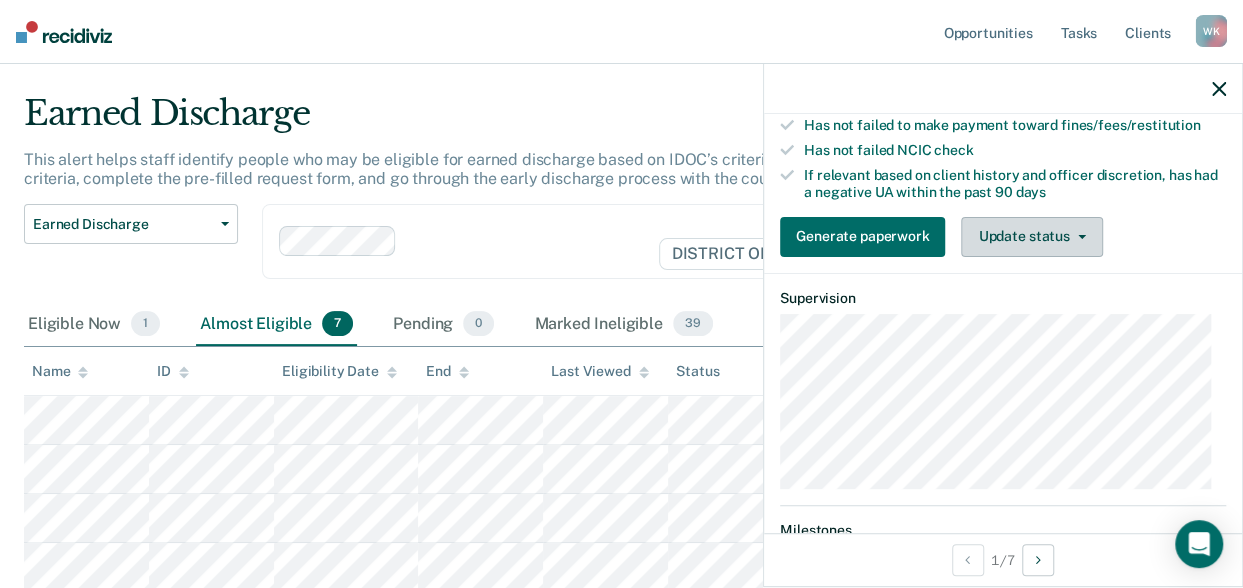 click on "Update status" at bounding box center (1031, 237) 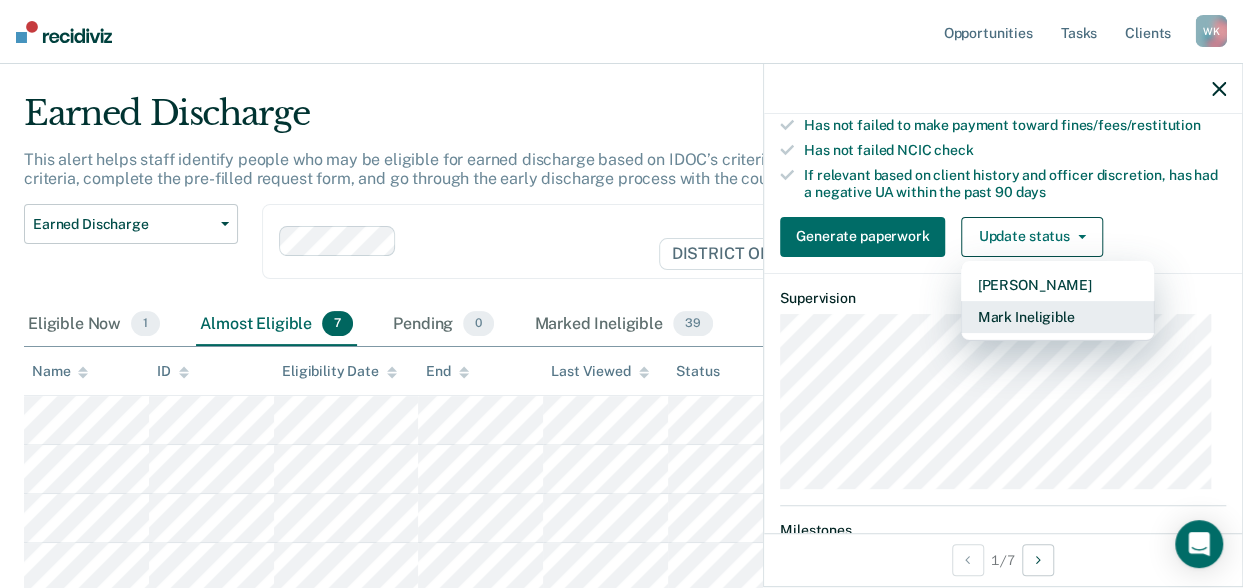click on "Mark Ineligible" at bounding box center (1057, 317) 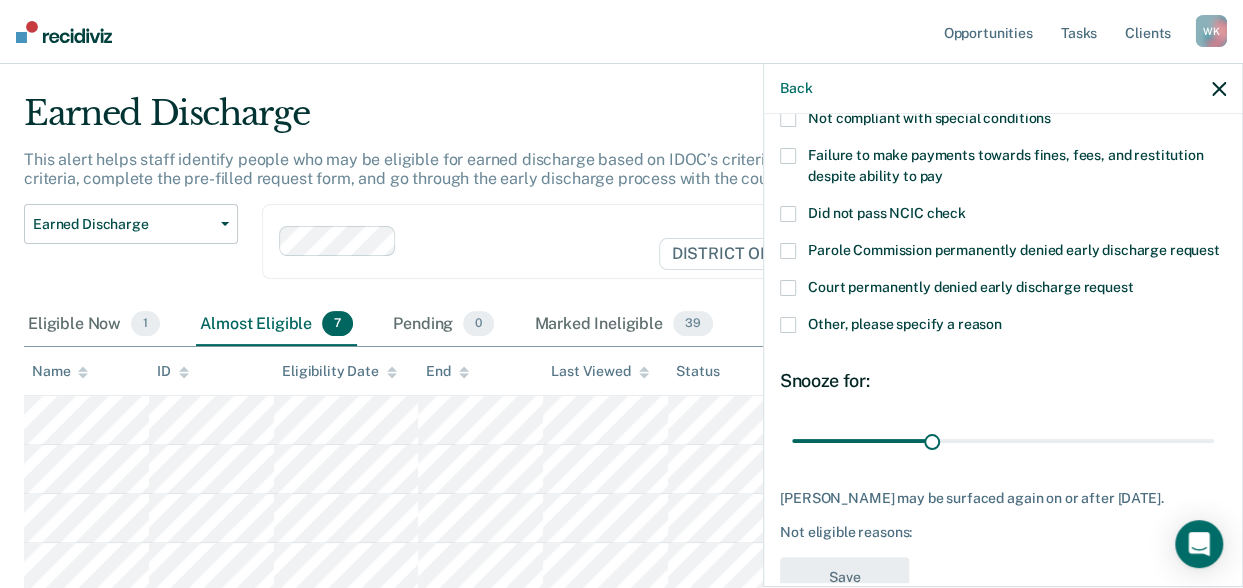 scroll, scrollTop: 156, scrollLeft: 0, axis: vertical 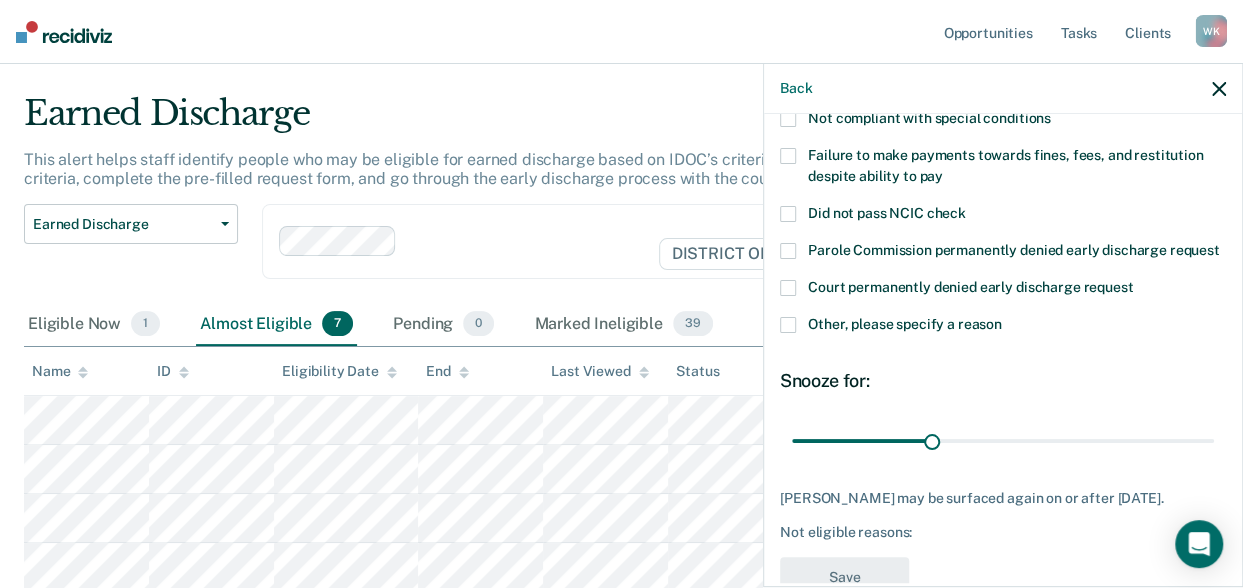 click at bounding box center [788, 156] 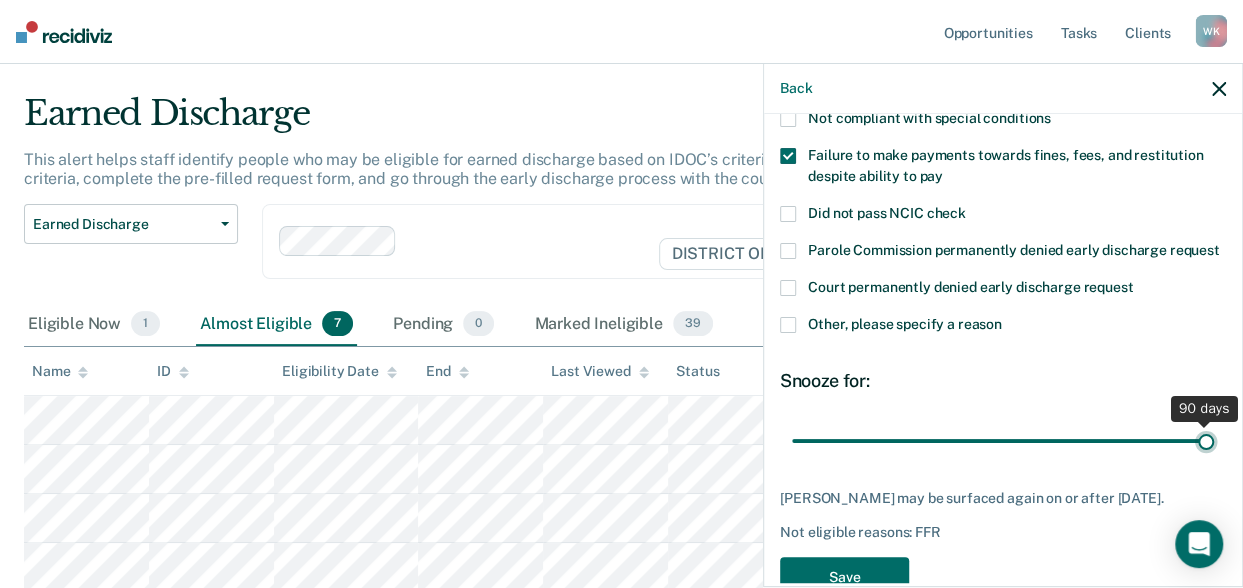 drag, startPoint x: 926, startPoint y: 457, endPoint x: 1263, endPoint y: 487, distance: 338.33267 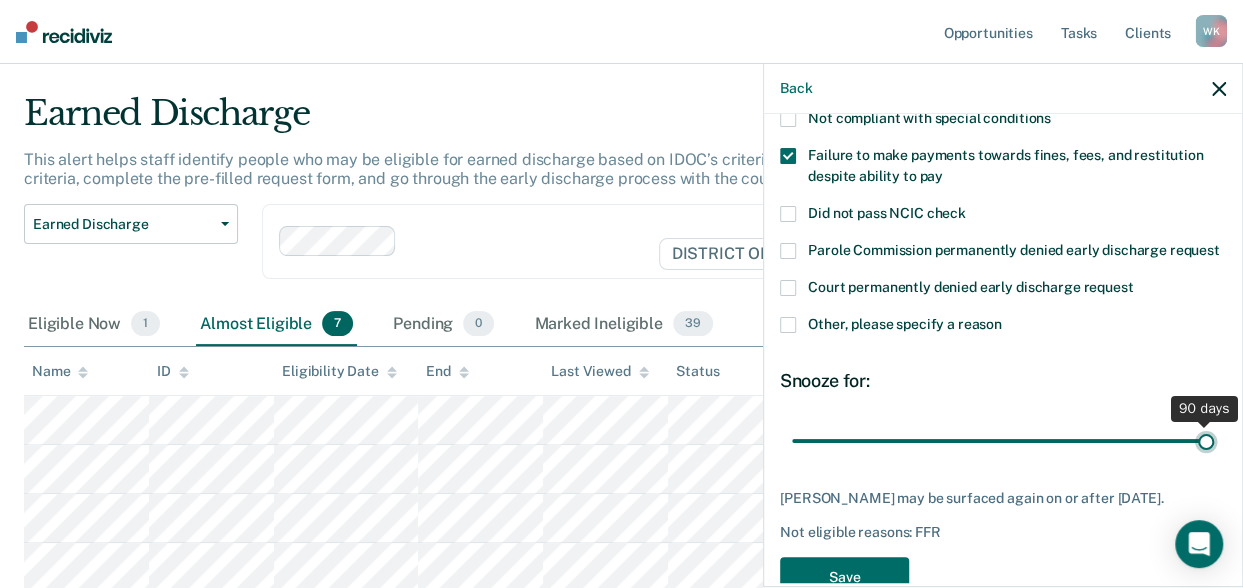 type on "90" 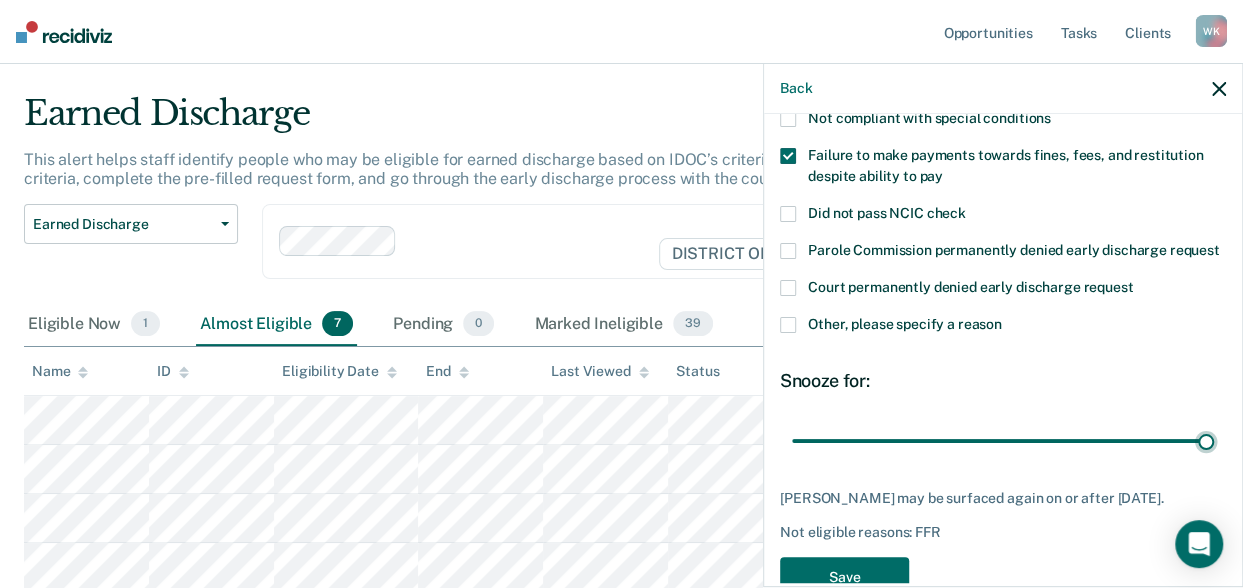 scroll, scrollTop: 240, scrollLeft: 0, axis: vertical 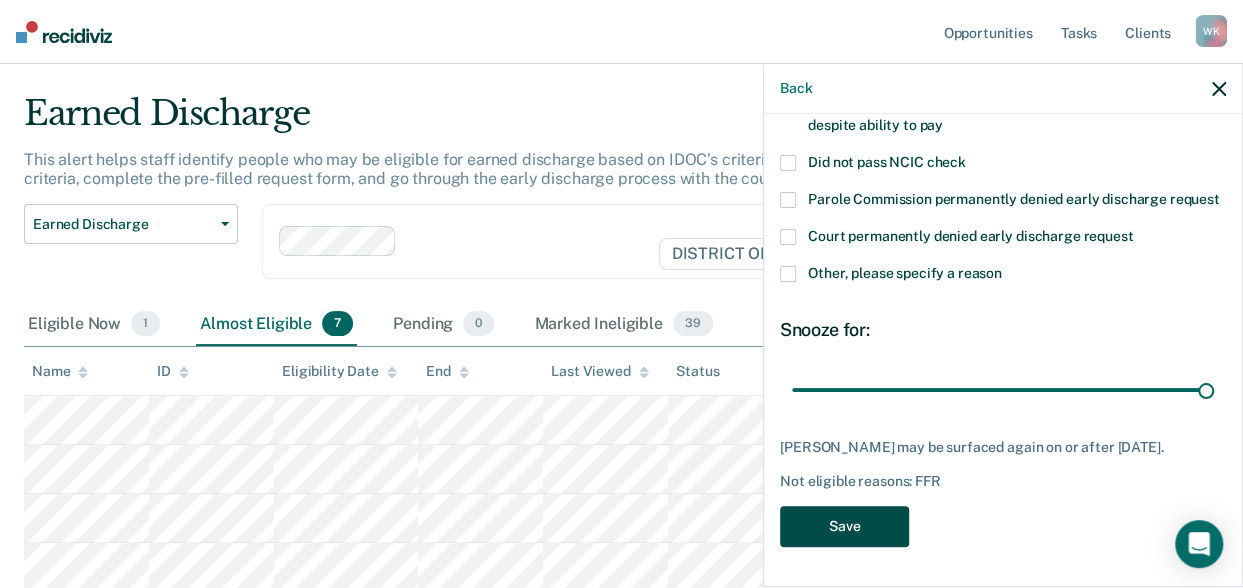 click on "Save" at bounding box center (844, 526) 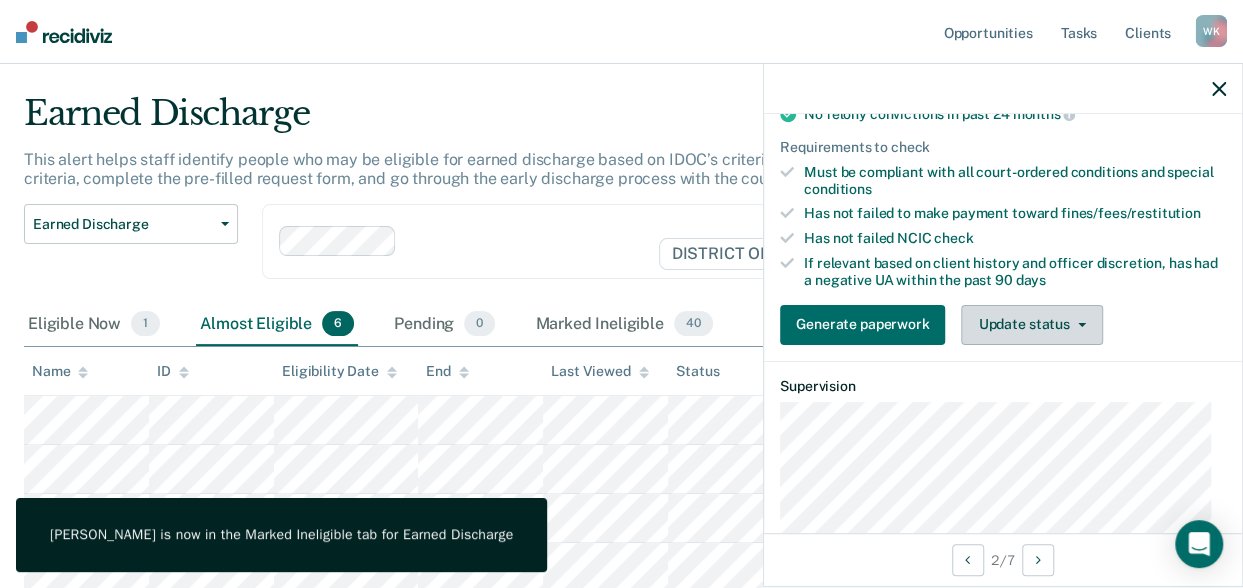 click on "Update status" at bounding box center (1031, 325) 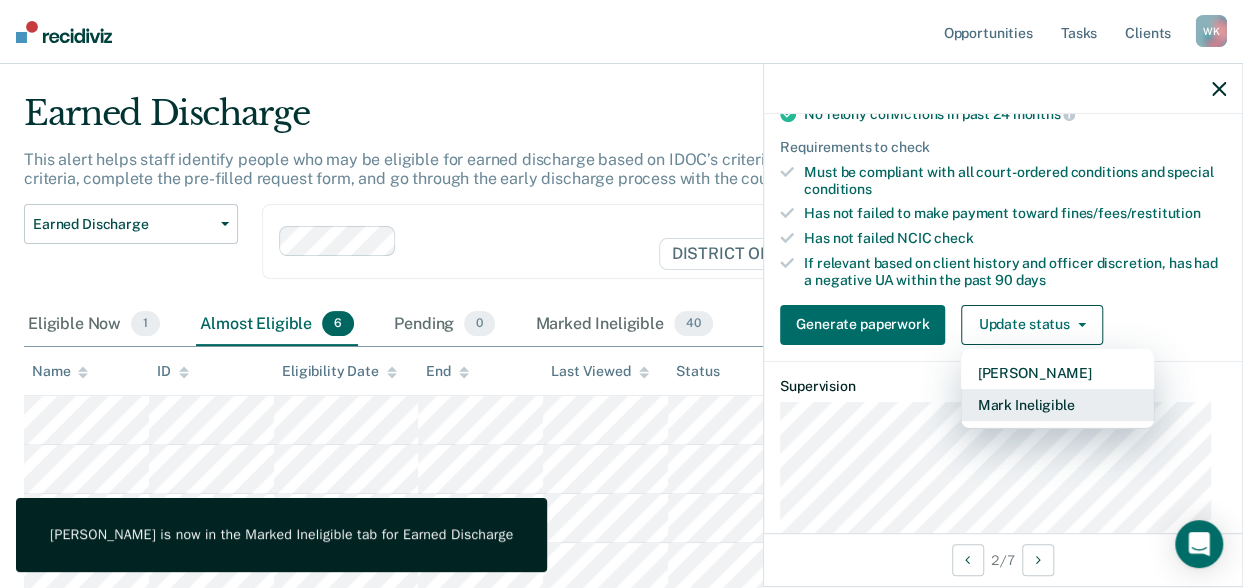 click on "Mark Ineligible" at bounding box center (1057, 405) 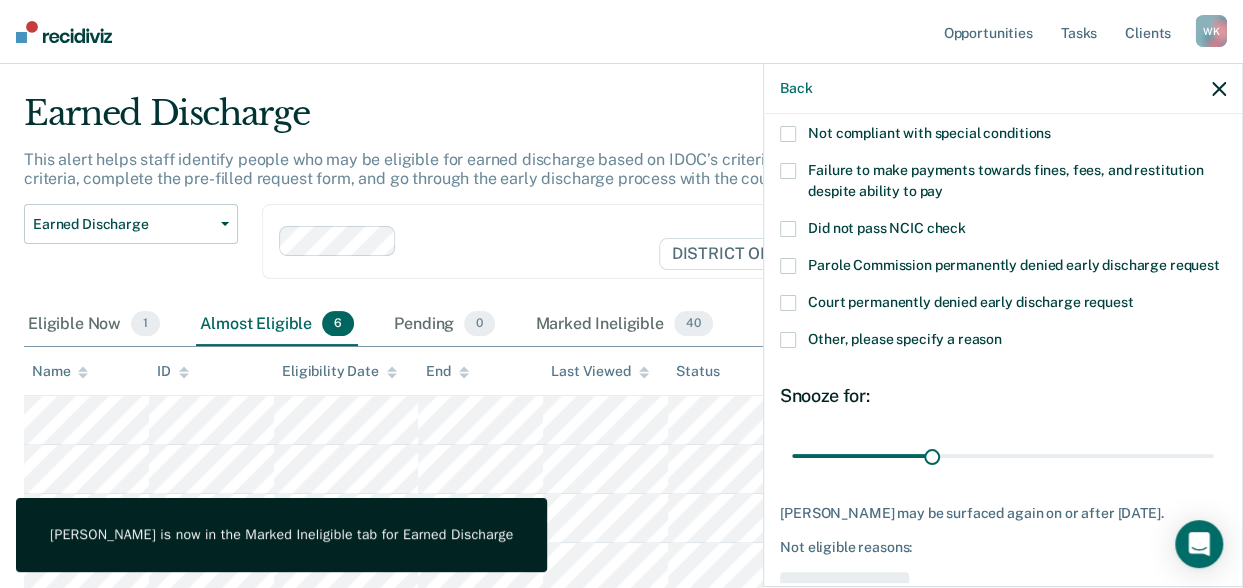 scroll, scrollTop: 139, scrollLeft: 0, axis: vertical 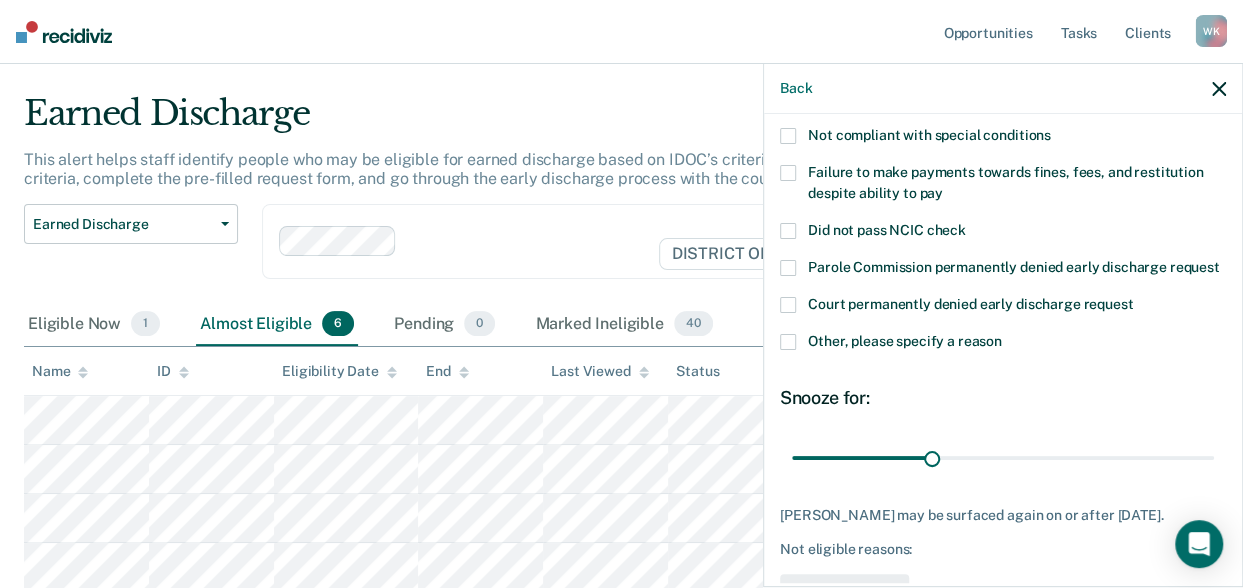 click at bounding box center (788, 342) 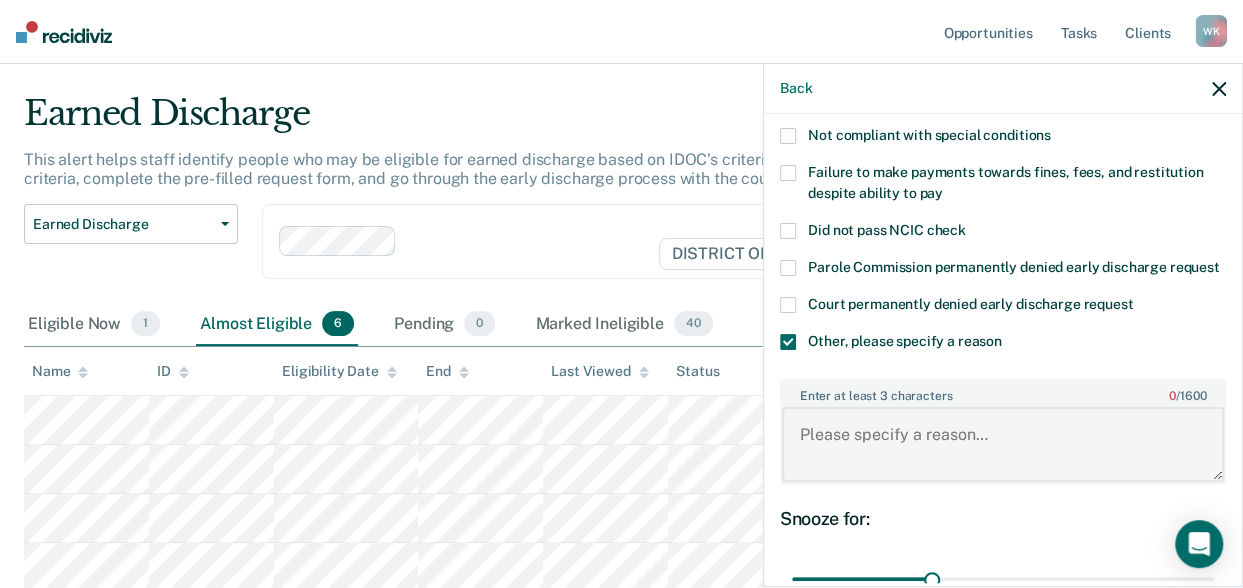 click on "Enter at least 3 characters 0  /  1600" at bounding box center [1003, 444] 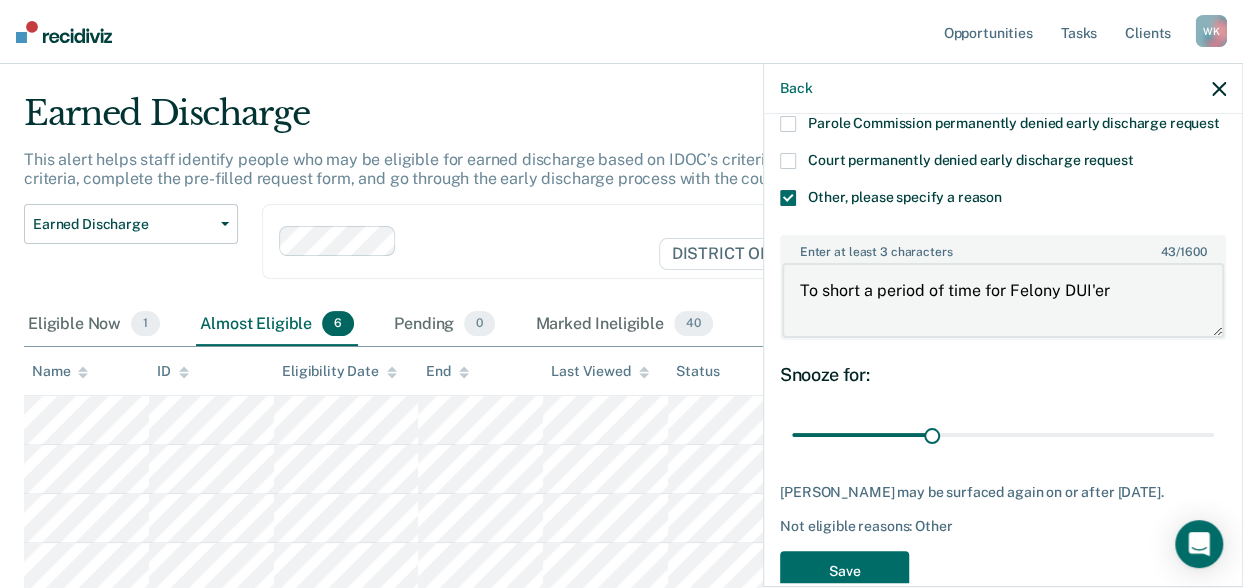 scroll, scrollTop: 293, scrollLeft: 0, axis: vertical 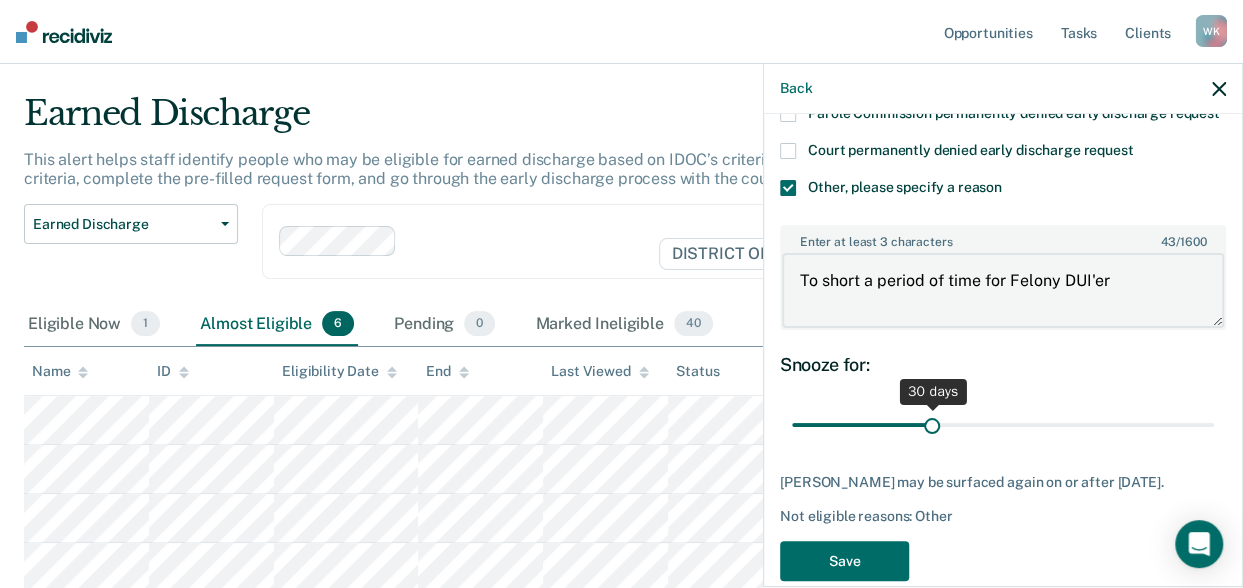 type on "To short a period of time for Felony DUI'er" 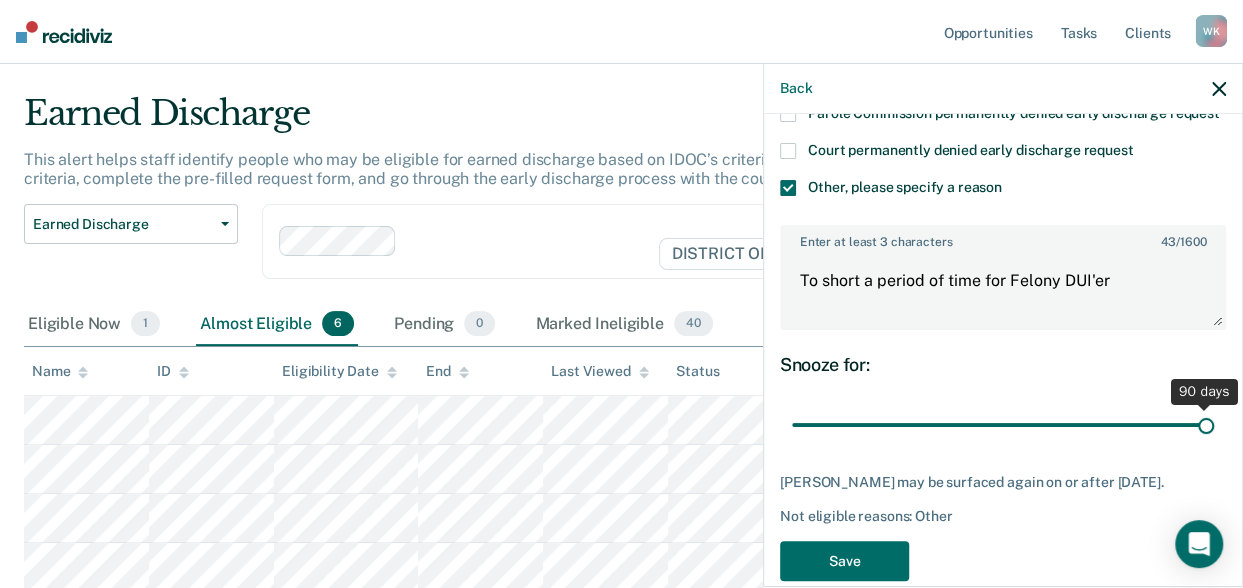 drag, startPoint x: 943, startPoint y: 449, endPoint x: 1229, endPoint y: 500, distance: 290.51163 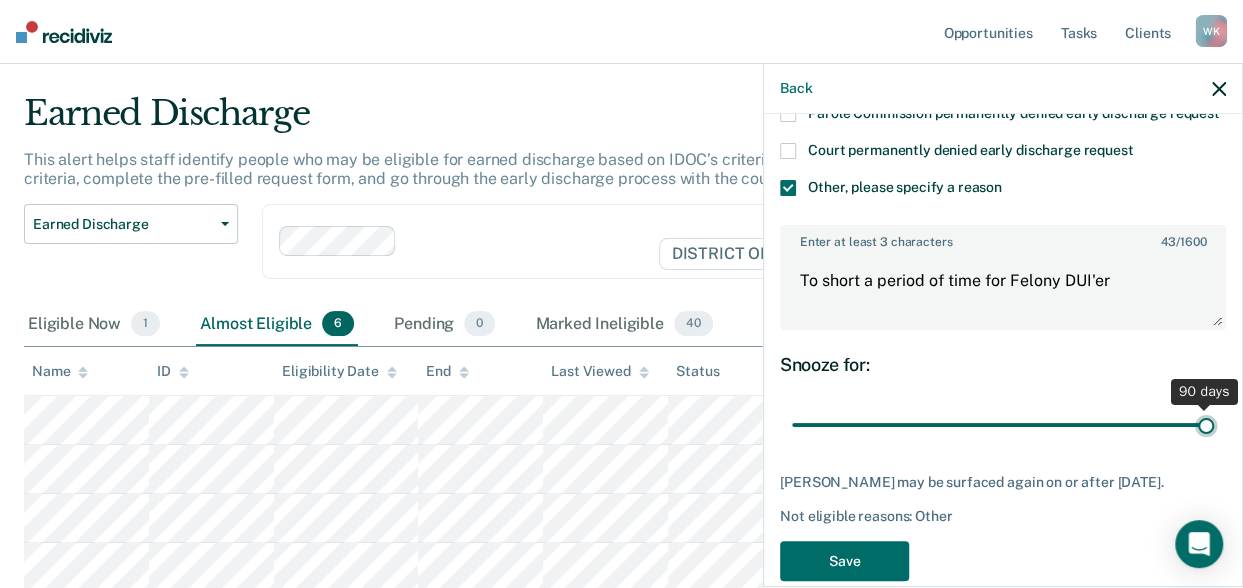 type on "90" 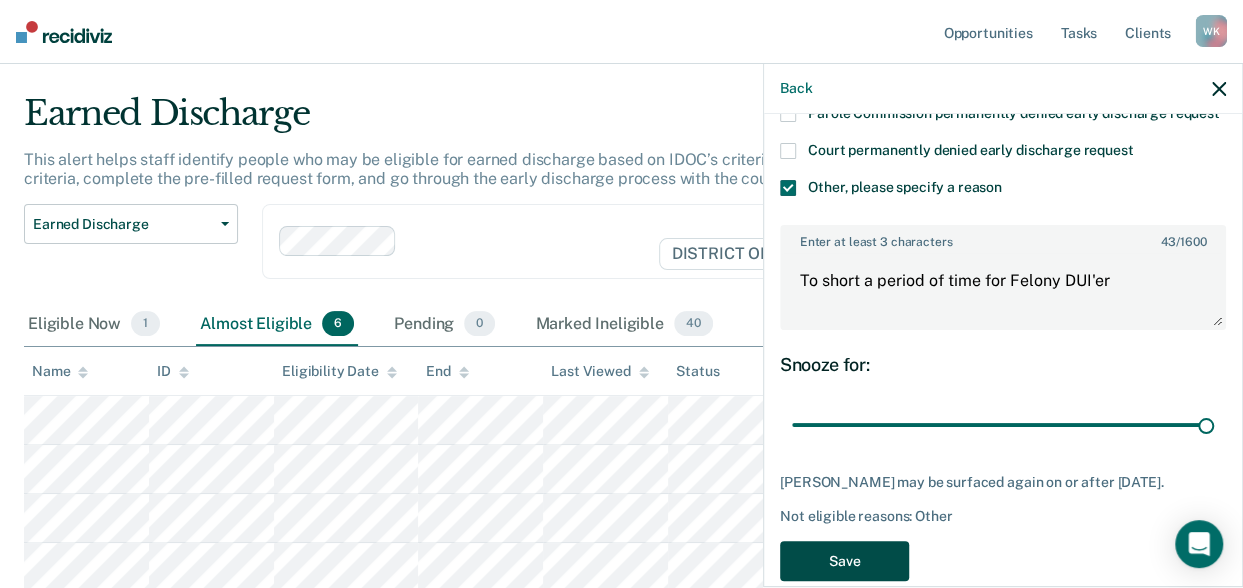 click on "Save" at bounding box center (844, 561) 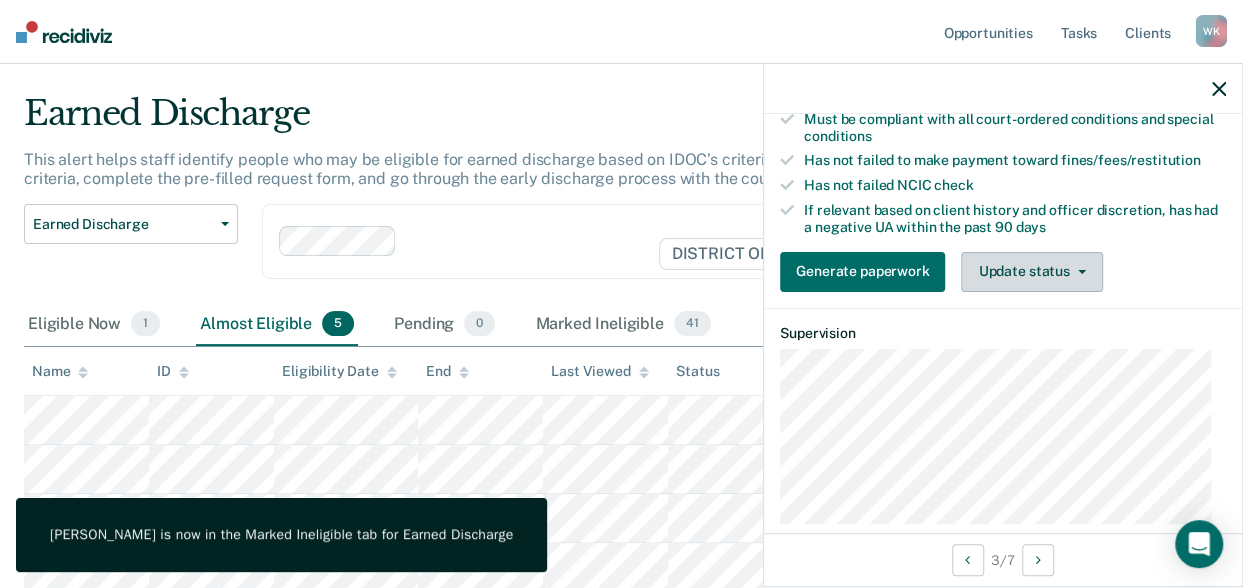 click on "Update status" at bounding box center (1031, 272) 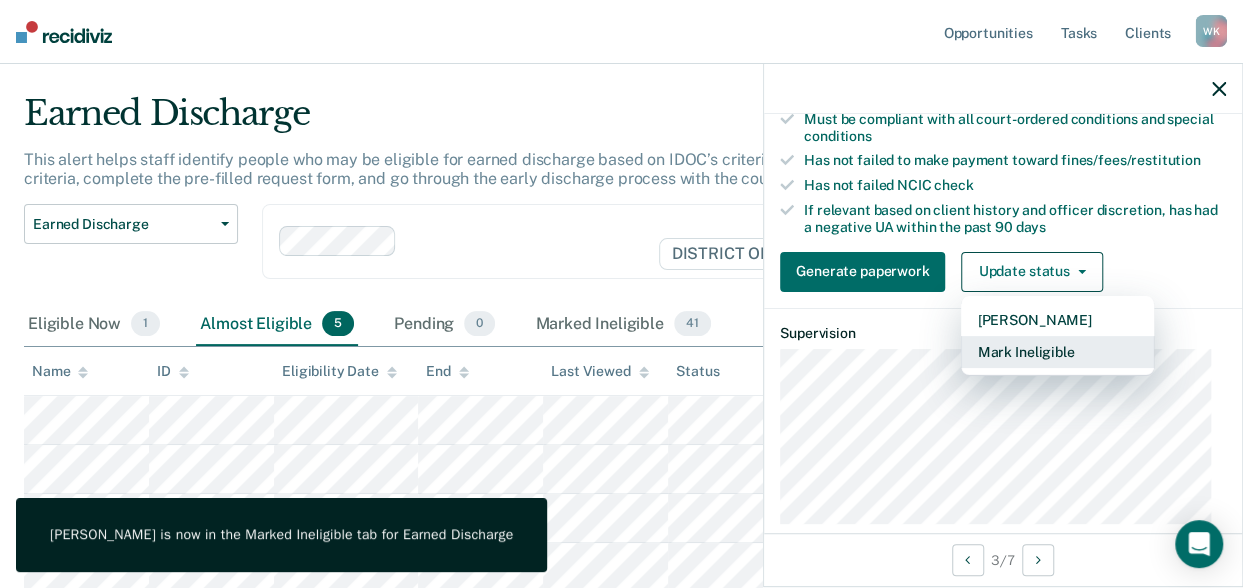click on "Mark Ineligible" at bounding box center (1057, 352) 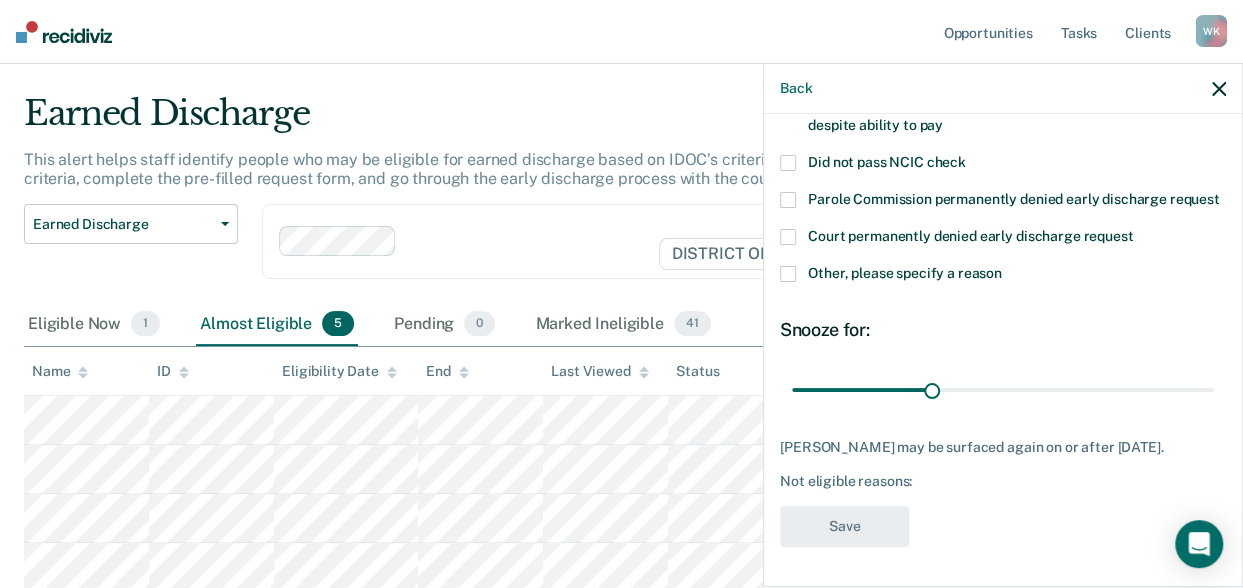 scroll, scrollTop: 106, scrollLeft: 0, axis: vertical 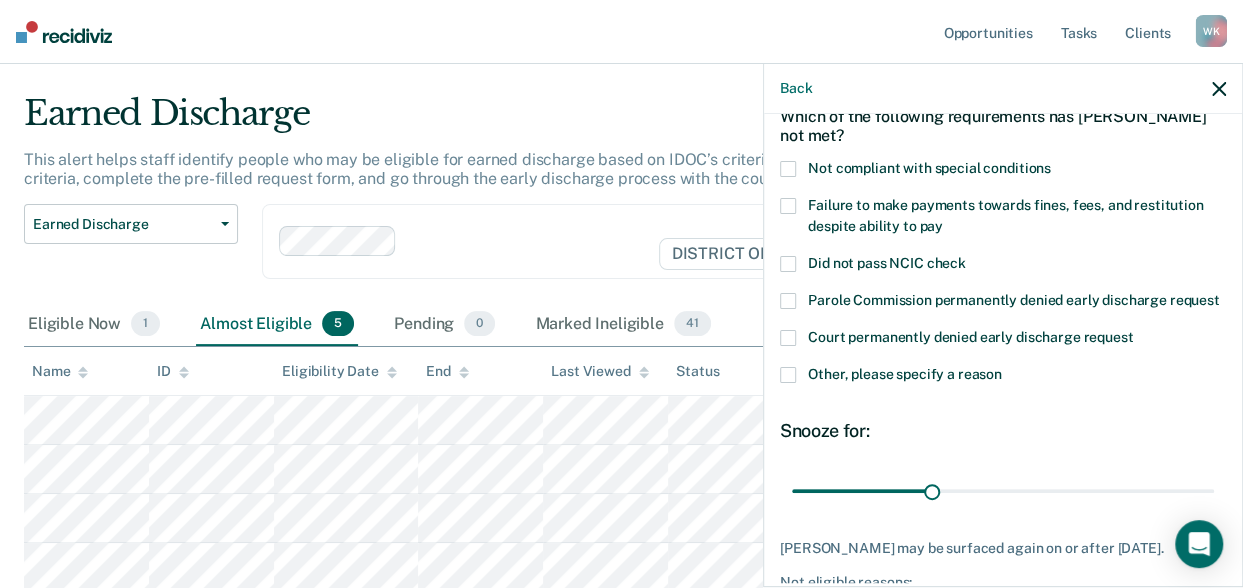 click at bounding box center (788, 206) 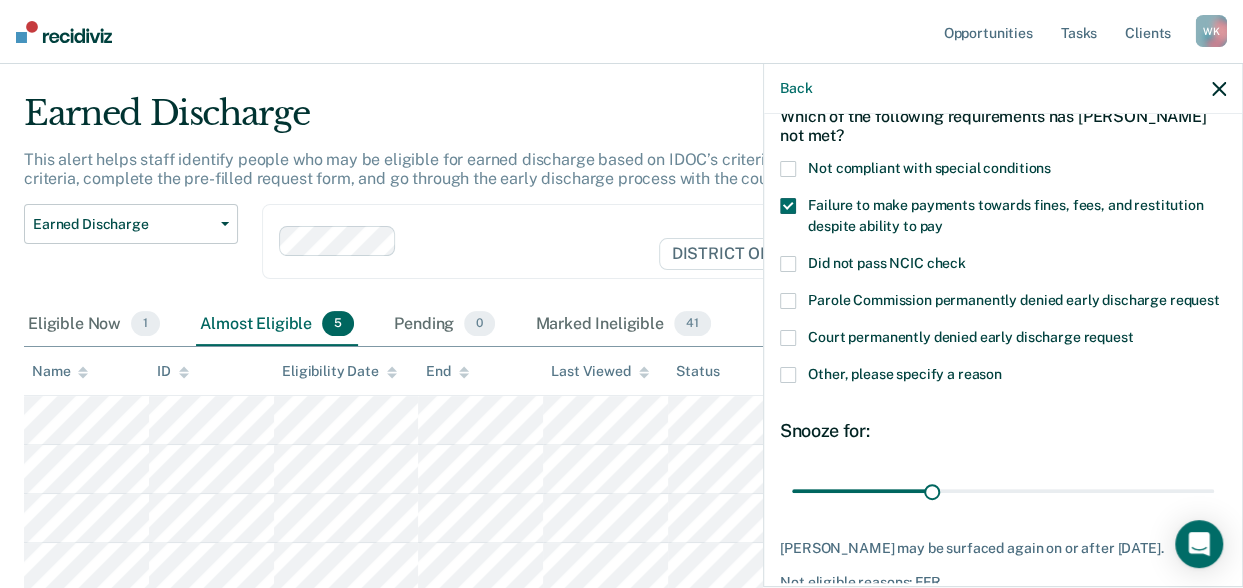 click at bounding box center (788, 169) 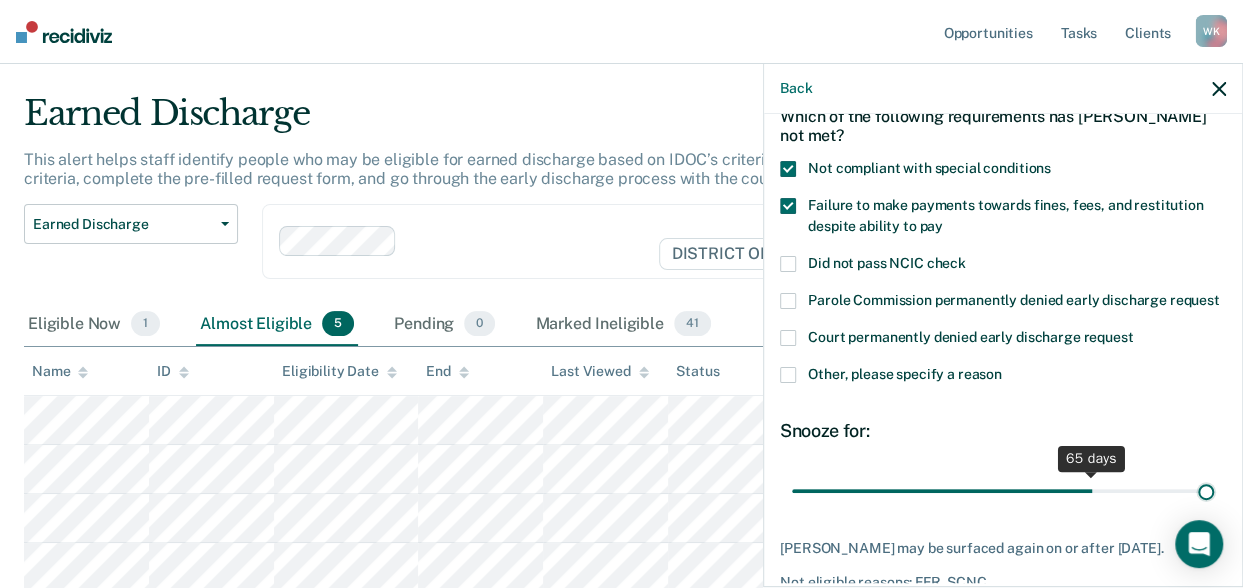 drag, startPoint x: 926, startPoint y: 509, endPoint x: 1268, endPoint y: 535, distance: 342.98688 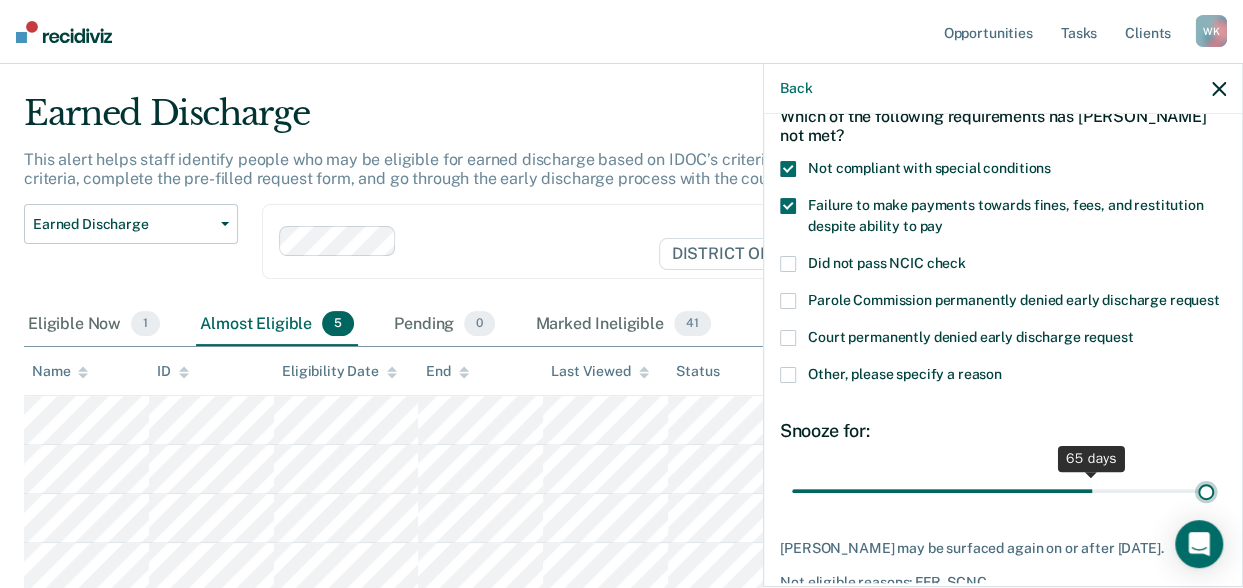 type on "90" 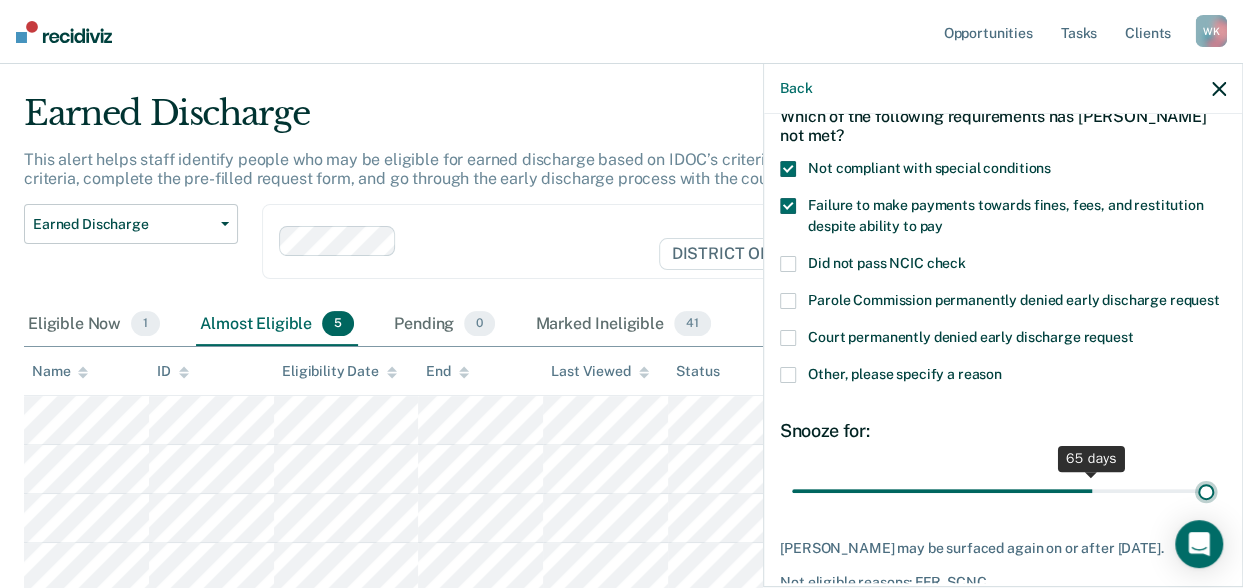click at bounding box center (1003, 490) 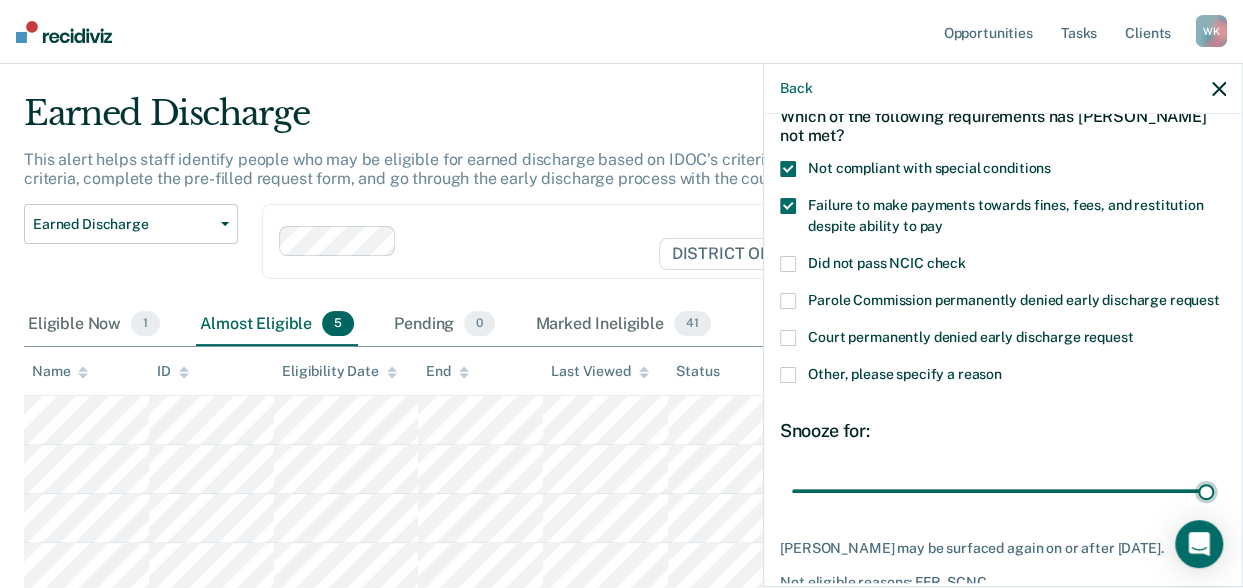 scroll, scrollTop: 240, scrollLeft: 0, axis: vertical 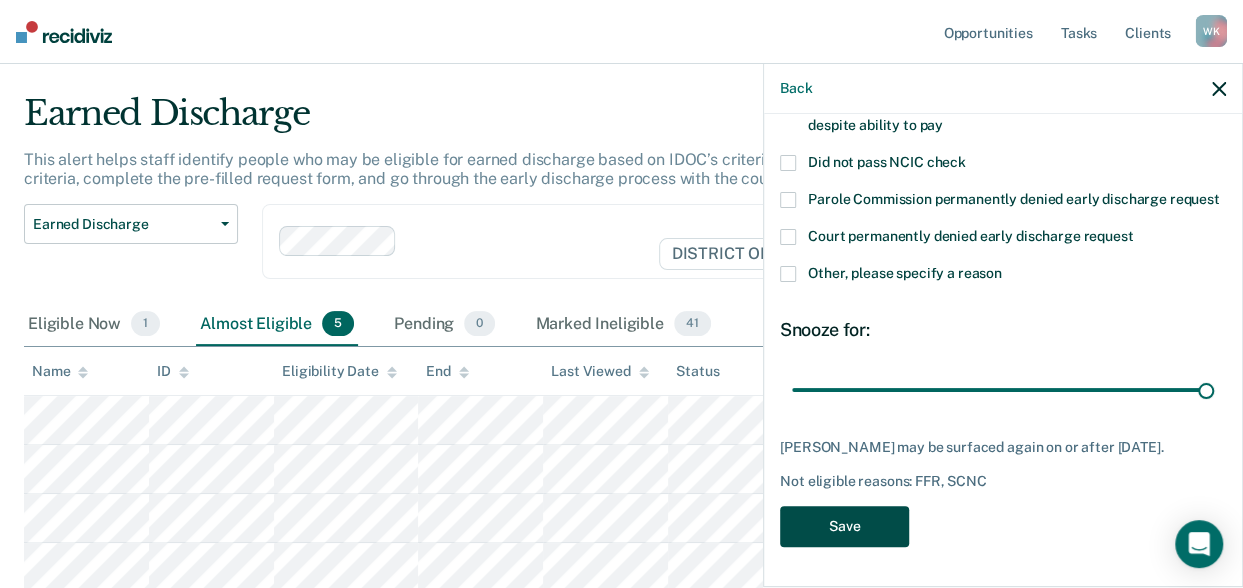 click on "Save" at bounding box center (844, 526) 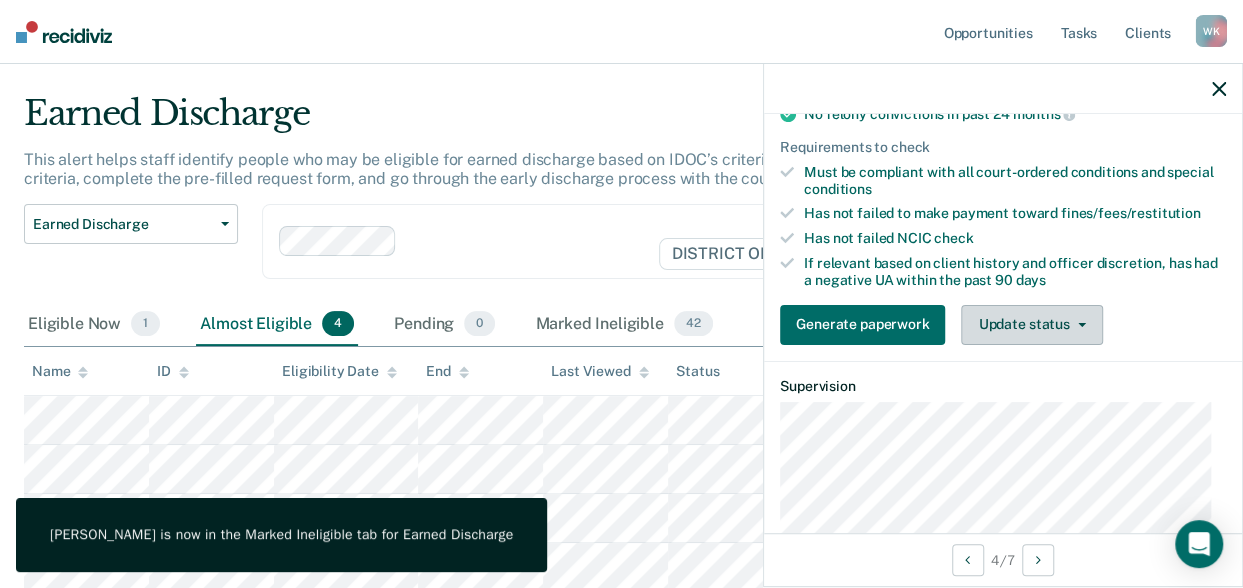 click on "Update status" at bounding box center (1031, 325) 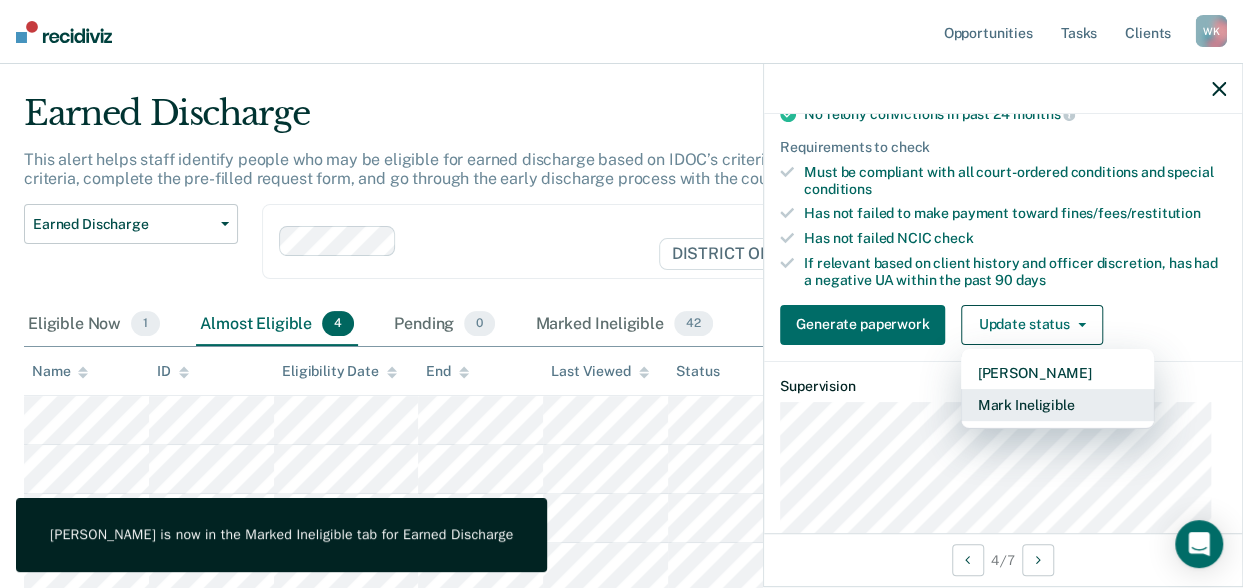 click on "Mark Ineligible" at bounding box center [1057, 405] 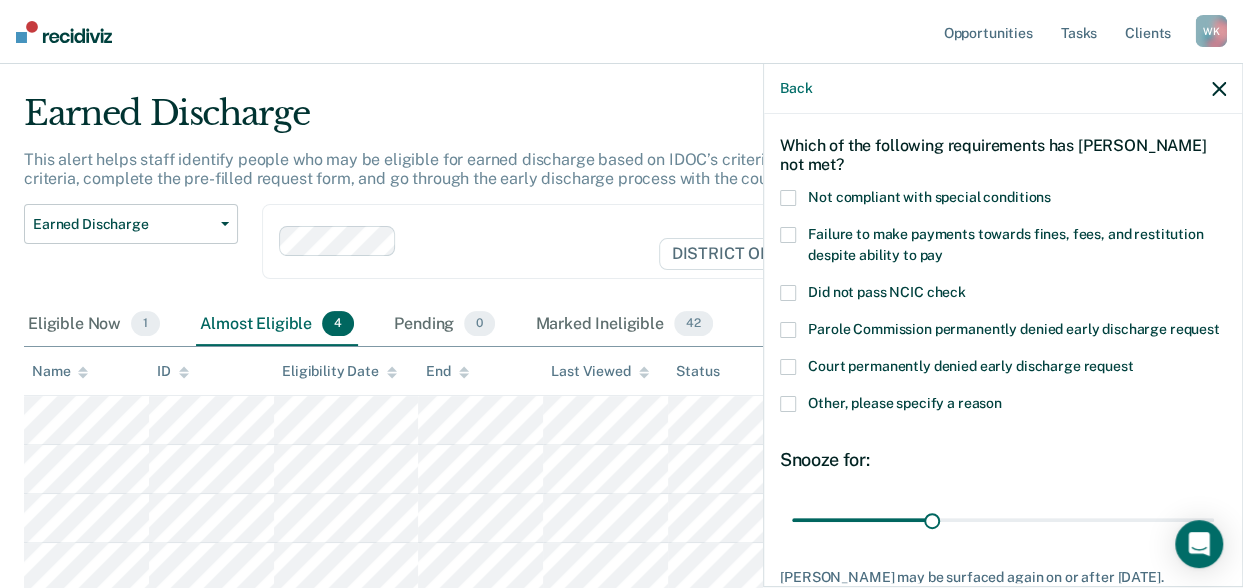 scroll, scrollTop: 76, scrollLeft: 0, axis: vertical 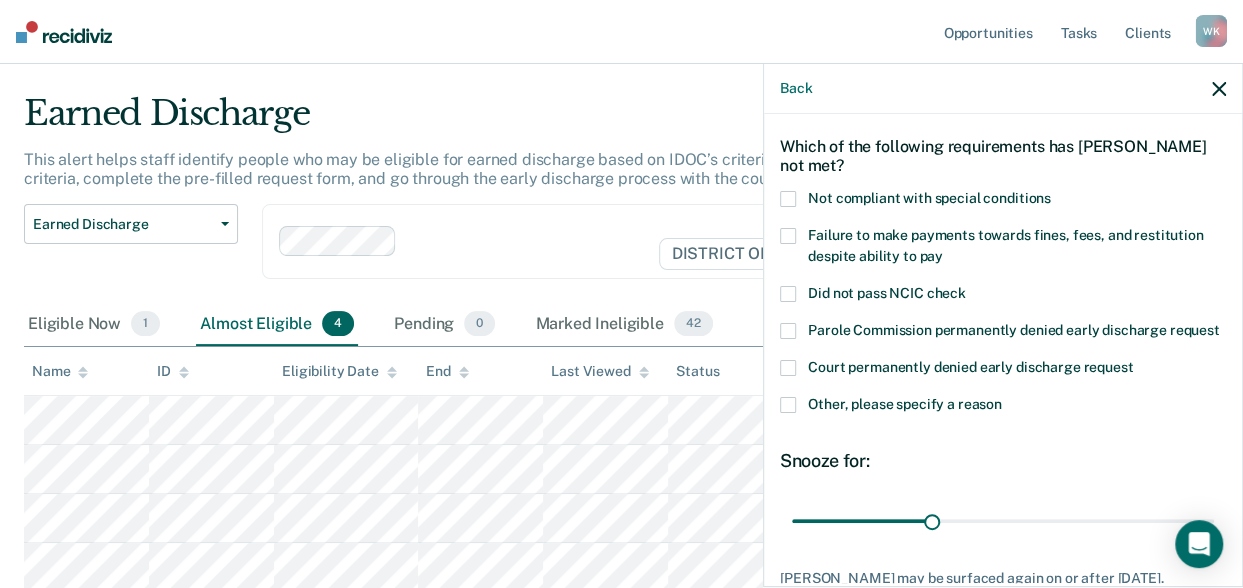 click at bounding box center [788, 405] 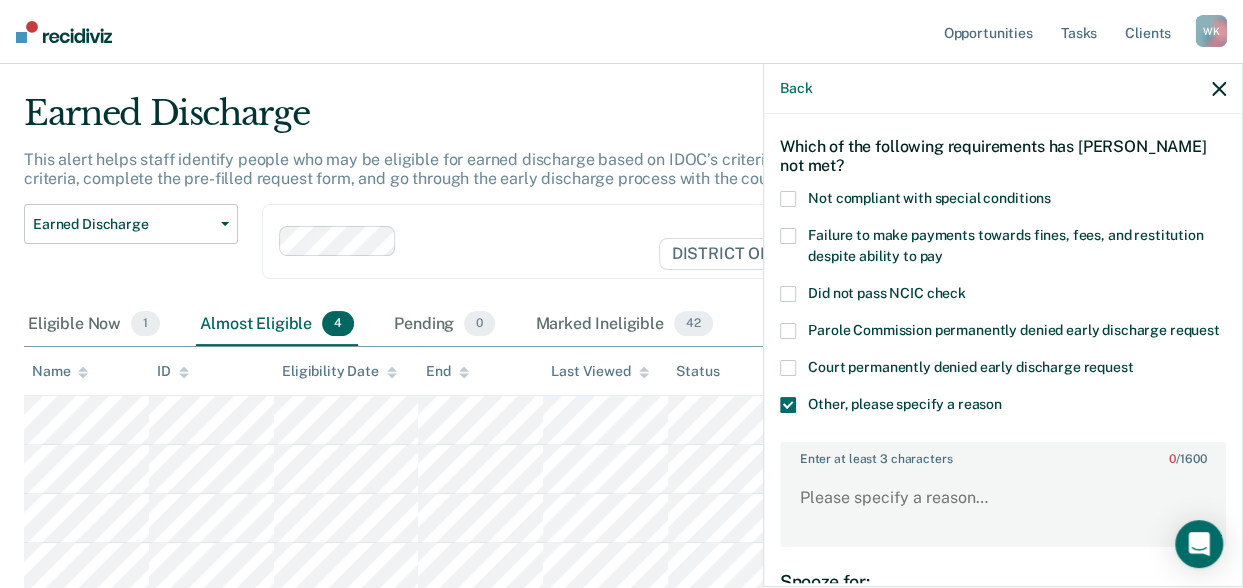 scroll, scrollTop: 233, scrollLeft: 0, axis: vertical 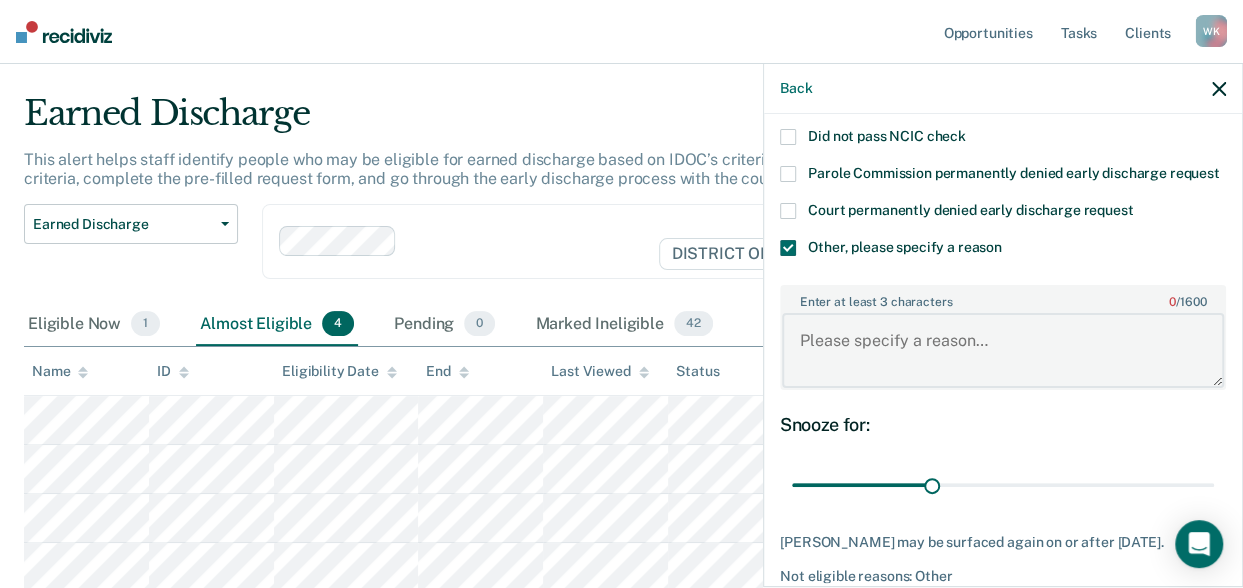 click on "Enter at least 3 characters 0  /  1600" at bounding box center [1003, 350] 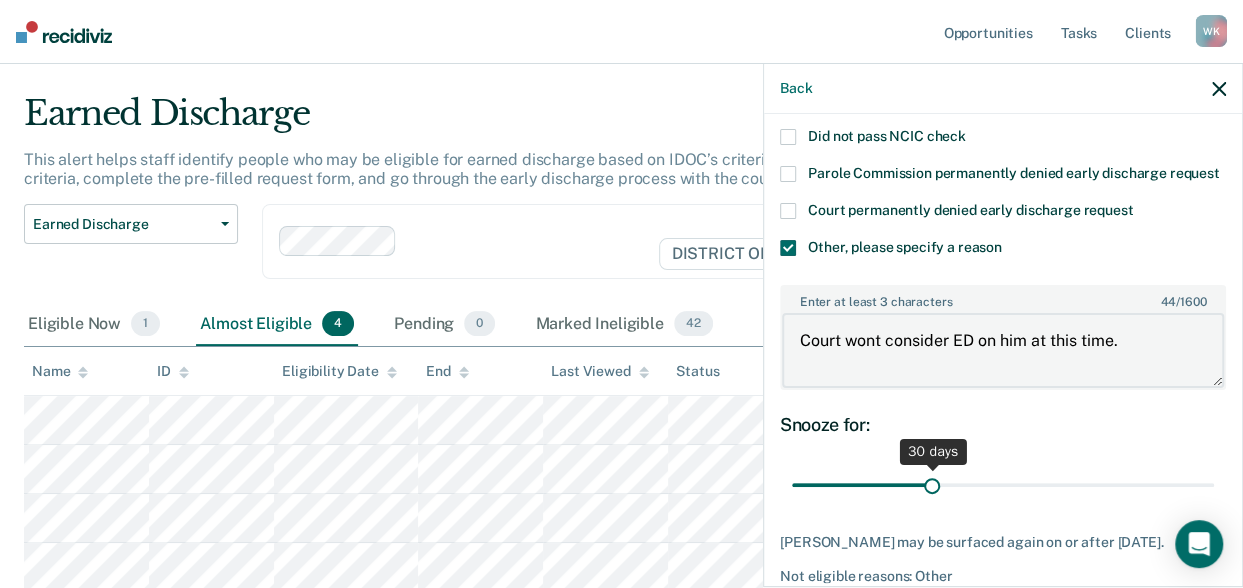 type on "Court wont consider ED on him at this time." 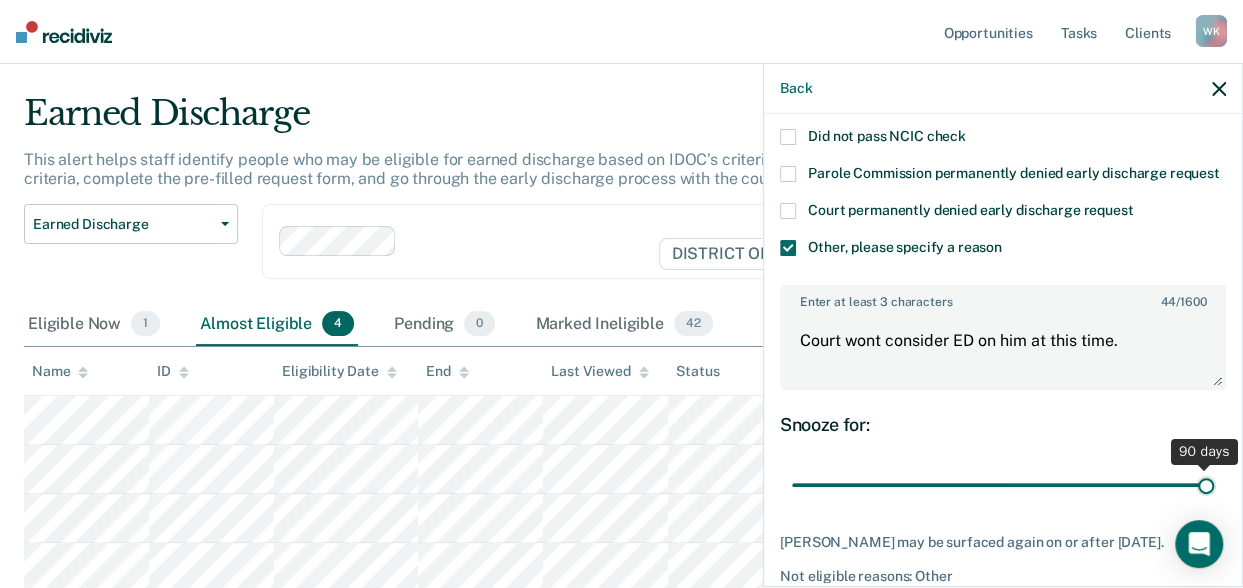 drag, startPoint x: 924, startPoint y: 500, endPoint x: 1256, endPoint y: 519, distance: 332.54324 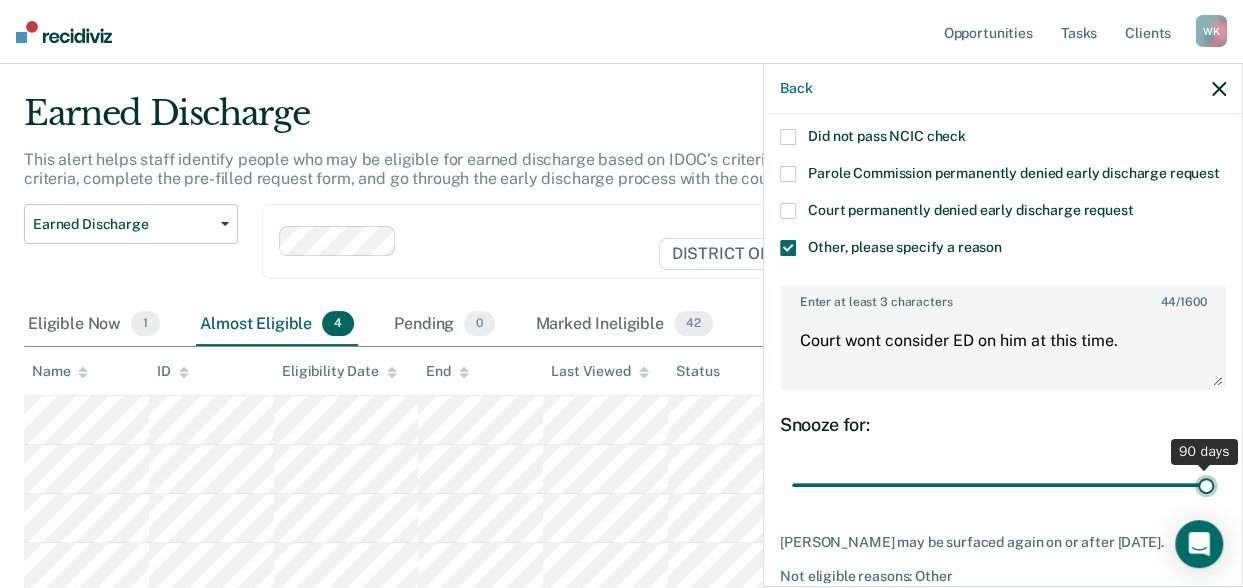 type on "90" 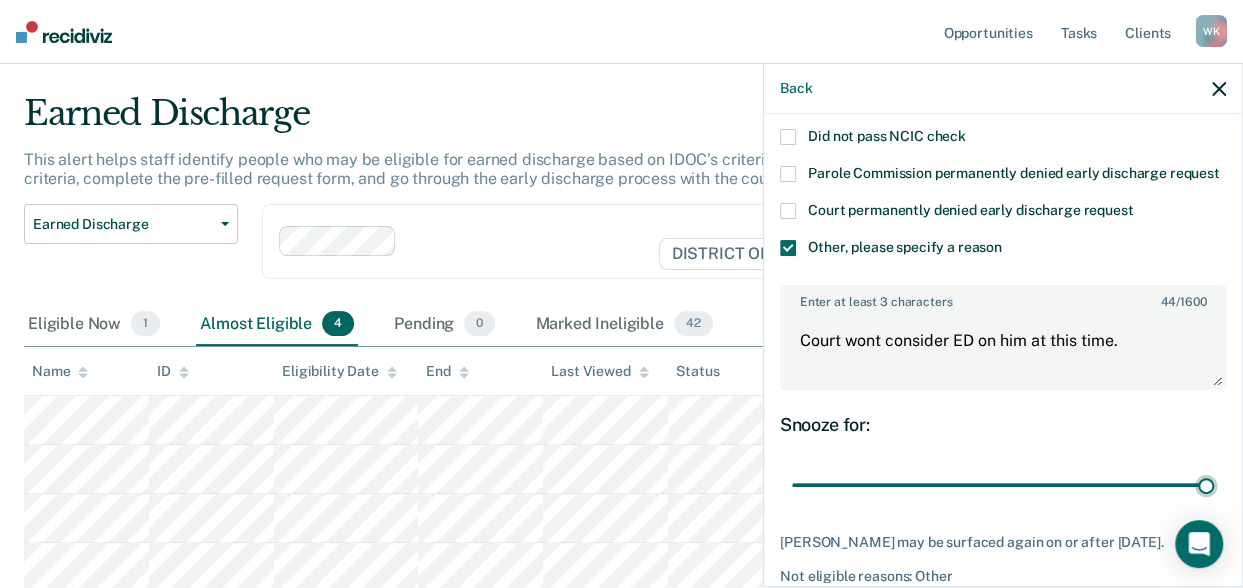 scroll, scrollTop: 344, scrollLeft: 0, axis: vertical 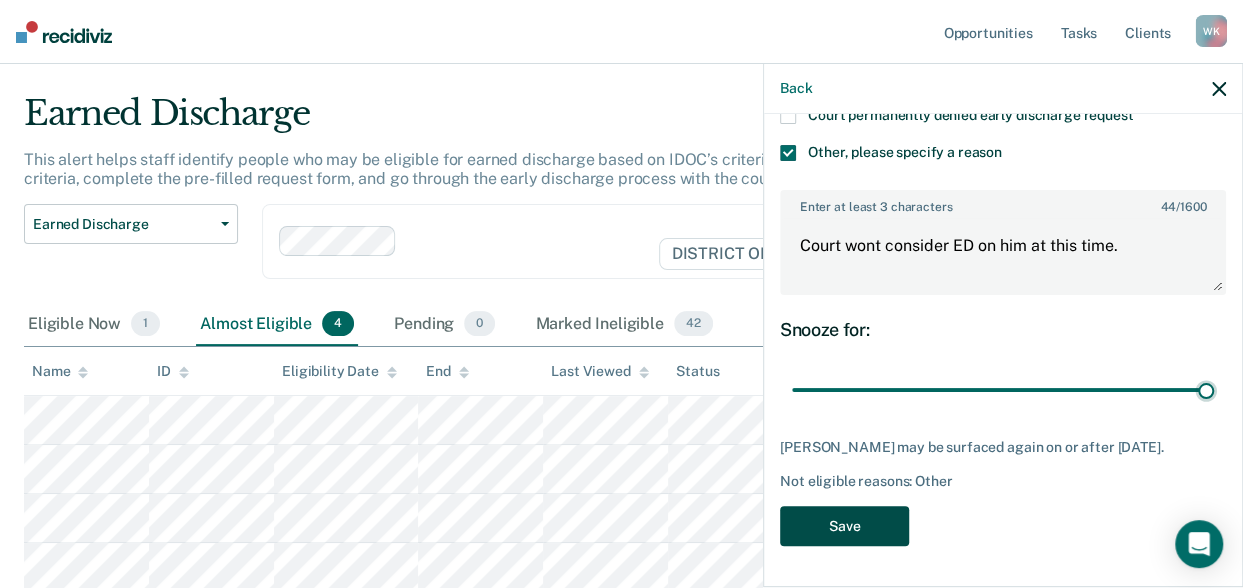 click on "Save" at bounding box center [844, 526] 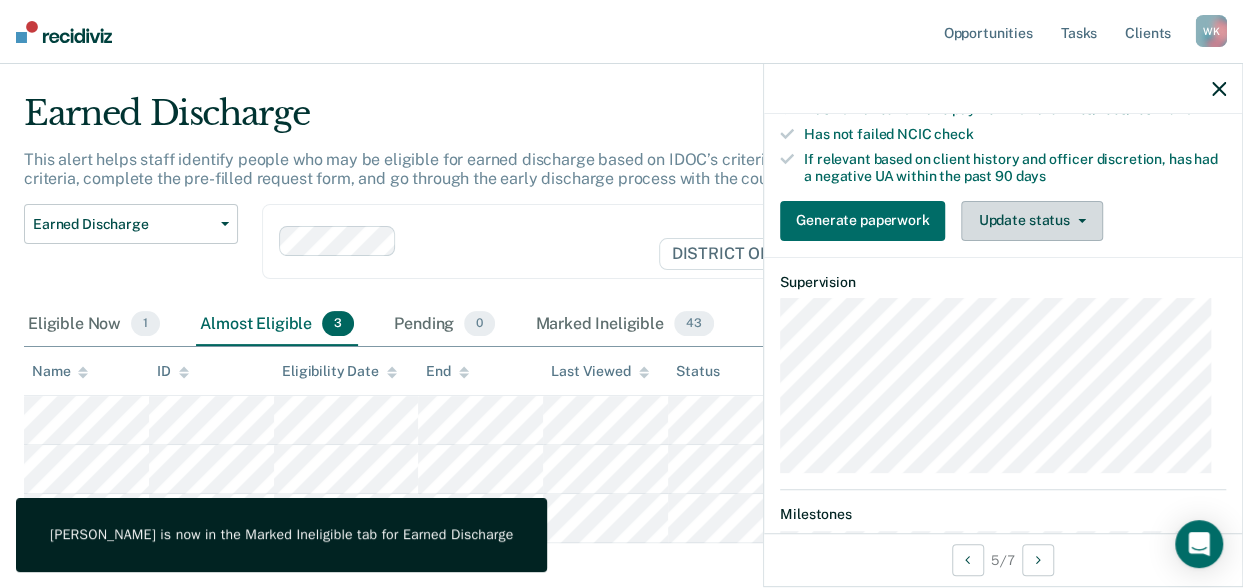 click on "Update status" at bounding box center [1031, 221] 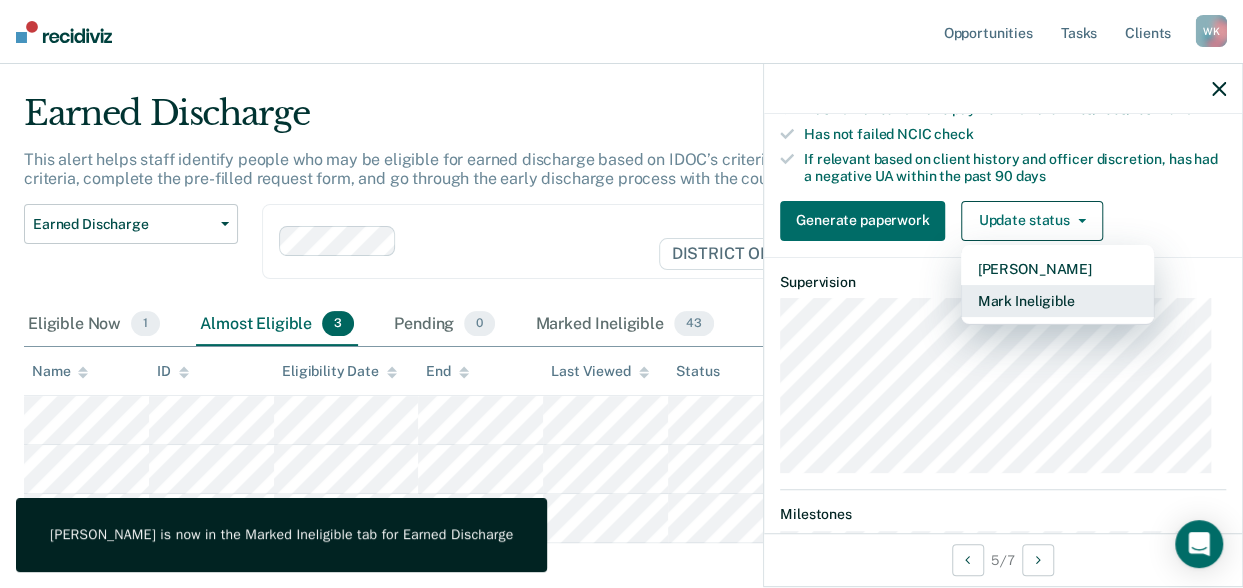 click on "Mark Ineligible" at bounding box center (1057, 301) 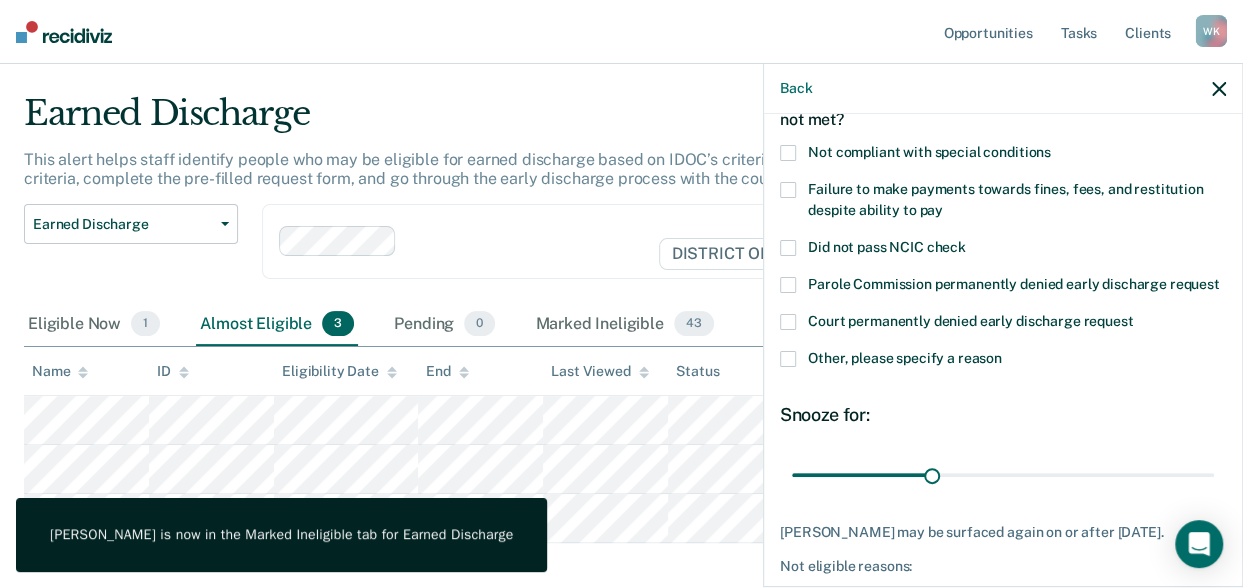 scroll, scrollTop: 104, scrollLeft: 0, axis: vertical 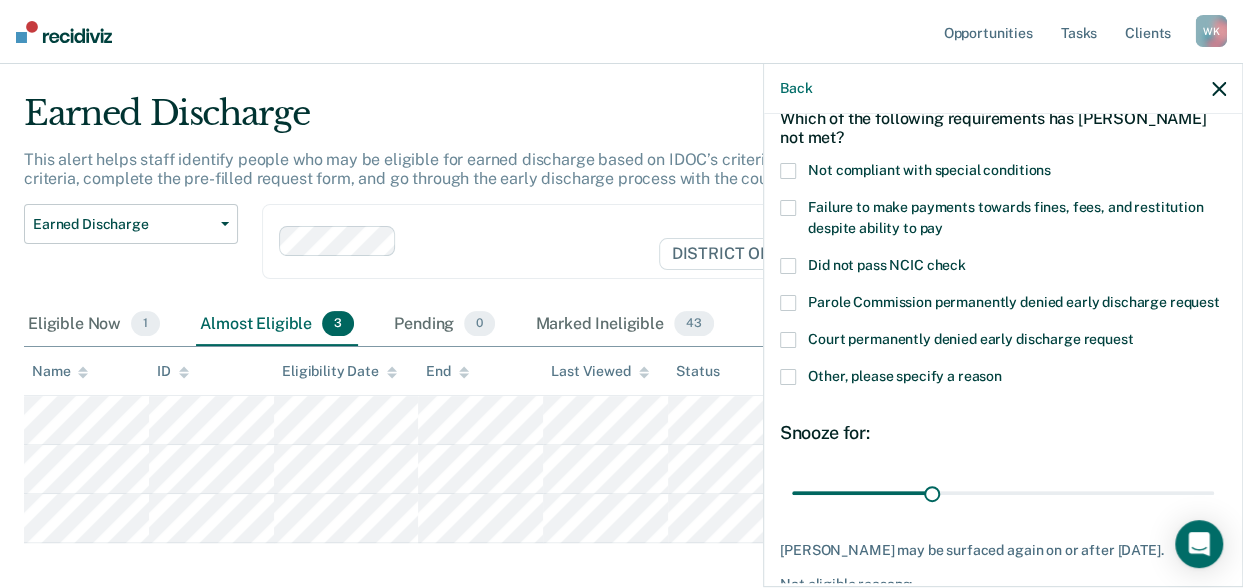 click at bounding box center [788, 208] 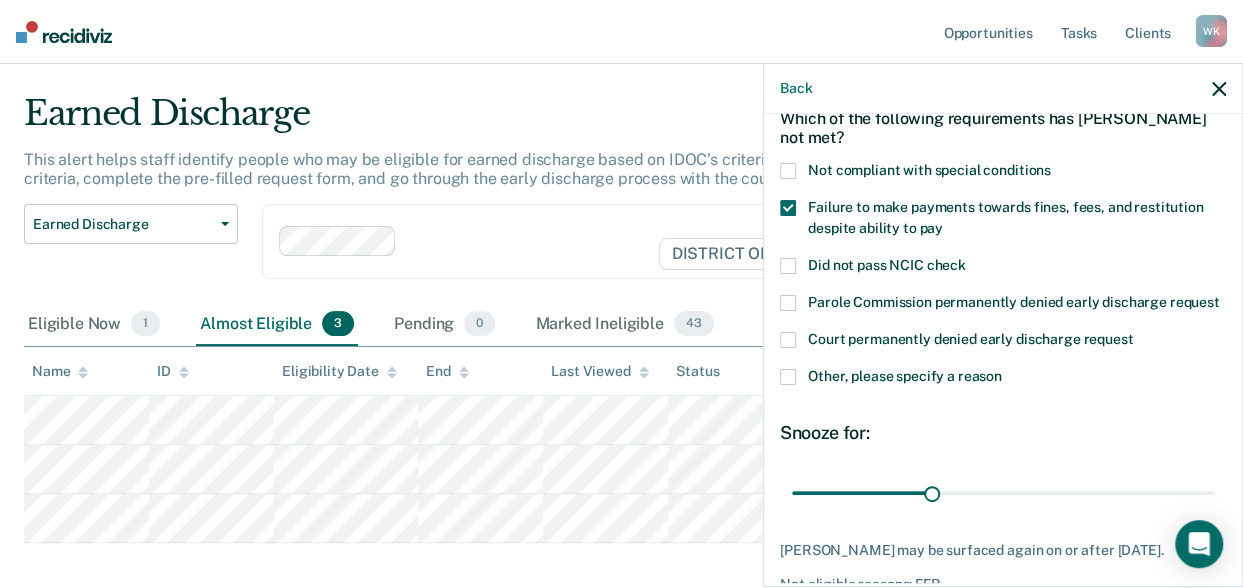 scroll, scrollTop: 240, scrollLeft: 0, axis: vertical 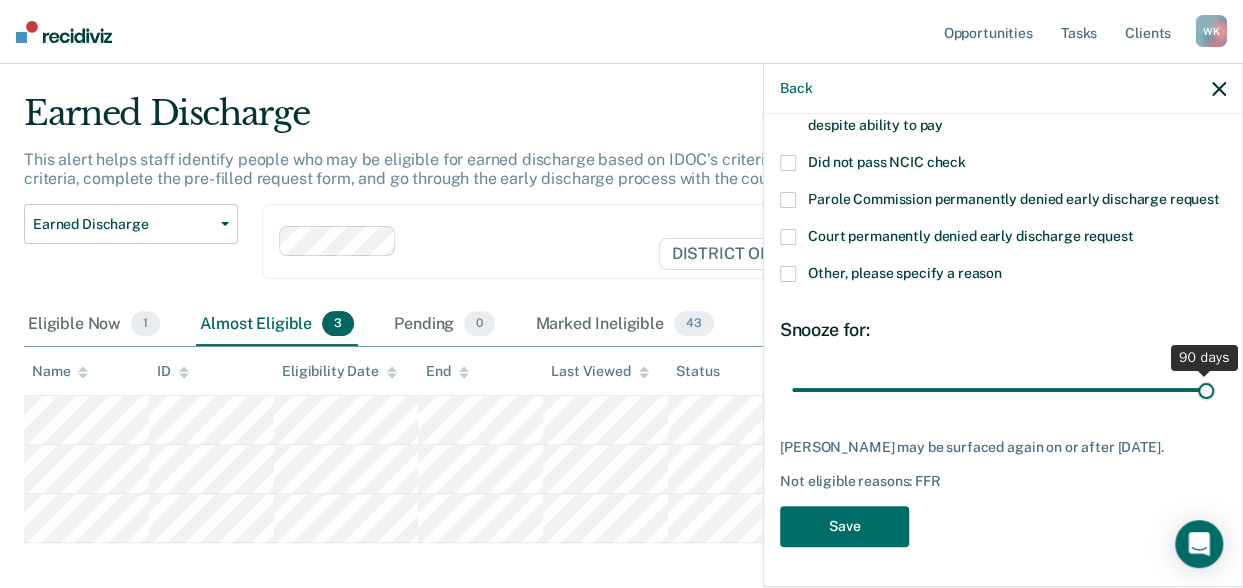drag, startPoint x: 925, startPoint y: 372, endPoint x: 1200, endPoint y: 397, distance: 276.13403 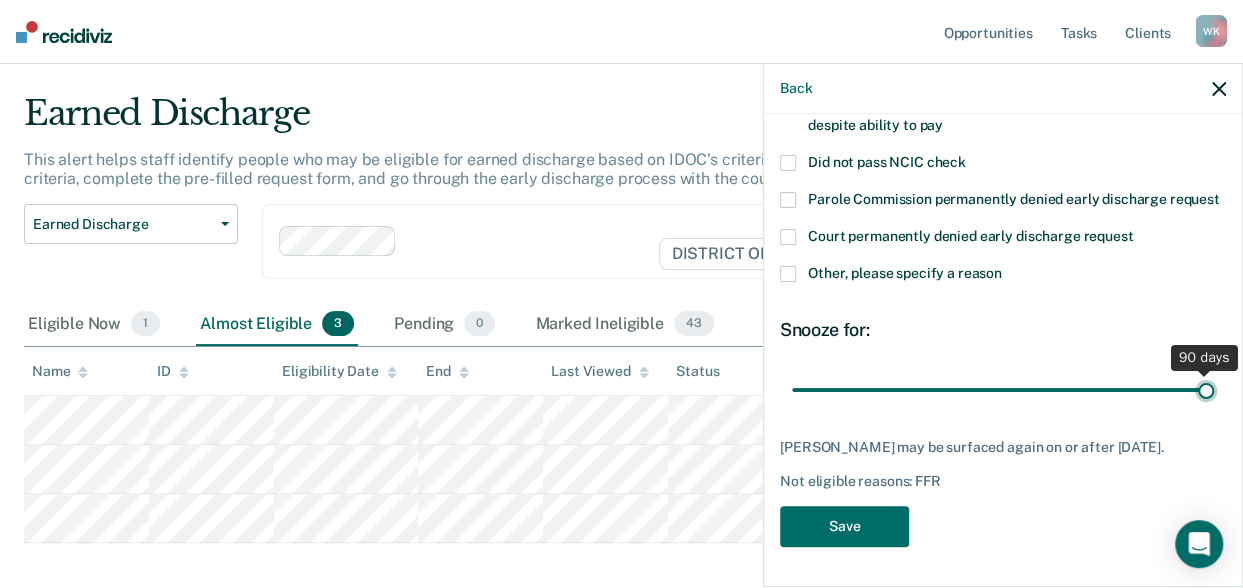type on "90" 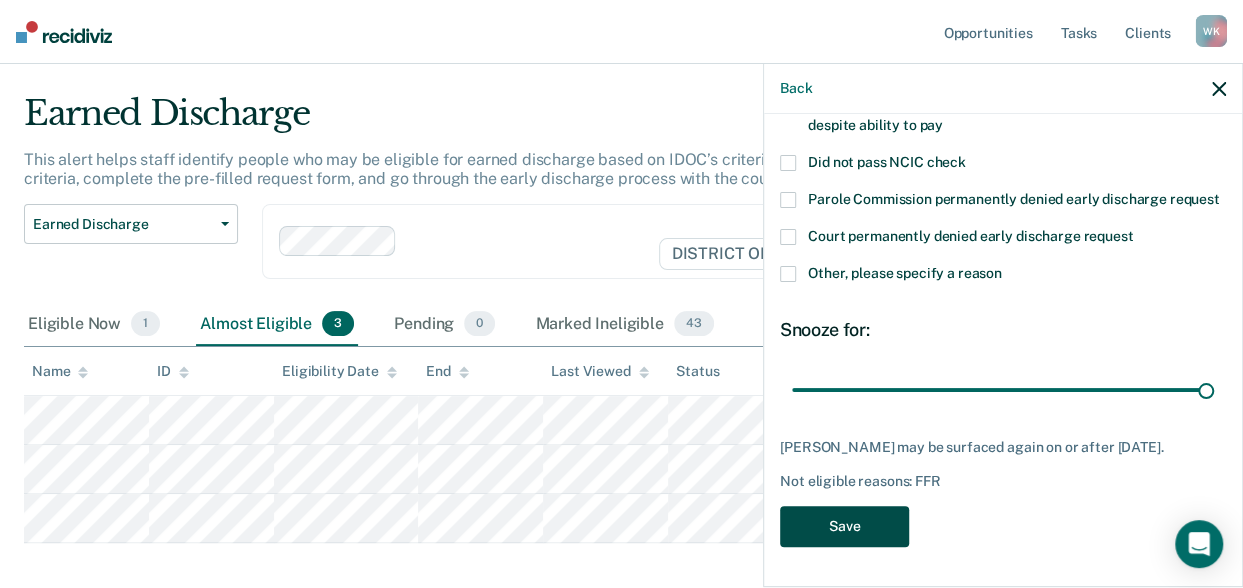 click on "Save" at bounding box center (844, 526) 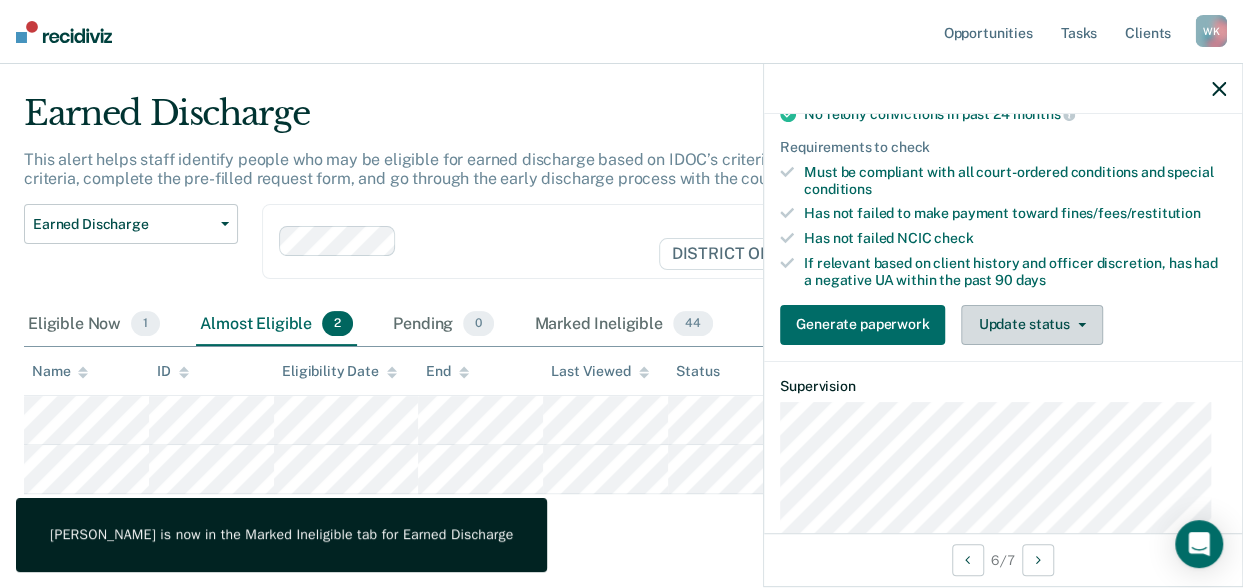 click on "Update status" at bounding box center (1031, 325) 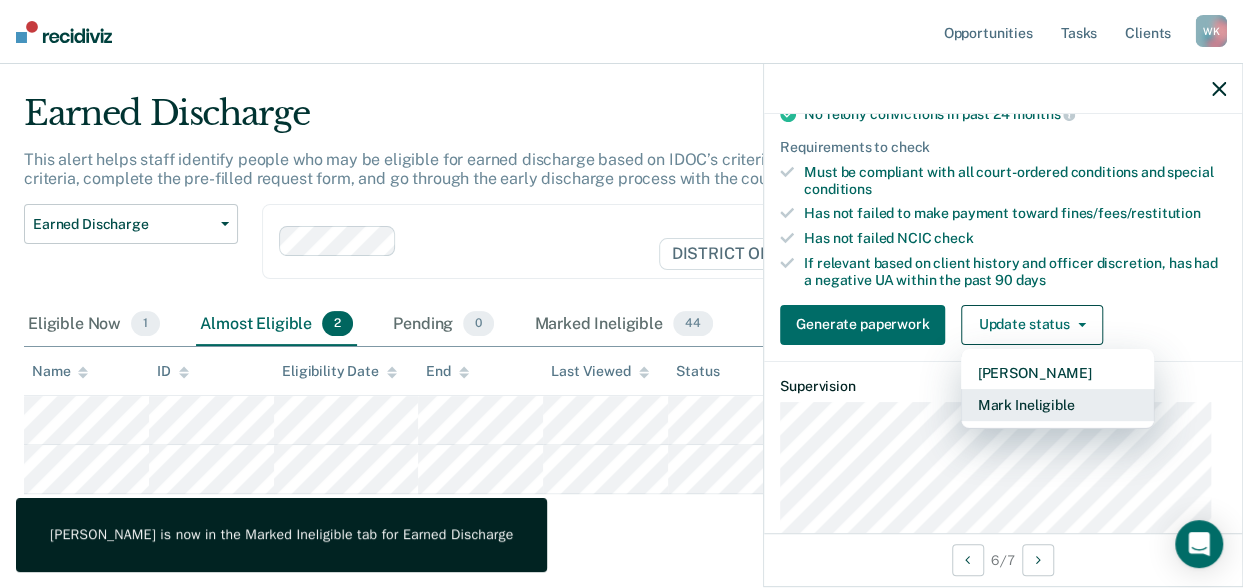 click on "Mark Ineligible" at bounding box center (1057, 405) 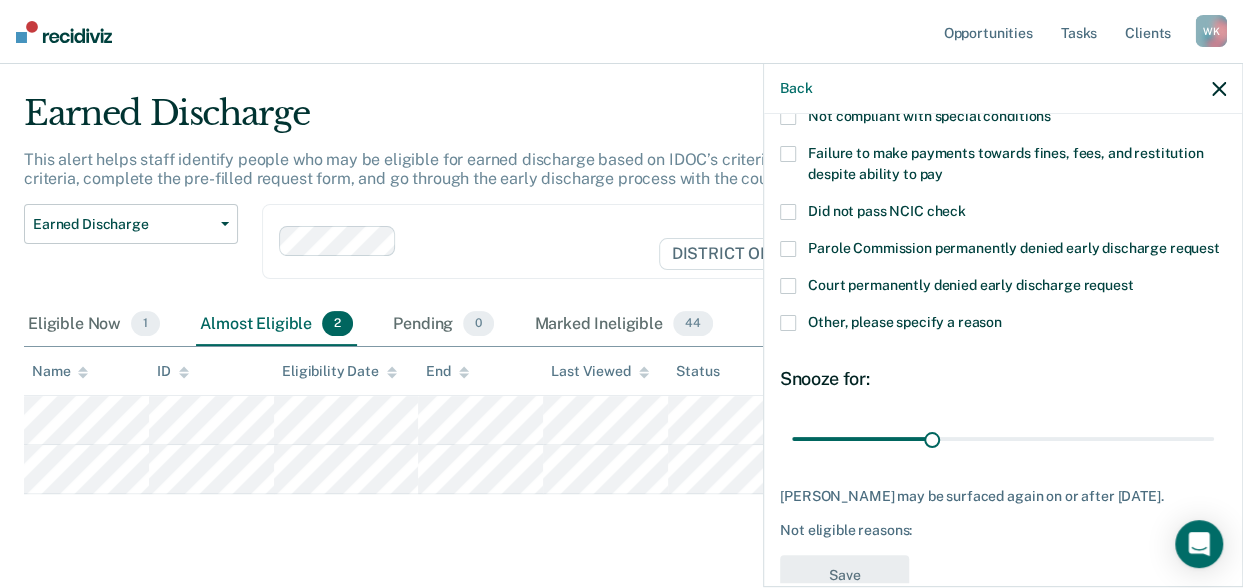 scroll, scrollTop: 118, scrollLeft: 0, axis: vertical 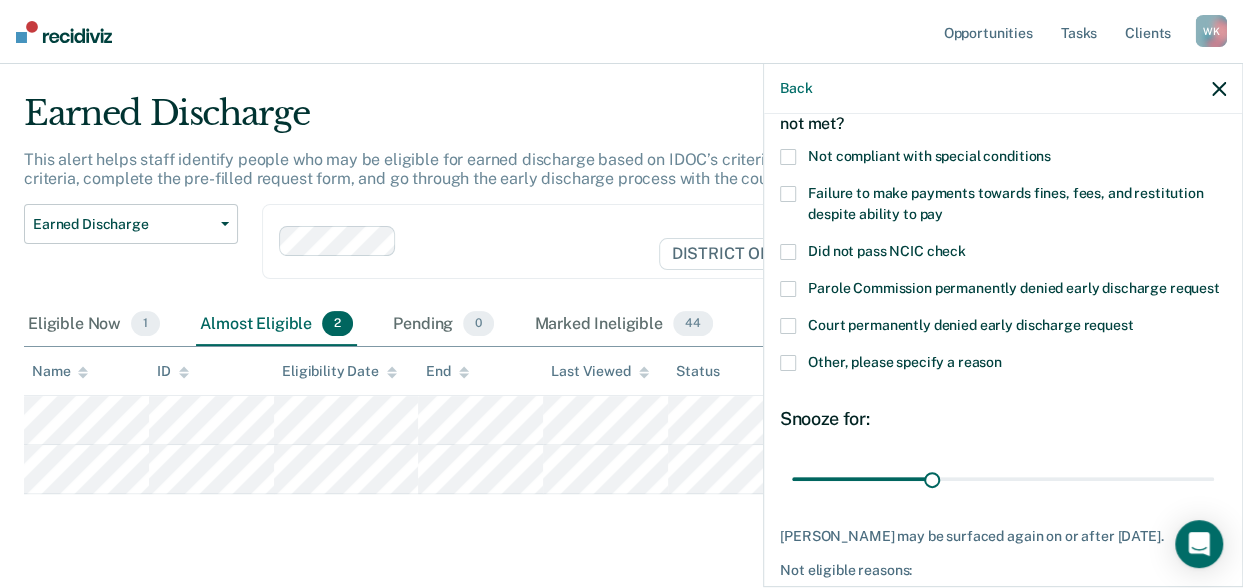 click at bounding box center (788, 194) 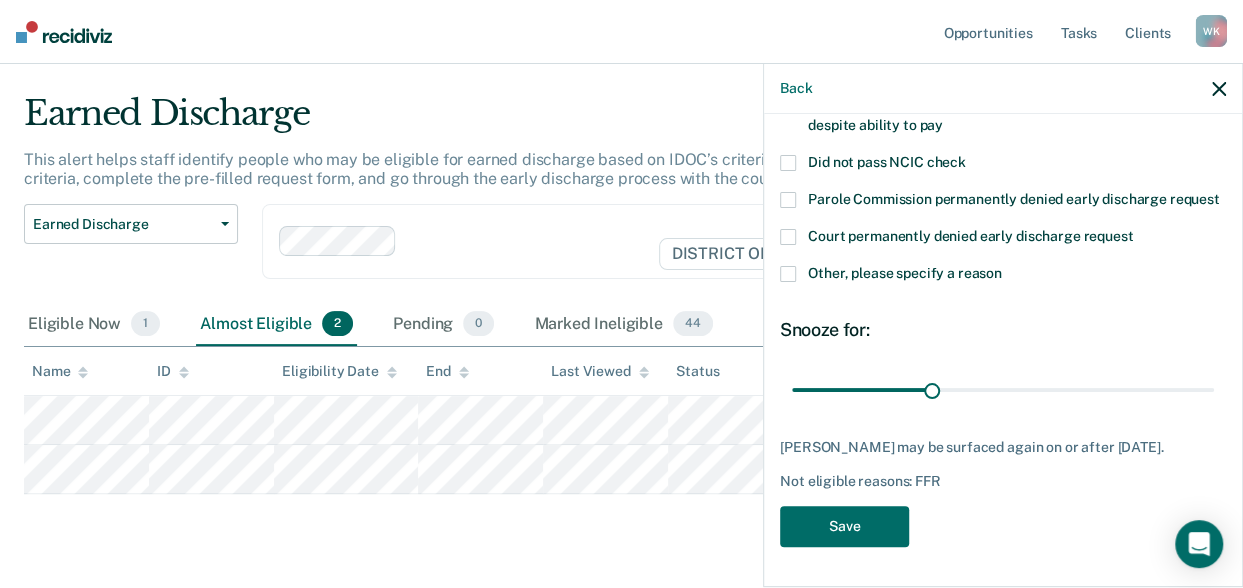 scroll, scrollTop: 240, scrollLeft: 0, axis: vertical 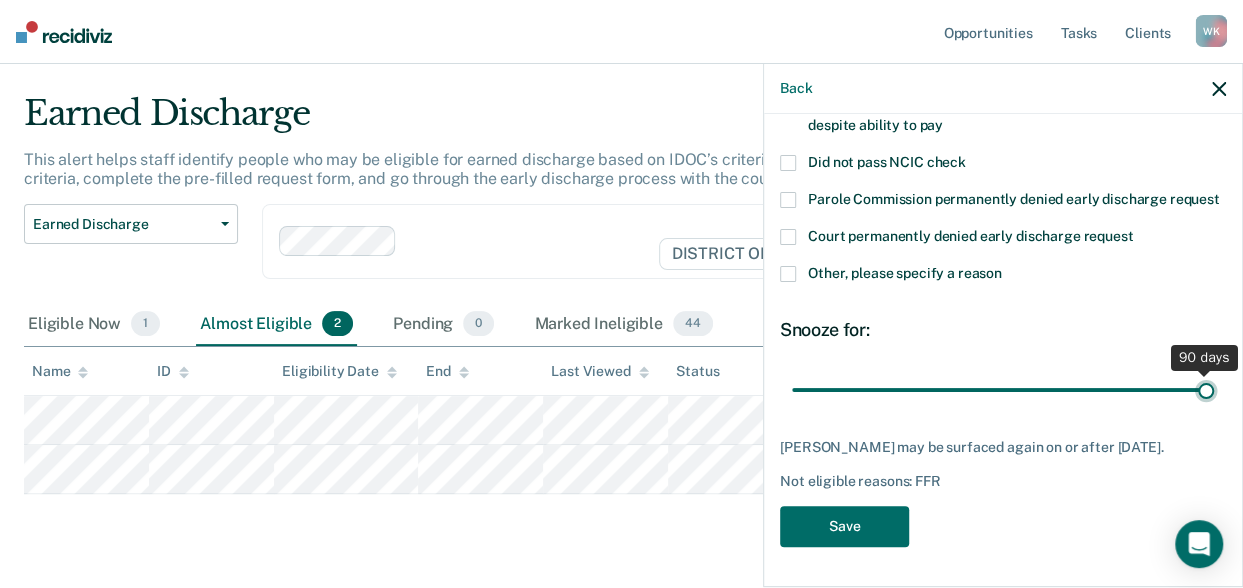 drag, startPoint x: 1036, startPoint y: 412, endPoint x: 1229, endPoint y: 431, distance: 193.93298 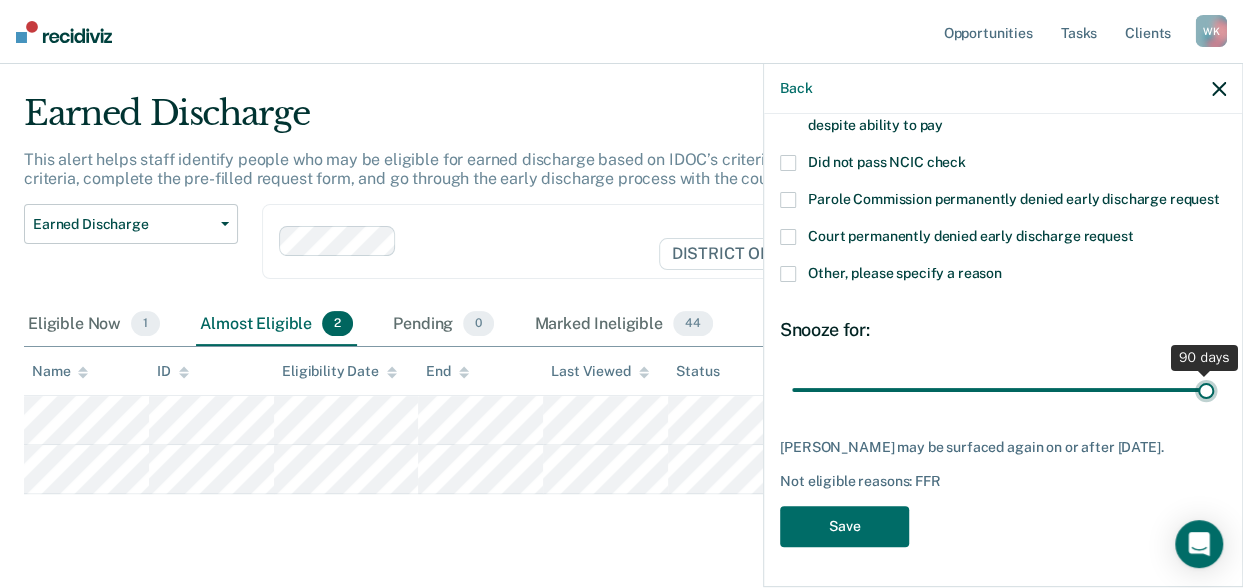 type on "90" 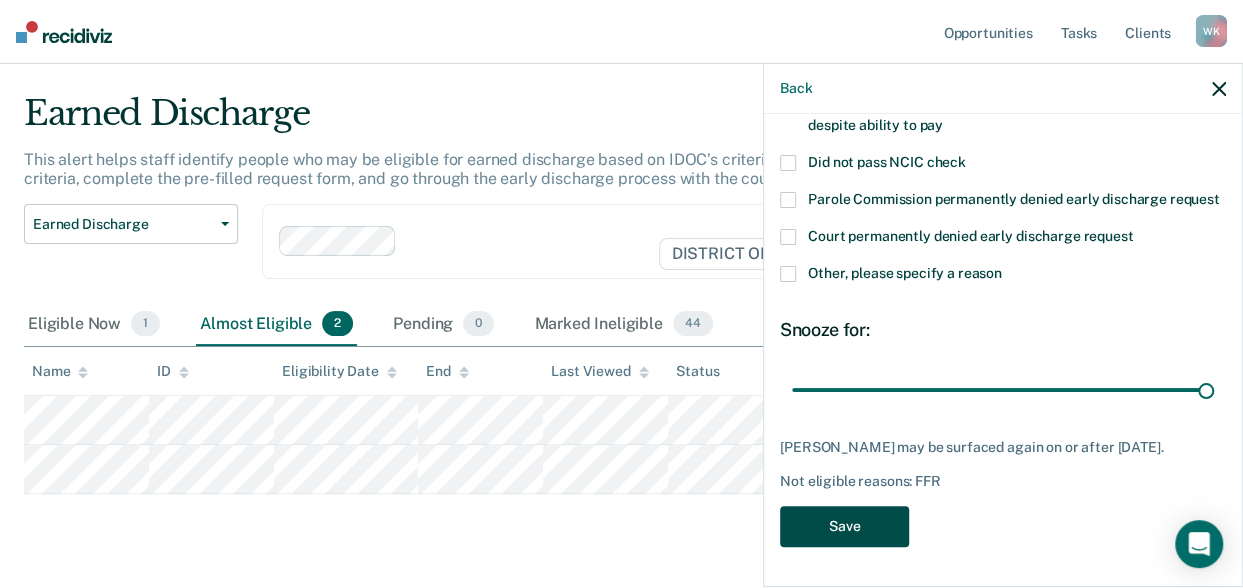 click on "Save" at bounding box center (844, 526) 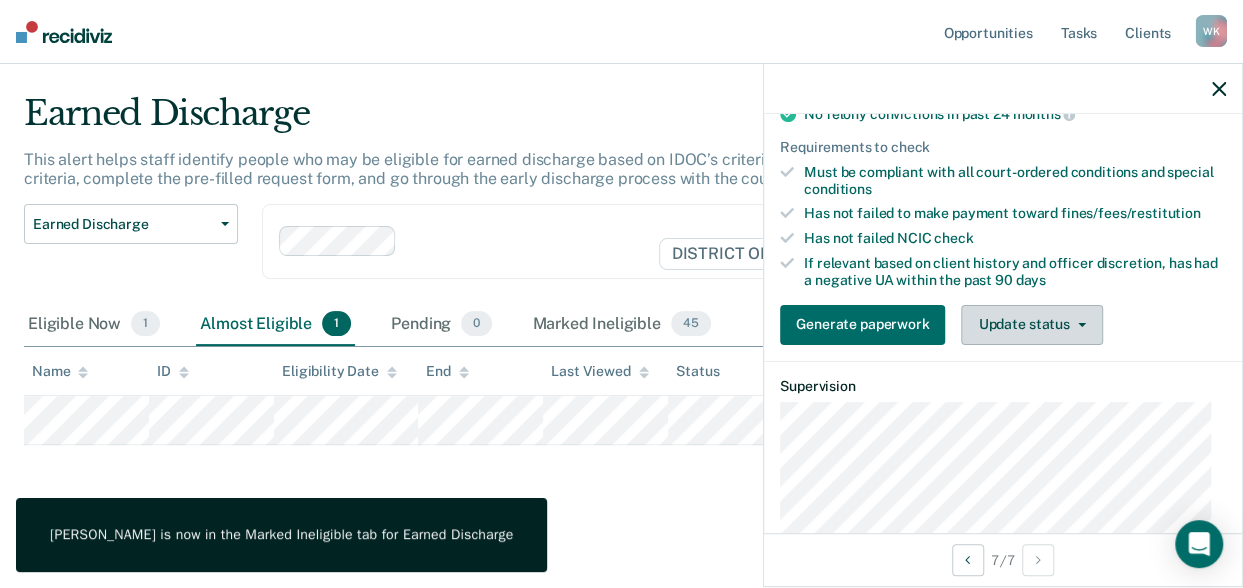 click on "Update status" at bounding box center [1031, 325] 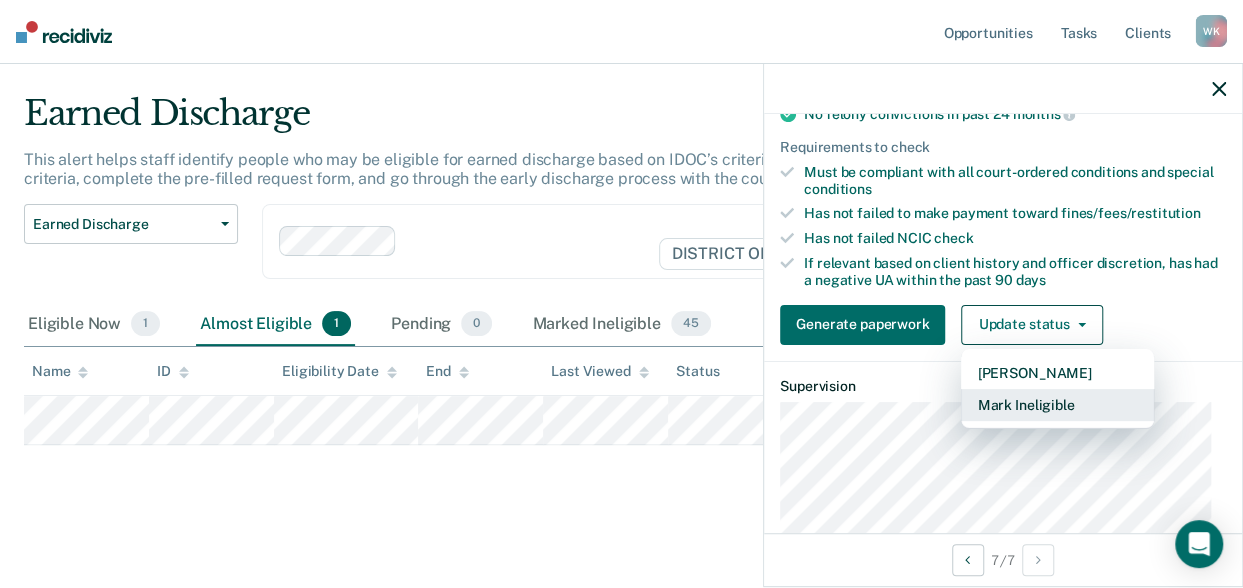 click on "Mark Ineligible" at bounding box center [1057, 405] 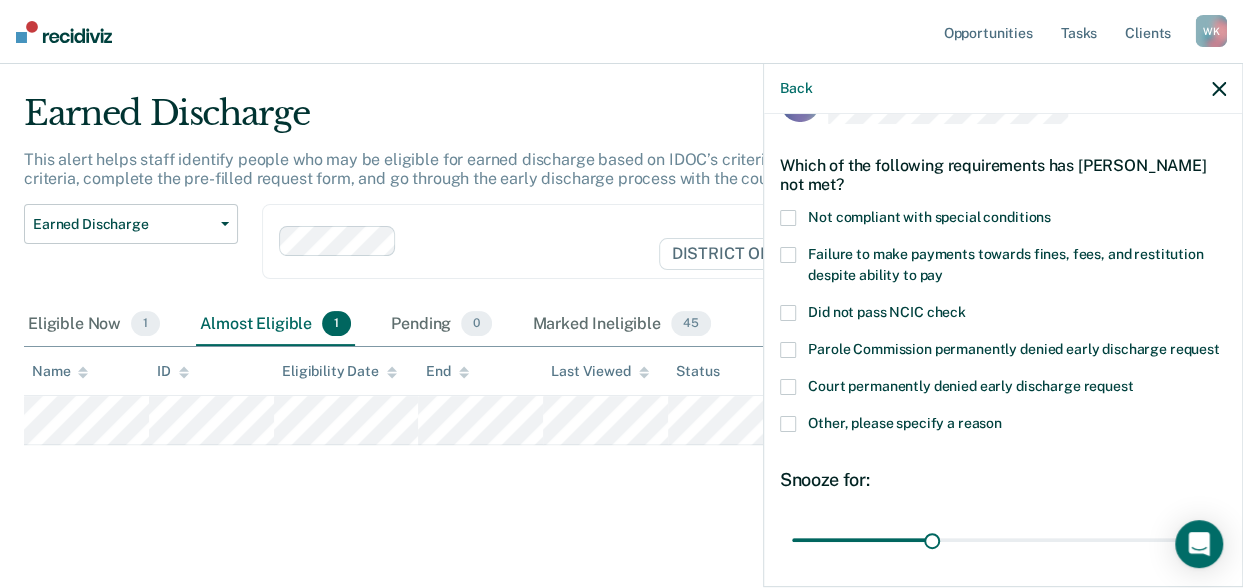 scroll, scrollTop: 56, scrollLeft: 0, axis: vertical 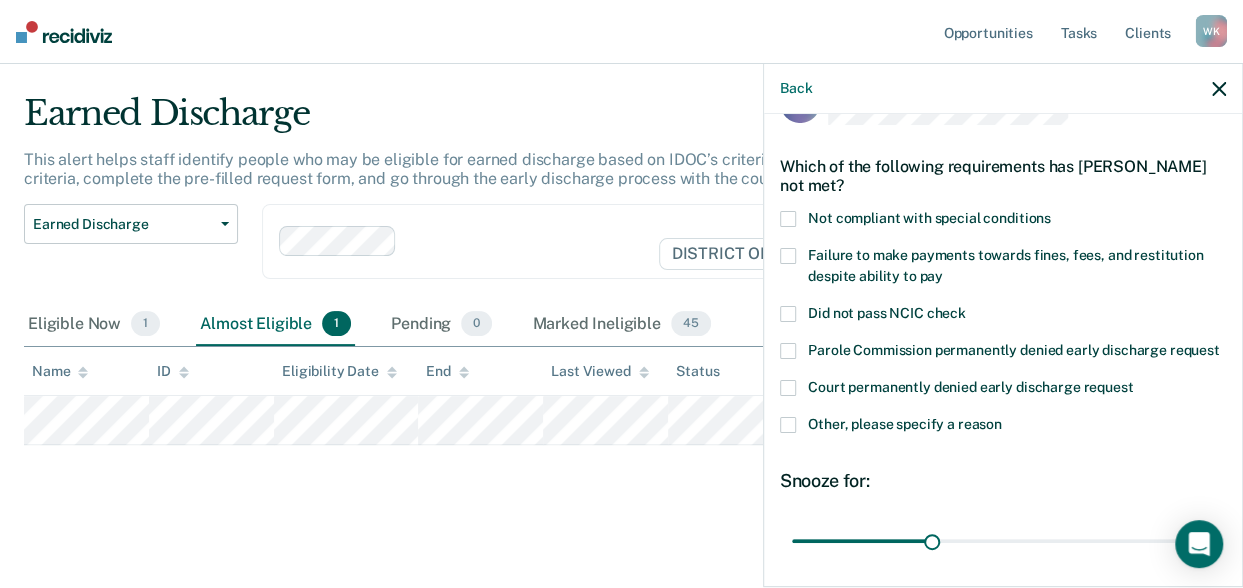 click at bounding box center (788, 219) 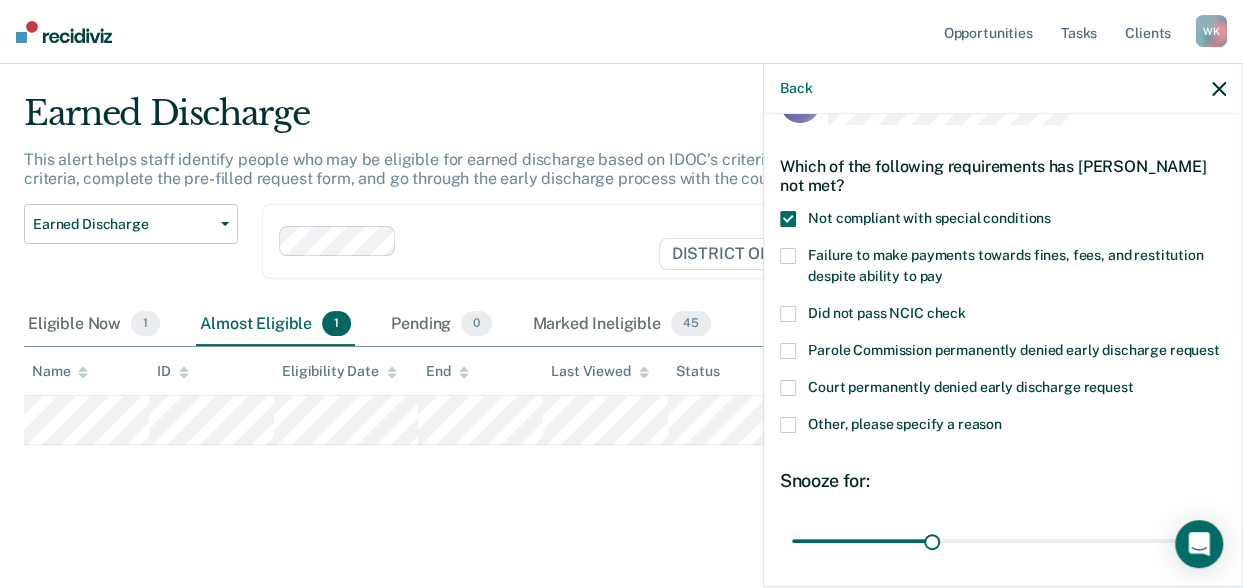 scroll, scrollTop: 224, scrollLeft: 0, axis: vertical 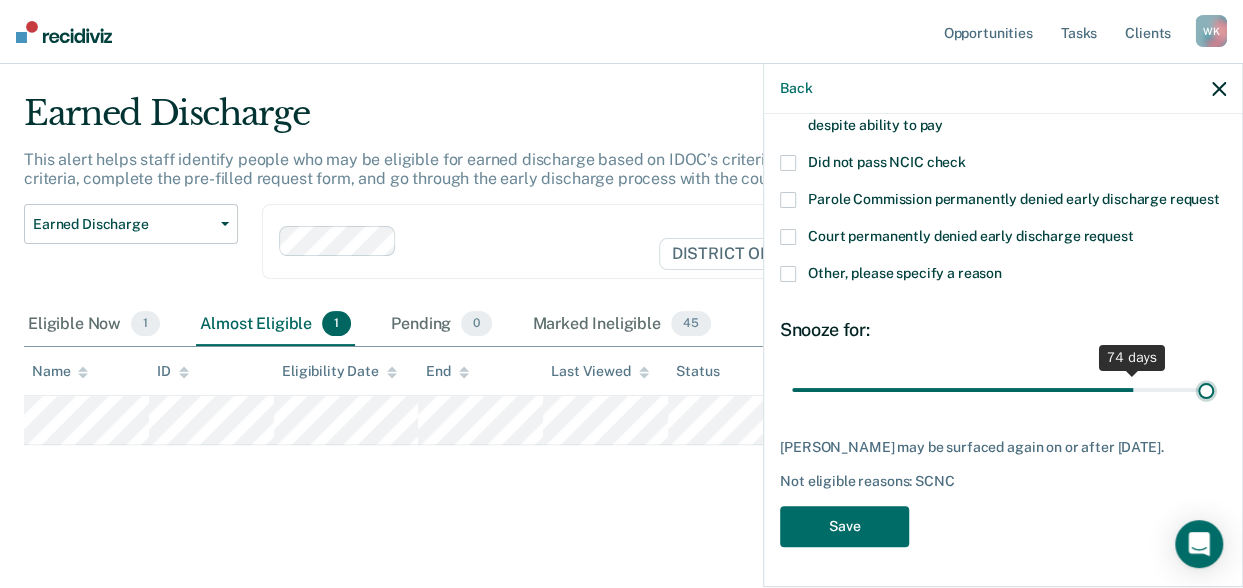 drag, startPoint x: 926, startPoint y: 390, endPoint x: 1268, endPoint y: 390, distance: 342 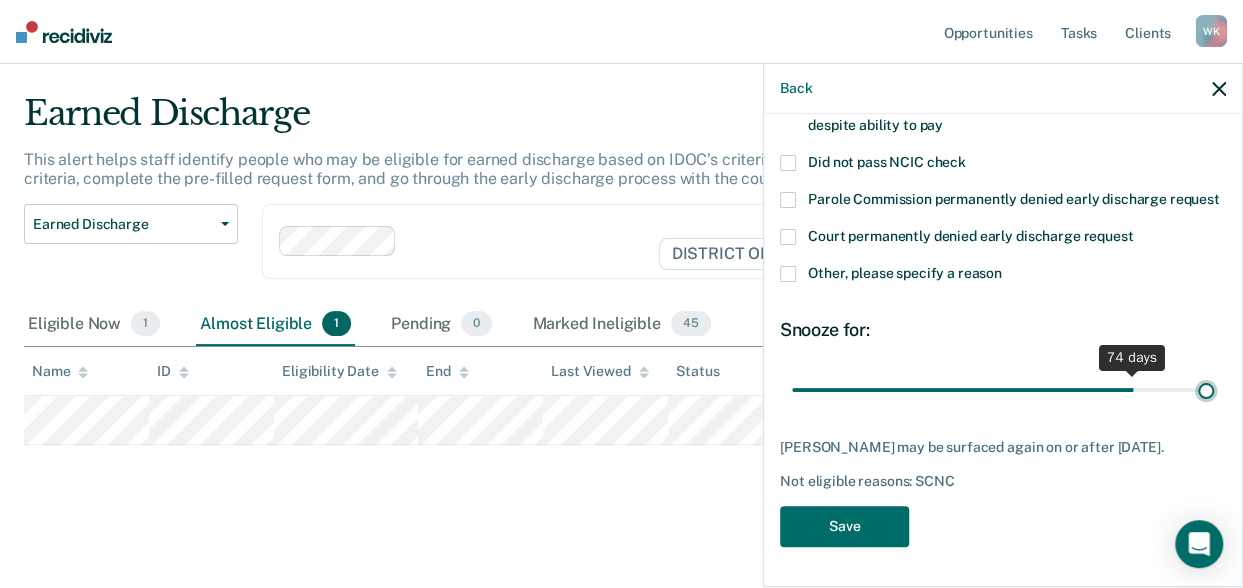type on "90" 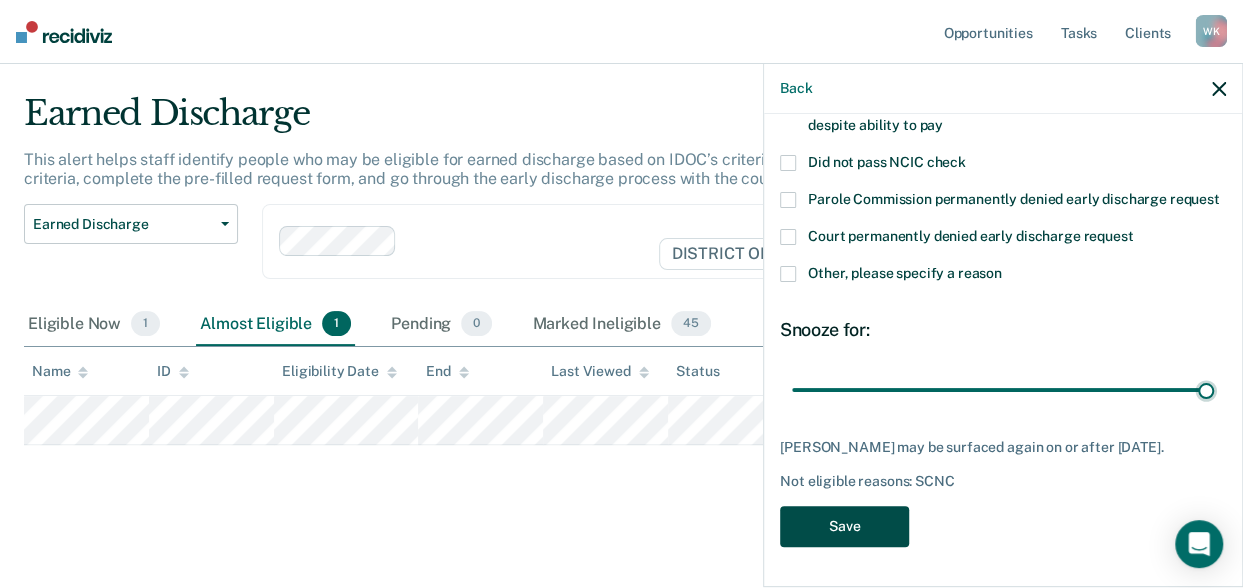 click on "Save" at bounding box center (844, 526) 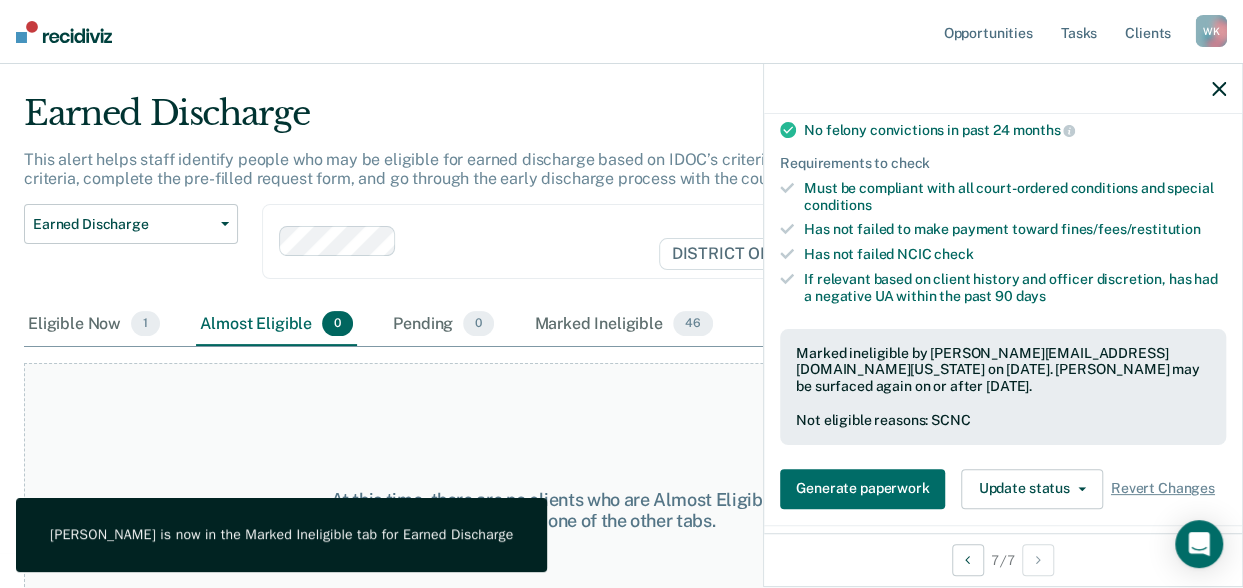 click 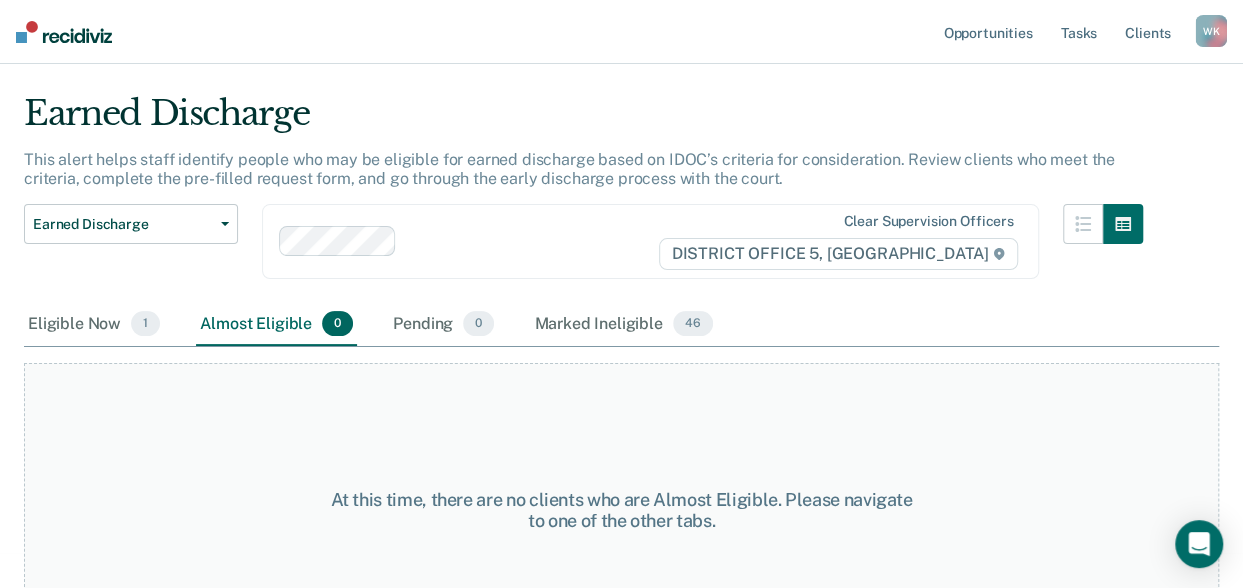 click on "Opportunities Tasks Client s [PERSON_NAME] Profile How it works Log Out" at bounding box center [621, 32] 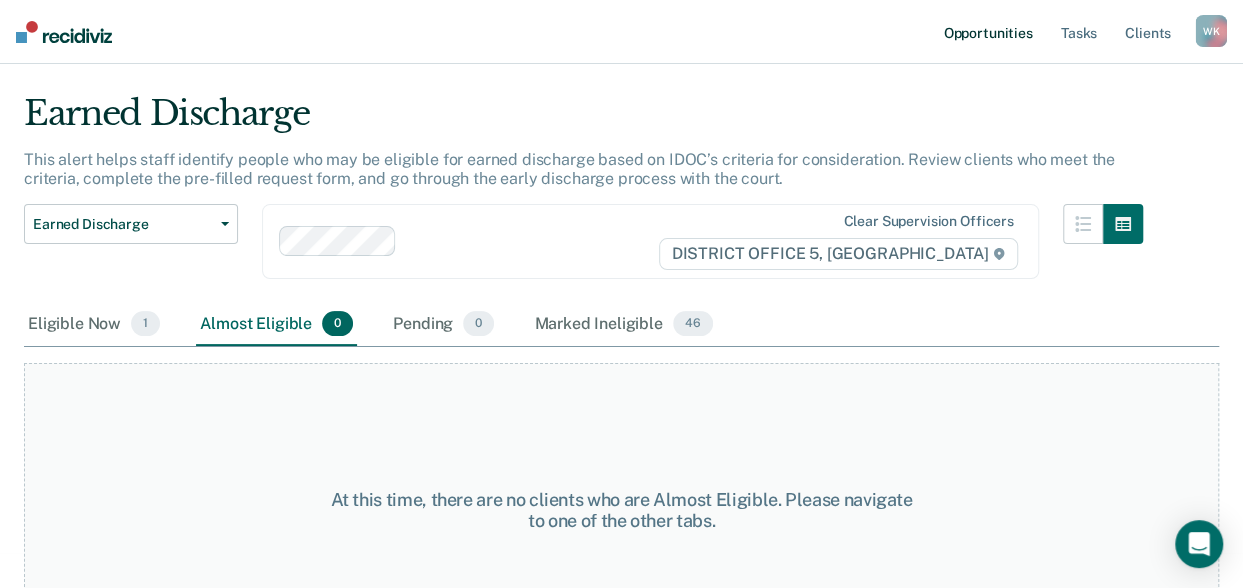 click on "Opportunities" at bounding box center [987, 32] 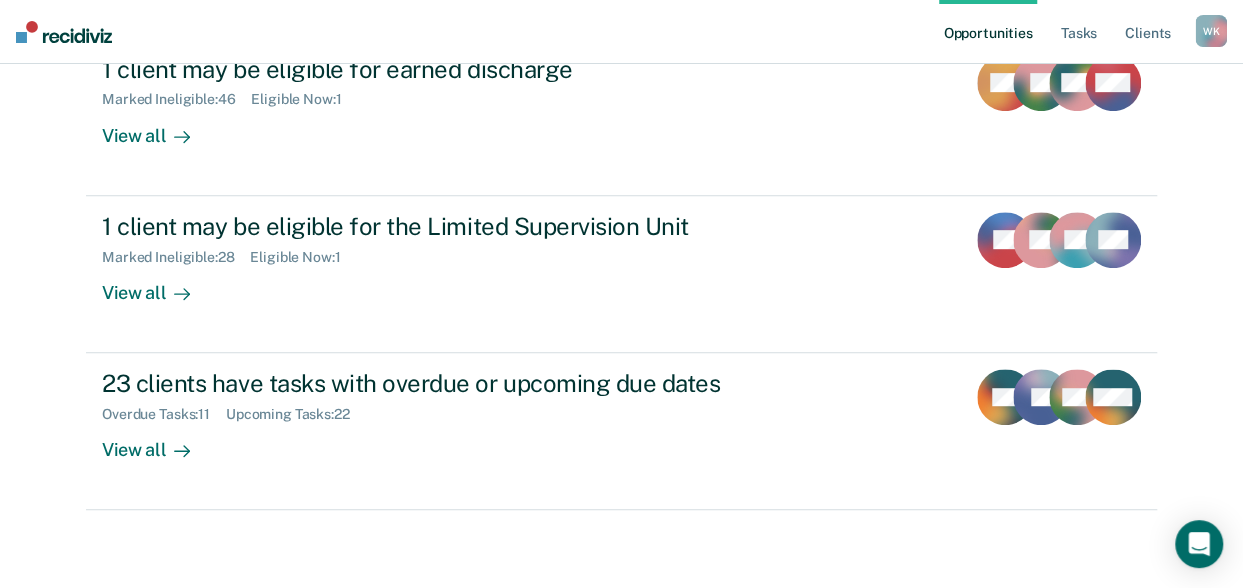 scroll, scrollTop: 0, scrollLeft: 0, axis: both 